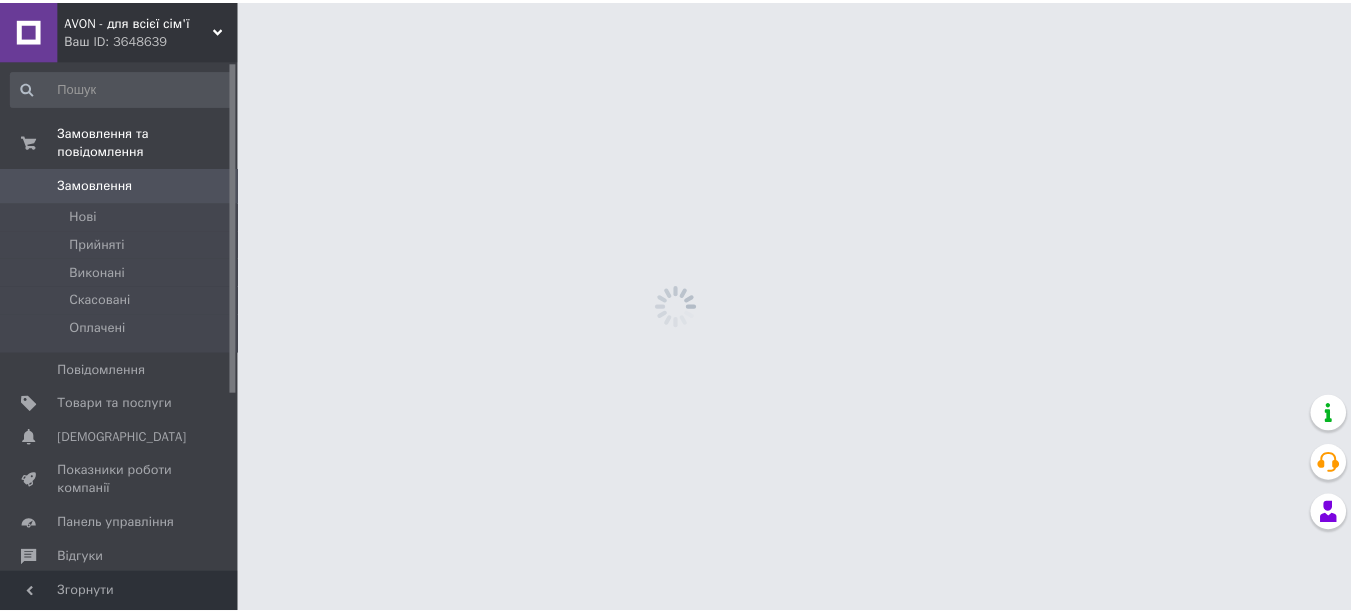 scroll, scrollTop: 0, scrollLeft: 0, axis: both 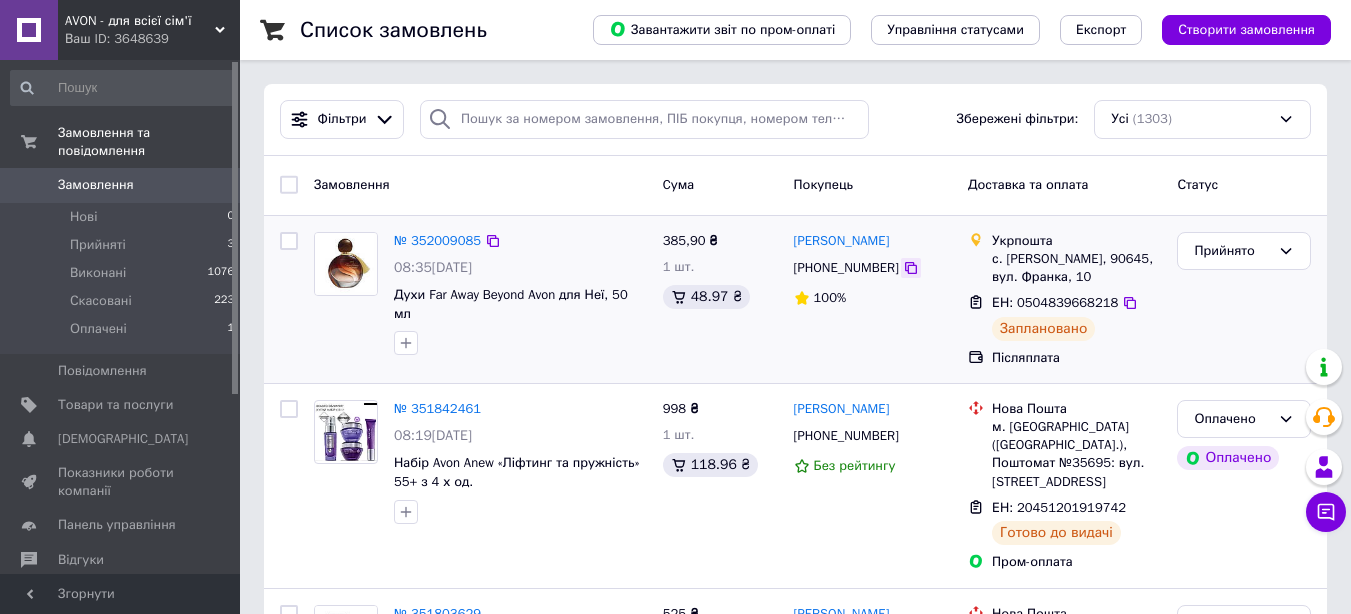 click 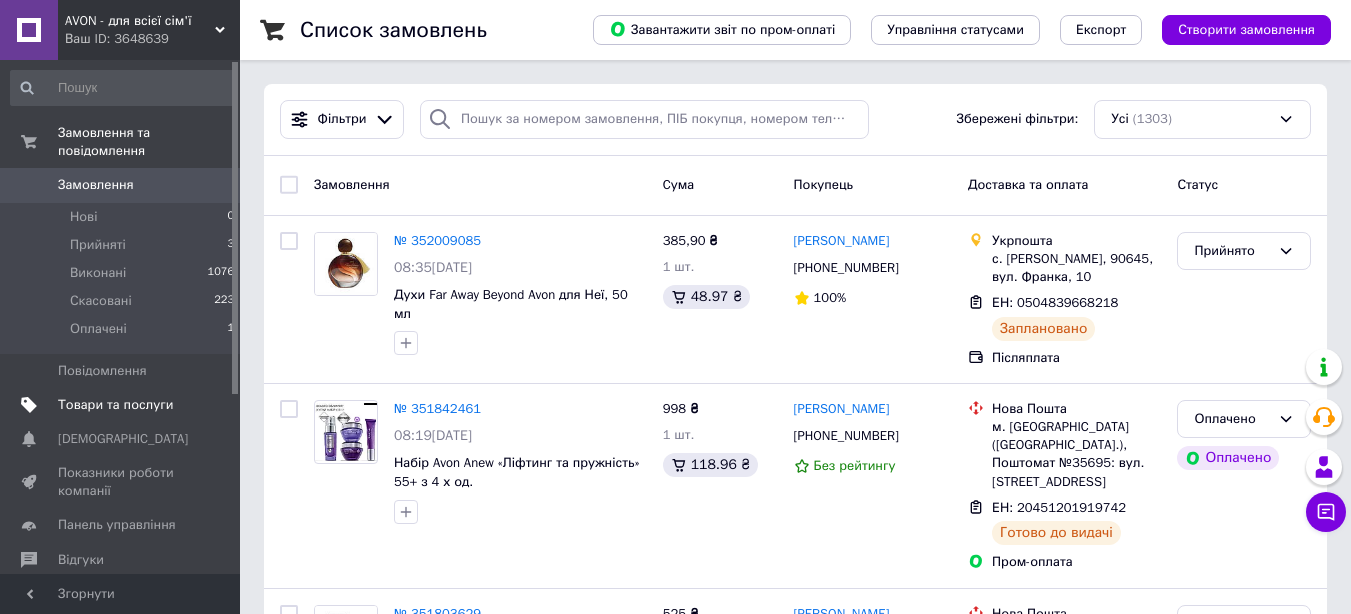 click on "Товари та послуги" at bounding box center [115, 405] 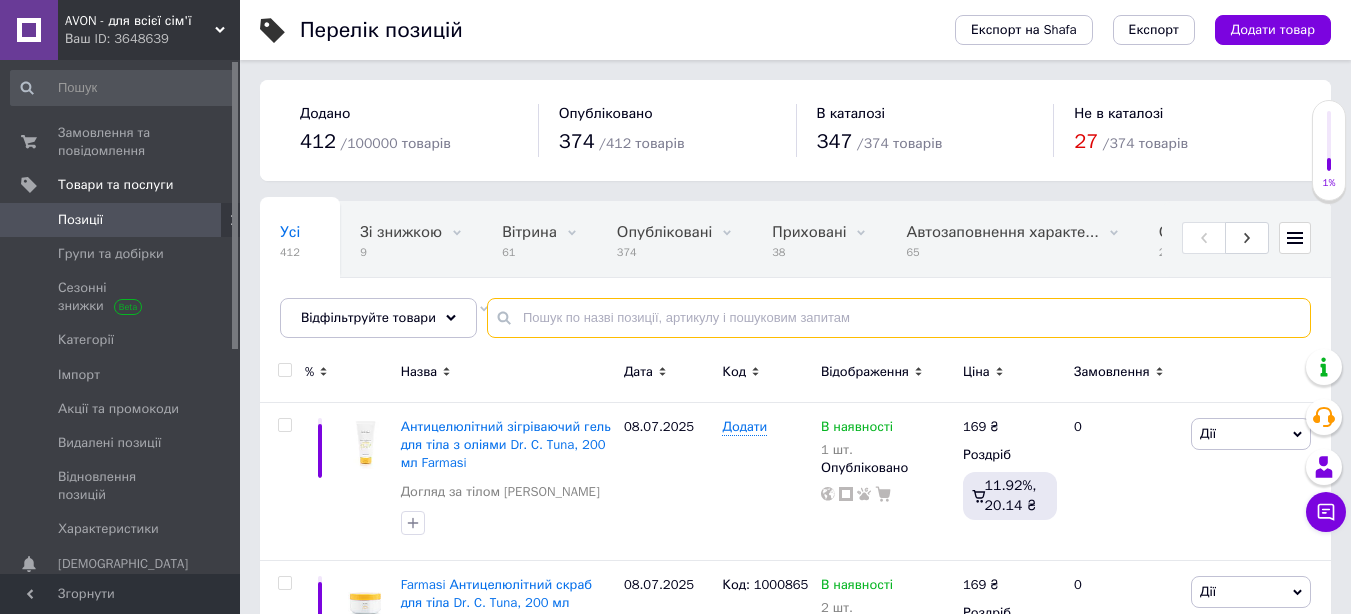 click at bounding box center [899, 318] 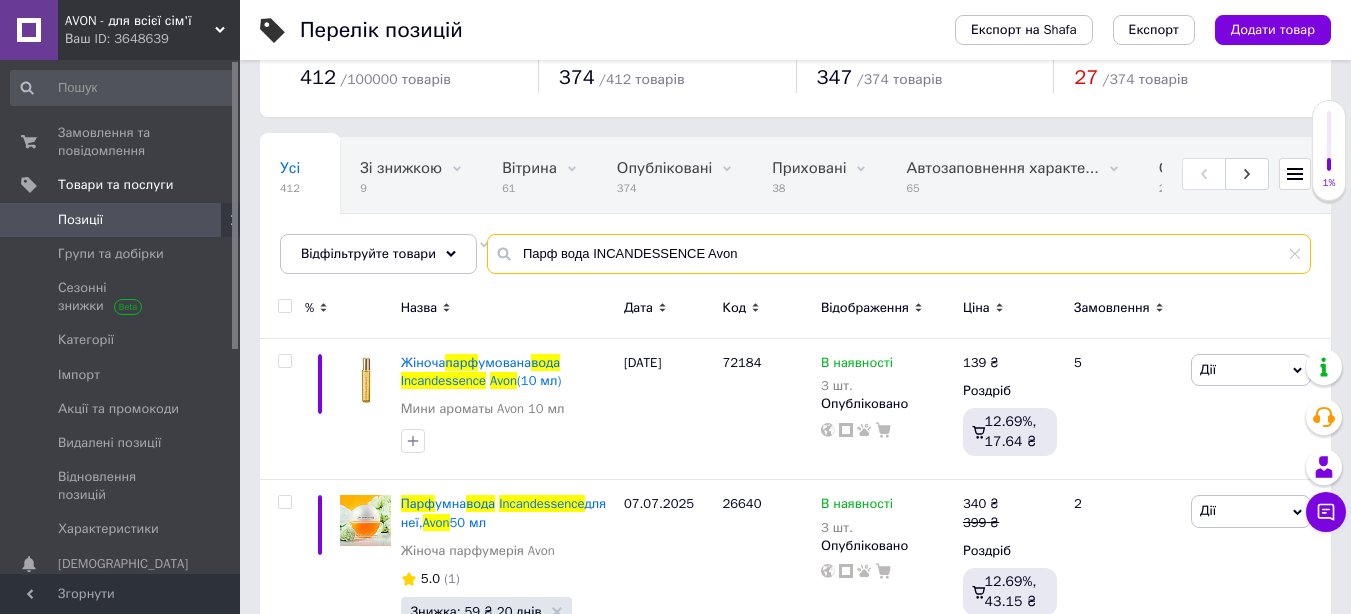 scroll, scrollTop: 100, scrollLeft: 0, axis: vertical 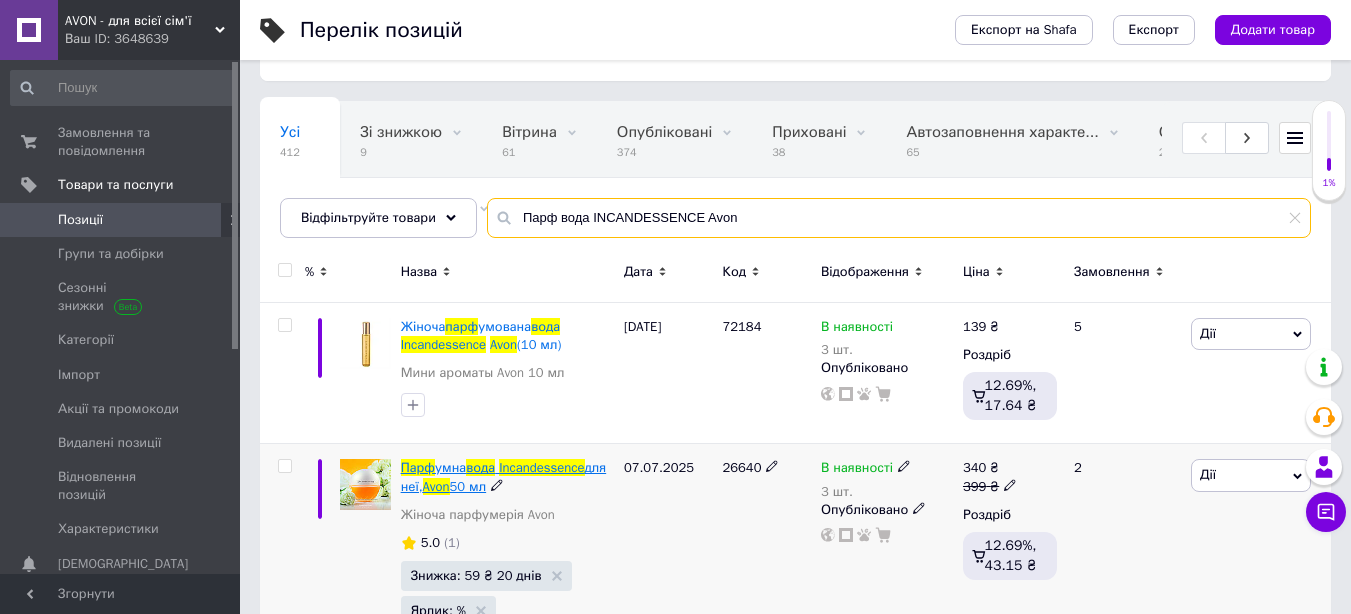 type on "Парф вода INCANDESSENCE Avon" 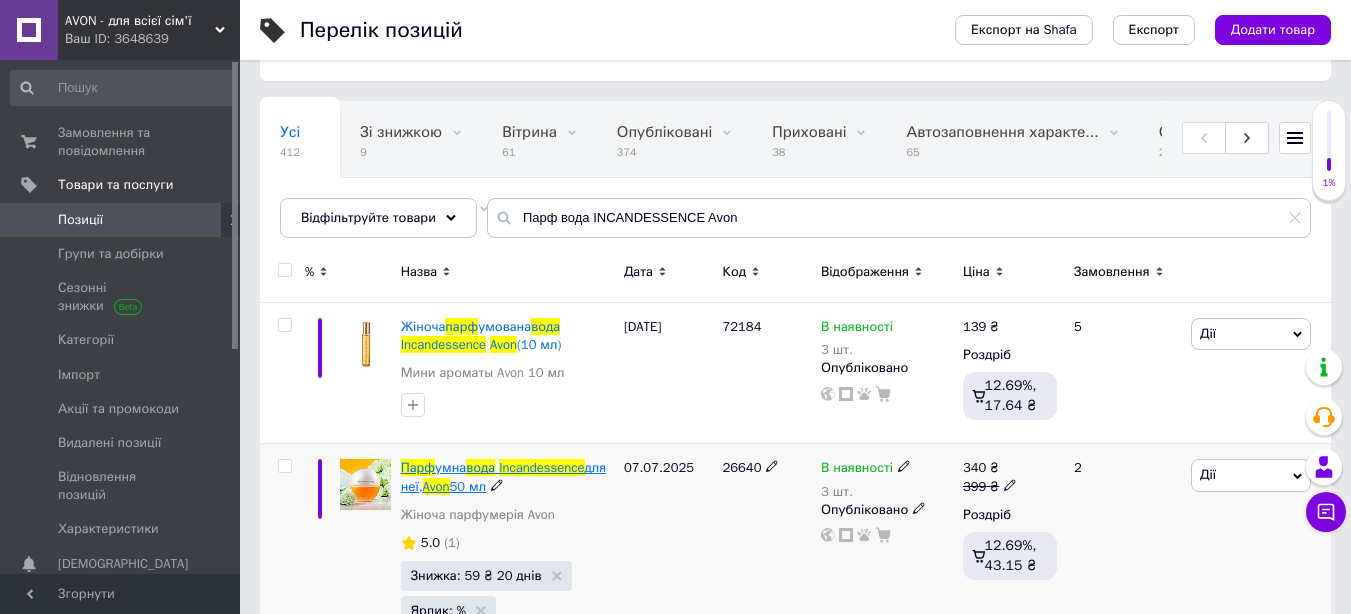 click on "вода" at bounding box center (480, 467) 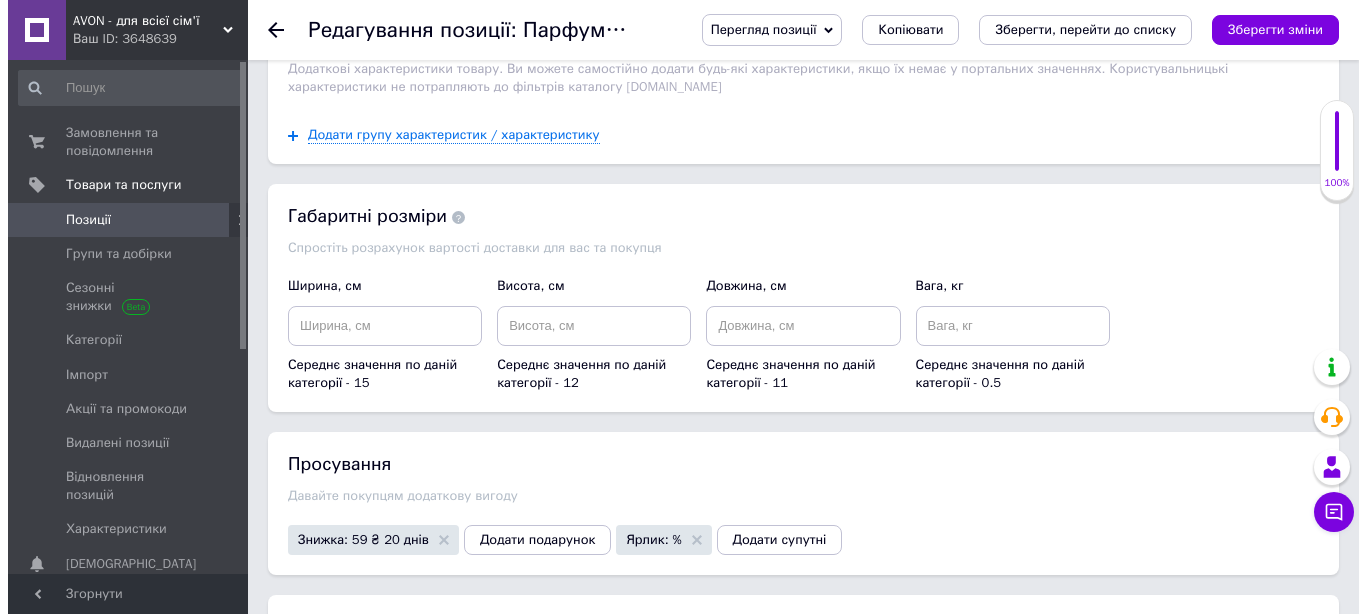 scroll, scrollTop: 2134, scrollLeft: 0, axis: vertical 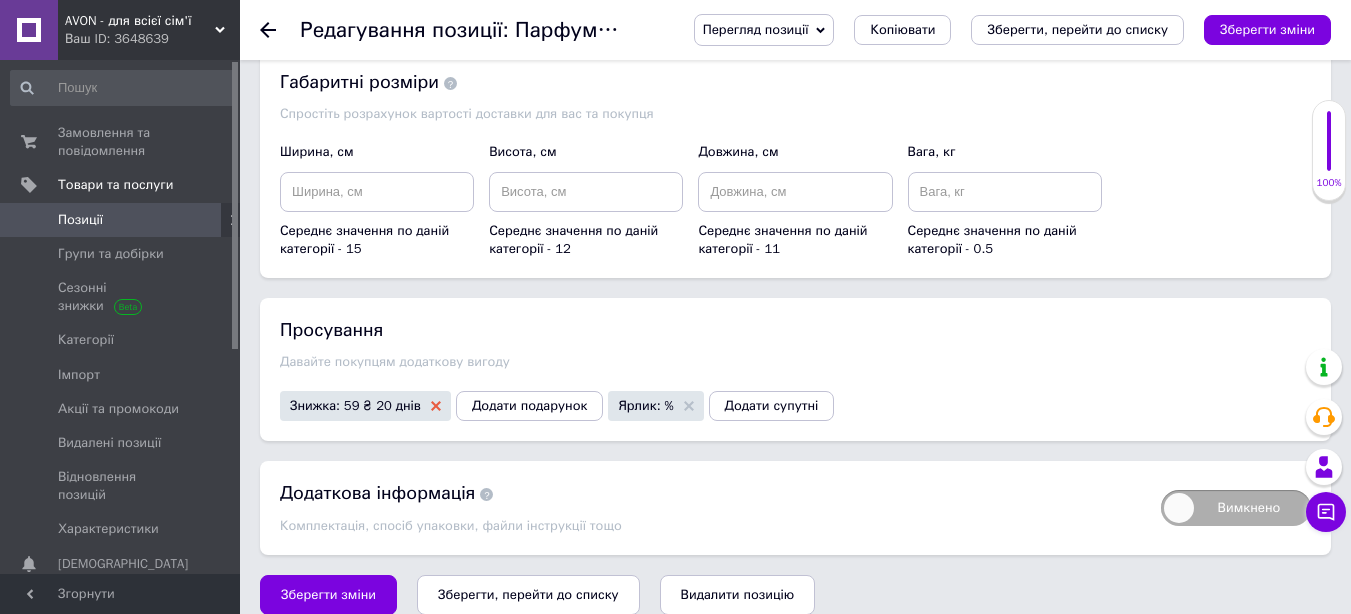 click 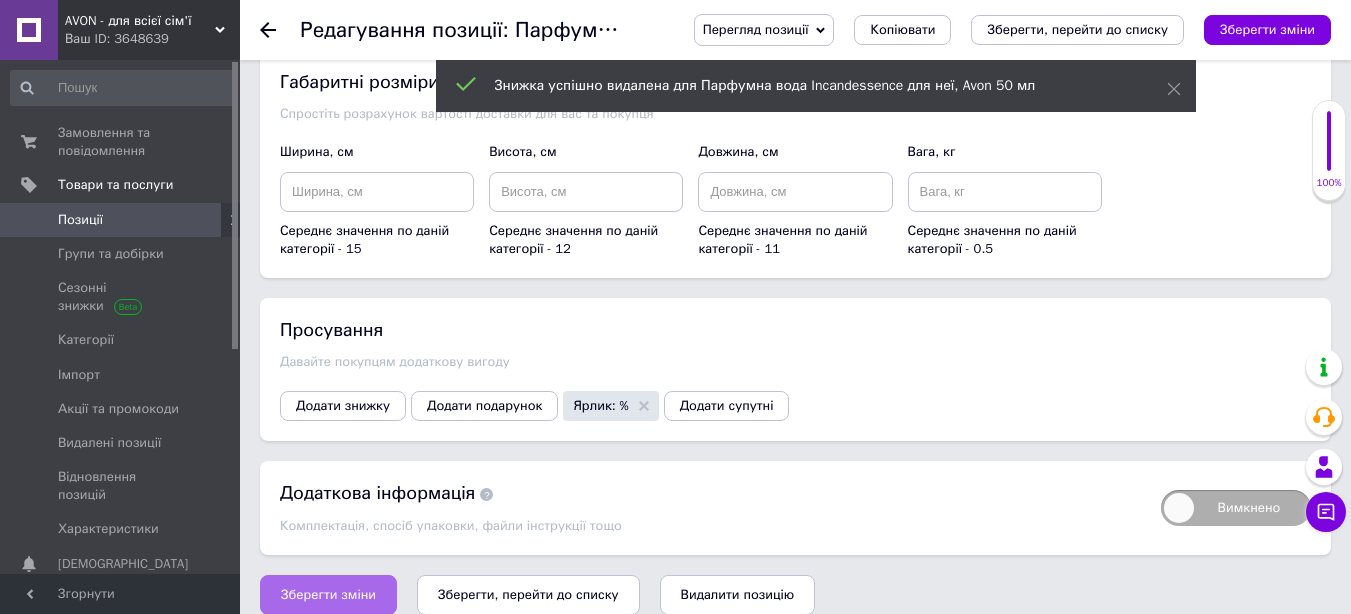 click on "Зберегти зміни" at bounding box center (328, 595) 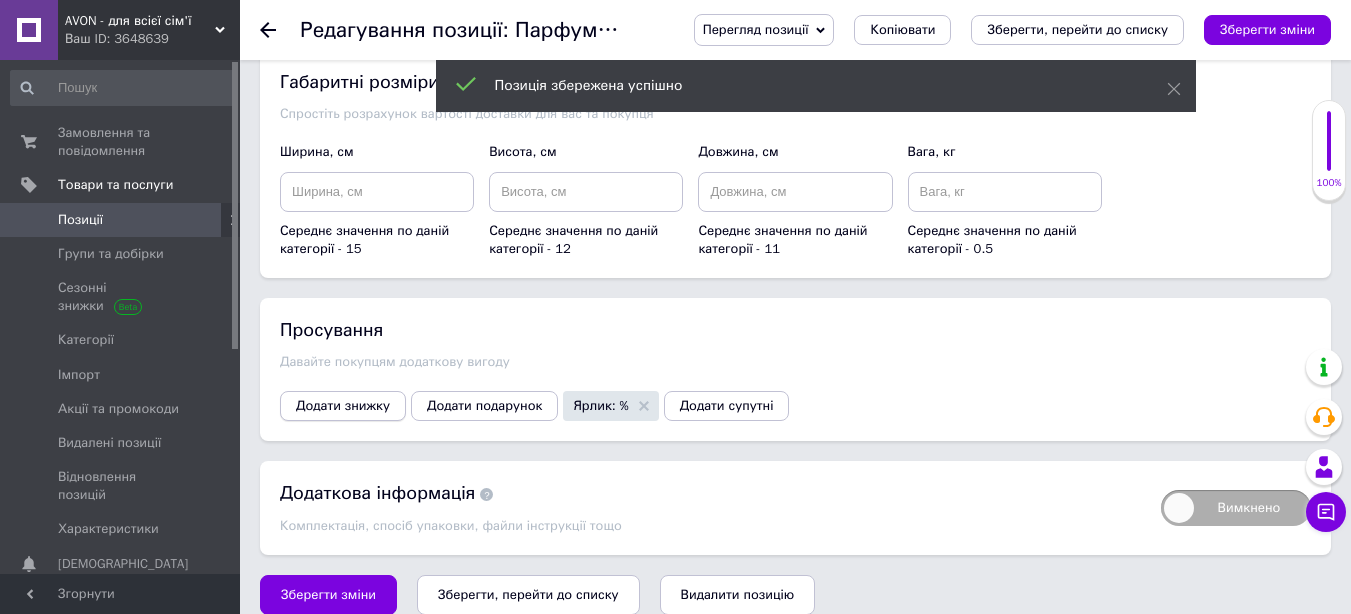 click on "Додати знижку" at bounding box center [343, 406] 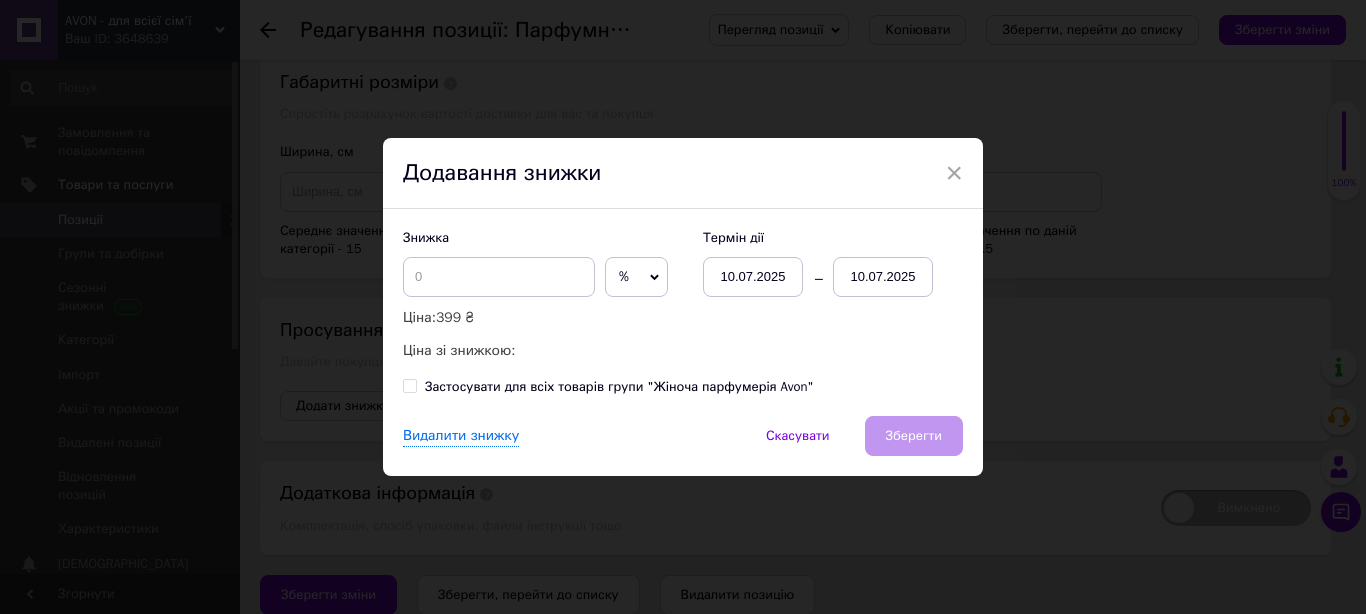 click on "10.07.2025" at bounding box center (883, 277) 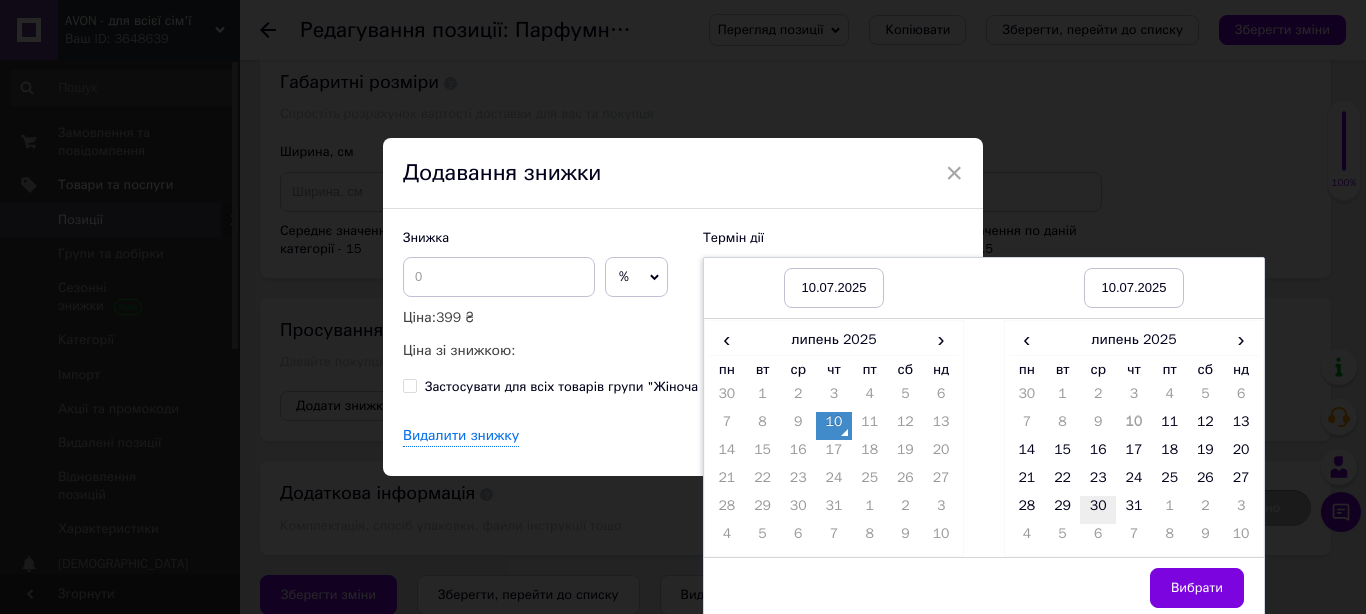 click on "30" at bounding box center [1098, 510] 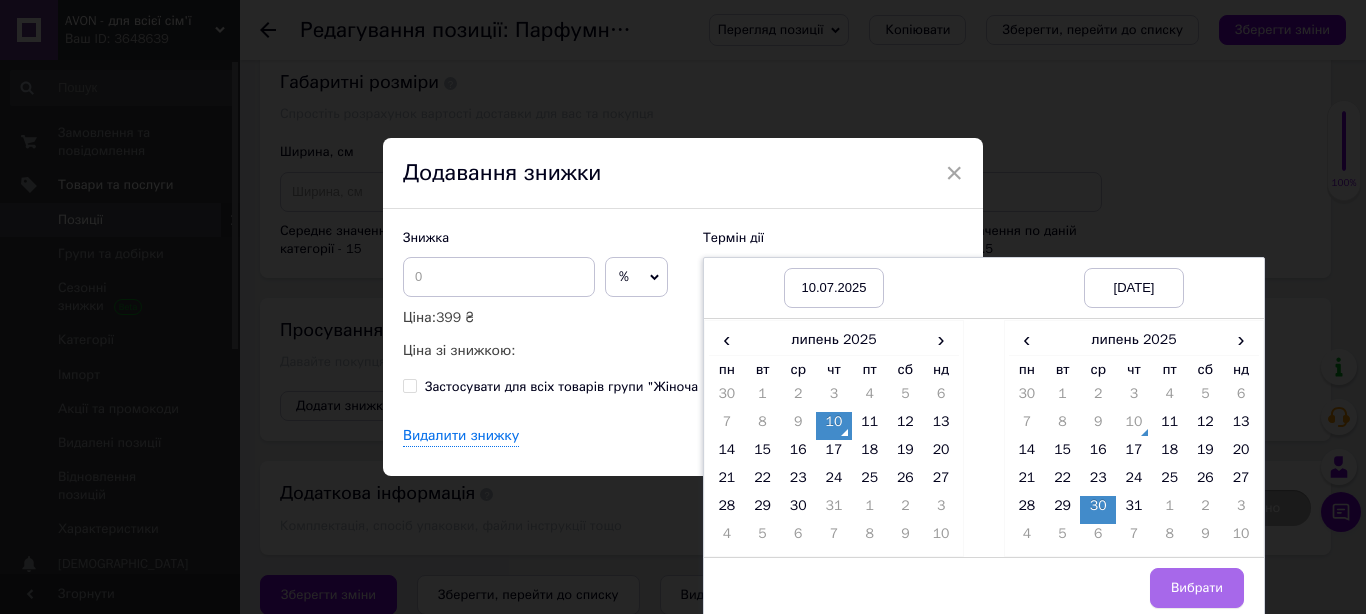 click on "Вибрати" at bounding box center [1197, 588] 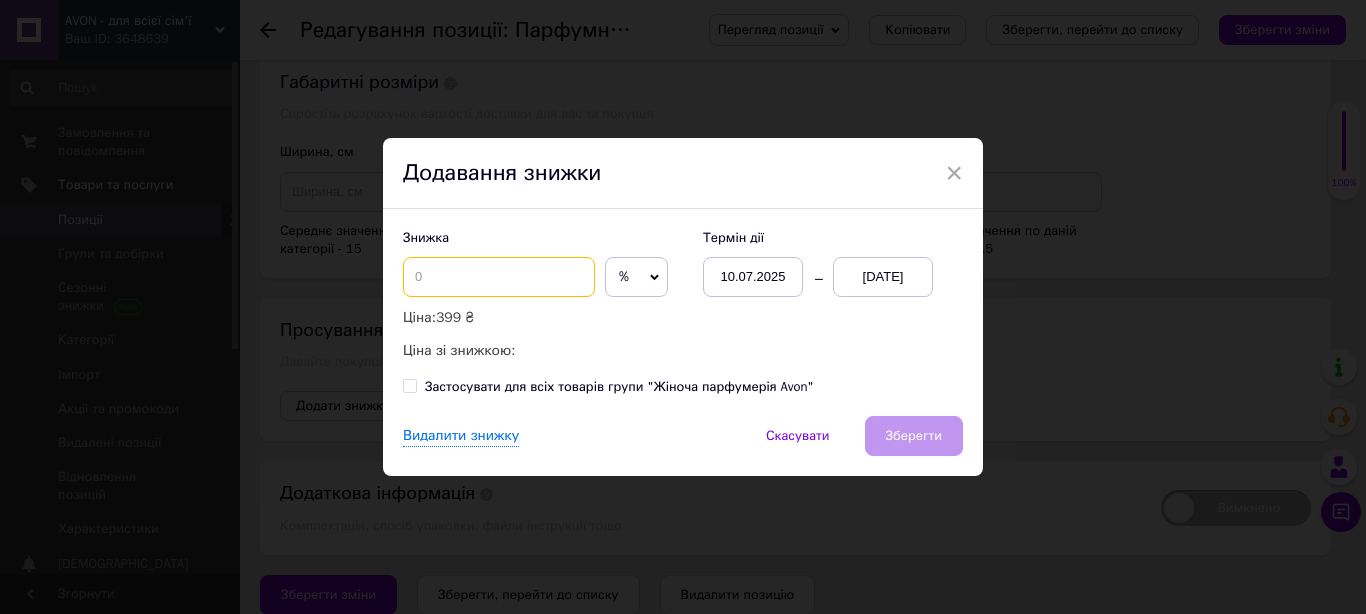 click at bounding box center [499, 277] 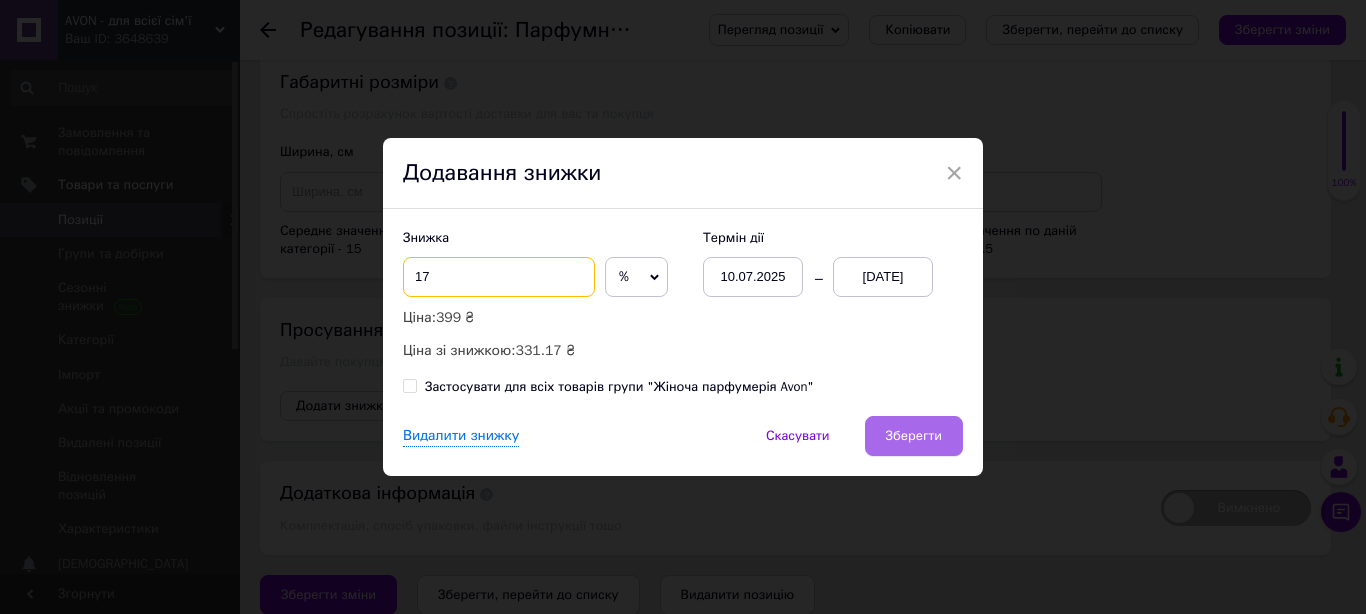 type on "17" 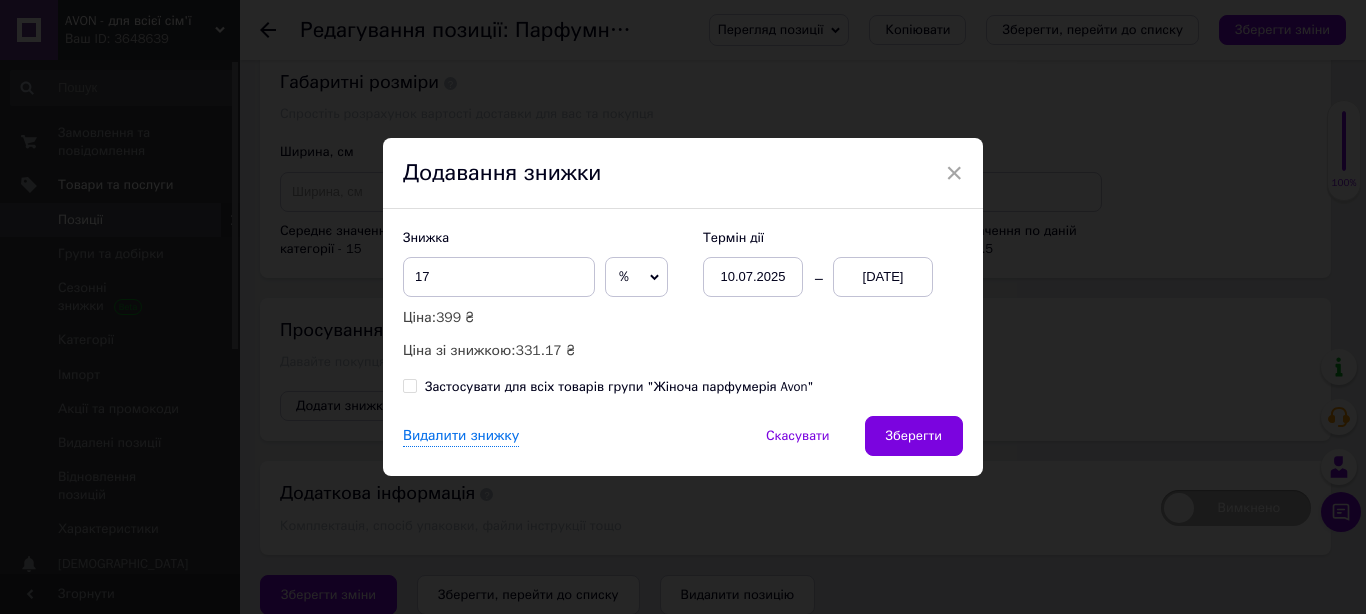 click on "Зберегти" at bounding box center [914, 436] 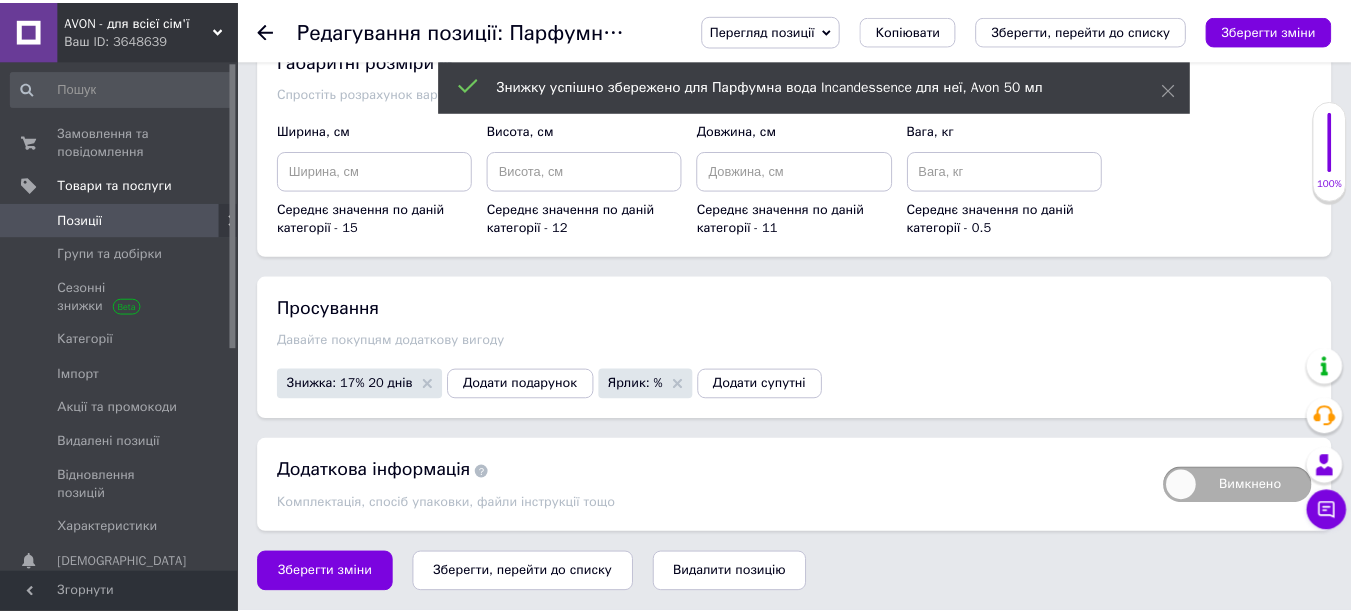 scroll, scrollTop: 2104, scrollLeft: 0, axis: vertical 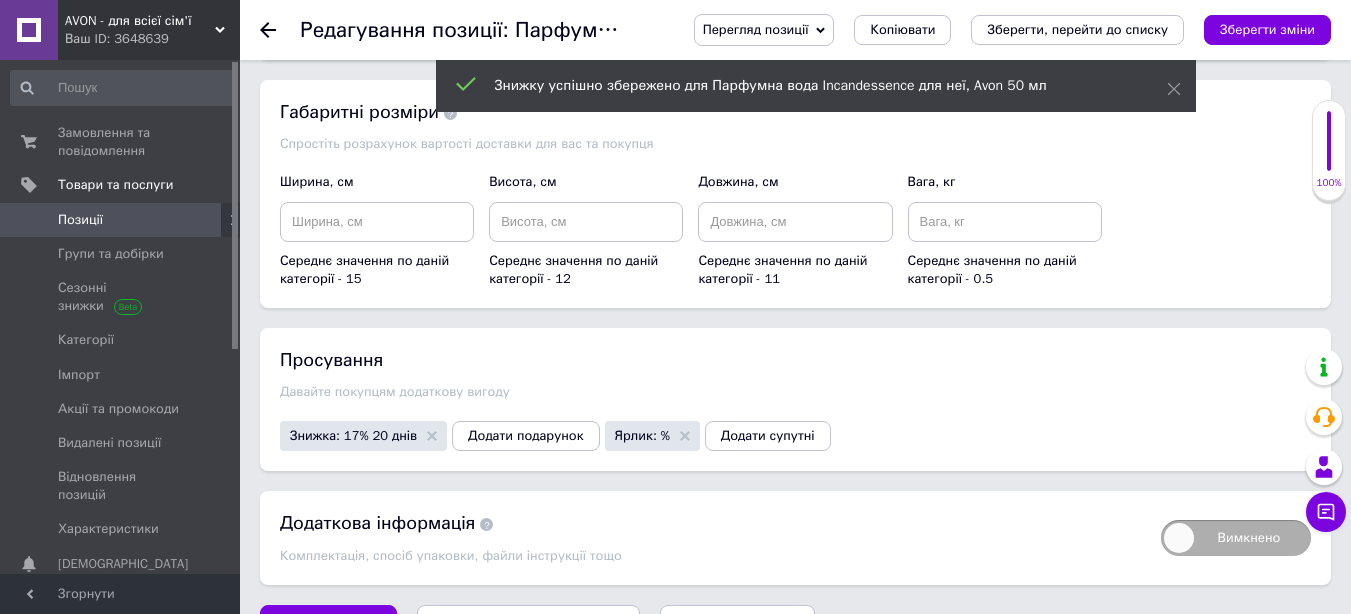 click on "Зберегти зміни" at bounding box center [328, 625] 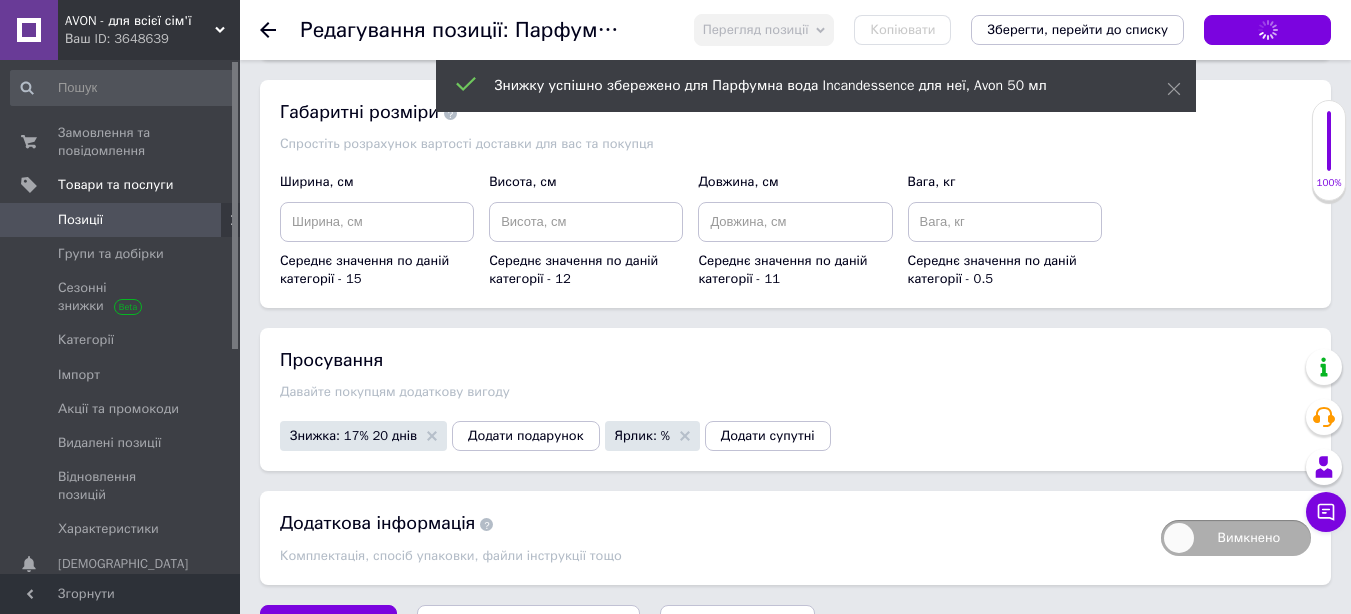 click on "Зберегти, перейти до списку" at bounding box center [528, 625] 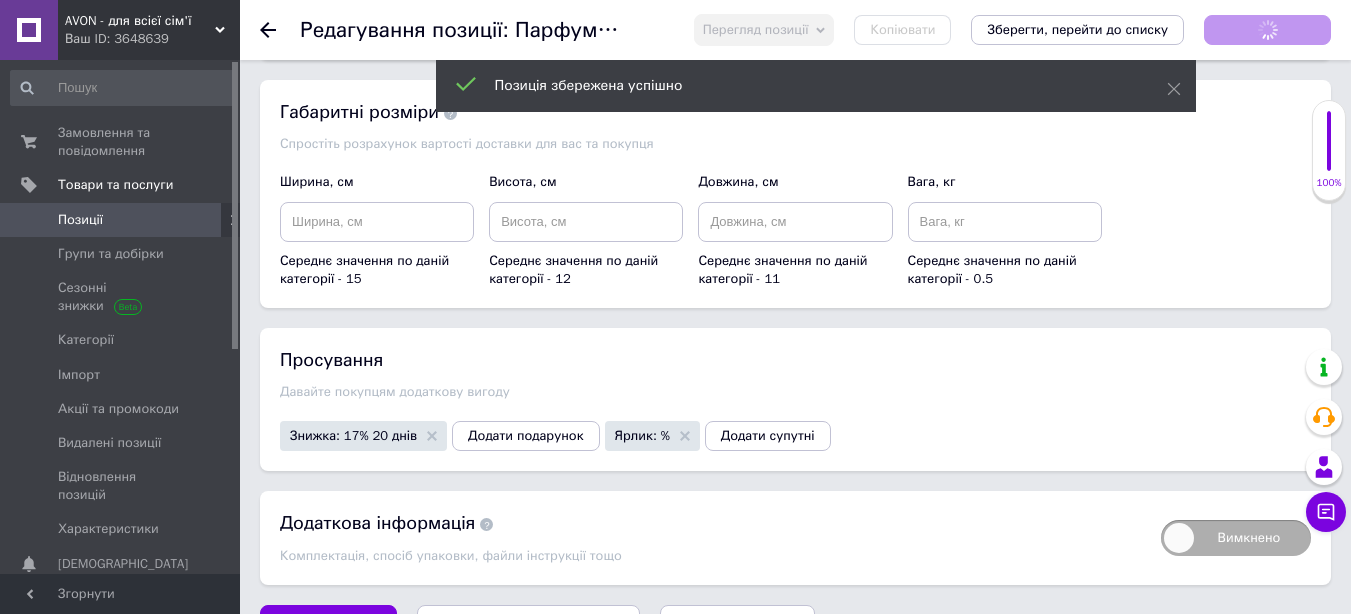 scroll, scrollTop: 0, scrollLeft: 0, axis: both 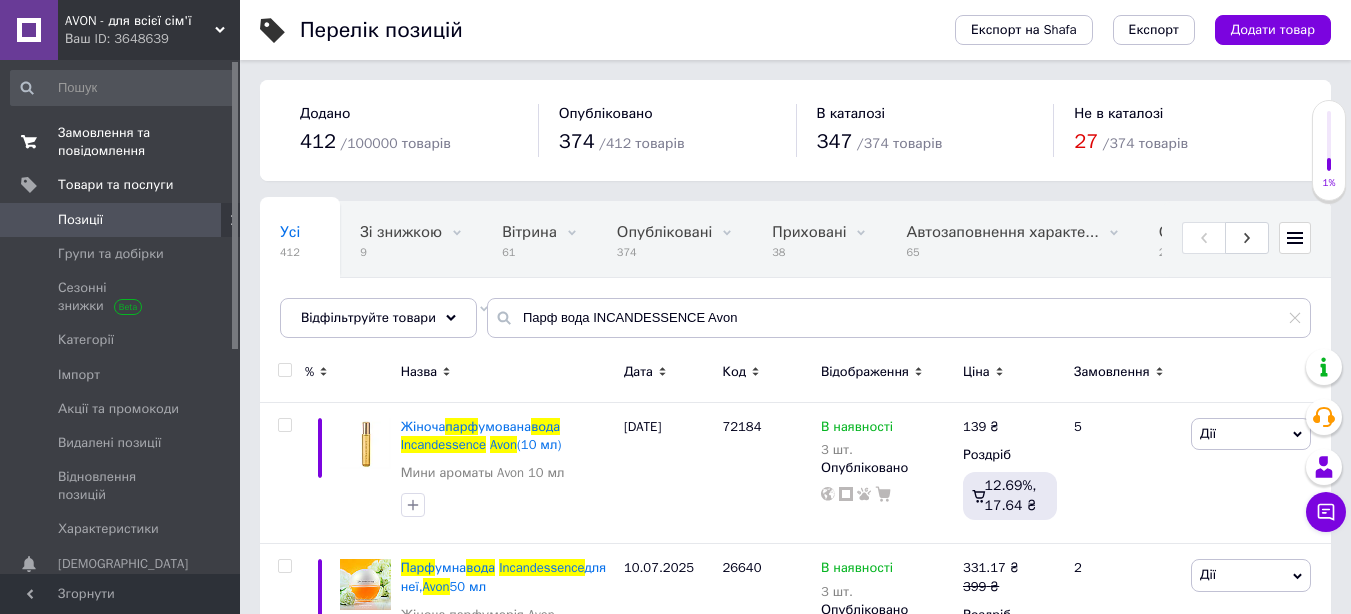 click on "Замовлення та повідомлення" at bounding box center [121, 142] 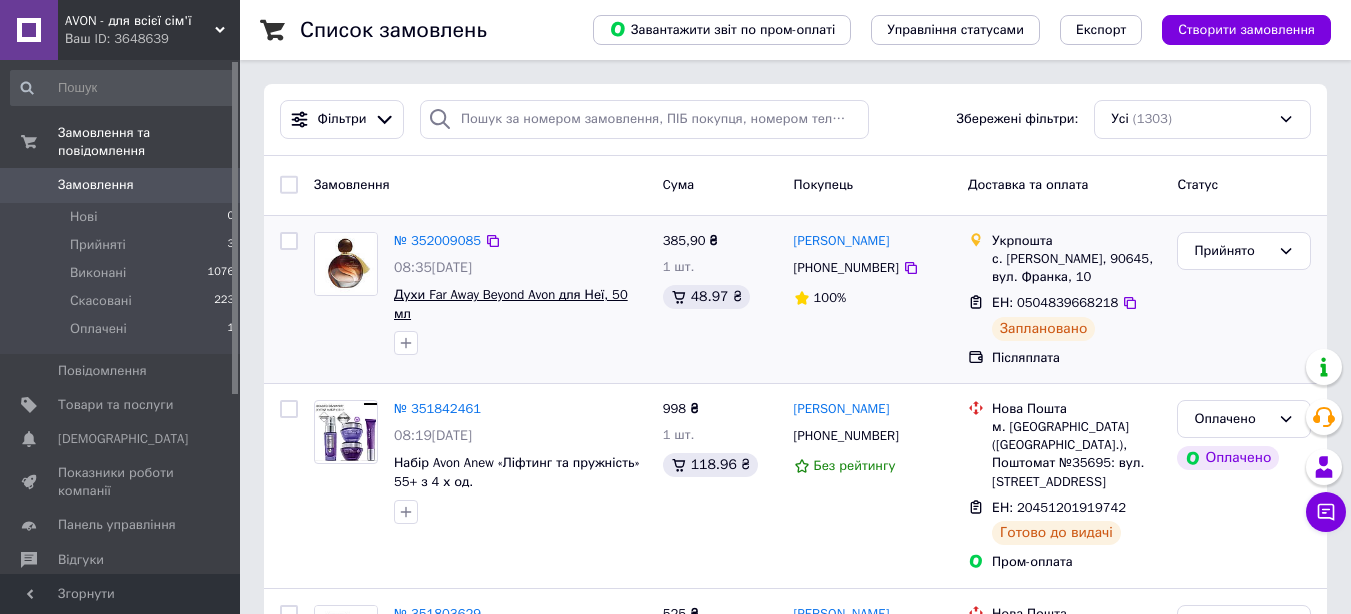 click on "Духи Far Away Beyond Avon для Неї, 50 мл" at bounding box center (511, 304) 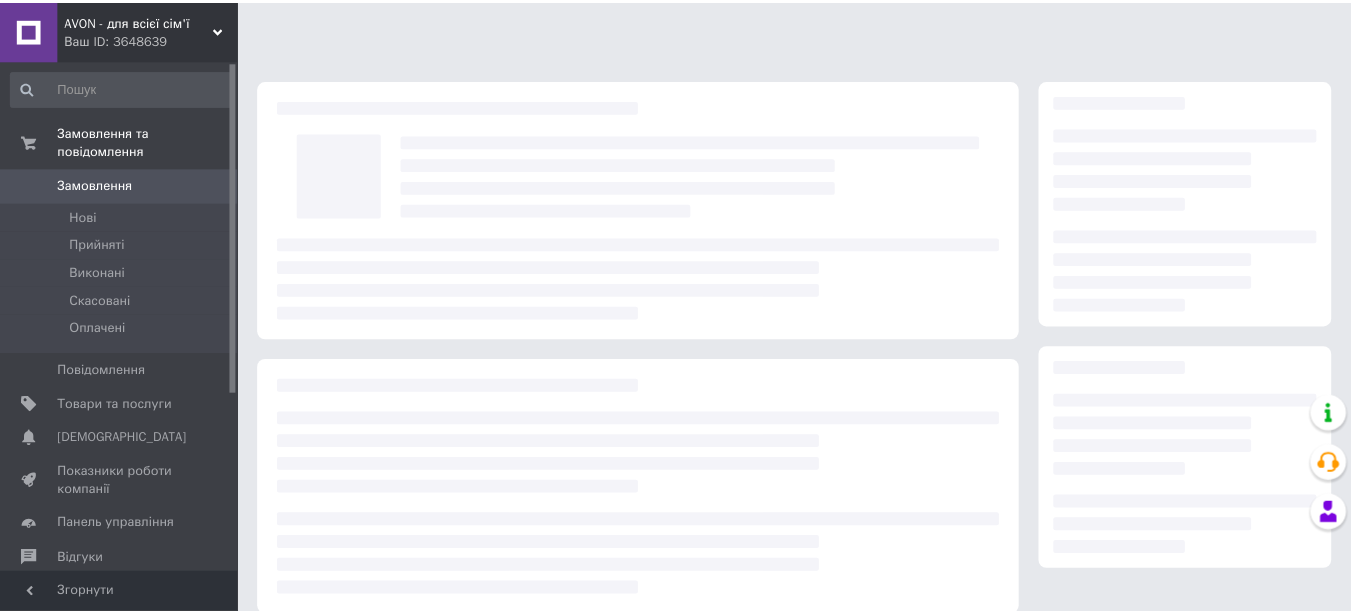 scroll, scrollTop: 0, scrollLeft: 0, axis: both 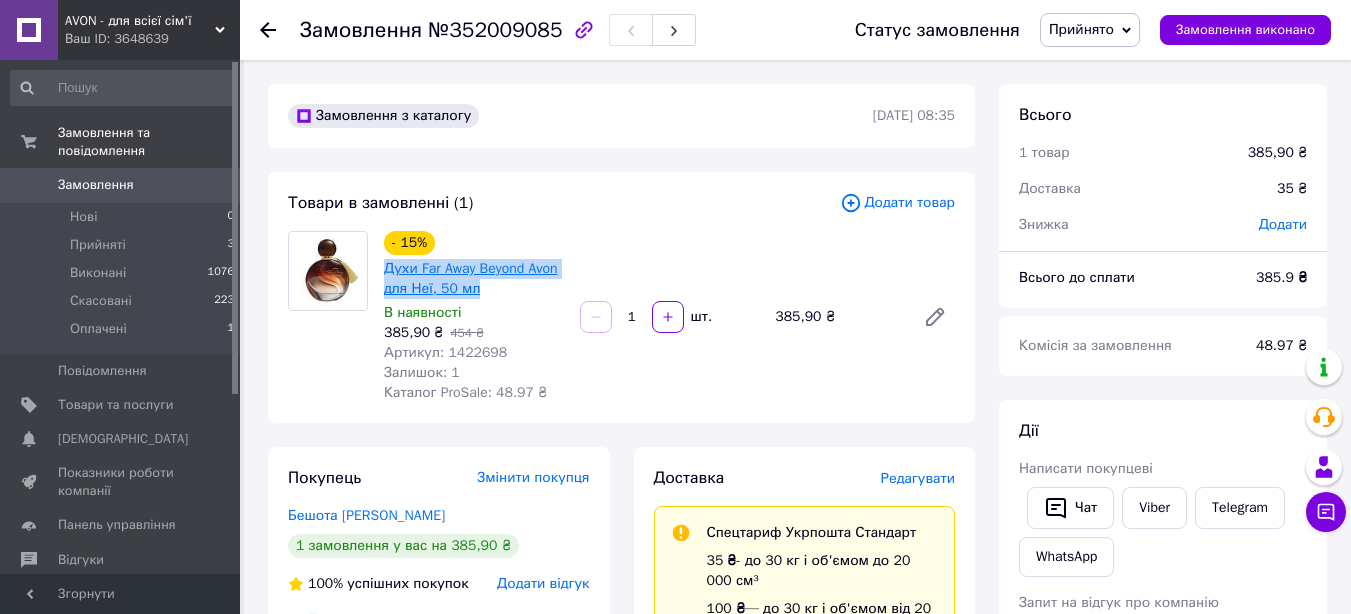 drag, startPoint x: 383, startPoint y: 266, endPoint x: 464, endPoint y: 289, distance: 84.20214 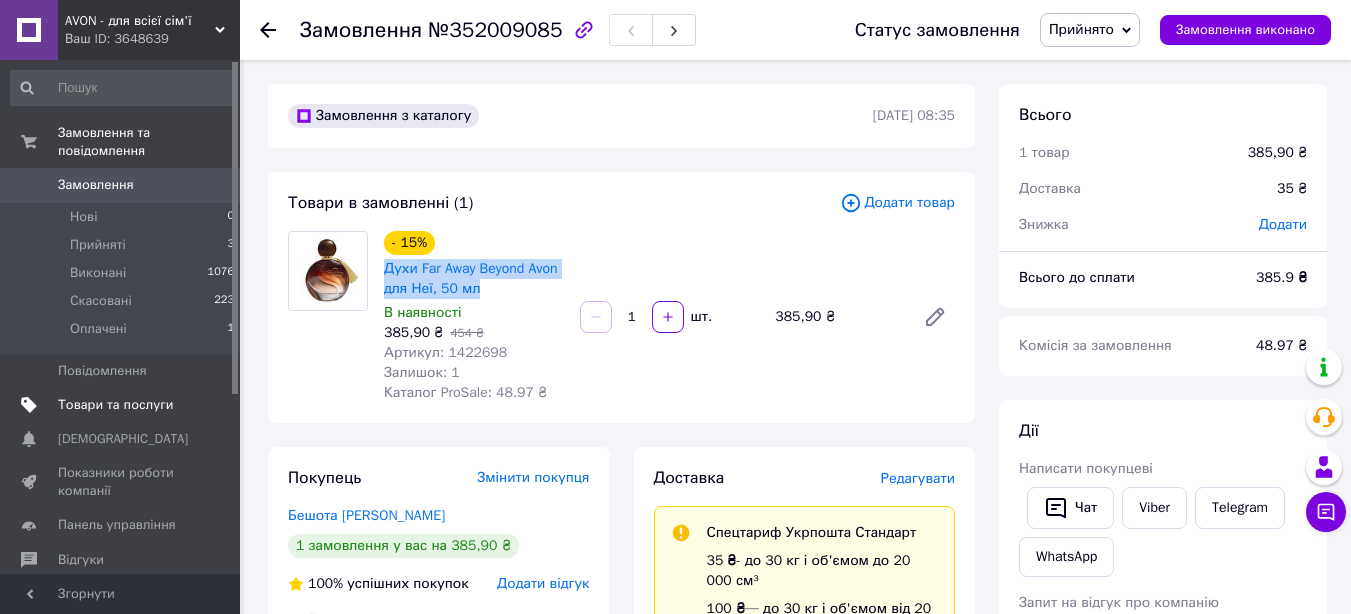 click on "Товари та послуги" at bounding box center [115, 405] 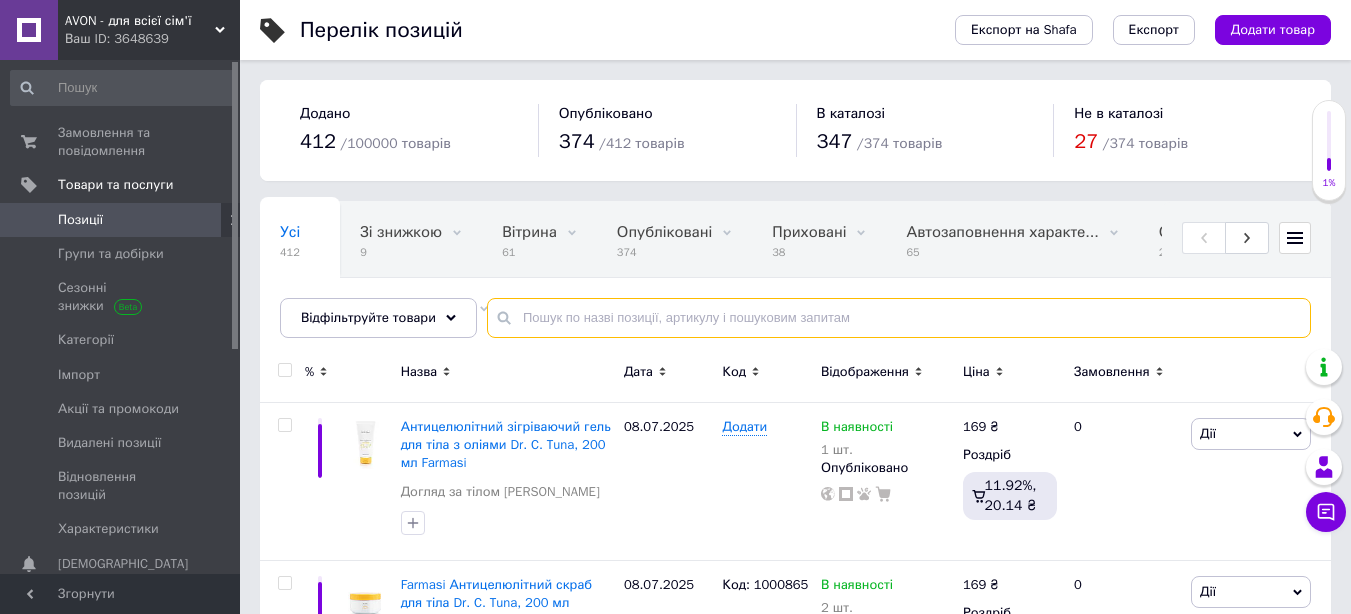 click at bounding box center [899, 318] 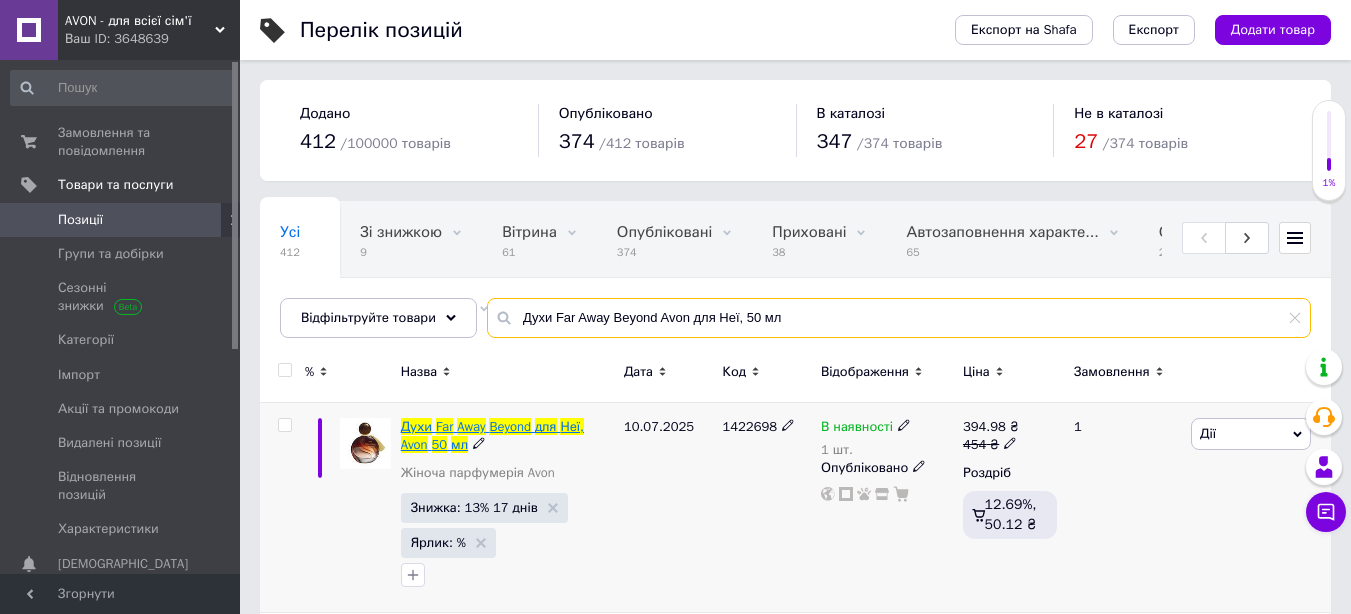 type on "Духи Far Away Beyond Avon для Неї, 50 мл" 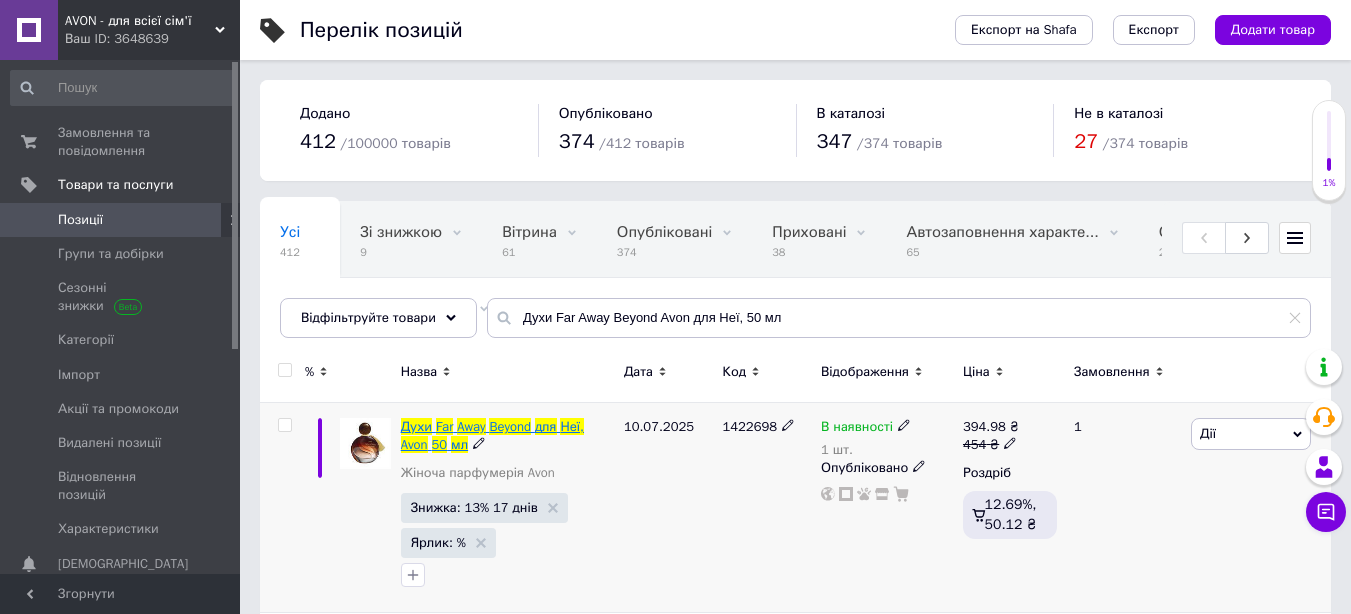 click at bounding box center (434, 426) 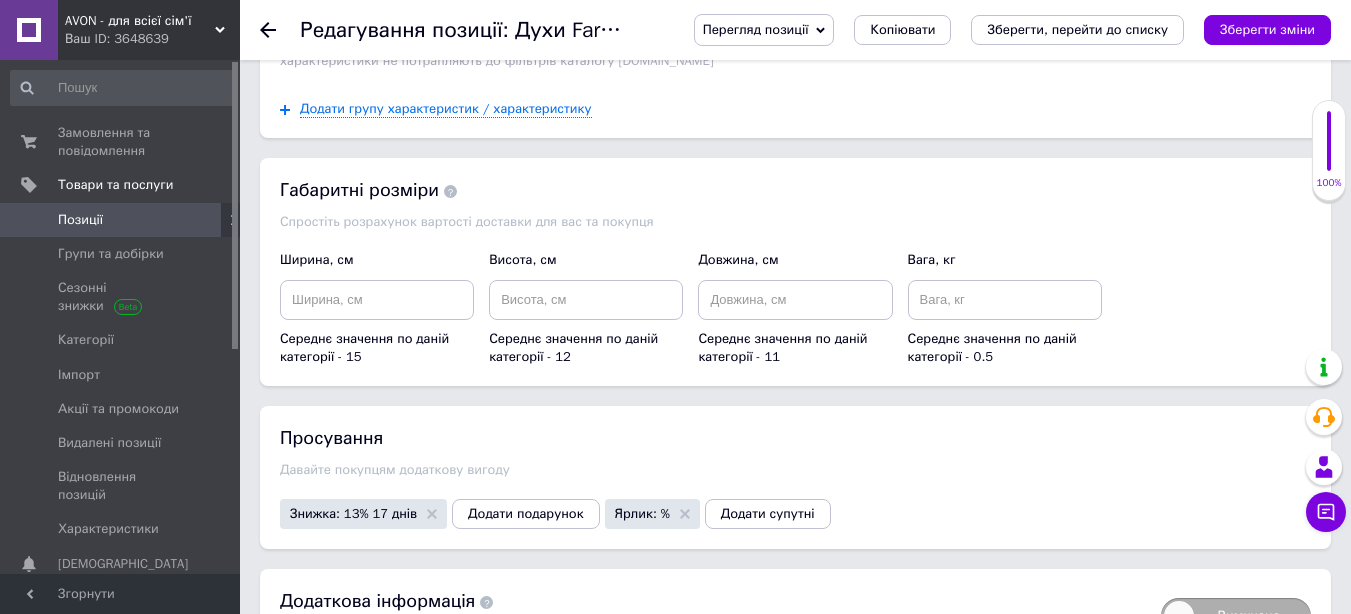 scroll, scrollTop: 2134, scrollLeft: 0, axis: vertical 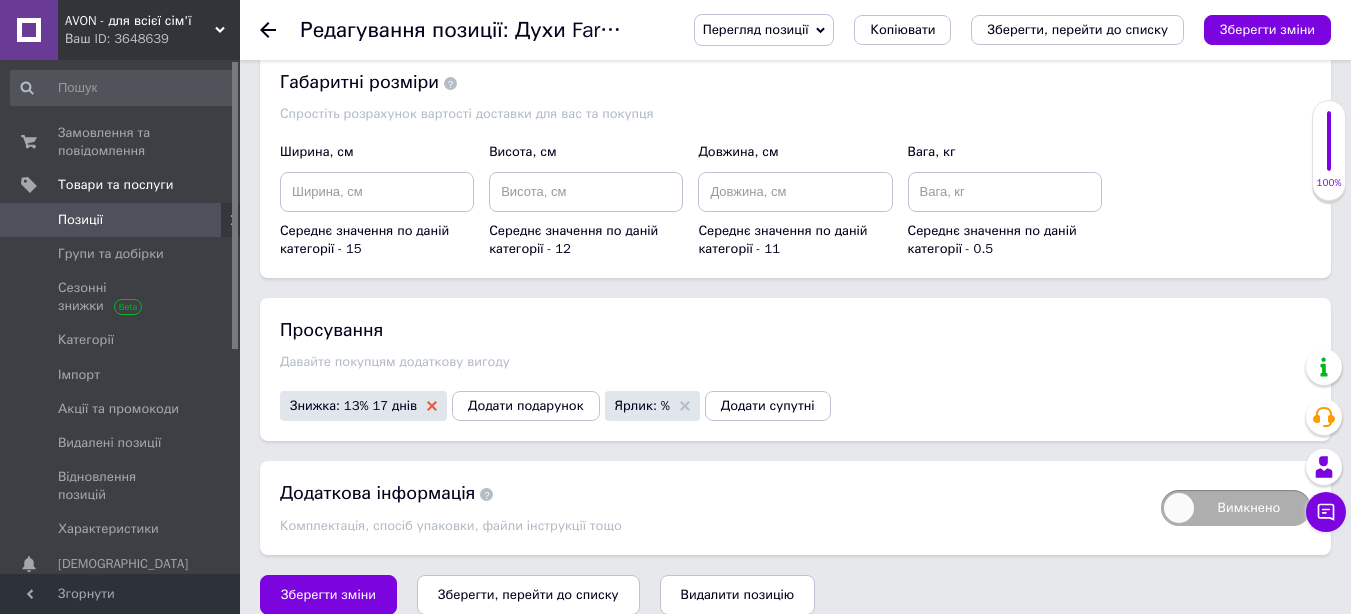 click 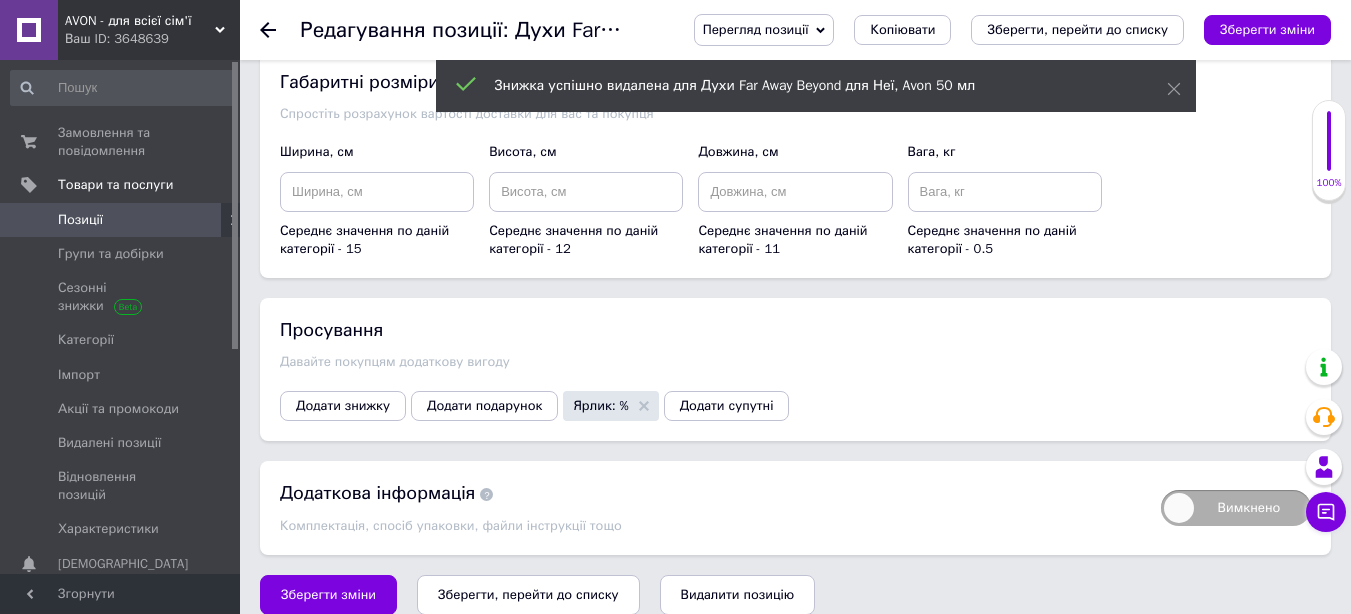 click on "Ярлик: %" at bounding box center [610, 406] 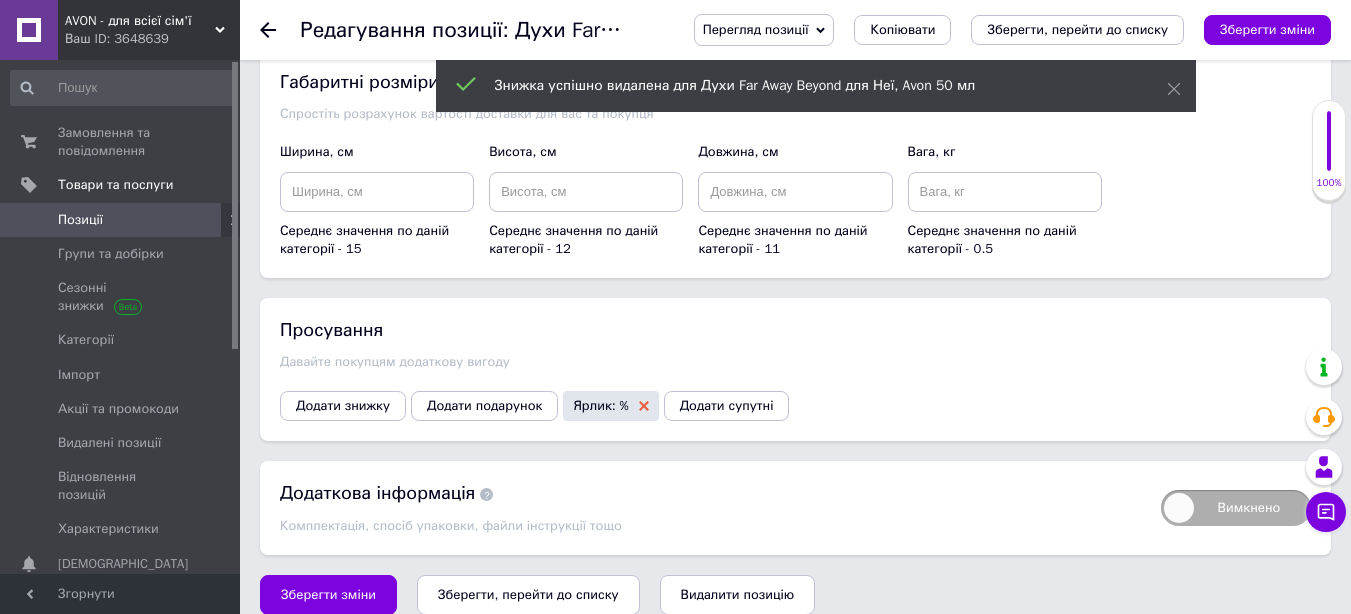 click 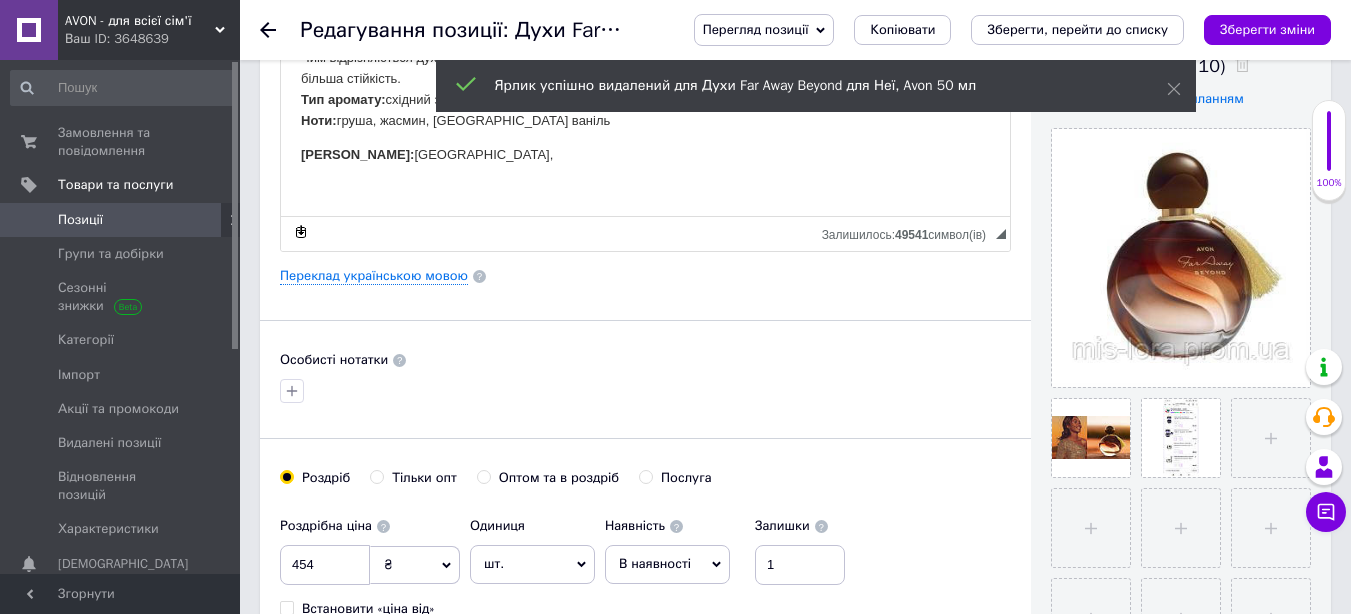 scroll, scrollTop: 334, scrollLeft: 0, axis: vertical 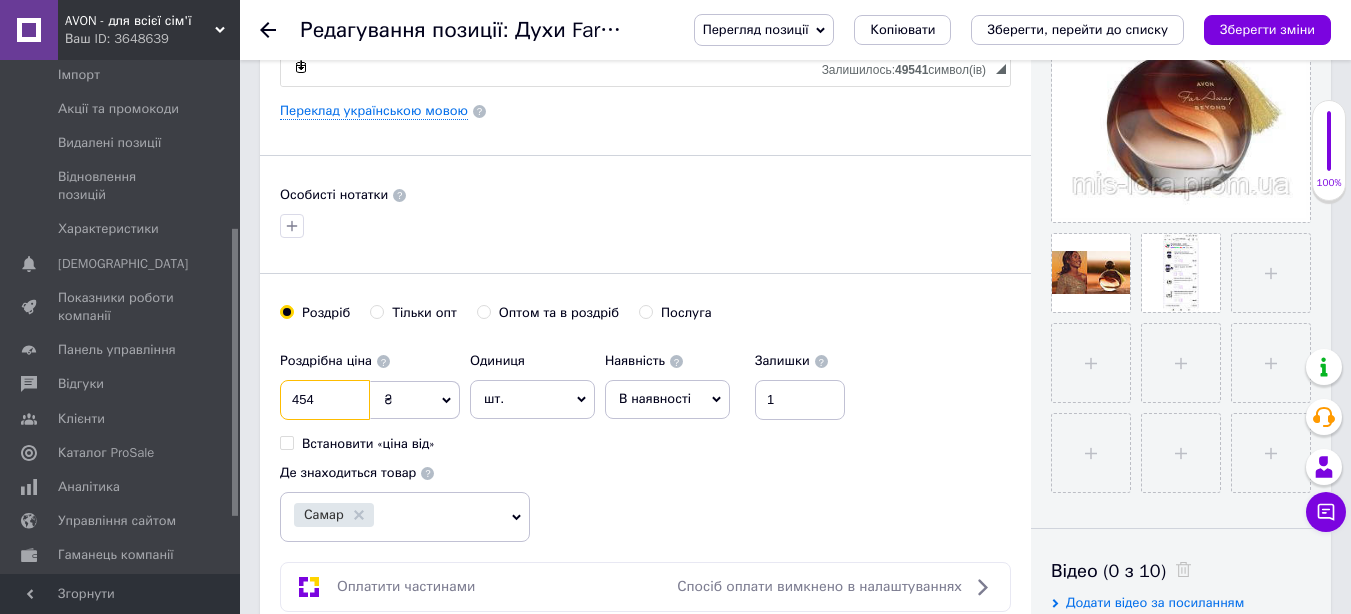 drag, startPoint x: 325, startPoint y: 406, endPoint x: 275, endPoint y: 398, distance: 50.635956 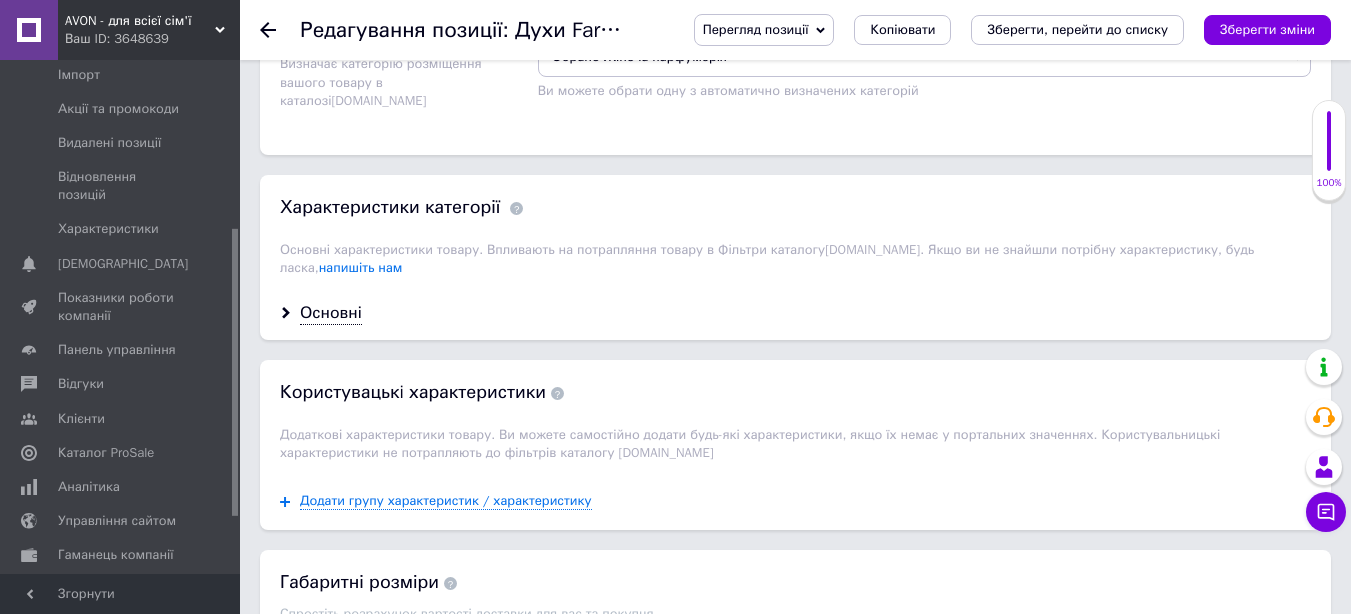 scroll, scrollTop: 2134, scrollLeft: 0, axis: vertical 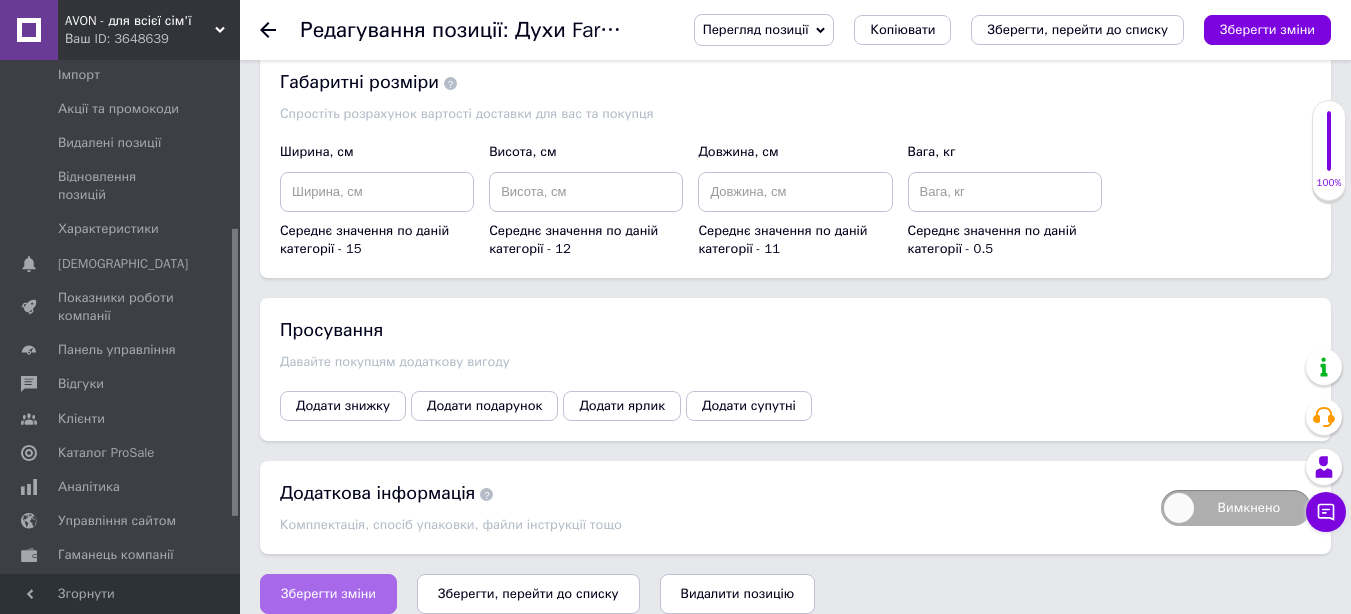 type on "420" 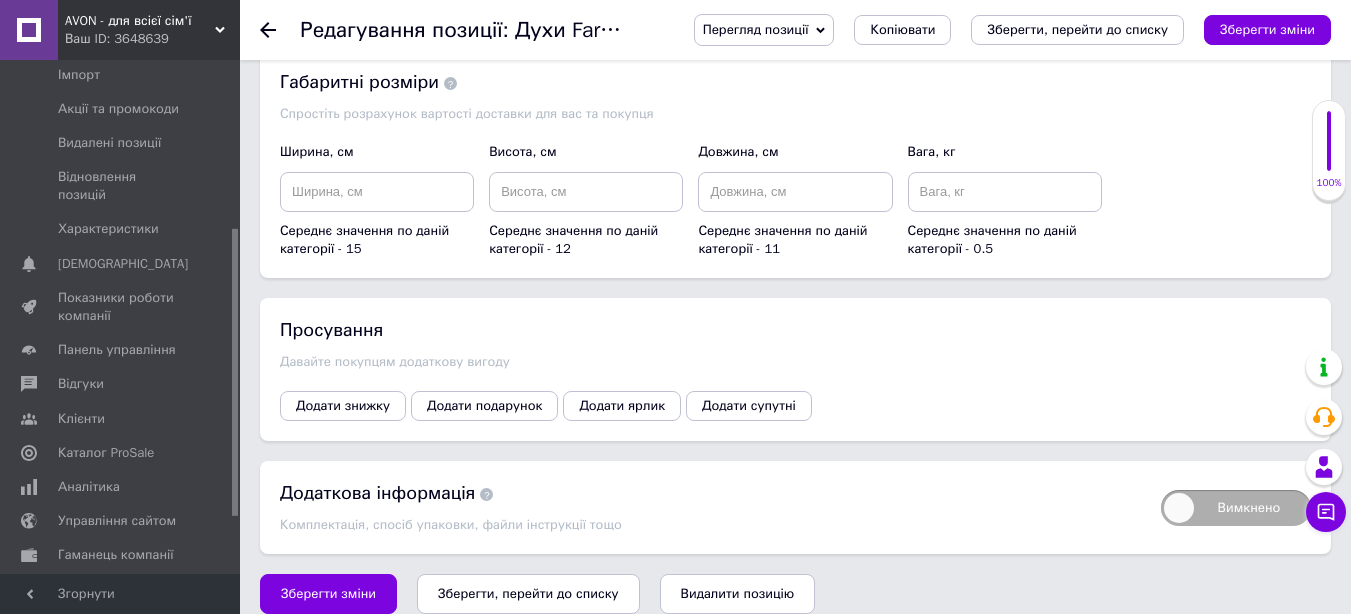 click on "Зберегти зміни" at bounding box center [328, 594] 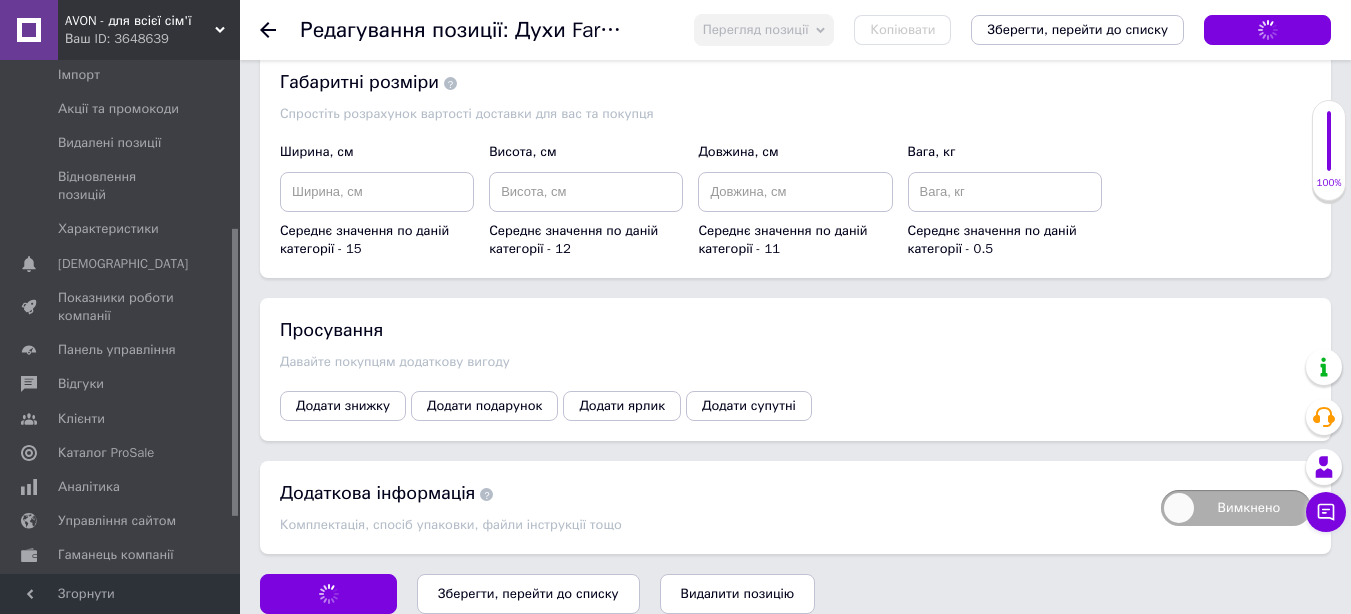 click on "Зберегти, перейти до списку" at bounding box center (528, 593) 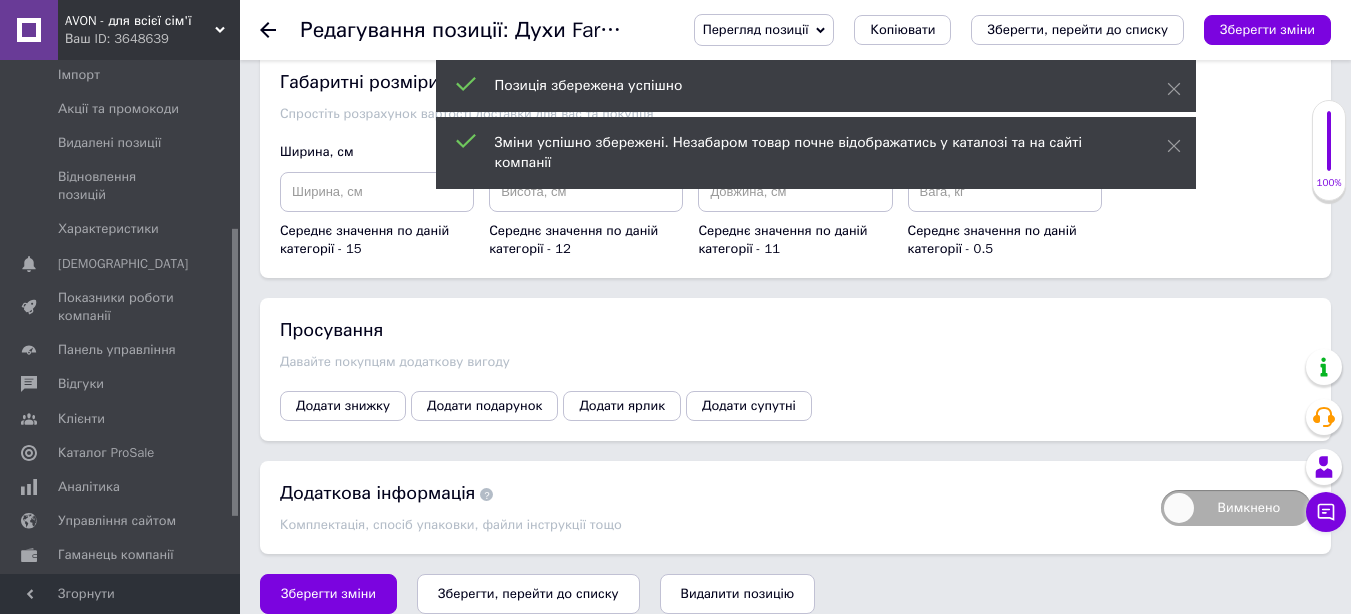 scroll, scrollTop: 0, scrollLeft: 0, axis: both 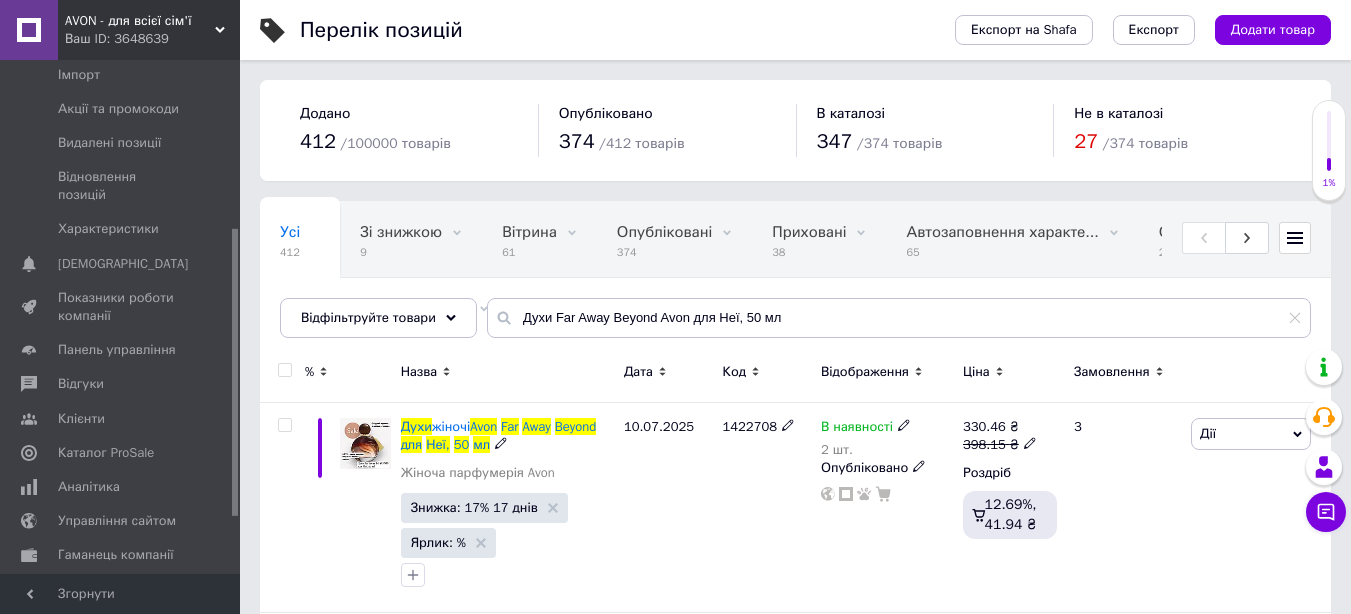 click on "Far" at bounding box center (509, 426) 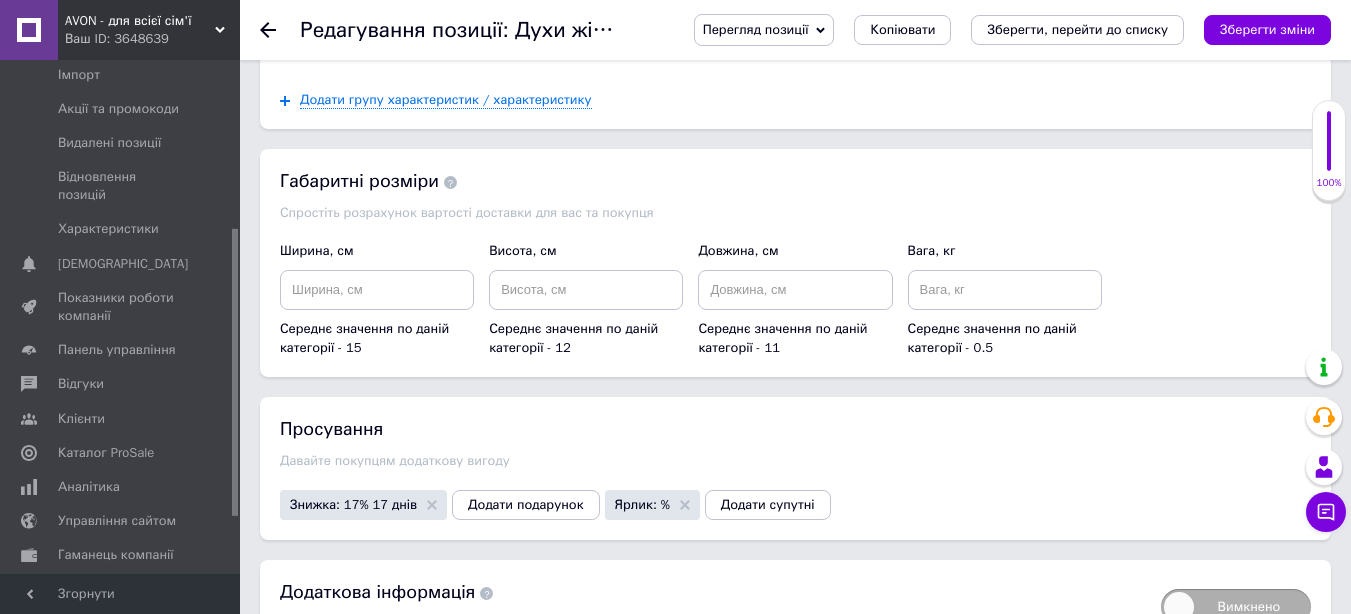 scroll, scrollTop: 2241, scrollLeft: 0, axis: vertical 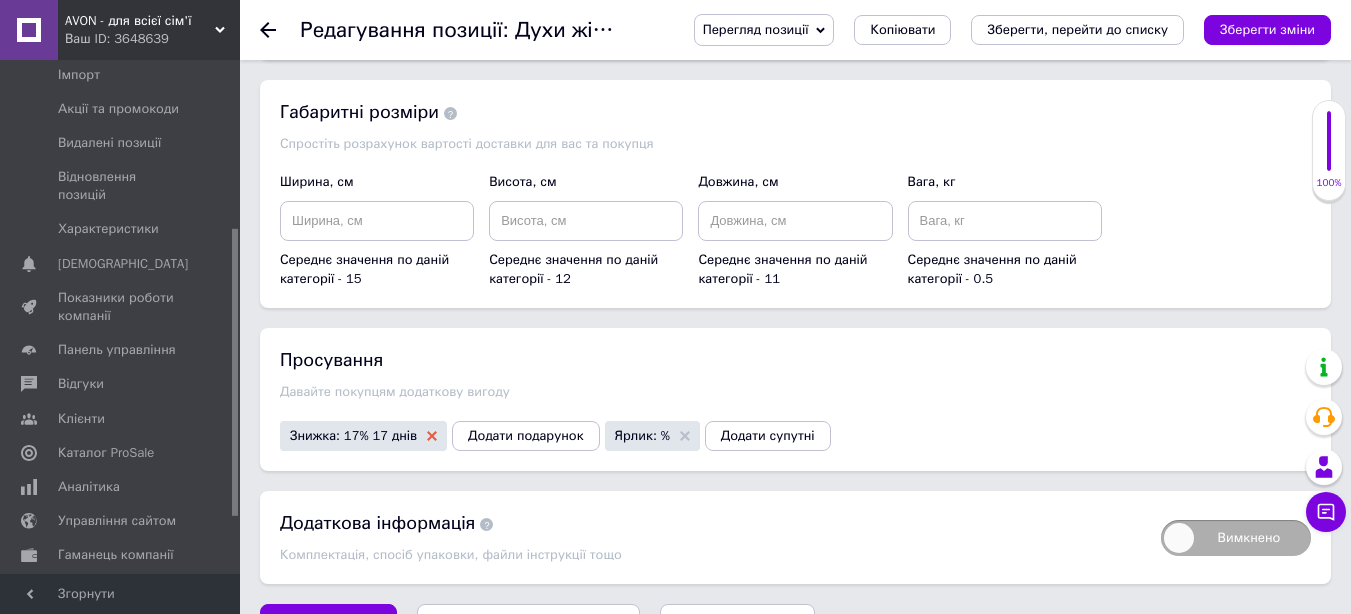 click 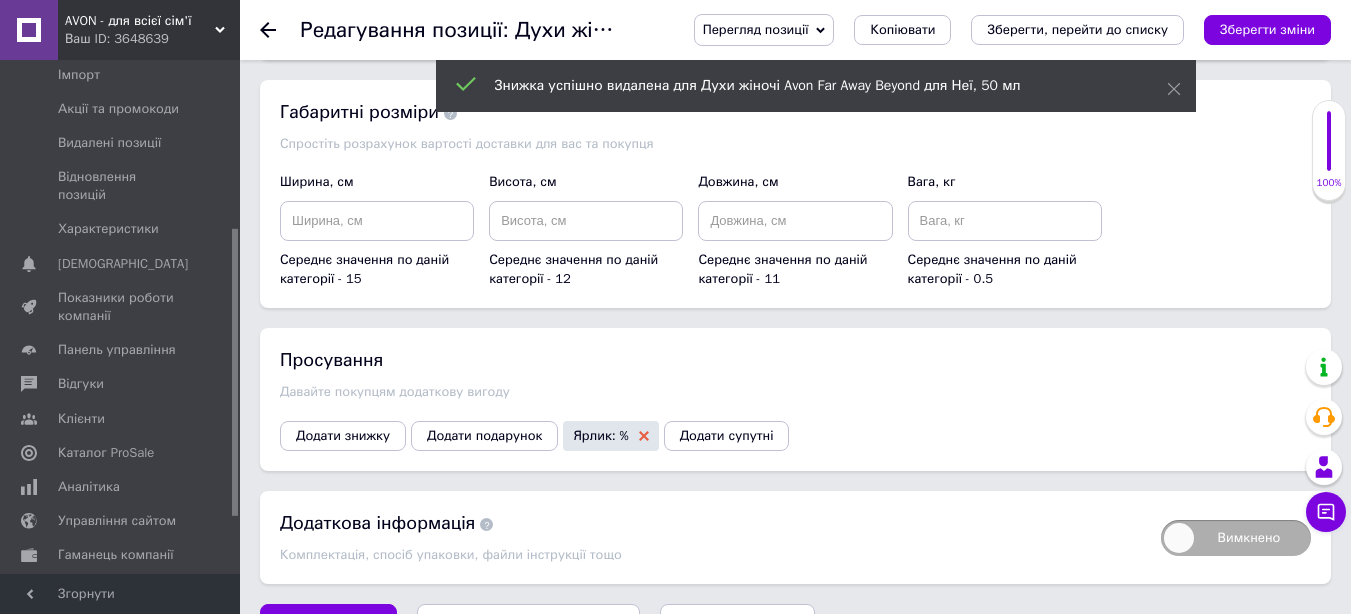 click 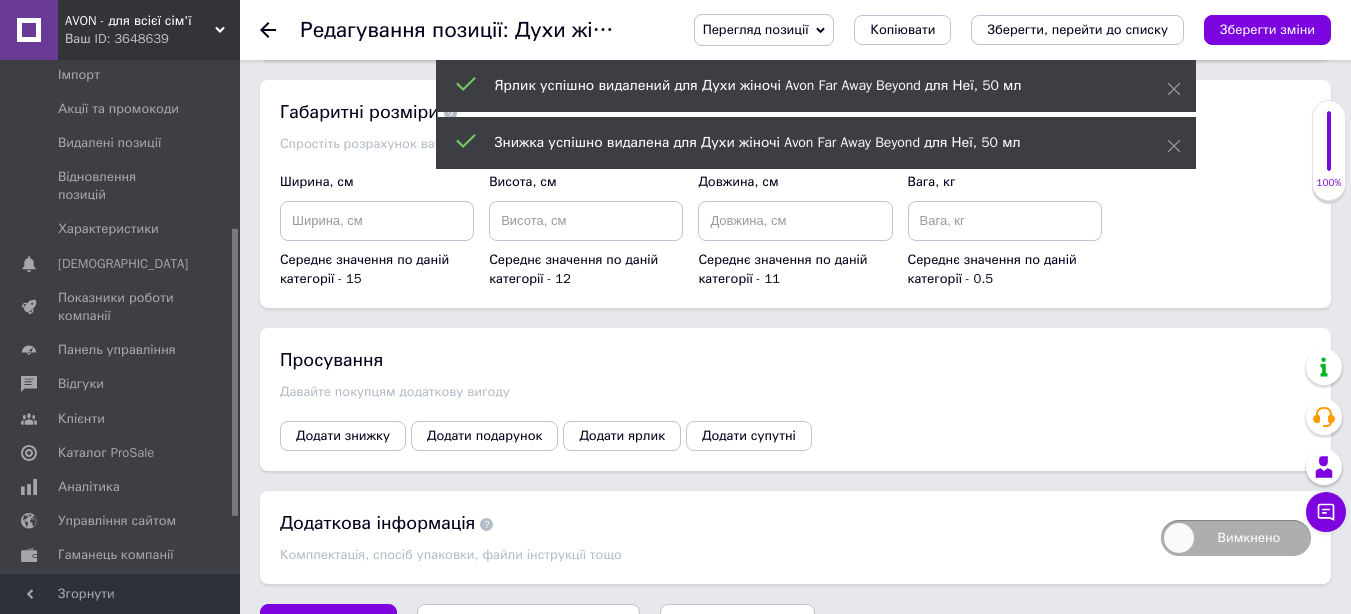 scroll, scrollTop: 2240, scrollLeft: 0, axis: vertical 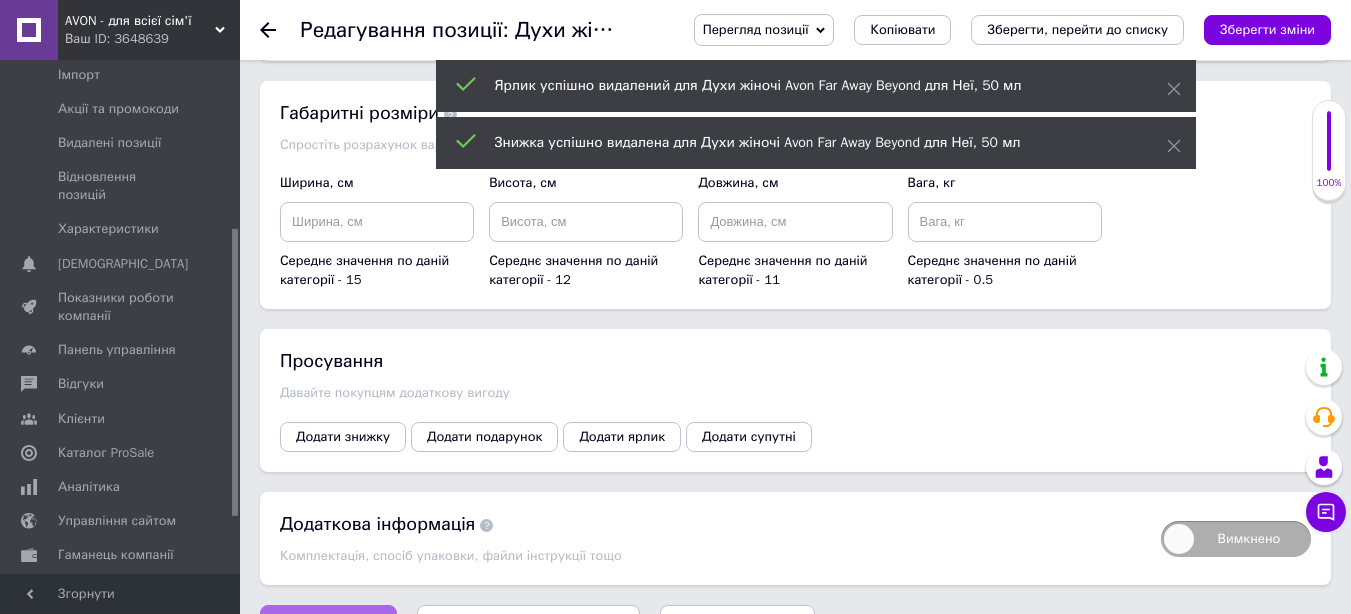 click on "Зберегти зміни" at bounding box center (328, 625) 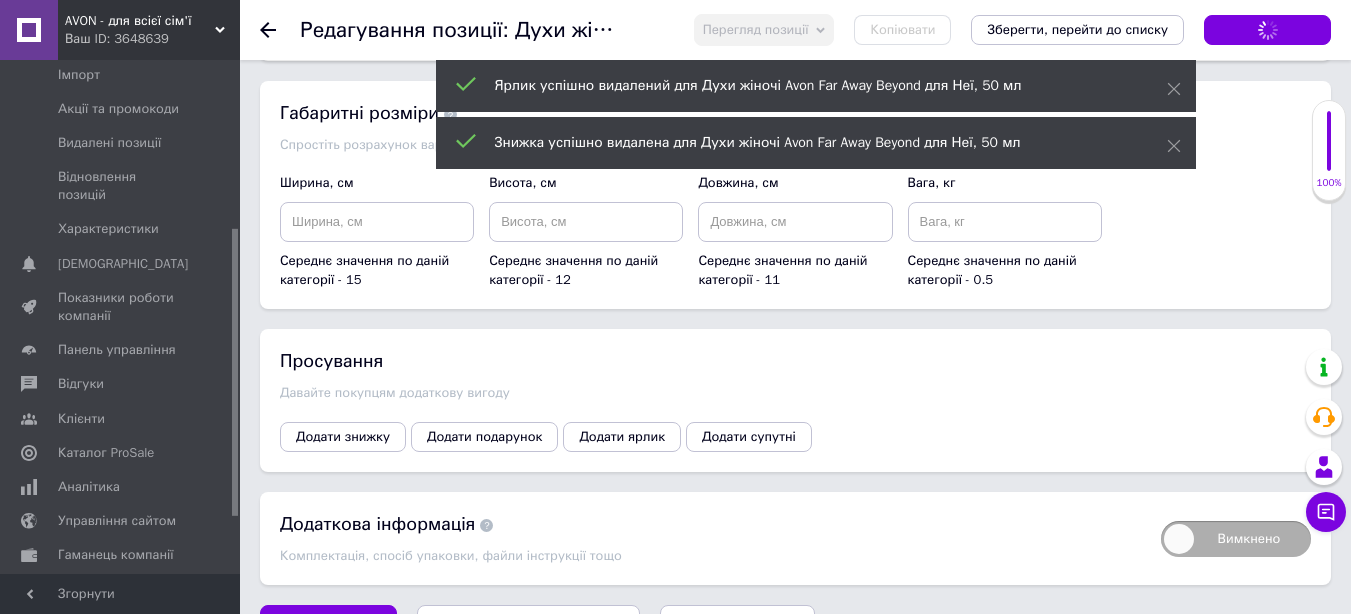 click on "Зберегти, перейти до списку" at bounding box center (528, 624) 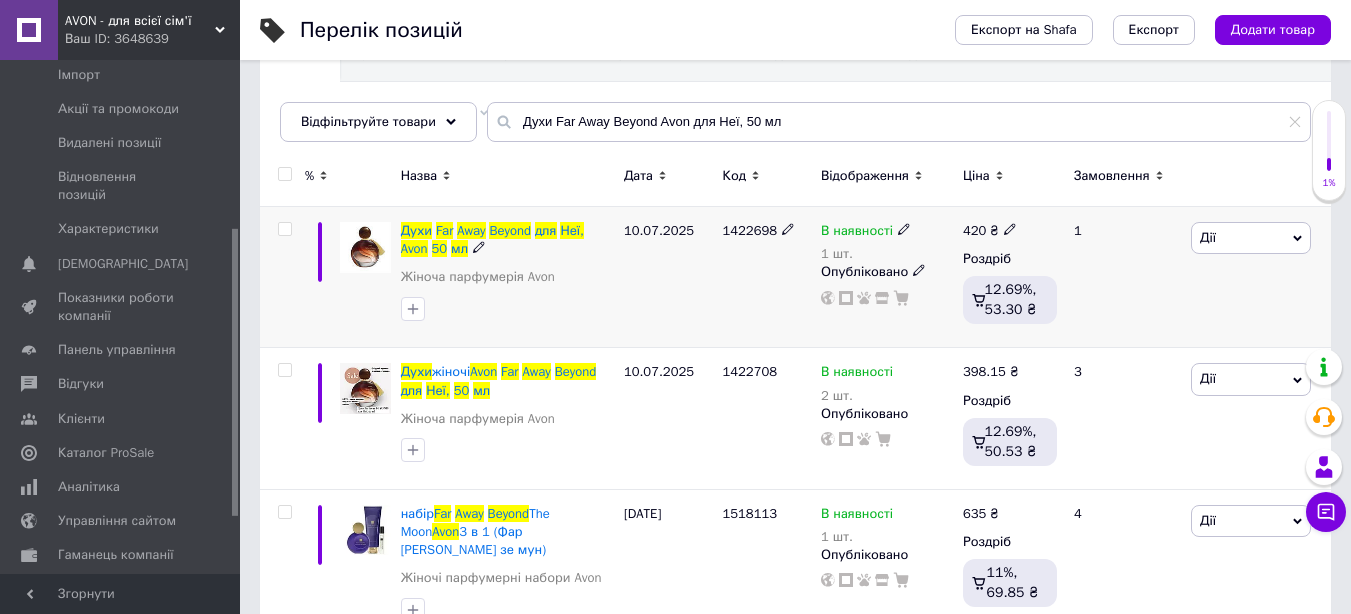 scroll, scrollTop: 249, scrollLeft: 0, axis: vertical 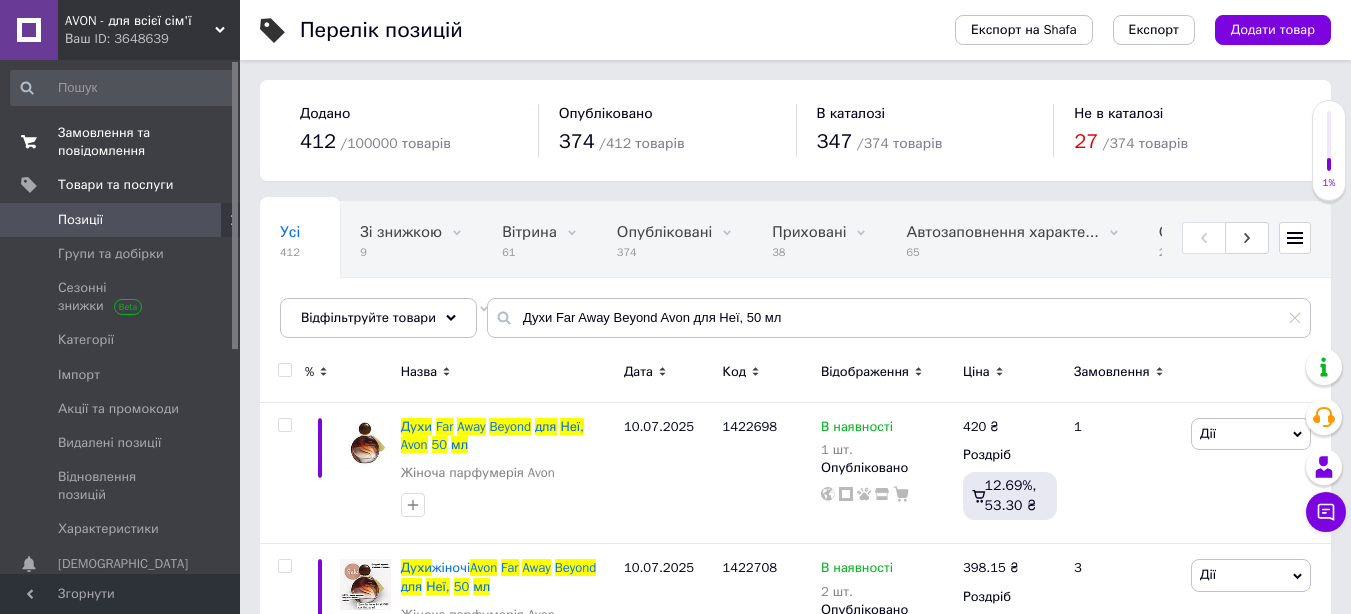 click on "Замовлення та повідомлення" at bounding box center [121, 142] 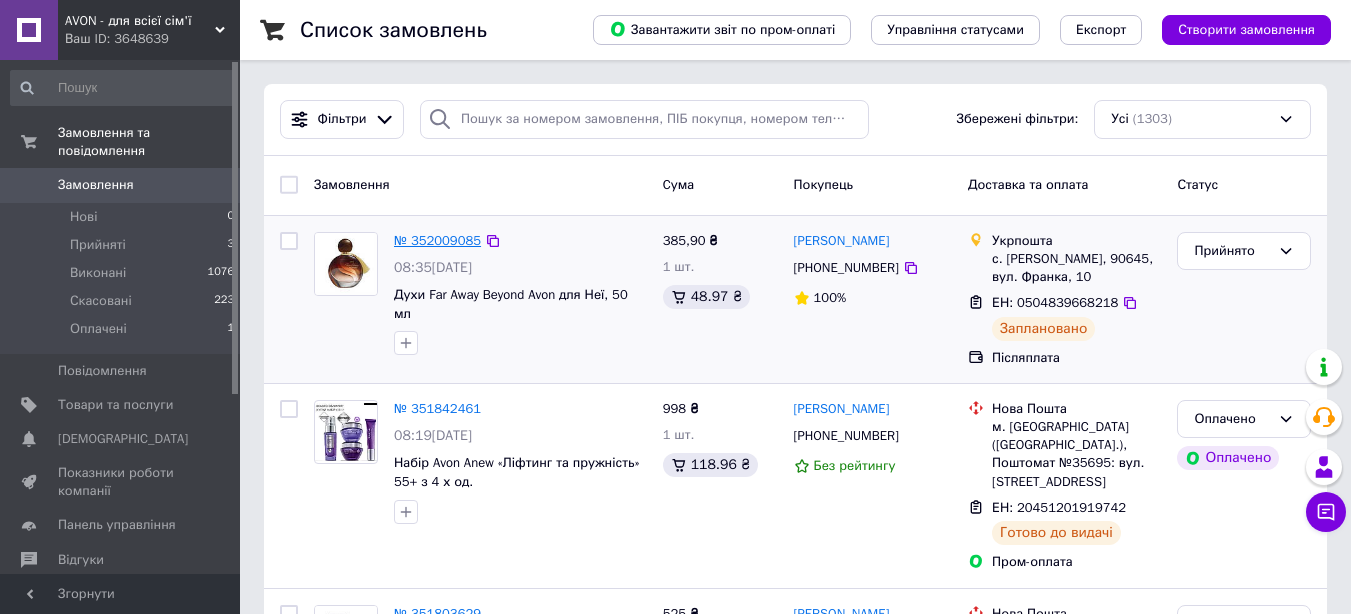 click on "№ 352009085" at bounding box center (437, 240) 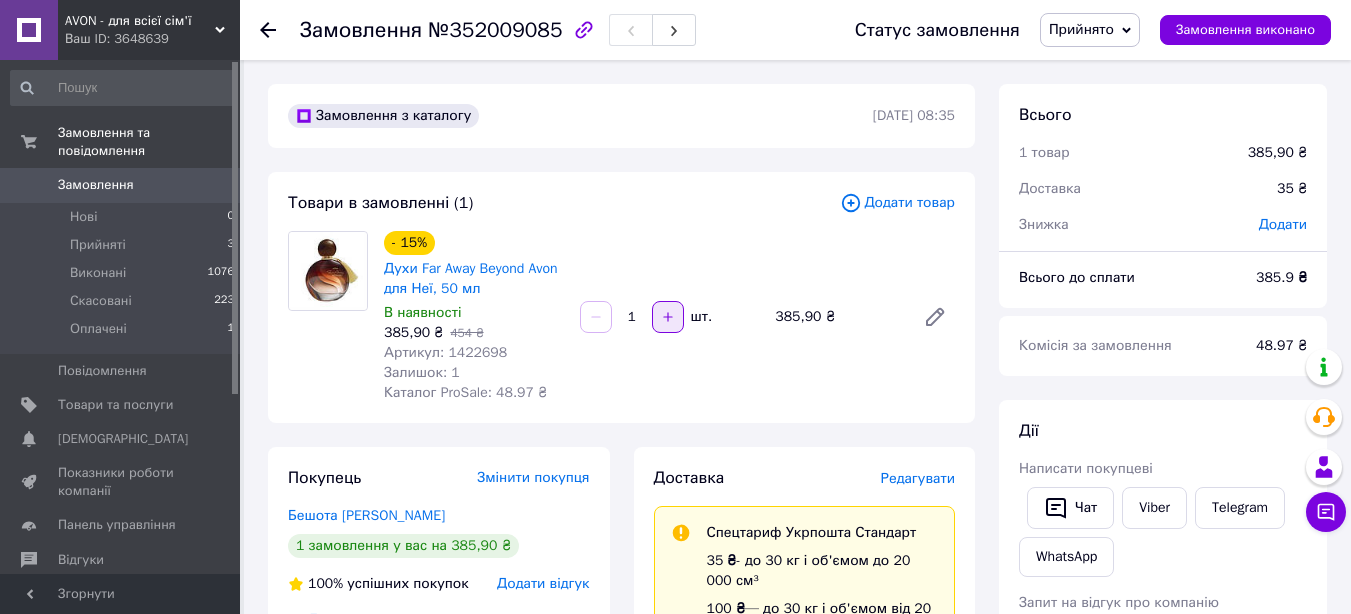 click 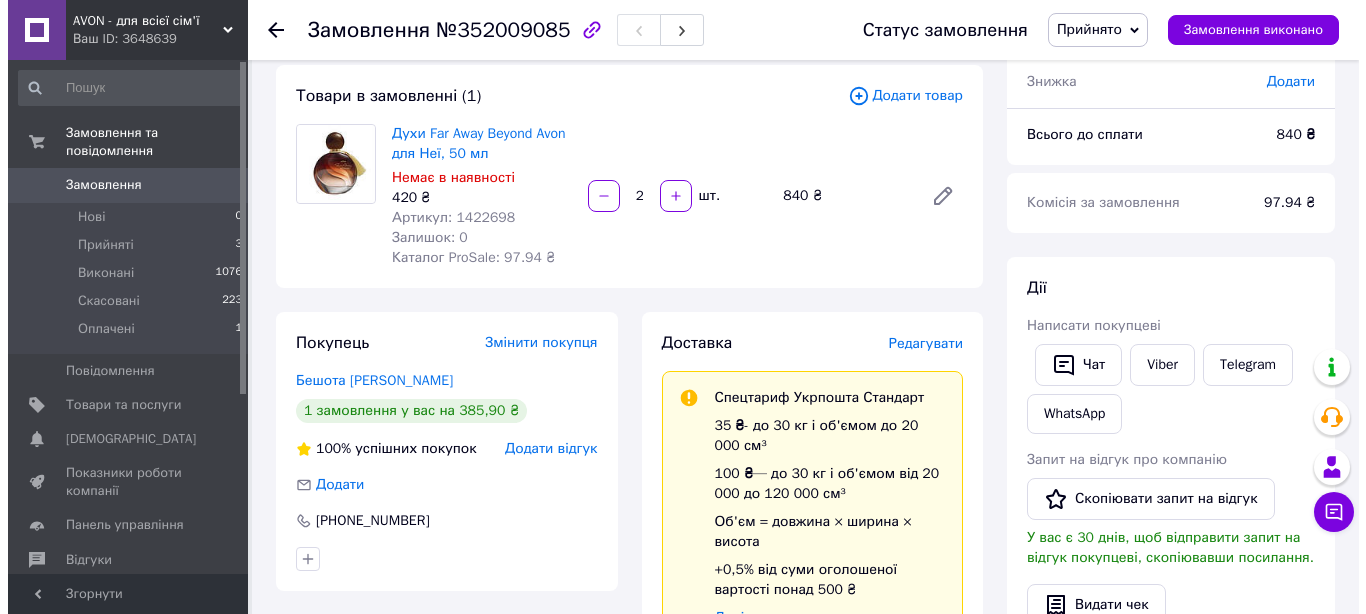 scroll, scrollTop: 0, scrollLeft: 0, axis: both 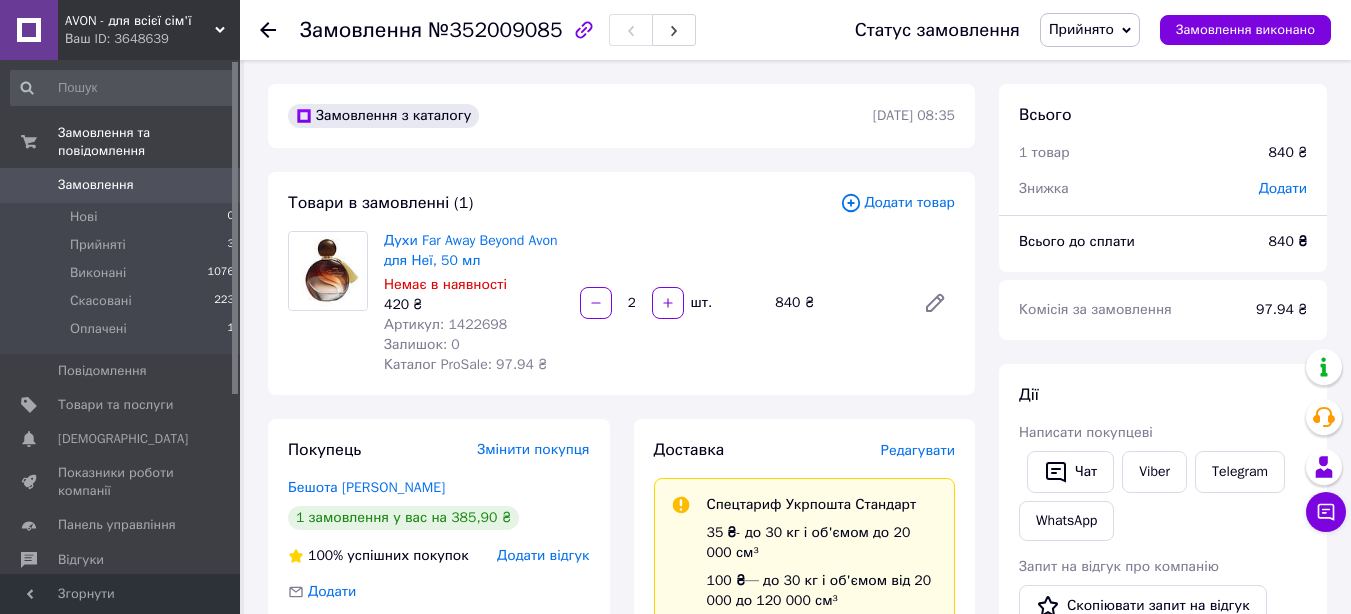 click on "Додати товар" at bounding box center [897, 203] 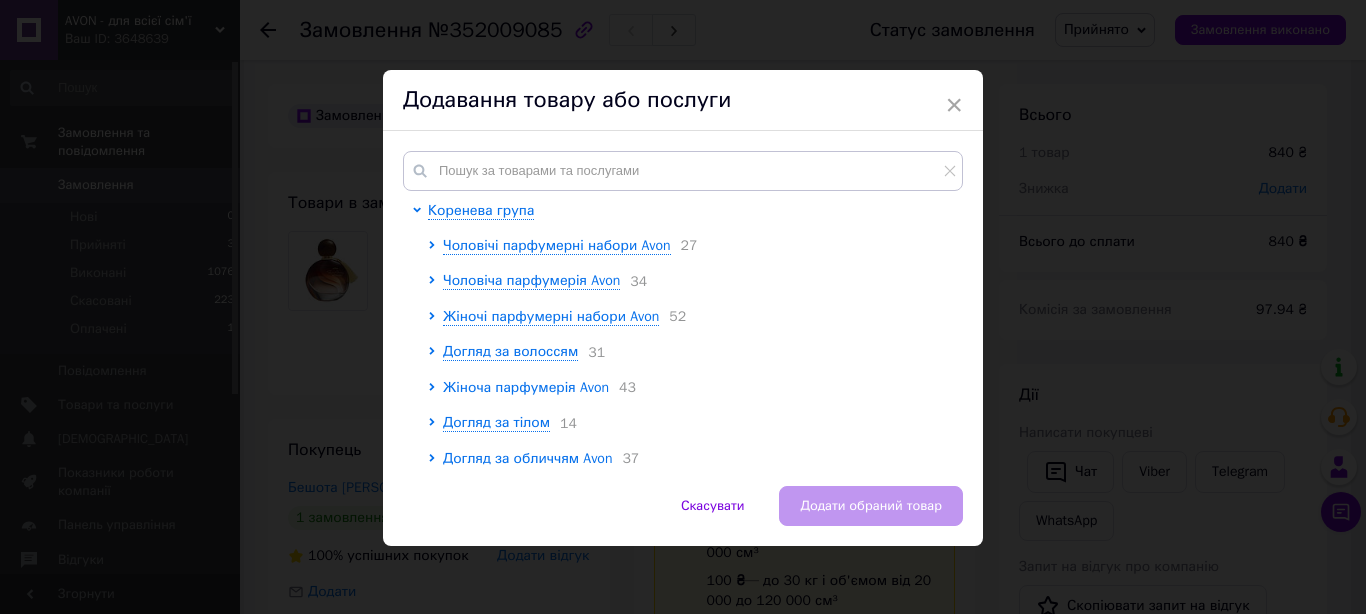 click on "Жіноча парфумерія  Avon" at bounding box center (526, 387) 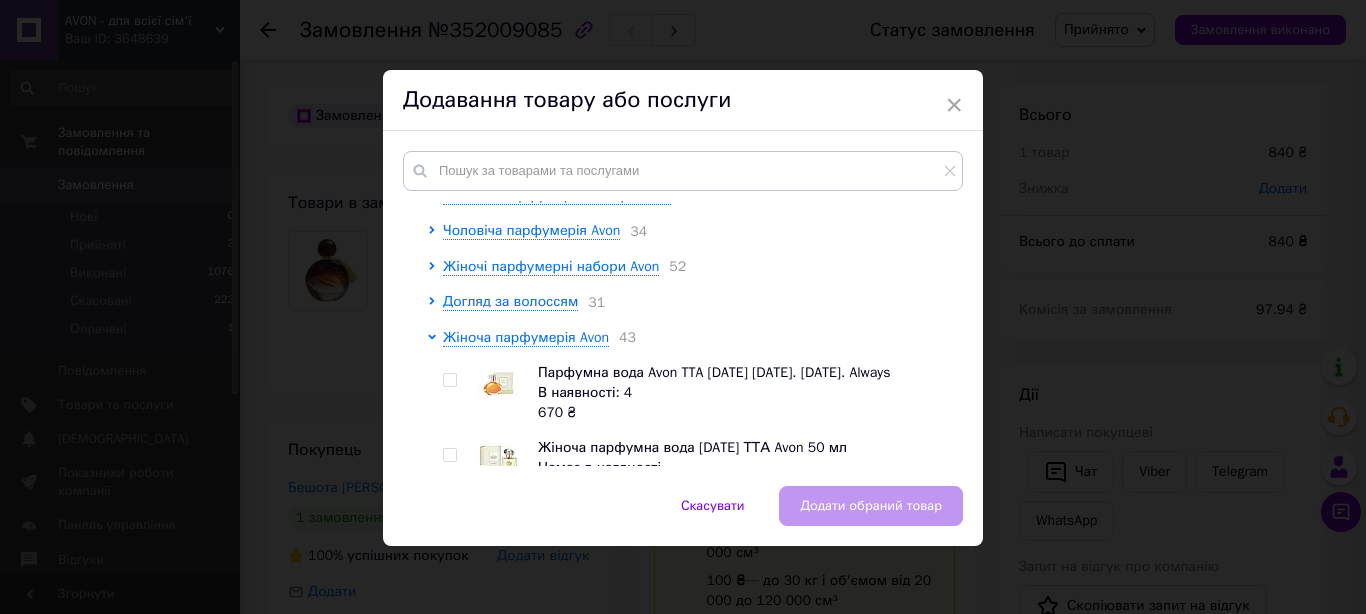 scroll, scrollTop: 100, scrollLeft: 0, axis: vertical 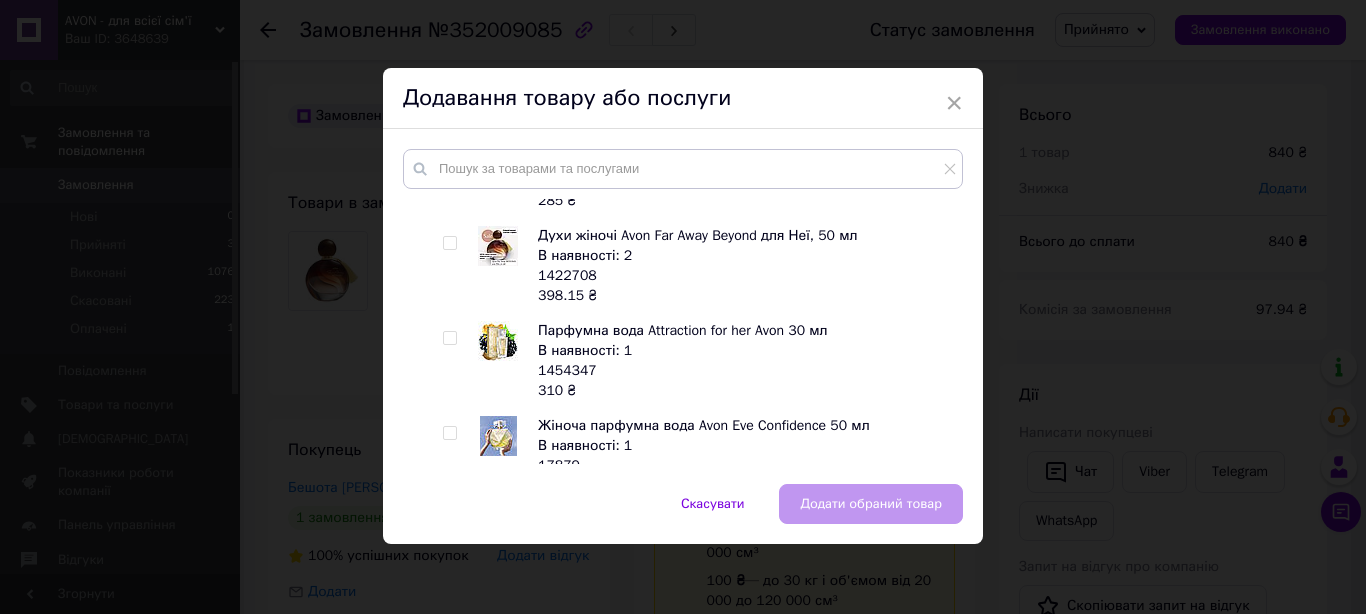 click at bounding box center [449, 243] 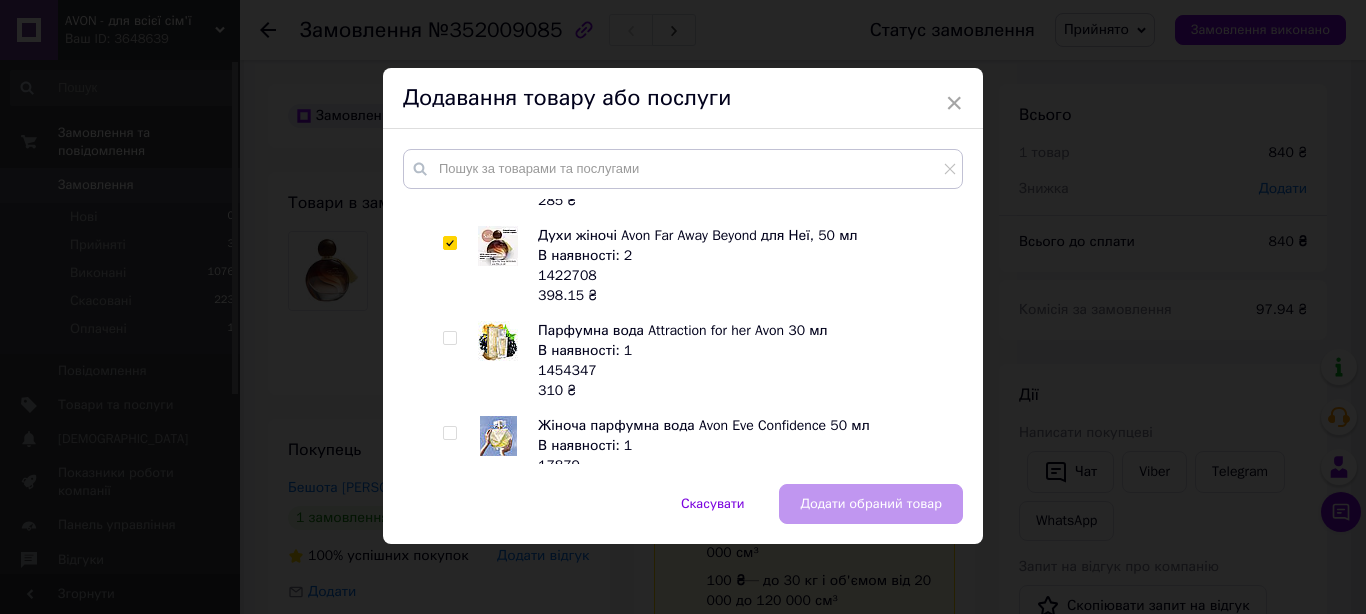 checkbox on "true" 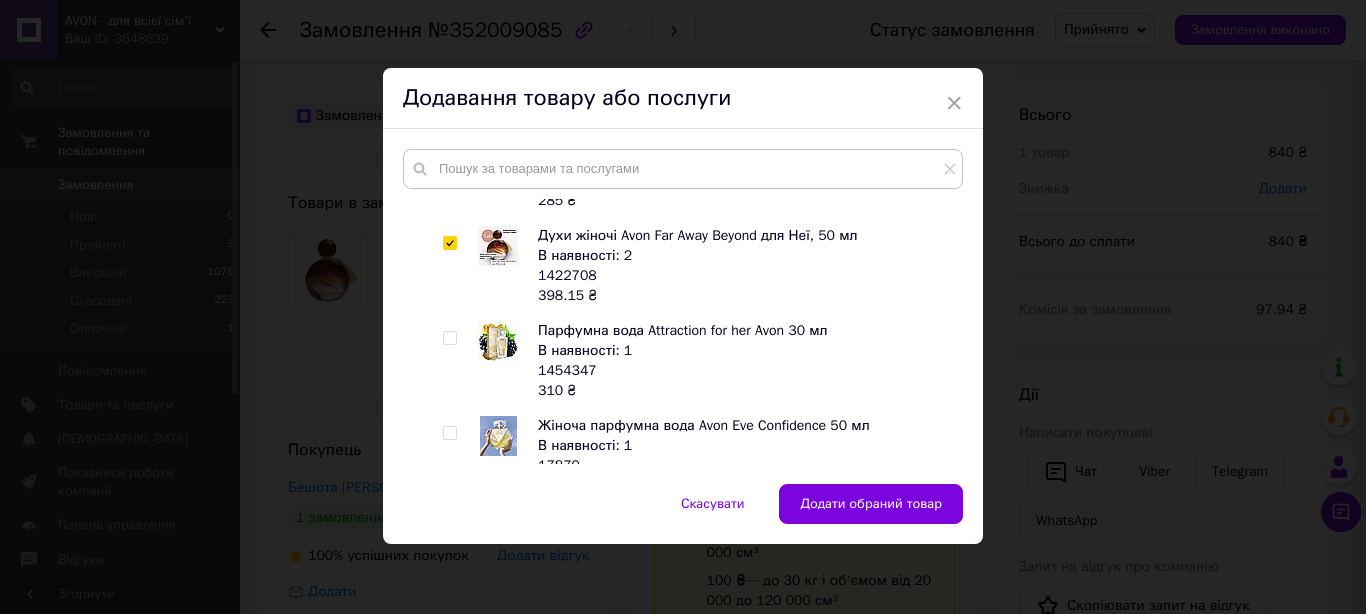 click on "Додати обраний товар" at bounding box center [871, 504] 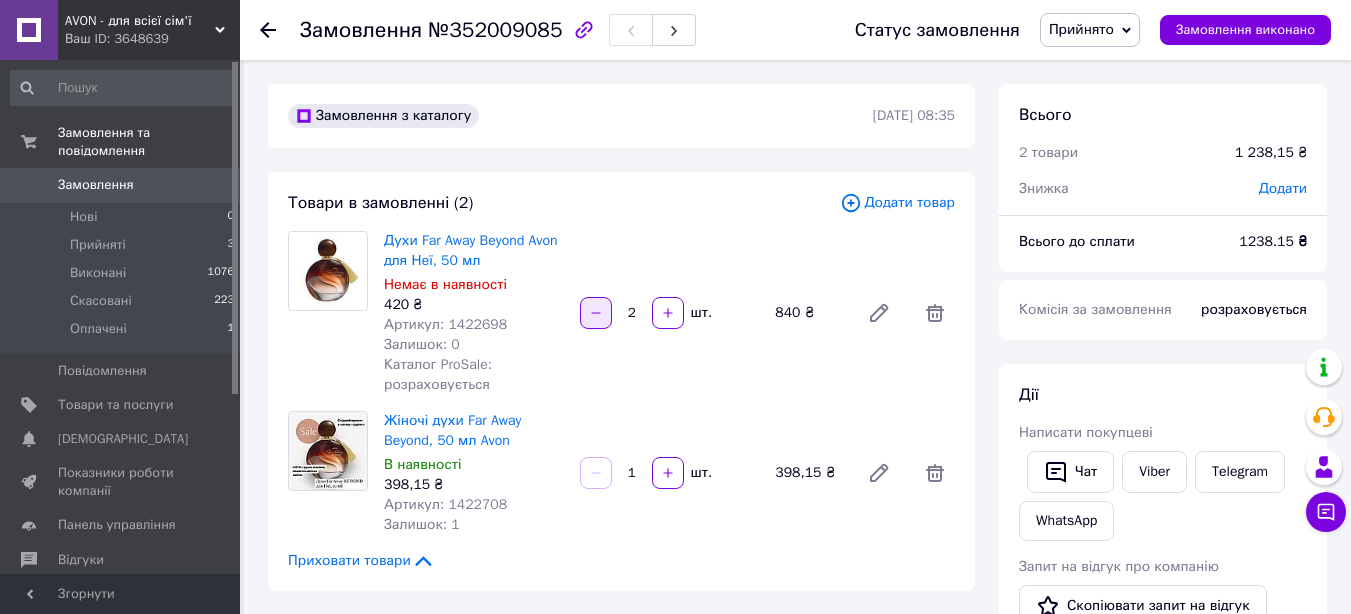 click 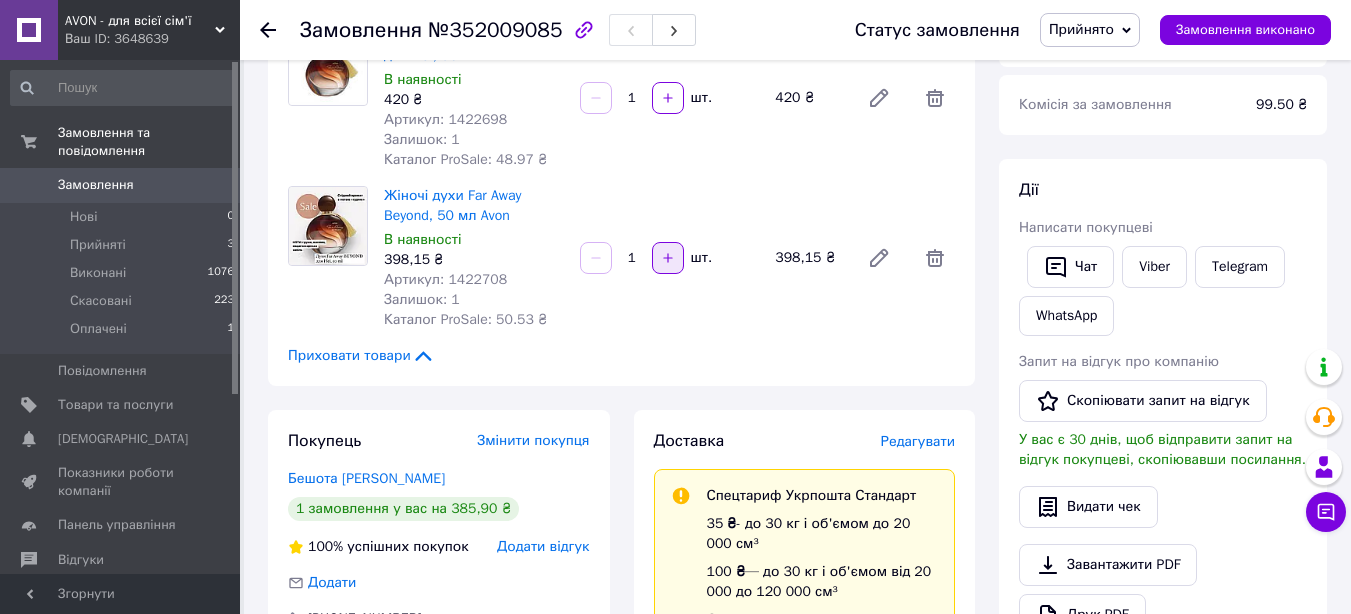 scroll, scrollTop: 0, scrollLeft: 0, axis: both 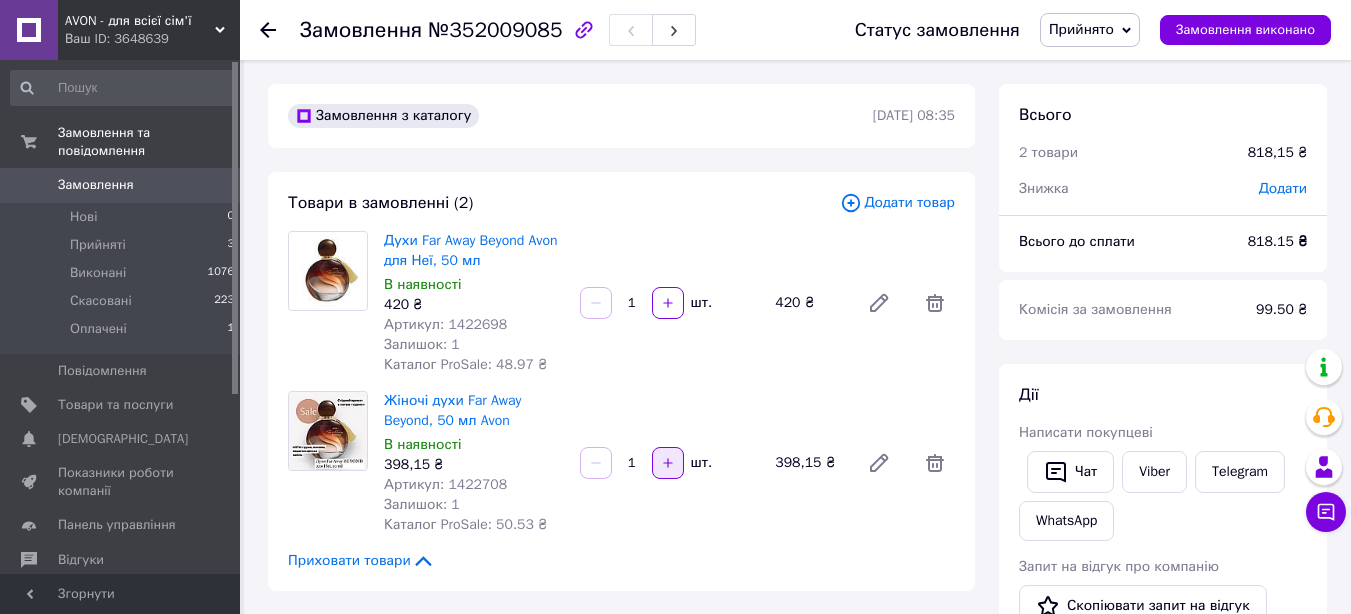 click 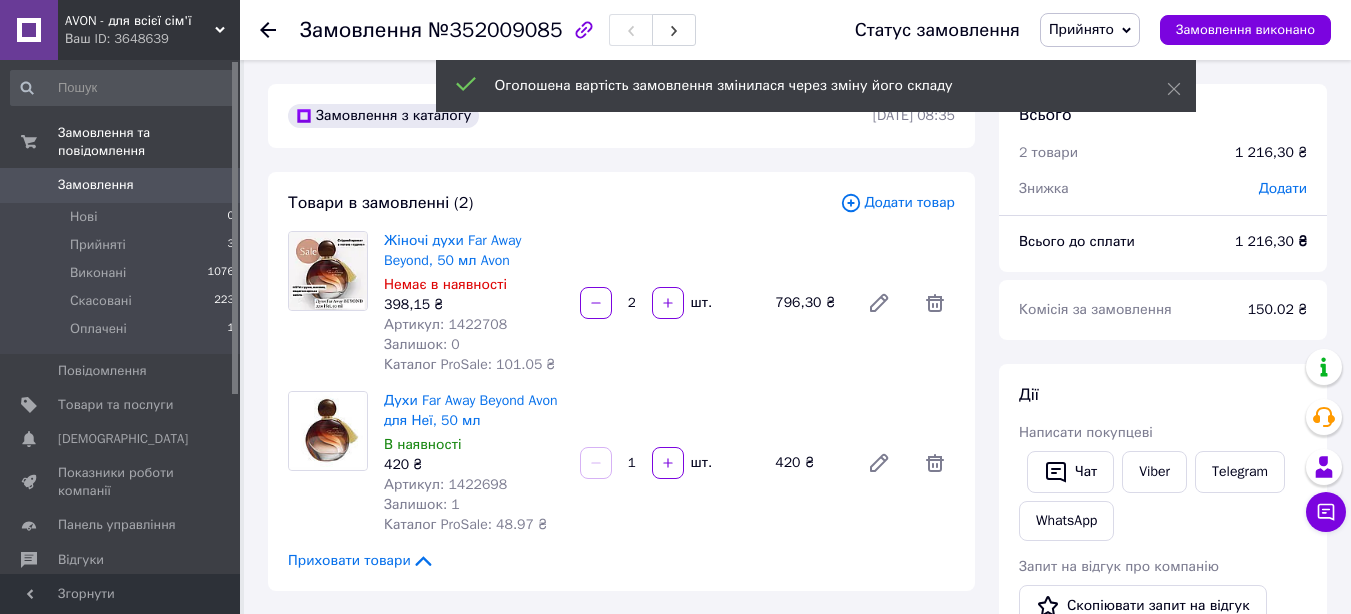 scroll, scrollTop: 36, scrollLeft: 0, axis: vertical 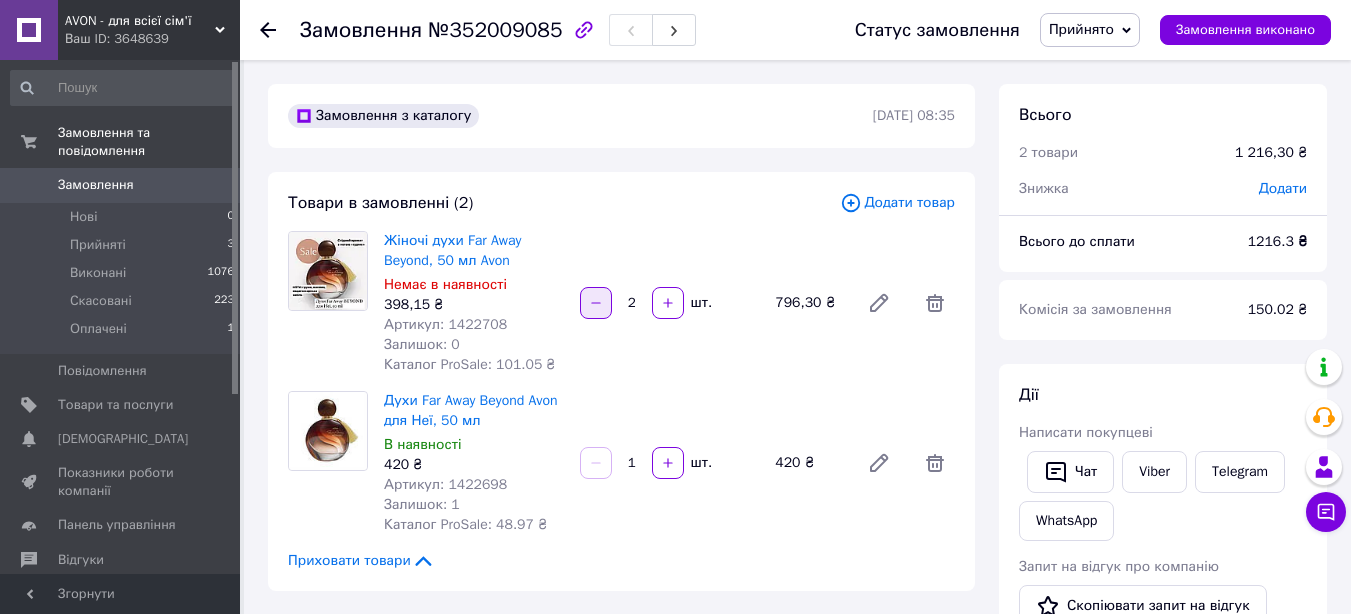 click at bounding box center (596, 303) 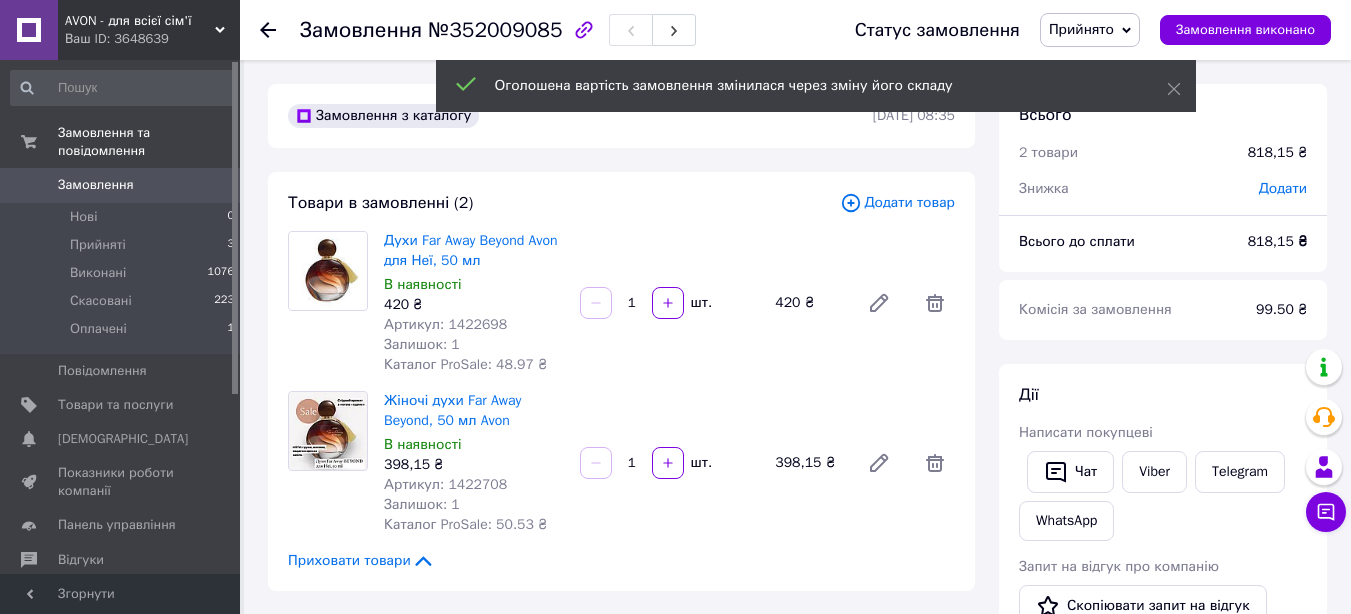 scroll, scrollTop: 132, scrollLeft: 0, axis: vertical 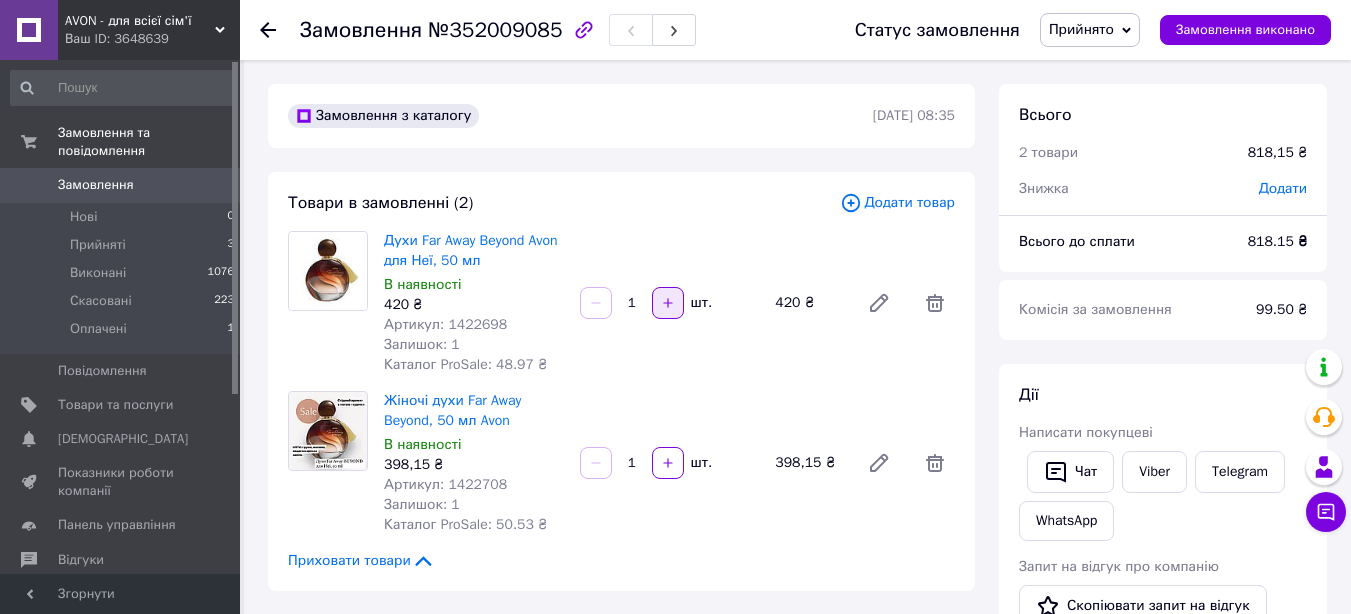 click 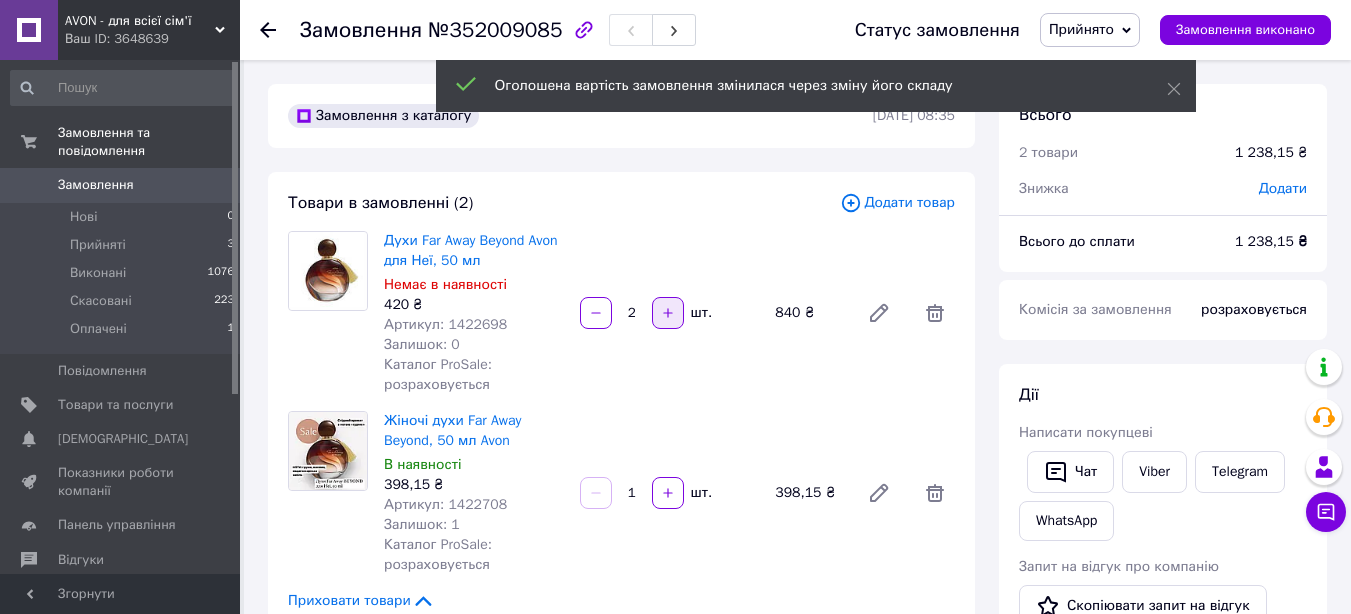 scroll, scrollTop: 228, scrollLeft: 0, axis: vertical 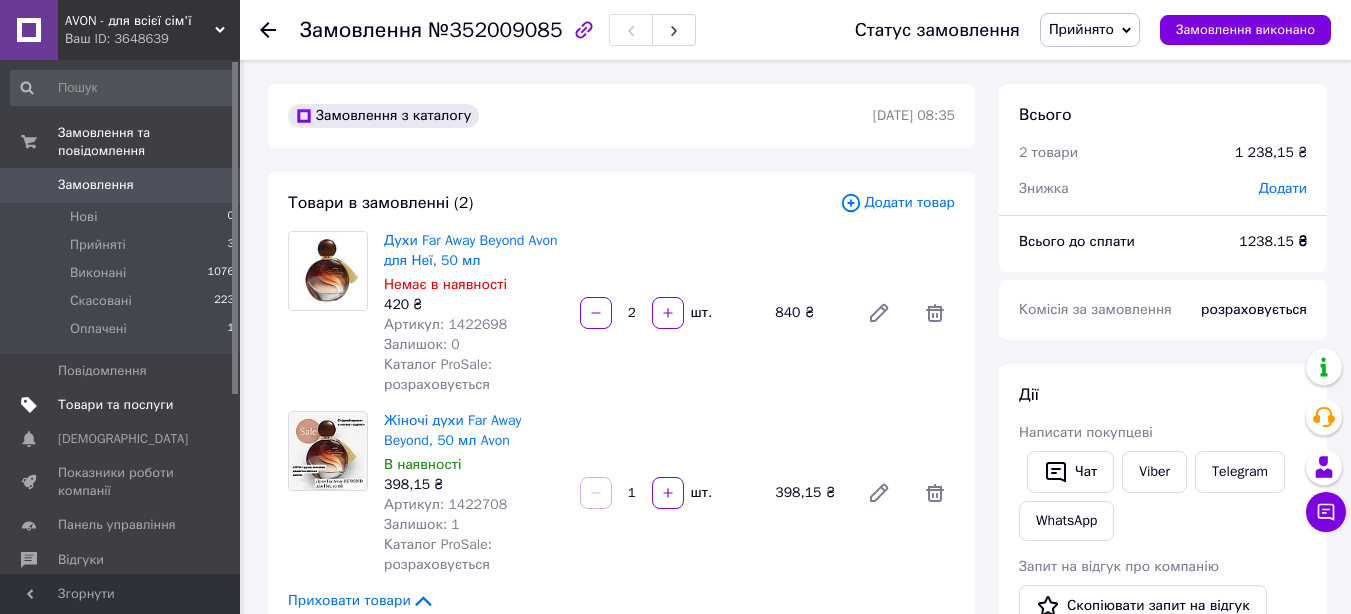 click on "Товари та послуги" at bounding box center (115, 405) 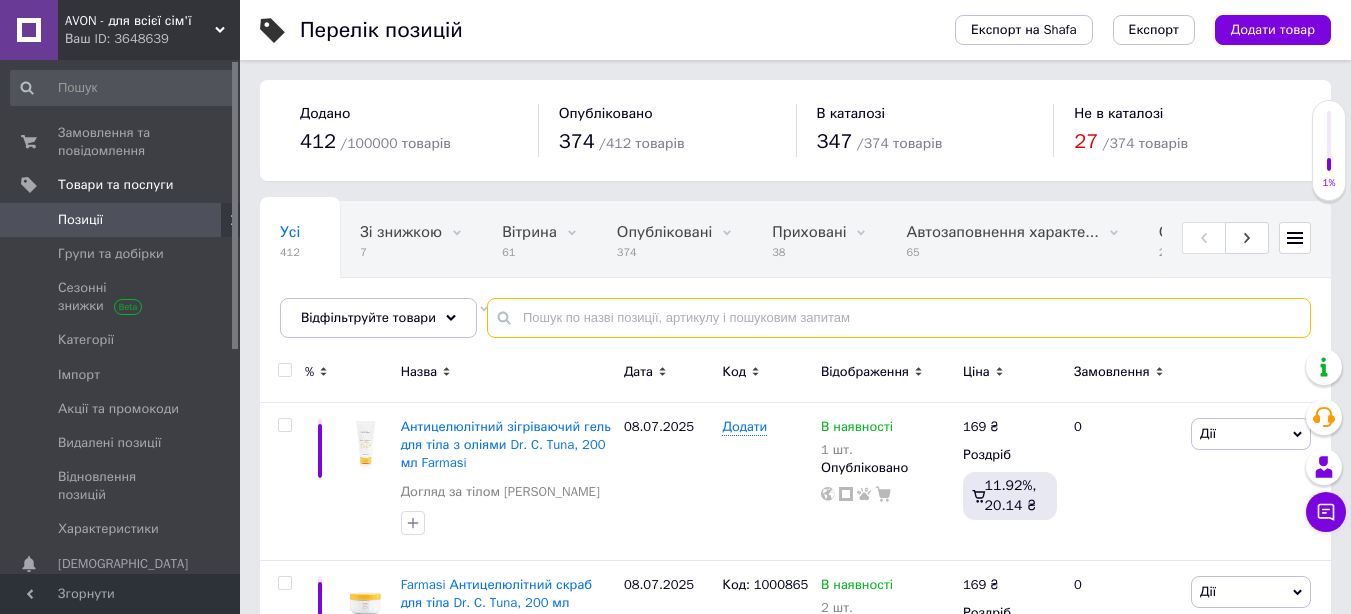 click at bounding box center [899, 318] 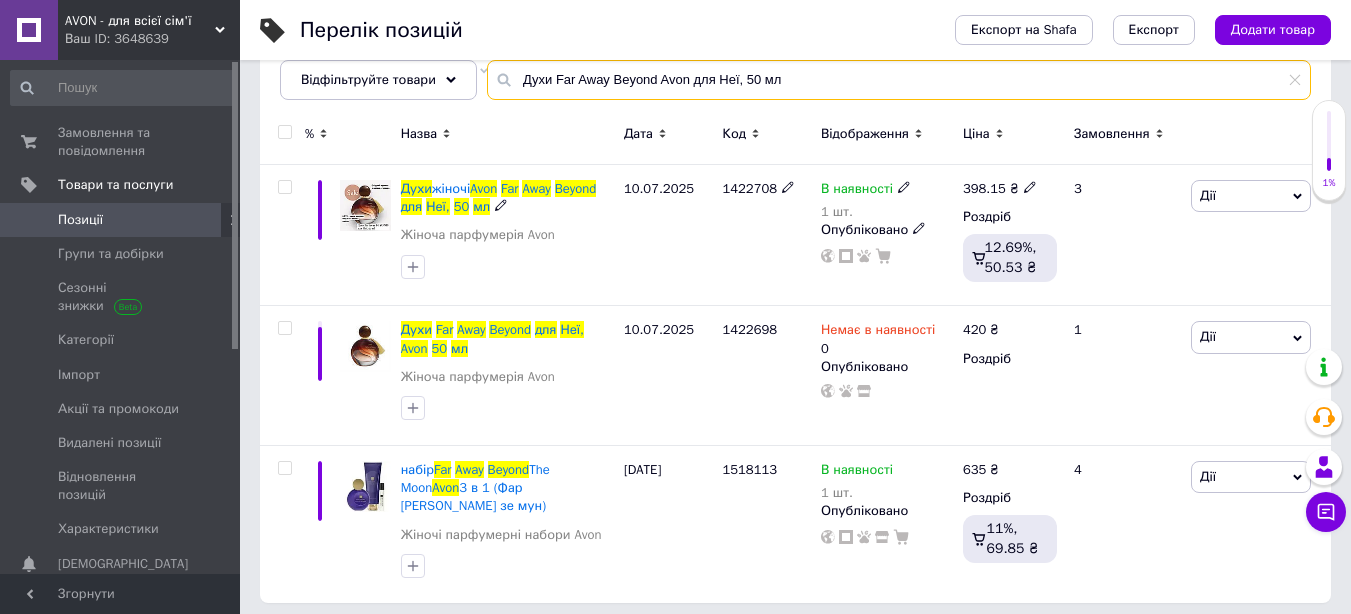 scroll, scrollTop: 247, scrollLeft: 0, axis: vertical 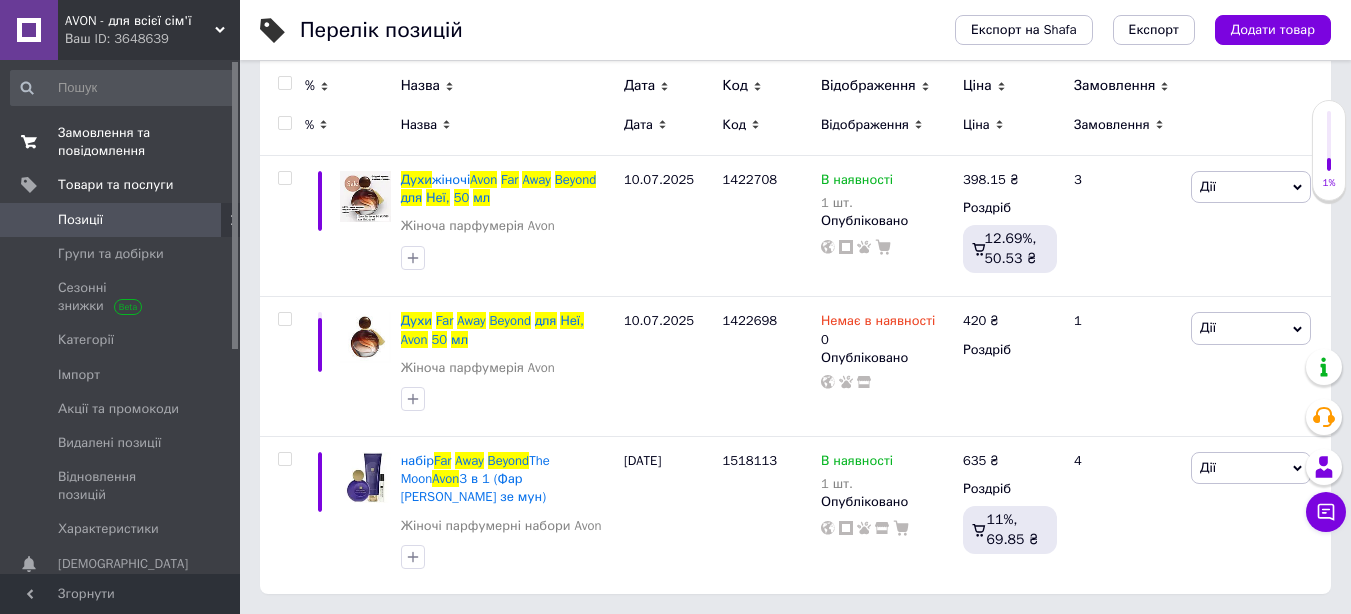 type on "Духи Far Away Beyond Avon для Неї, 50 мл" 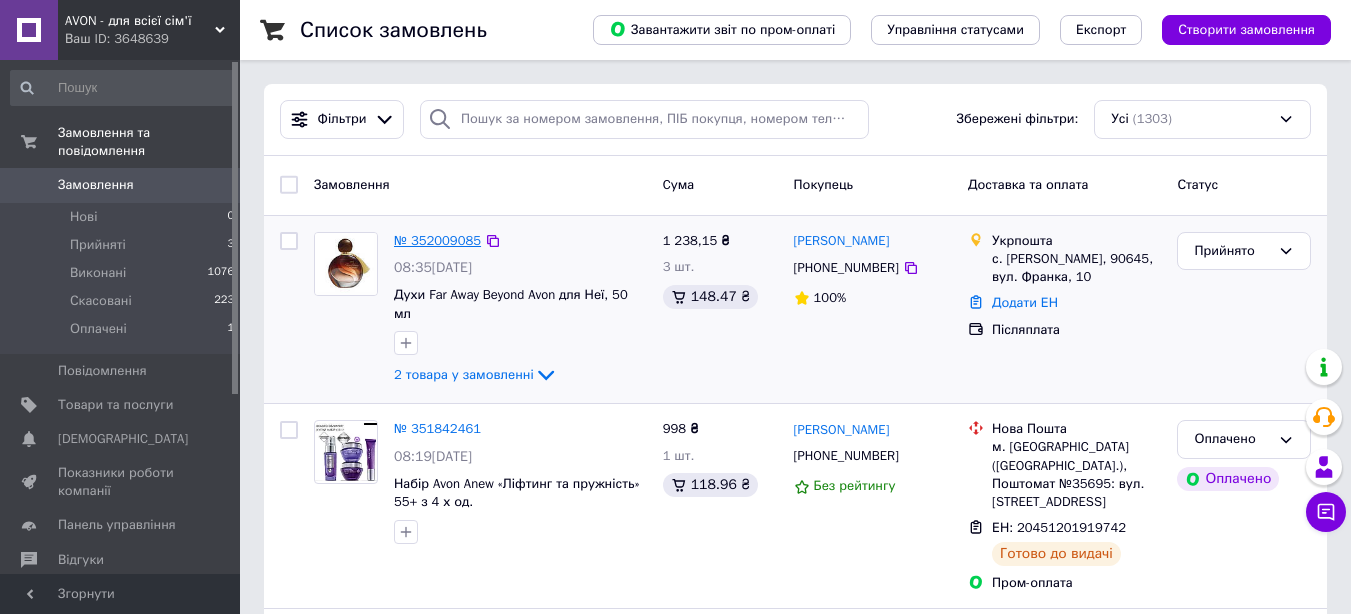 click on "№ 352009085" at bounding box center (437, 240) 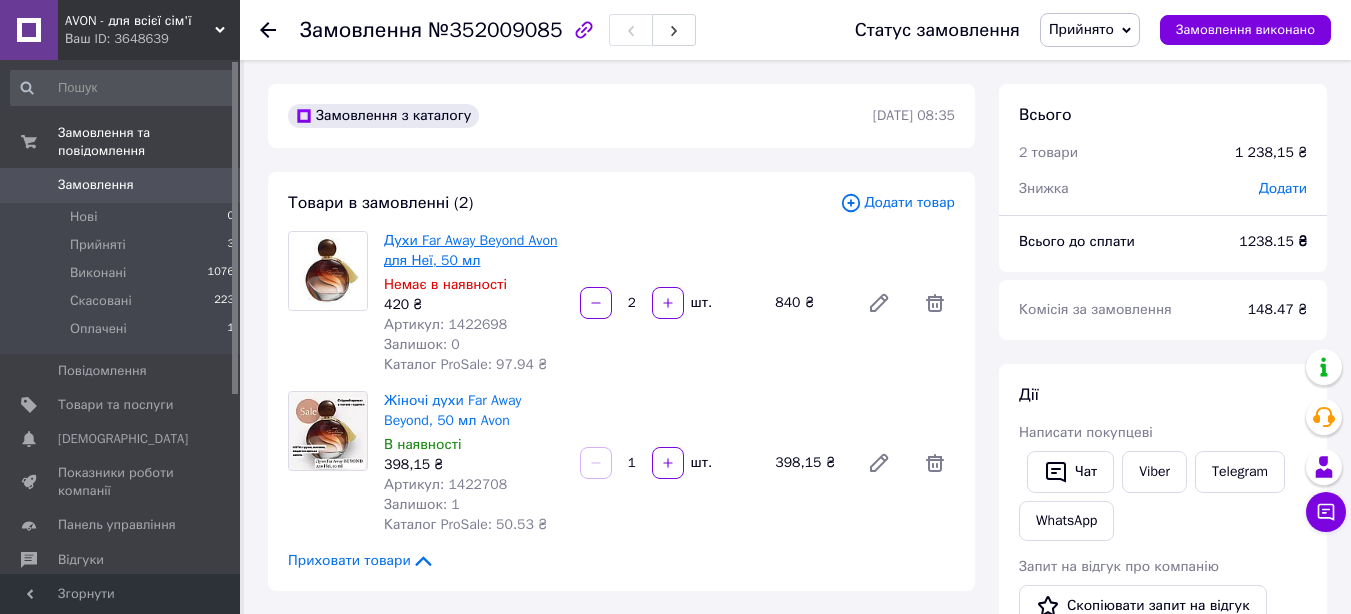 scroll, scrollTop: 228, scrollLeft: 0, axis: vertical 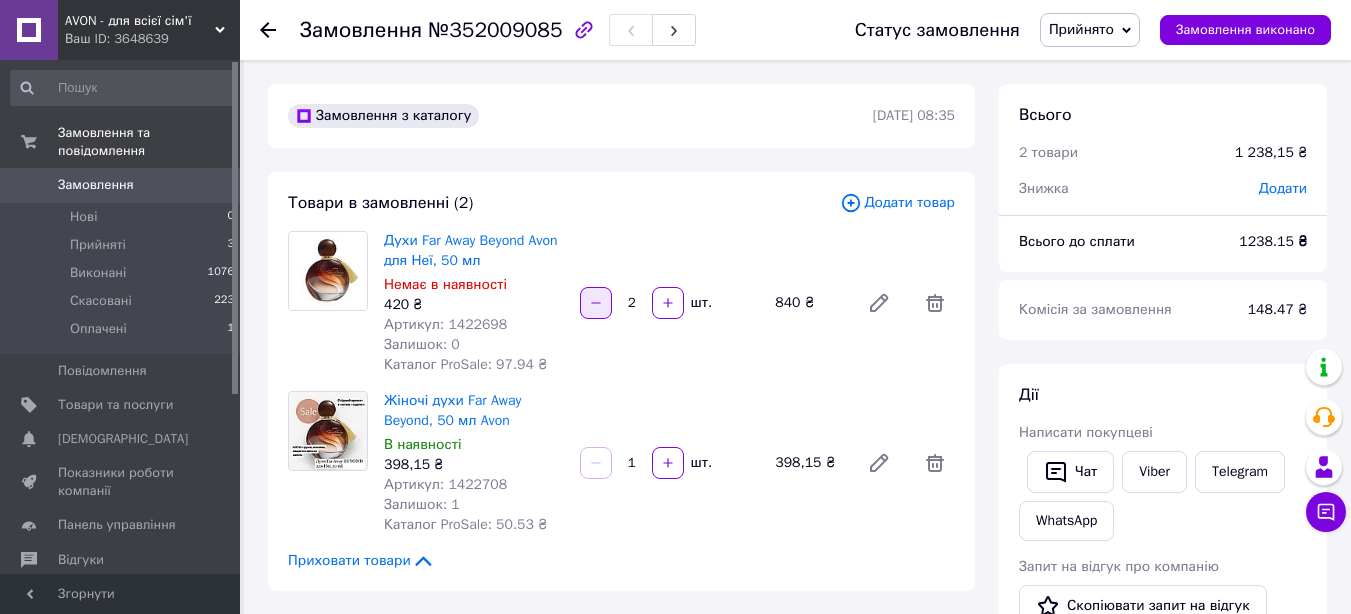 click at bounding box center [596, 303] 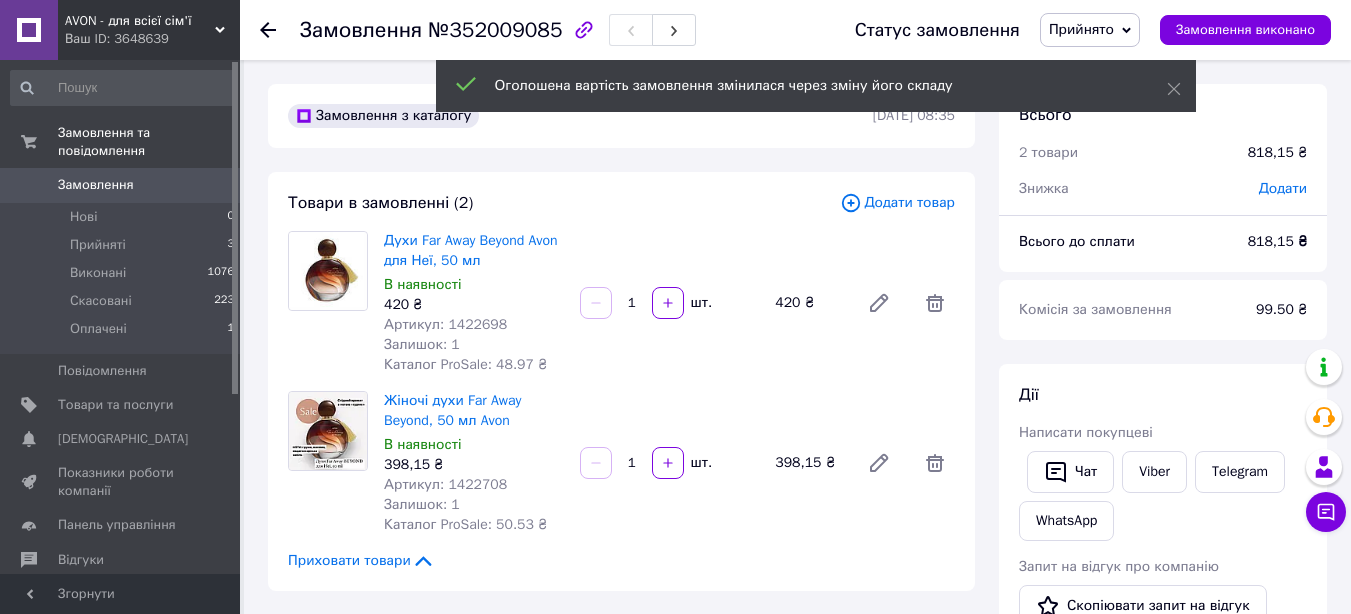 scroll, scrollTop: 324, scrollLeft: 0, axis: vertical 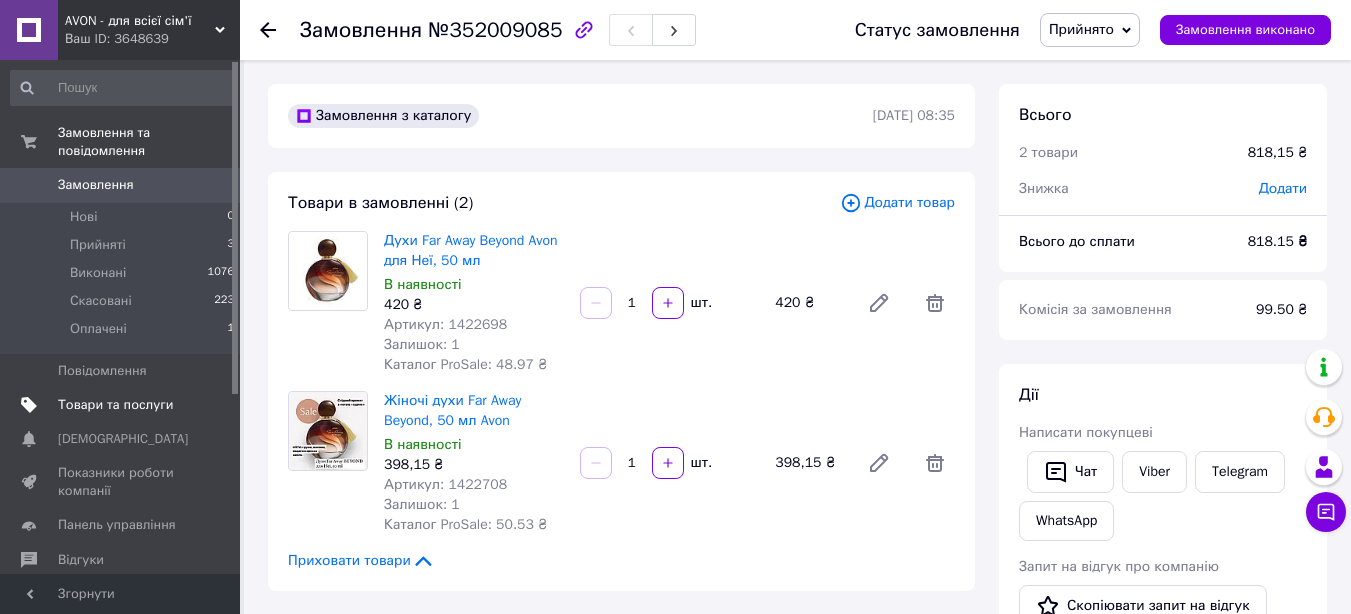 click on "Товари та послуги" at bounding box center (115, 405) 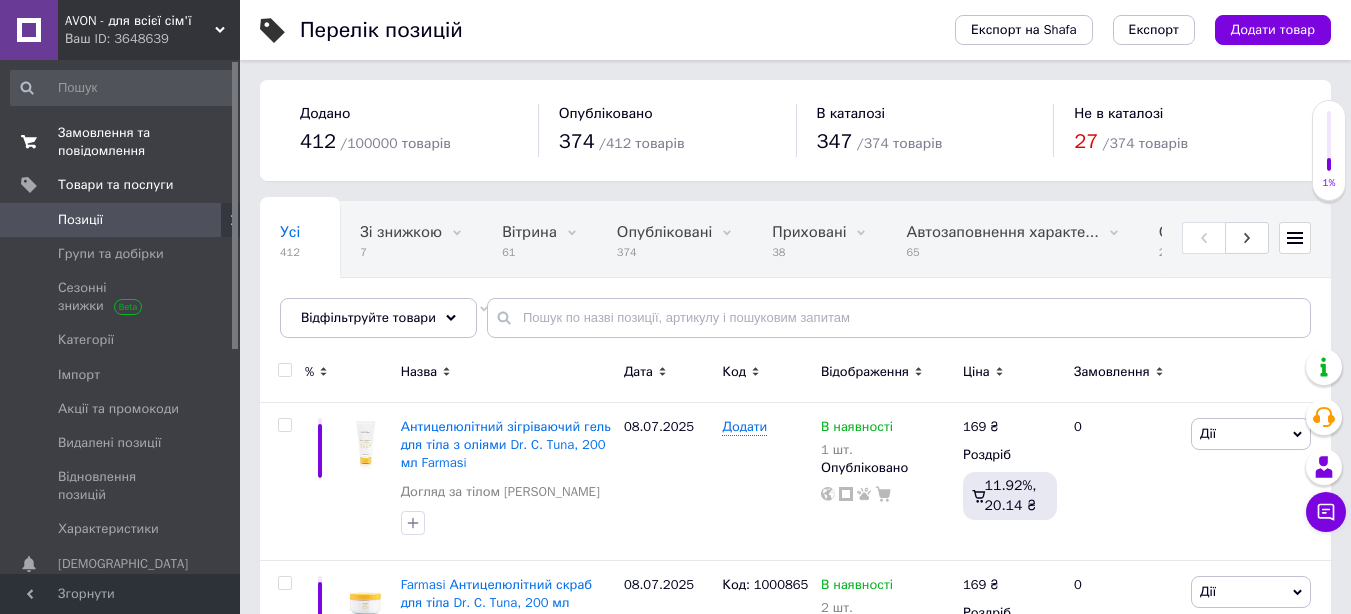 click on "Замовлення та повідомлення" at bounding box center [121, 142] 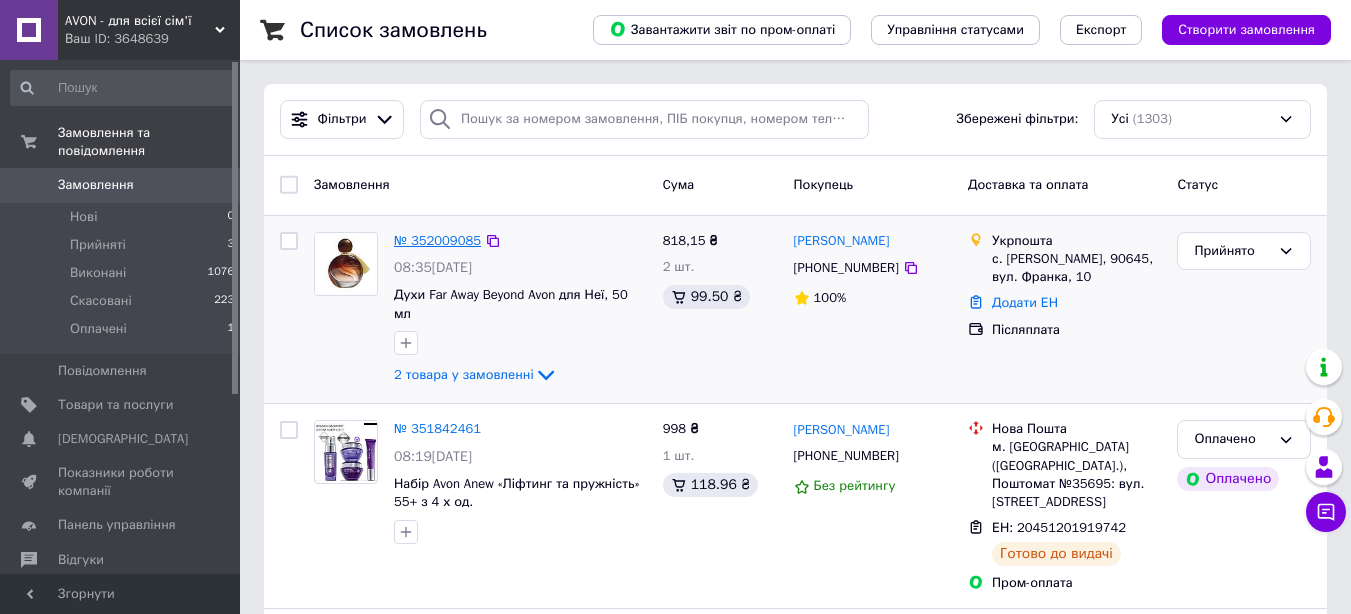 click on "№ 352009085" at bounding box center (437, 240) 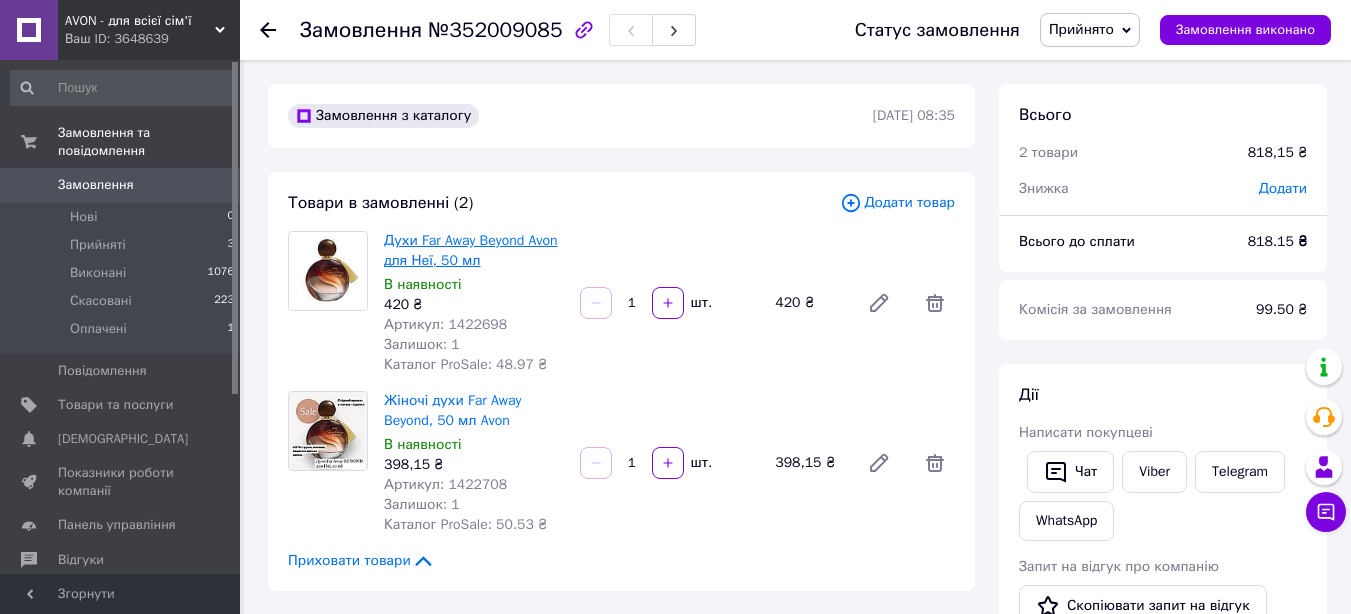 scroll, scrollTop: 324, scrollLeft: 0, axis: vertical 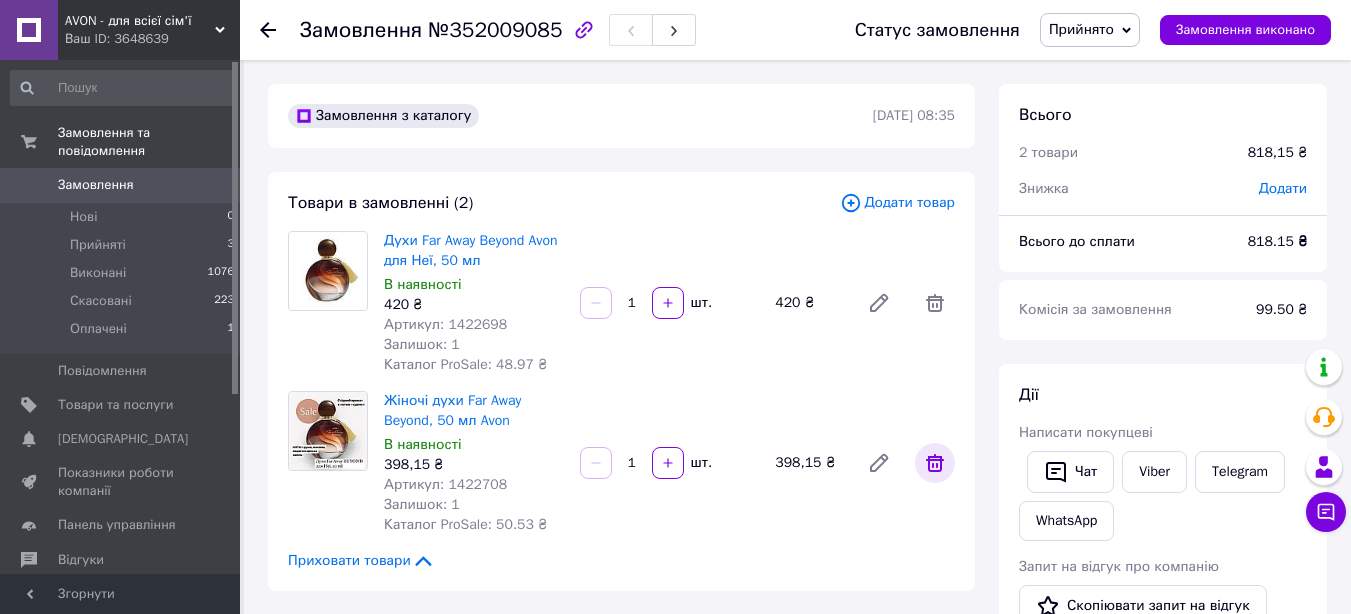 click 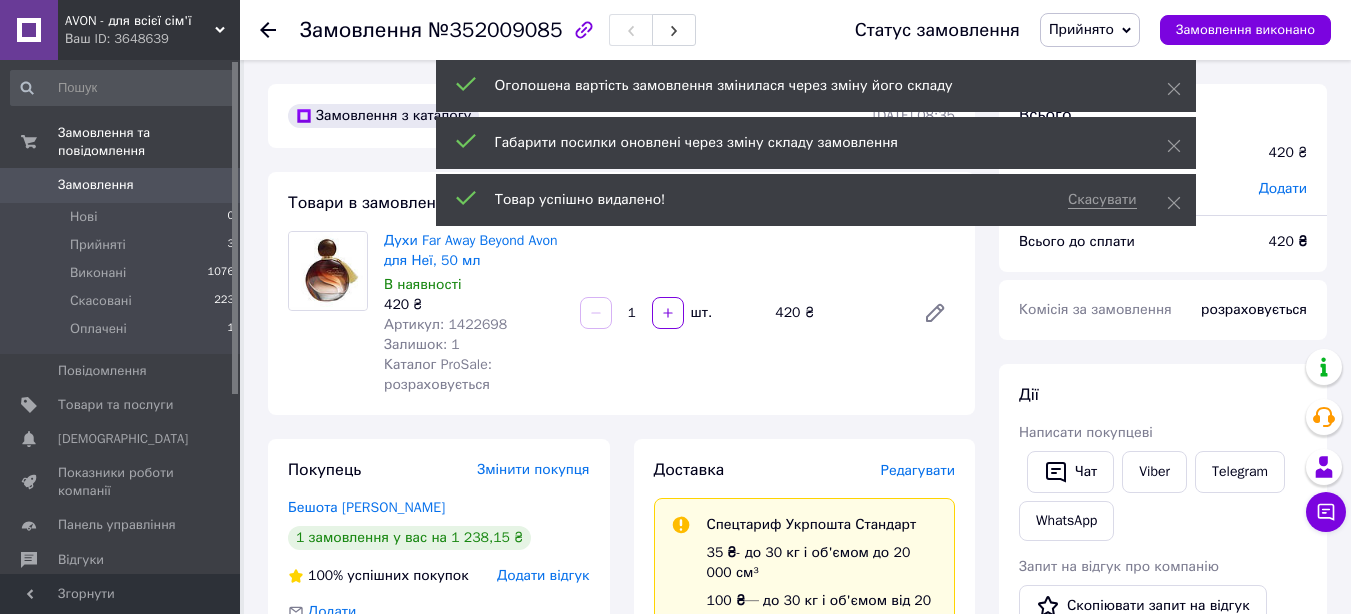 scroll, scrollTop: 420, scrollLeft: 0, axis: vertical 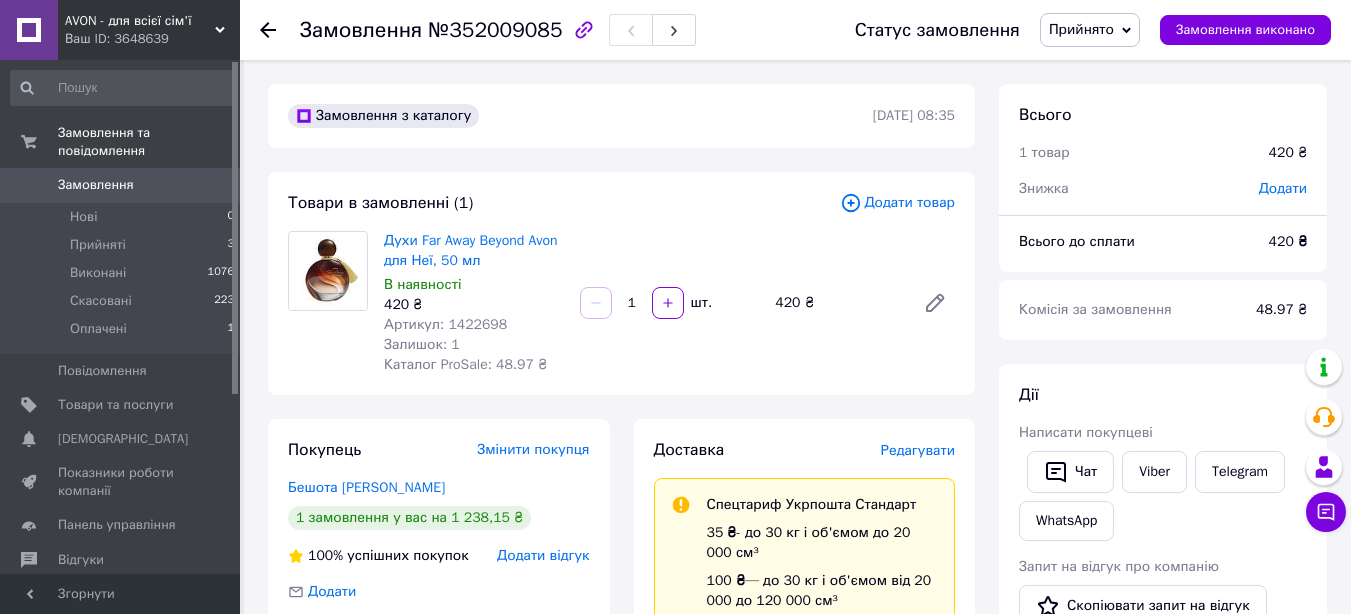 click on "Додати товар" at bounding box center (897, 203) 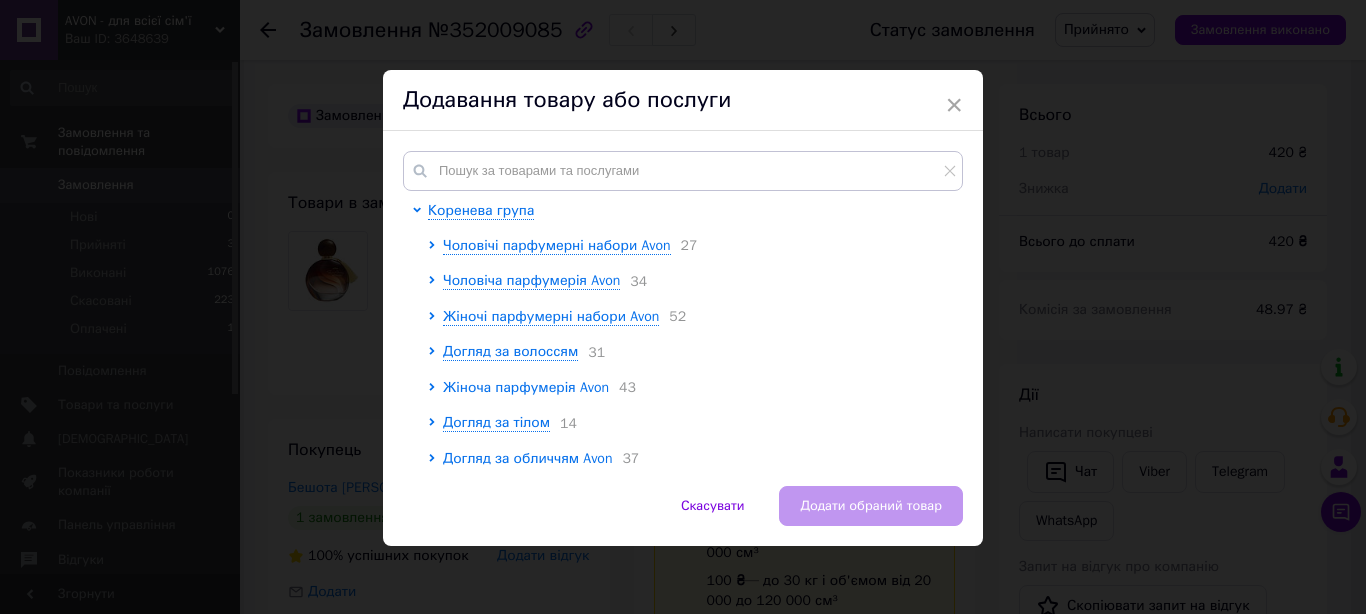 click on "Жіноча парфумерія  Avon" at bounding box center [526, 387] 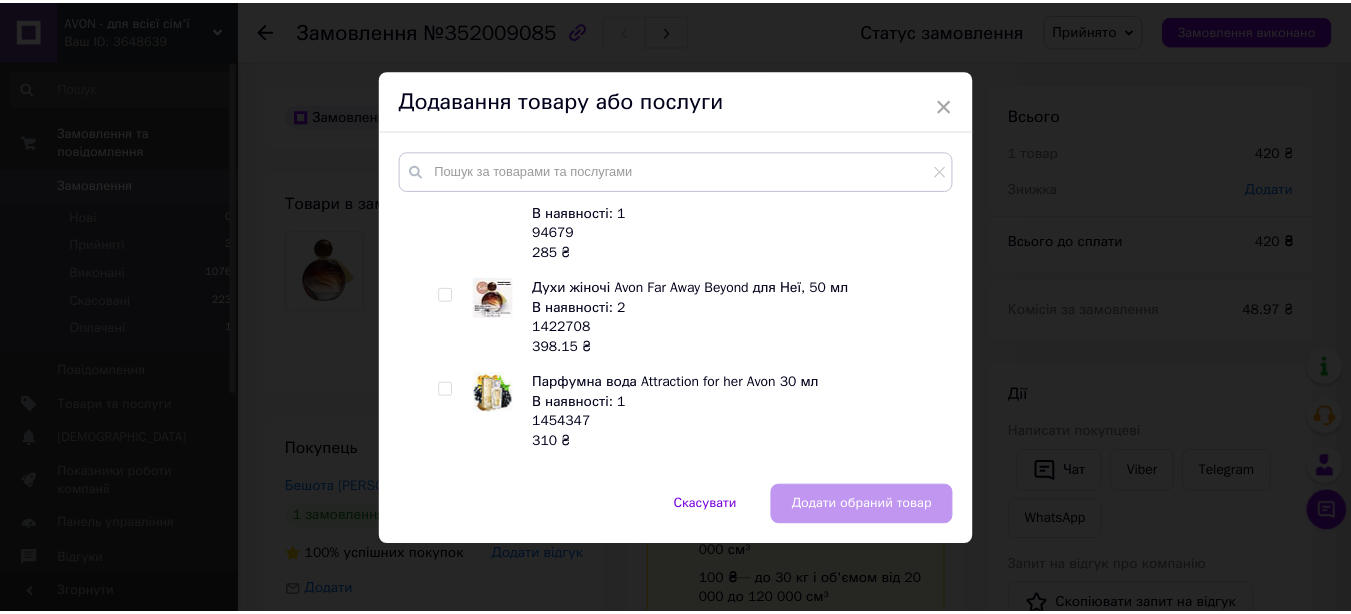 scroll, scrollTop: 1400, scrollLeft: 0, axis: vertical 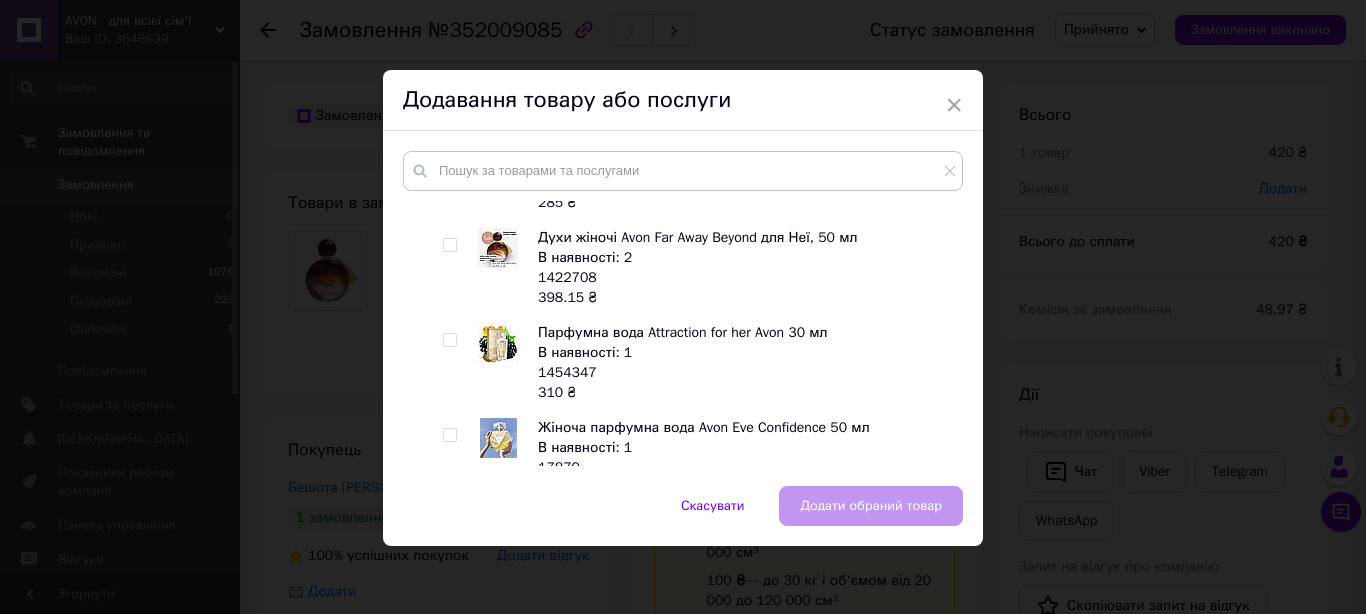 click at bounding box center [449, 245] 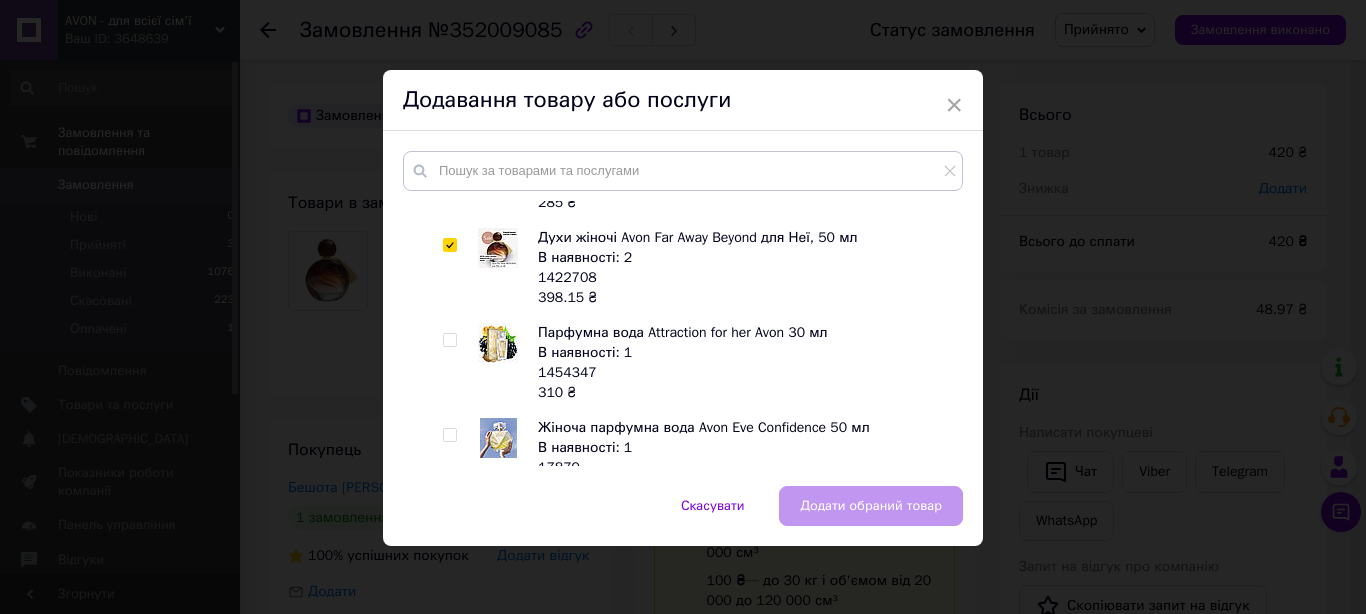 checkbox on "true" 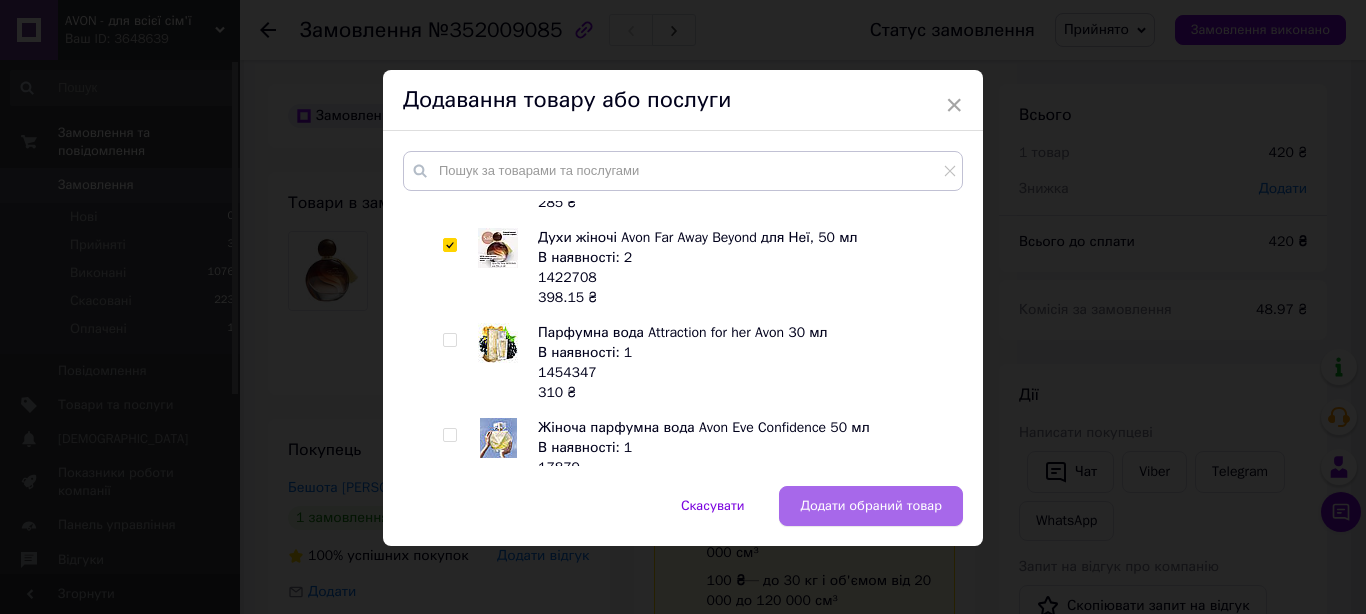 click on "Додати обраний товар" at bounding box center (871, 506) 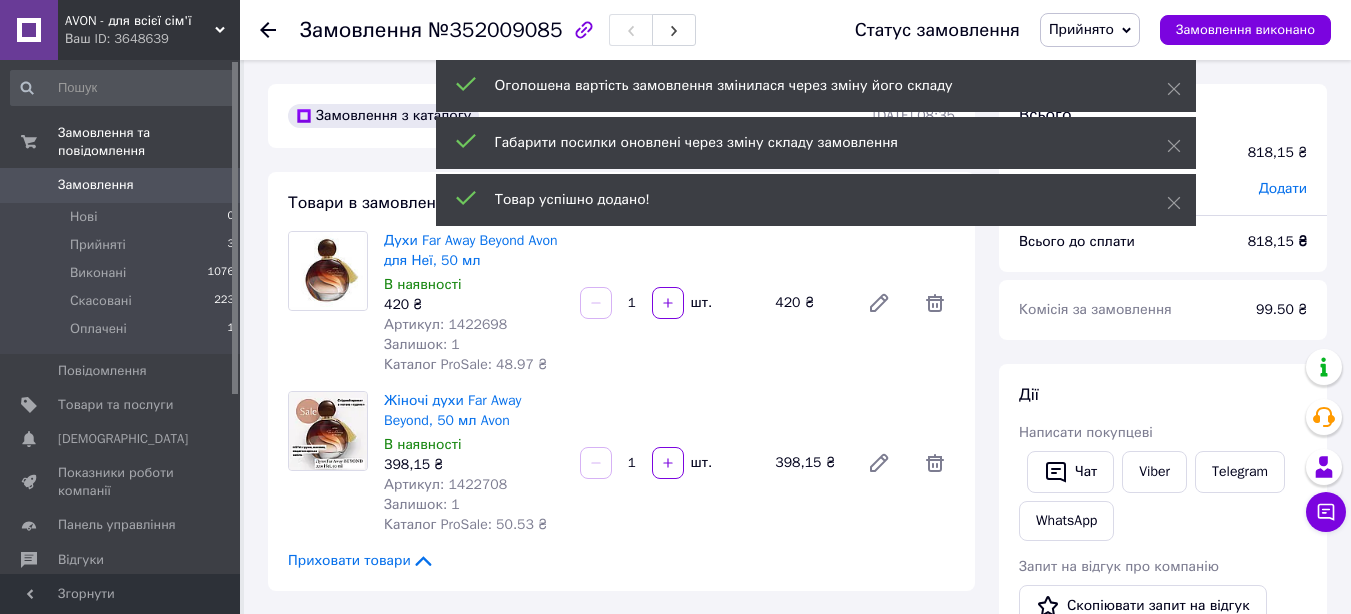 scroll, scrollTop: 516, scrollLeft: 0, axis: vertical 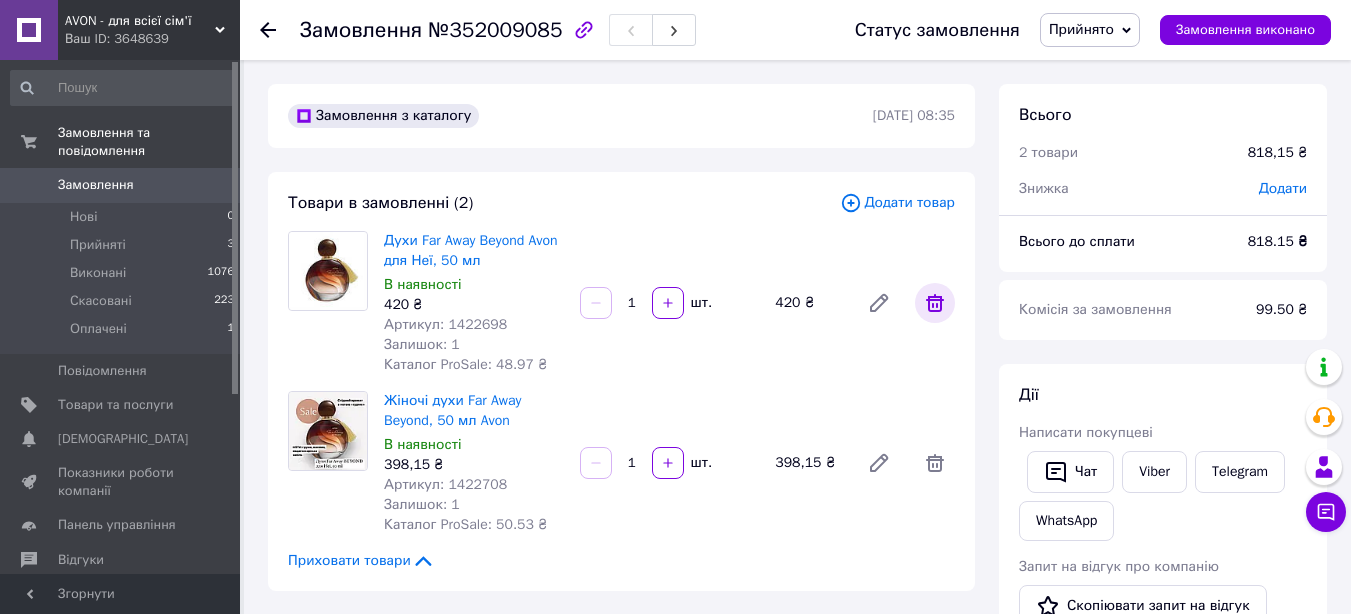 click 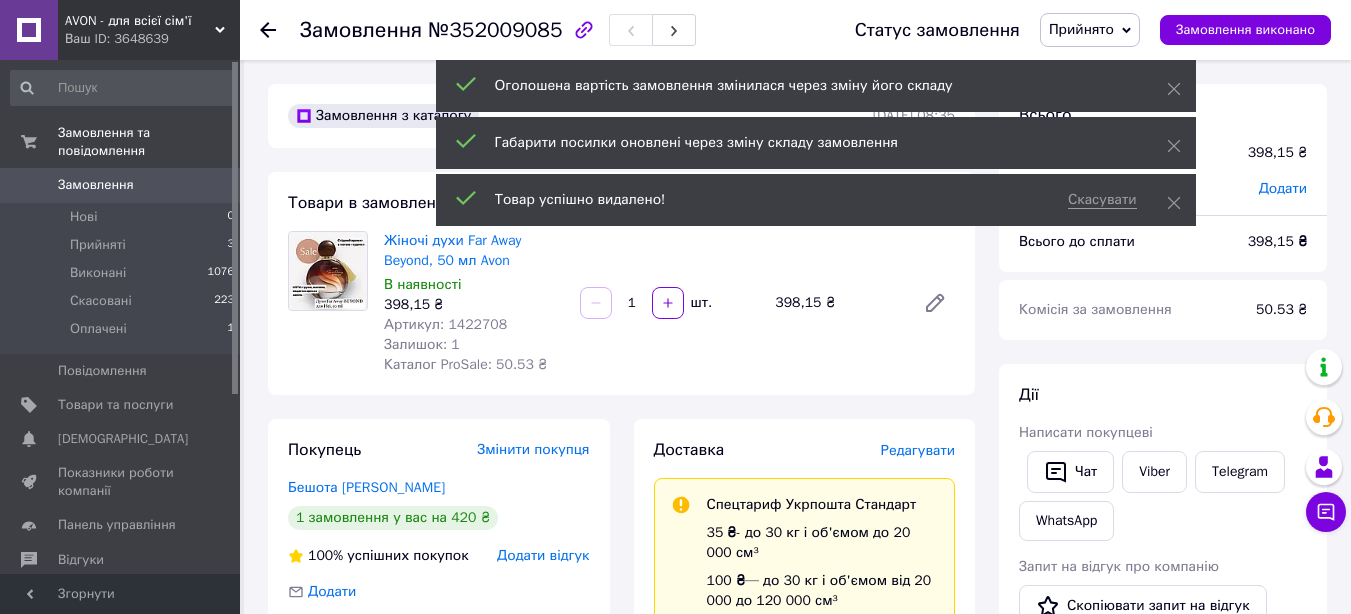 scroll, scrollTop: 612, scrollLeft: 0, axis: vertical 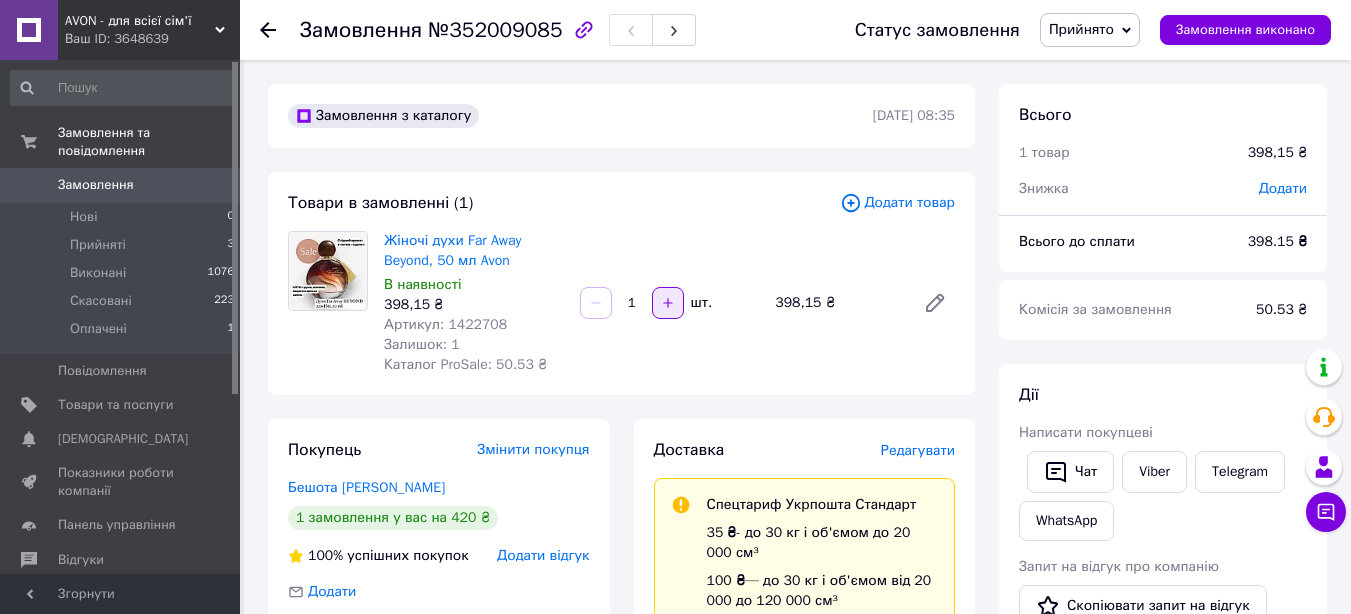 click 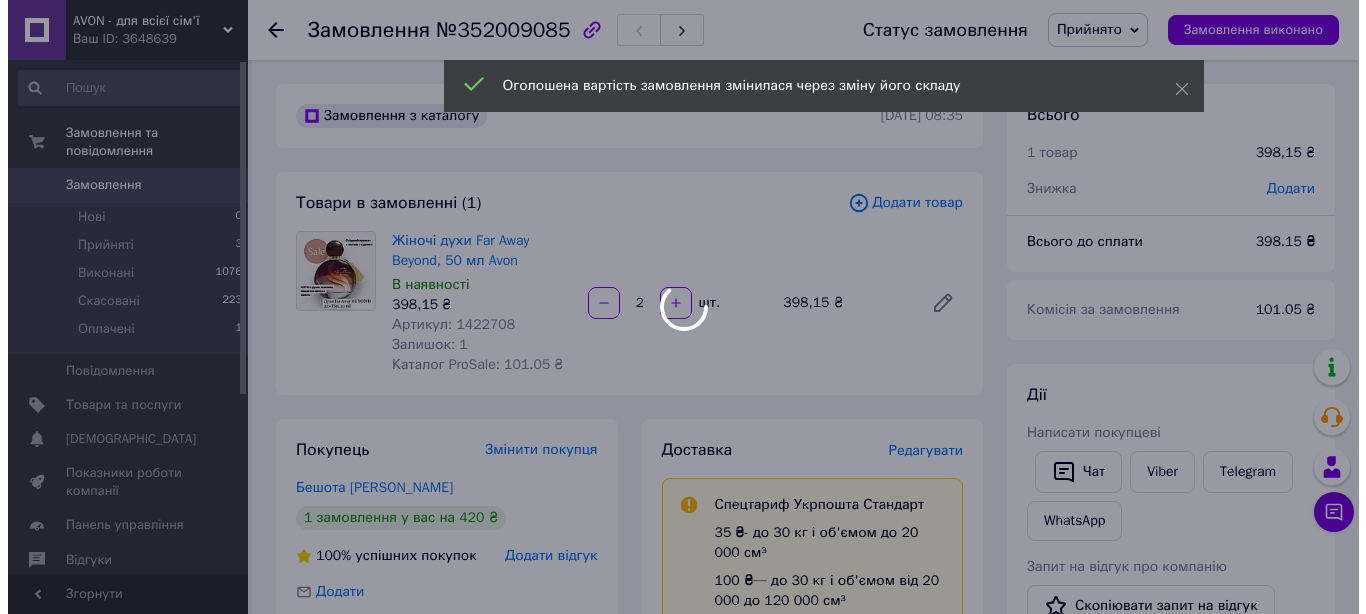 scroll, scrollTop: 708, scrollLeft: 0, axis: vertical 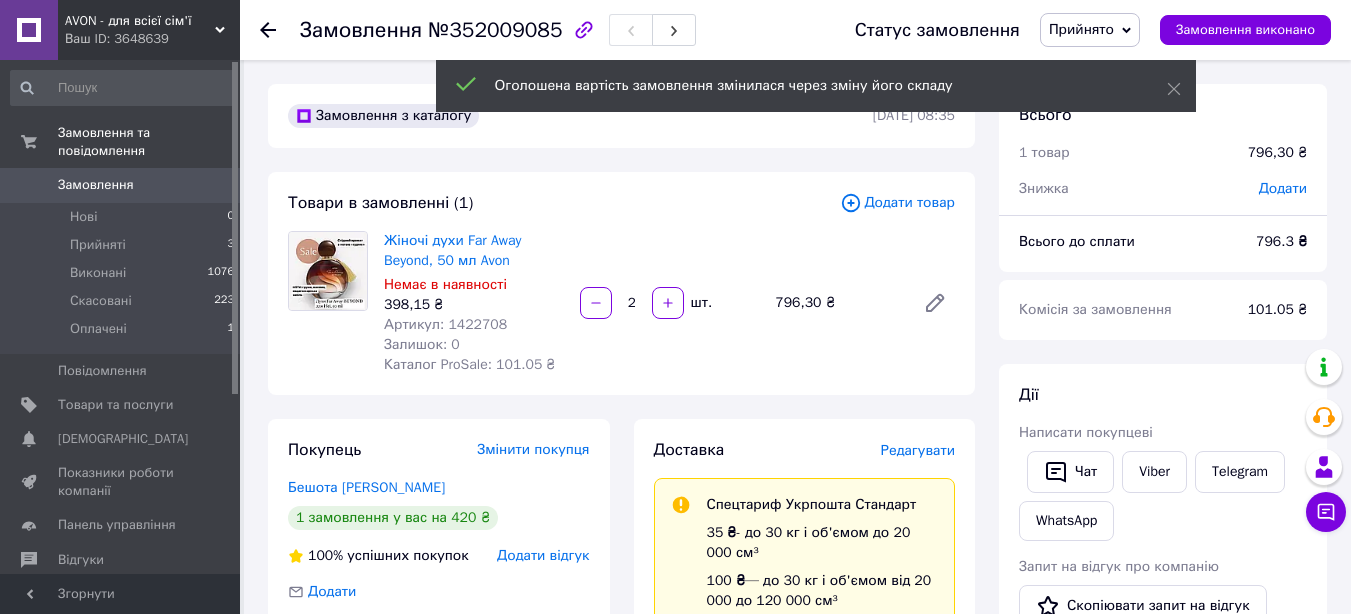 click on "Додати товар" at bounding box center (897, 203) 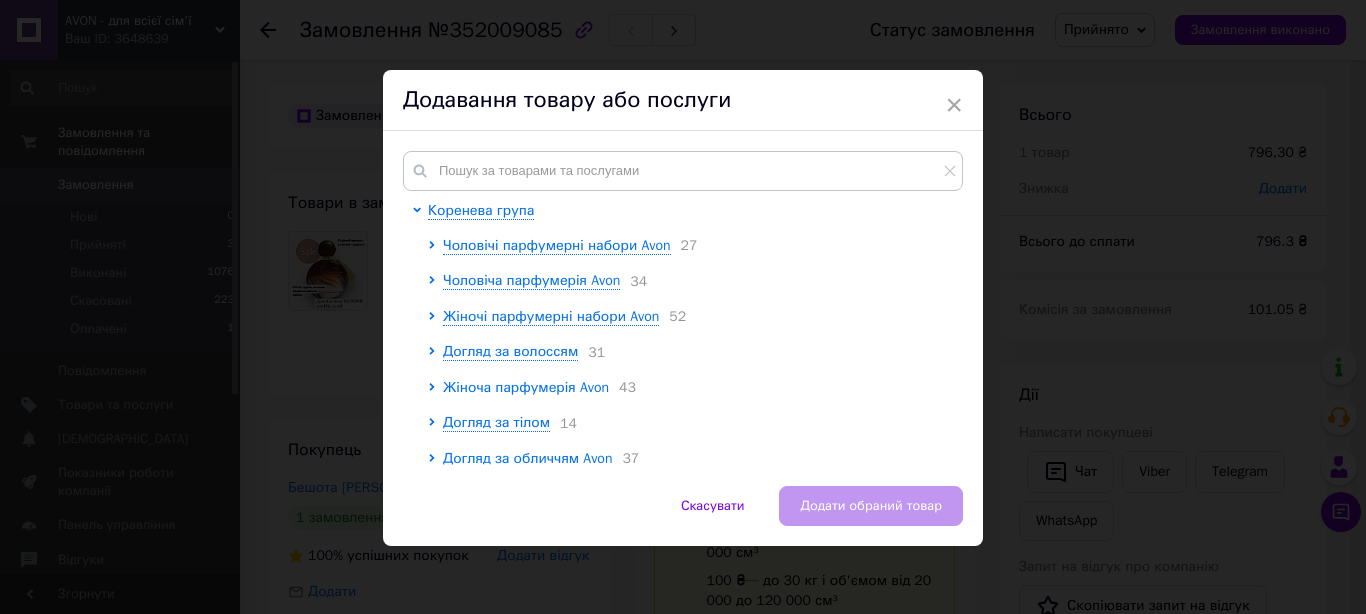 click on "Жіноча парфумерія  Avon" at bounding box center (526, 387) 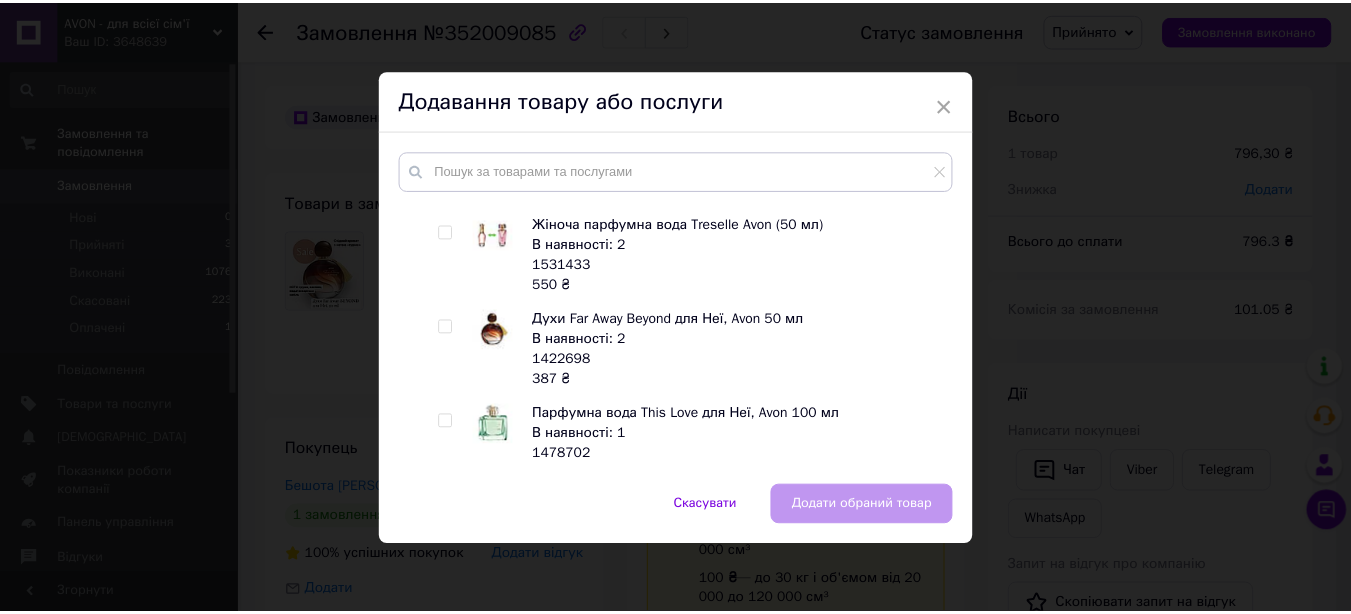 scroll, scrollTop: 3600, scrollLeft: 0, axis: vertical 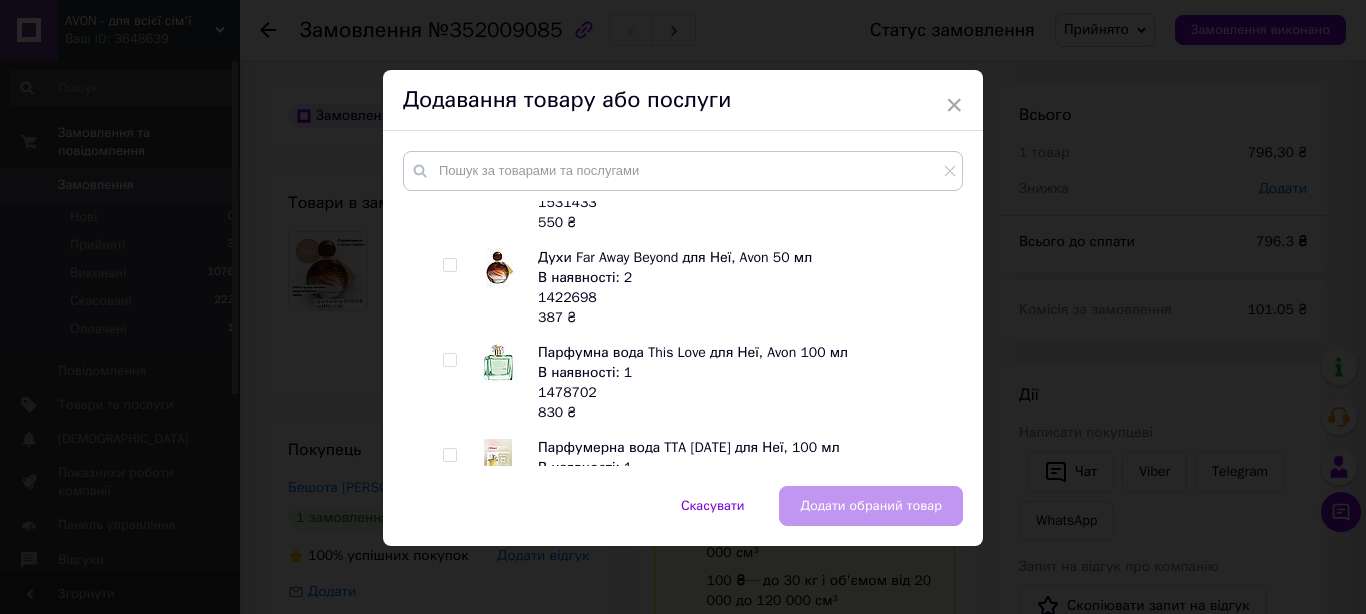 click at bounding box center [449, 265] 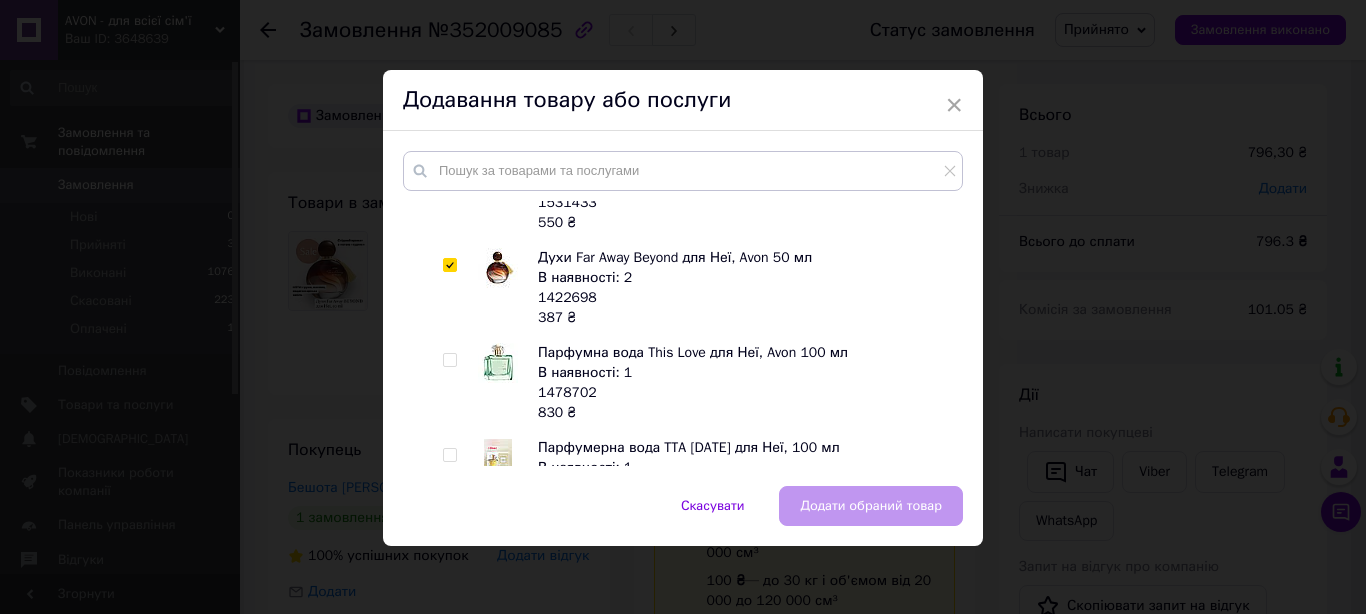 checkbox on "true" 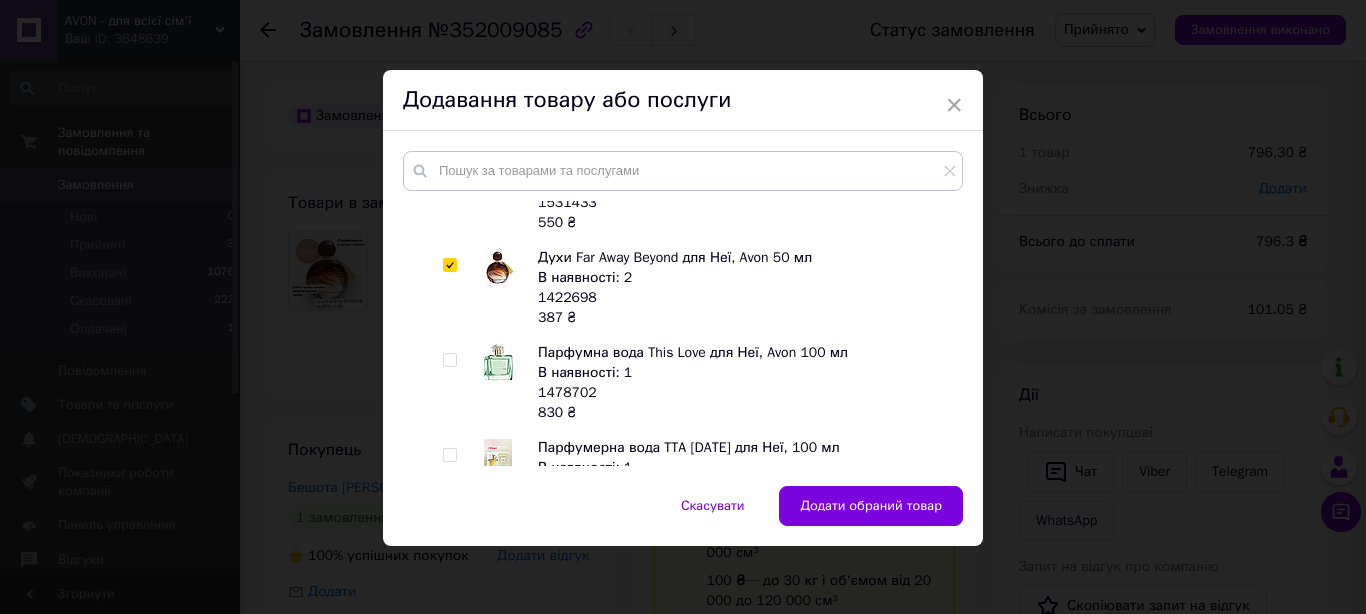 click on "Додати обраний товар" at bounding box center [871, 506] 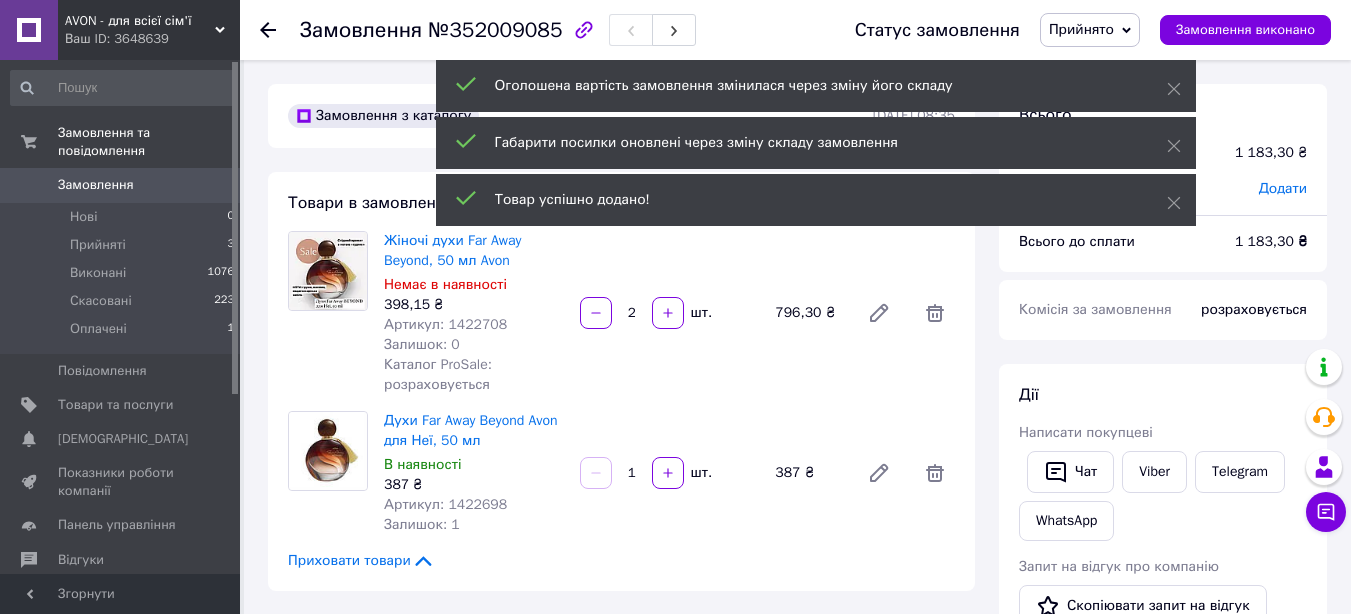 scroll, scrollTop: 804, scrollLeft: 0, axis: vertical 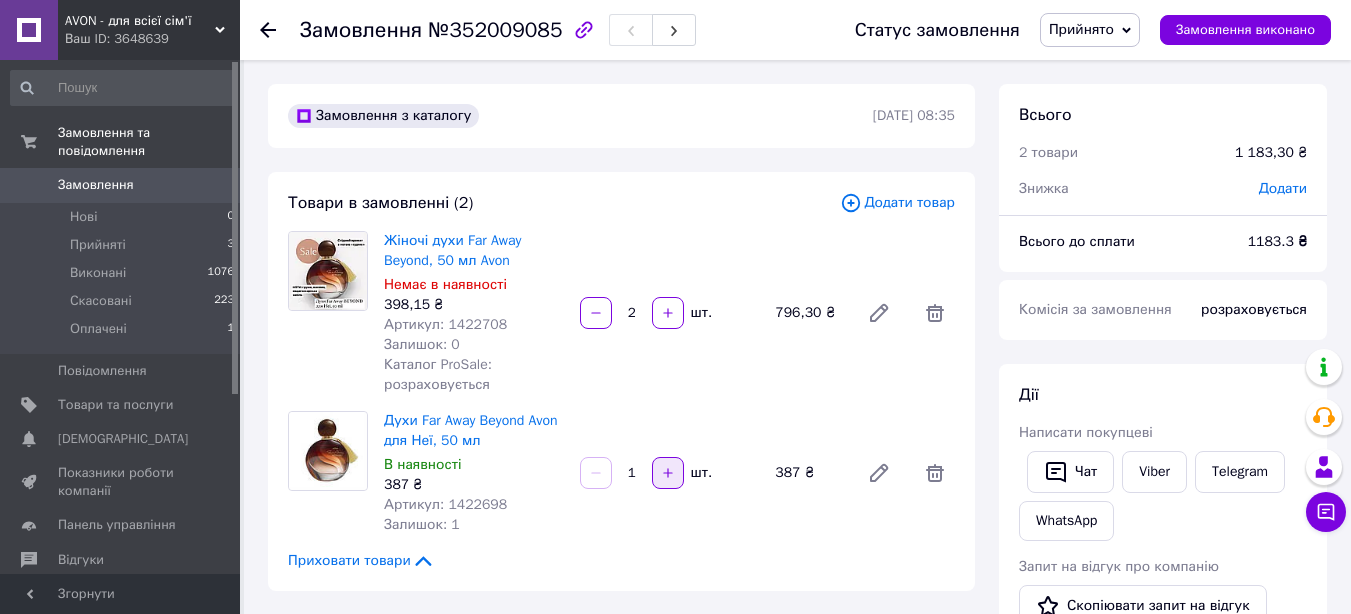 click 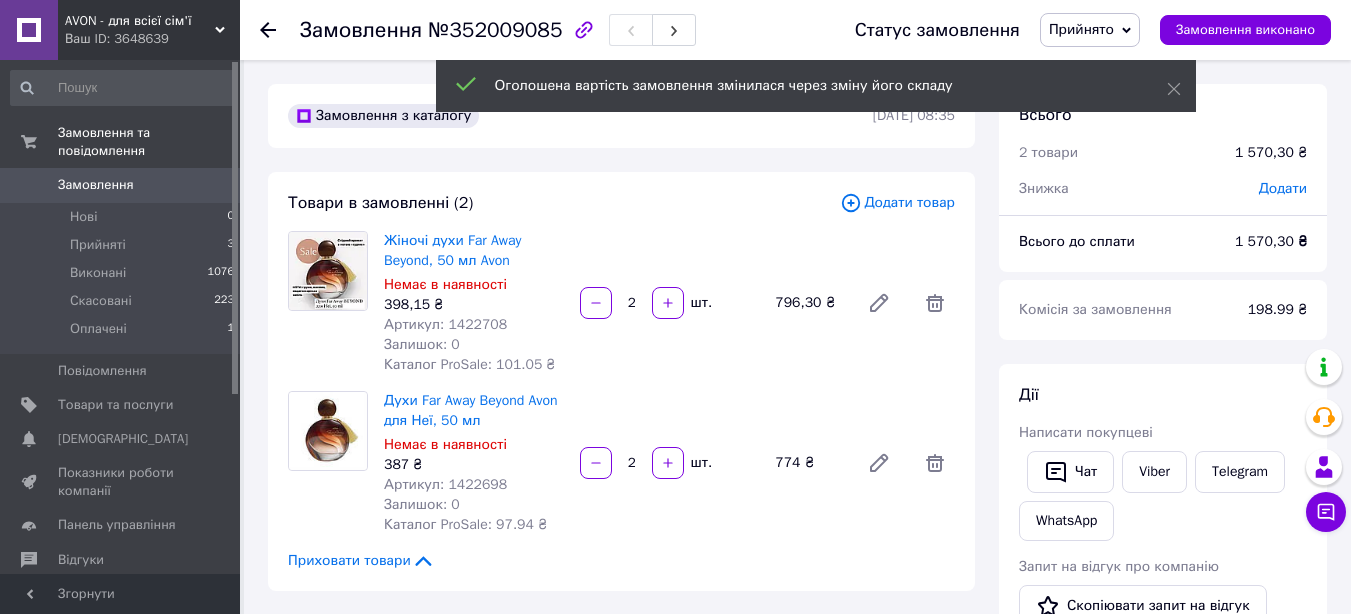 scroll, scrollTop: 900, scrollLeft: 0, axis: vertical 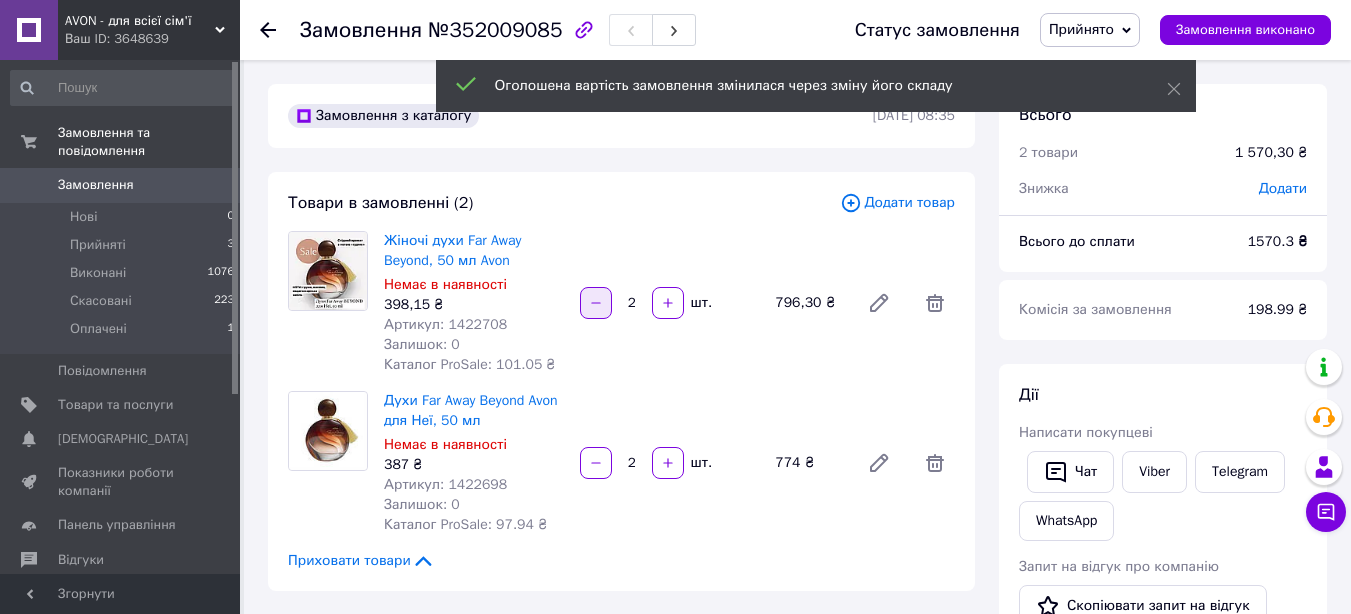 click 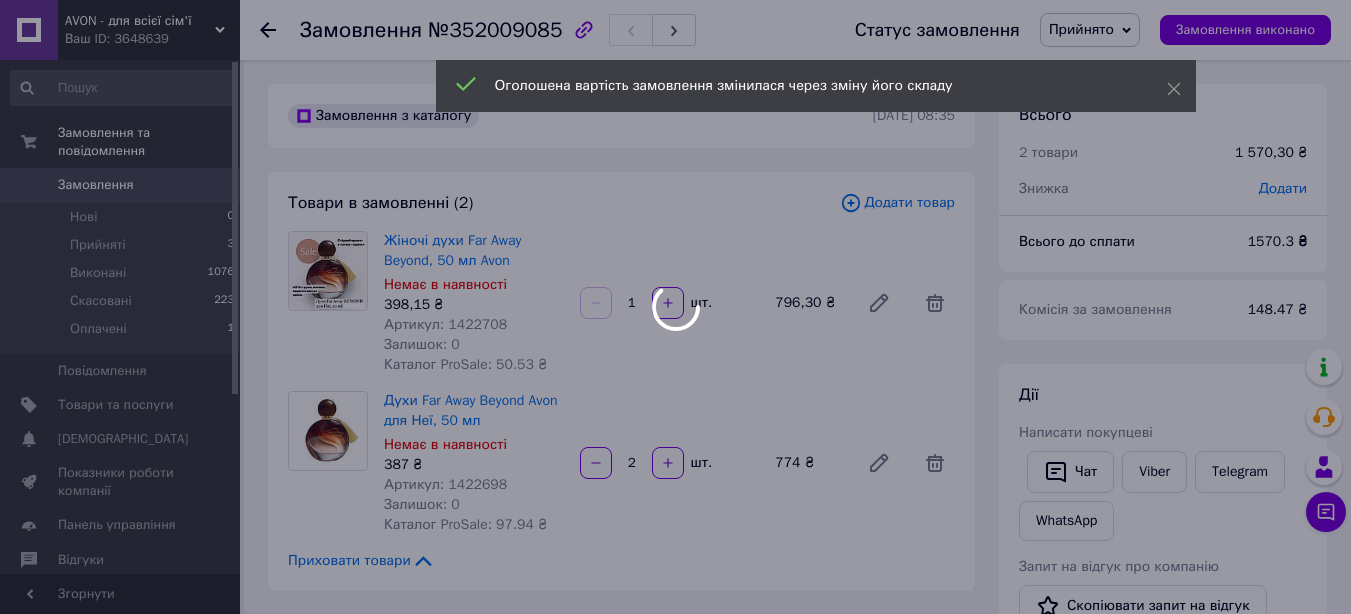 type on "2" 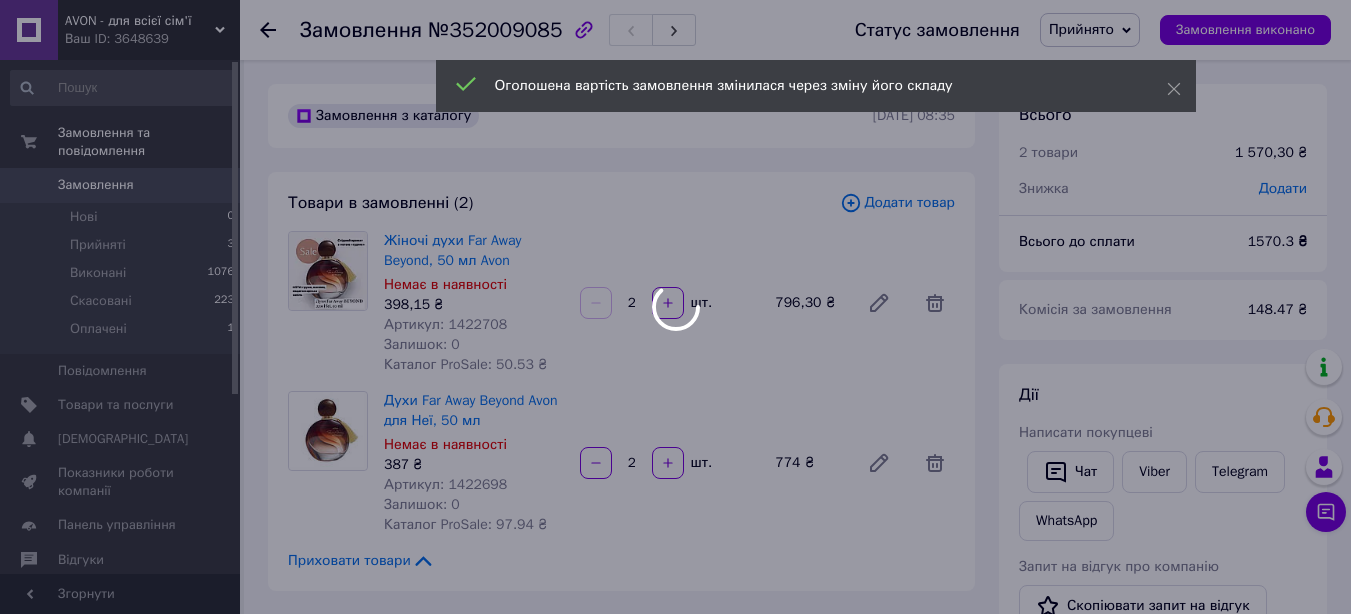 scroll, scrollTop: 996, scrollLeft: 0, axis: vertical 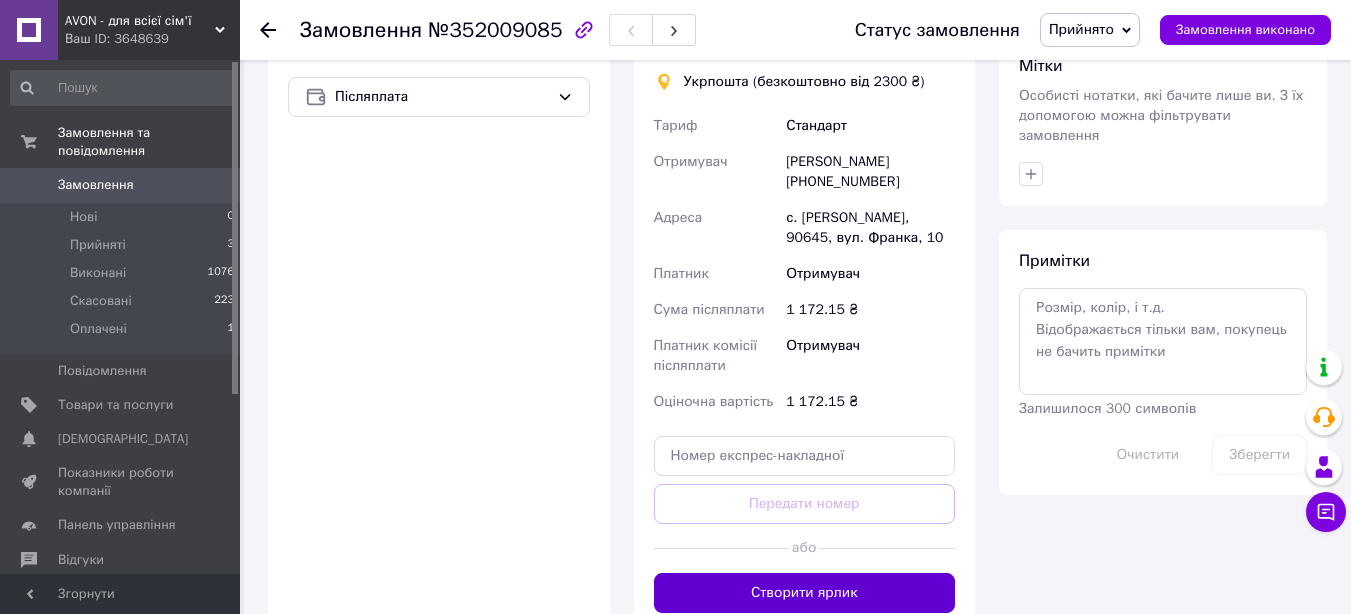 click on "Створити ярлик" at bounding box center (805, 593) 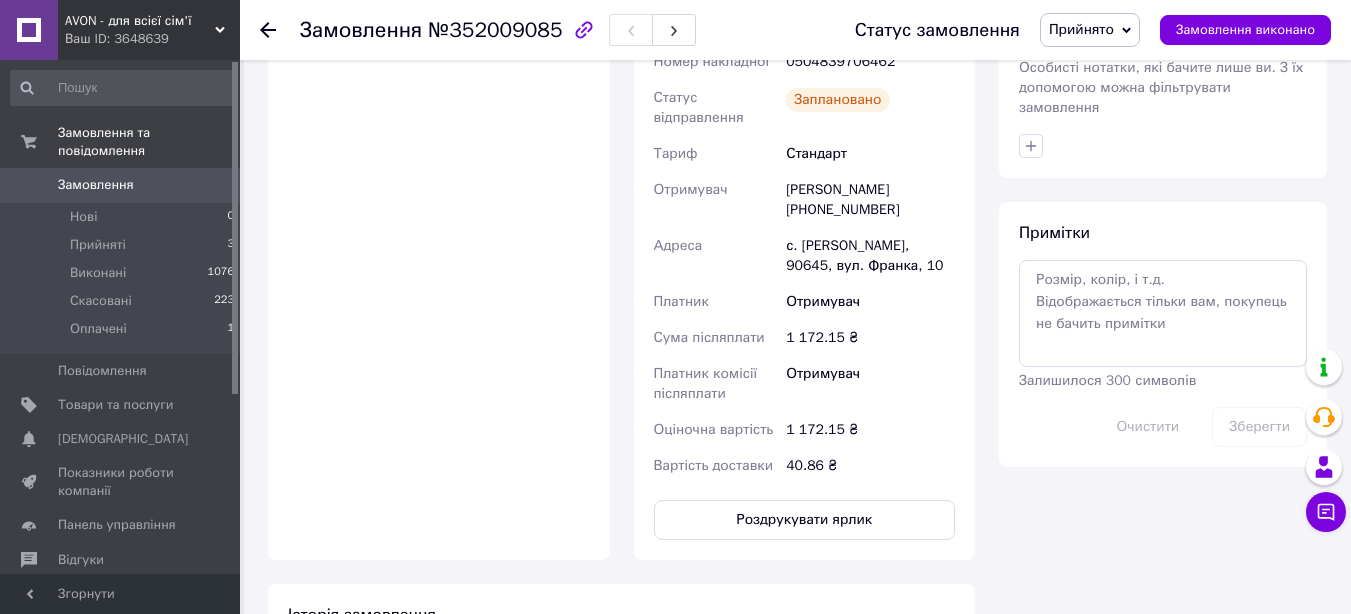scroll, scrollTop: 1000, scrollLeft: 0, axis: vertical 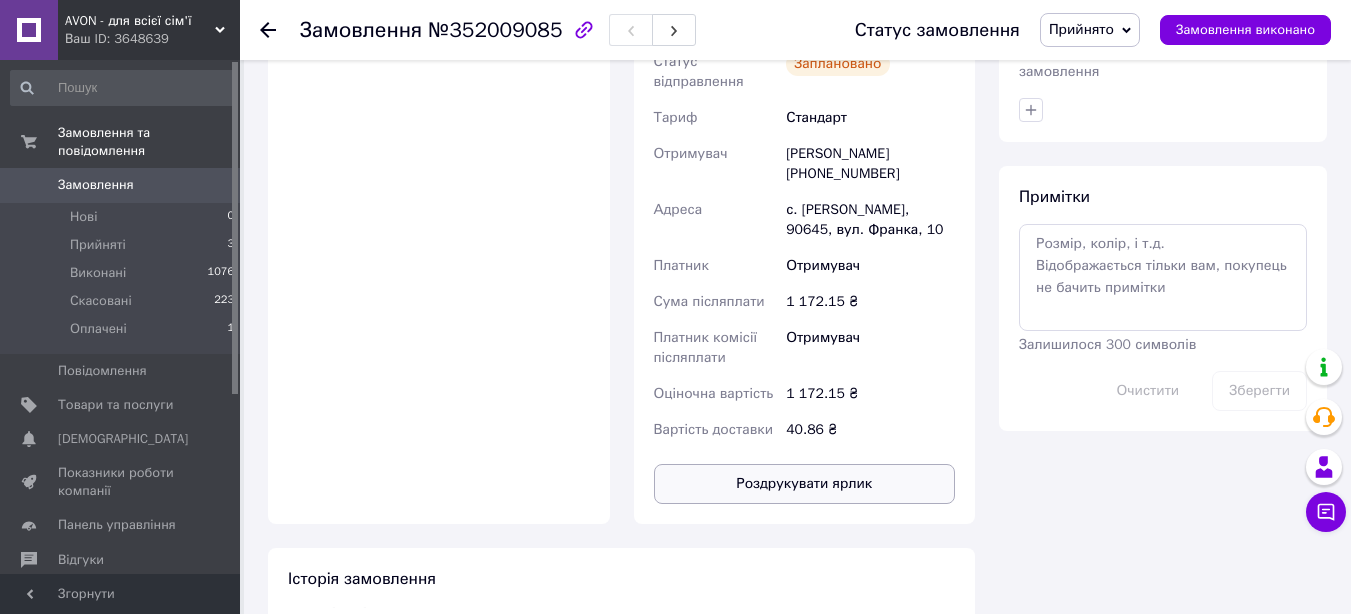 click on "Роздрукувати ярлик" at bounding box center [805, 484] 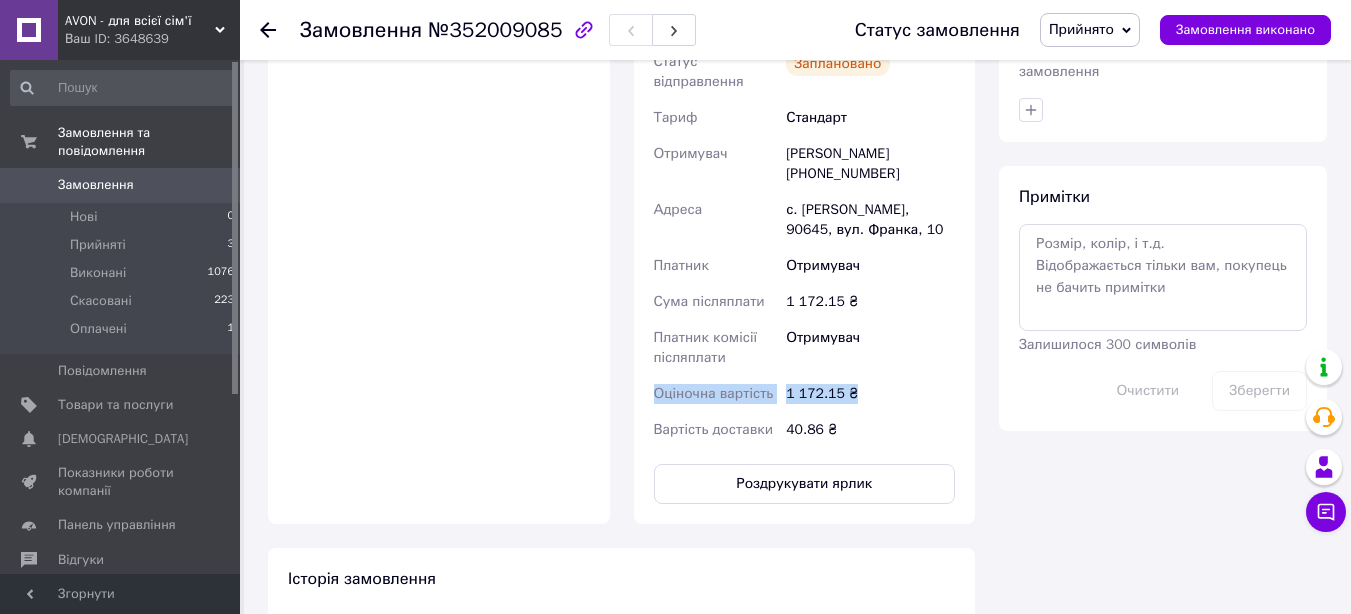 drag, startPoint x: 669, startPoint y: 393, endPoint x: 845, endPoint y: 389, distance: 176.04546 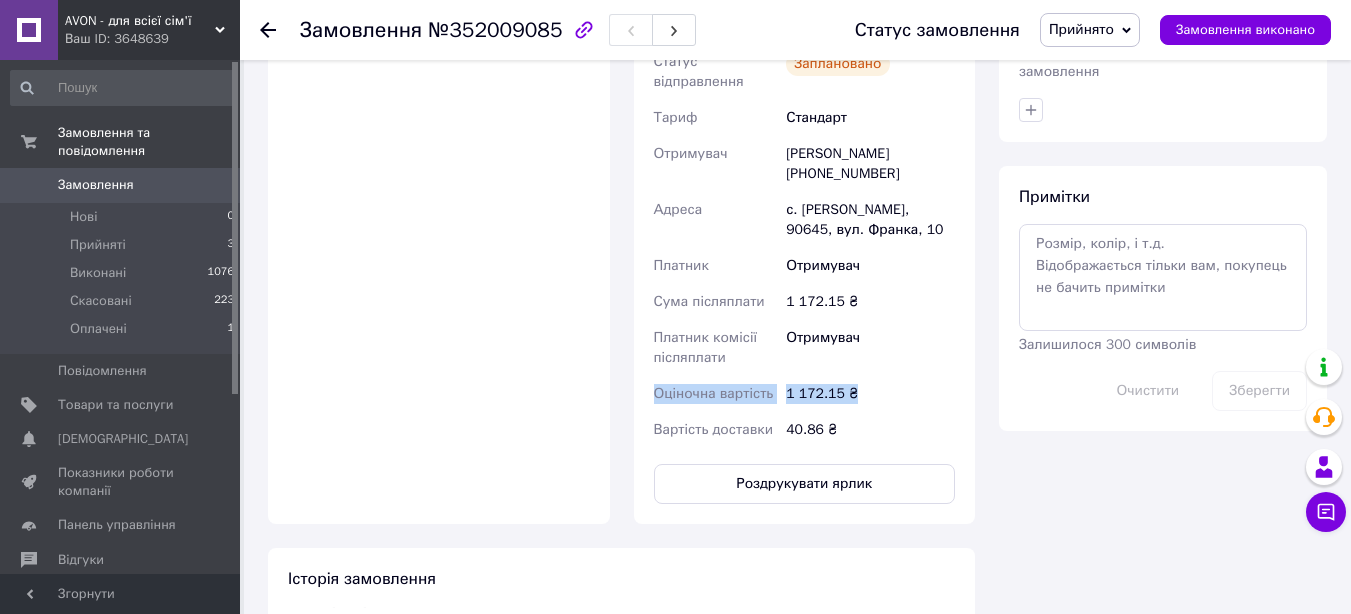 copy on "Оціночна вартість 1 172.15 ₴" 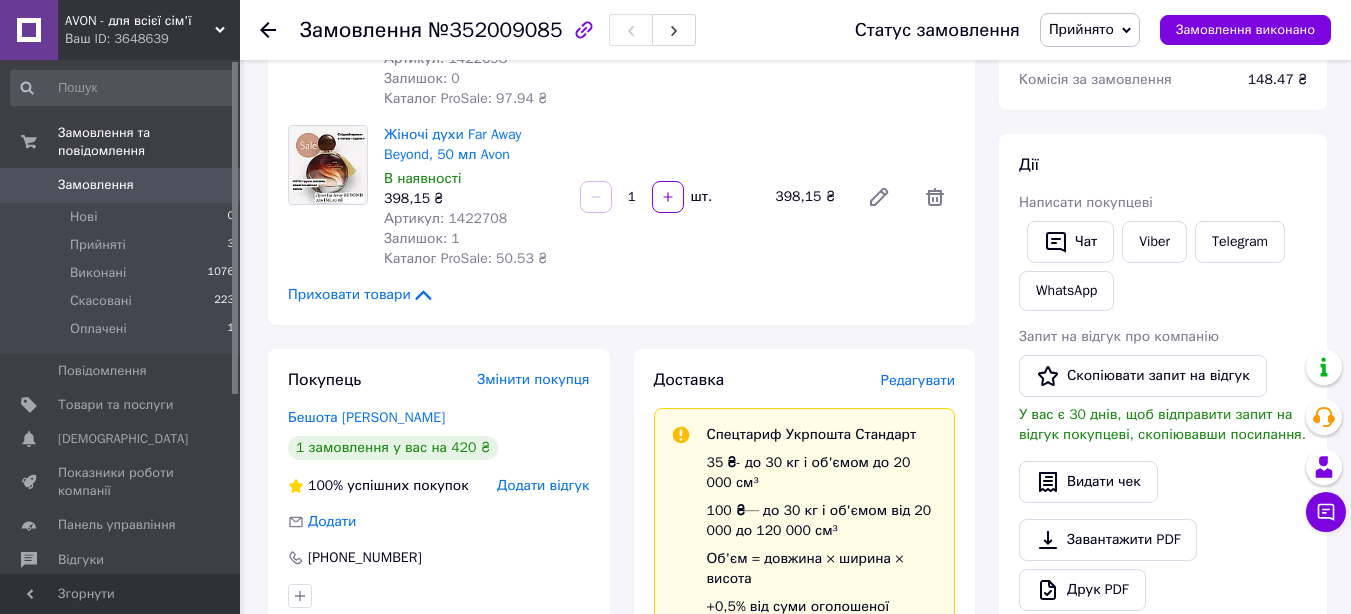 scroll, scrollTop: 200, scrollLeft: 0, axis: vertical 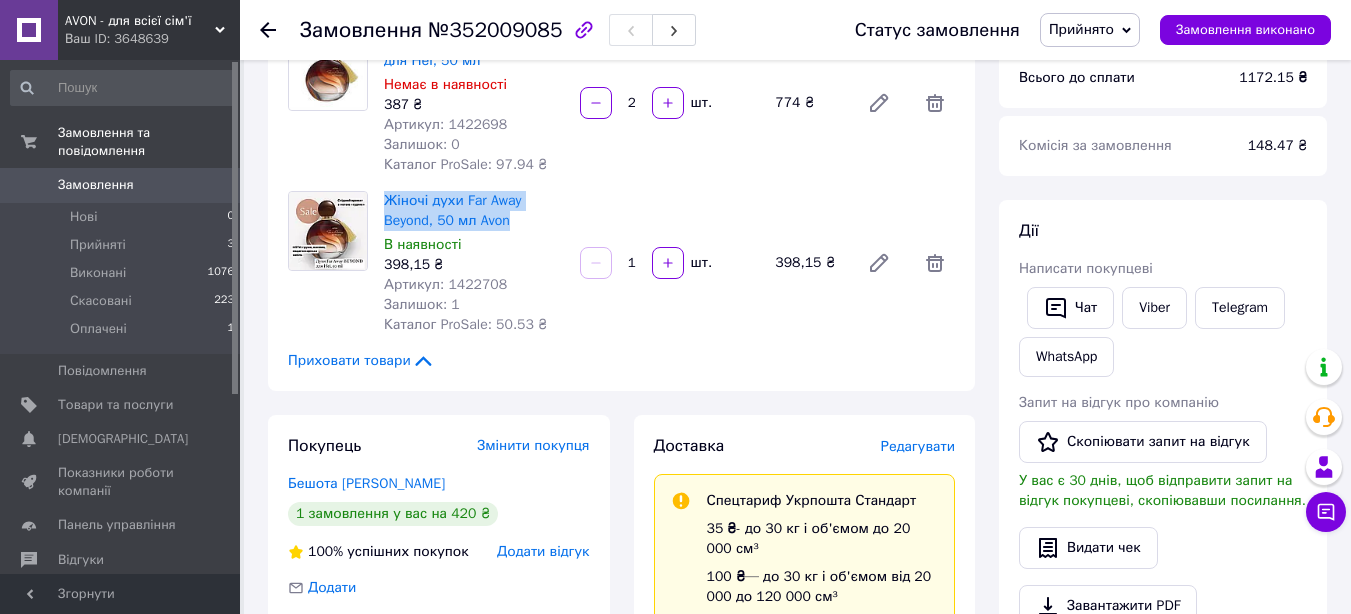 drag, startPoint x: 382, startPoint y: 202, endPoint x: 511, endPoint y: 218, distance: 129.98846 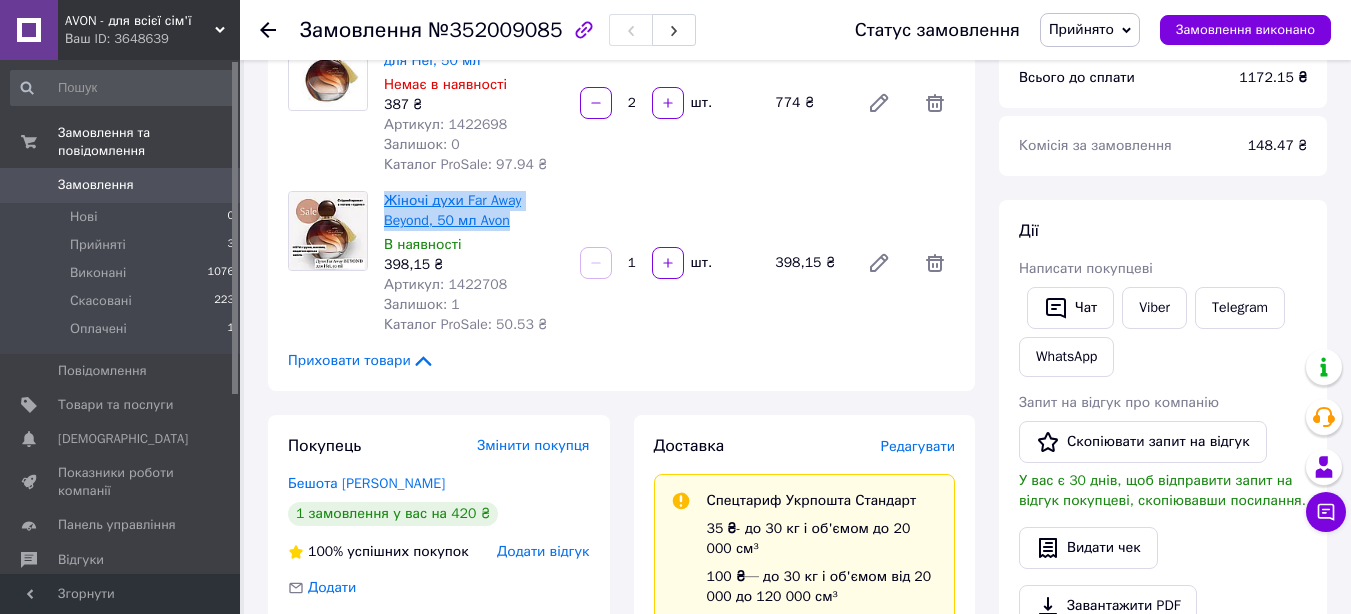 copy on "Жіночі духи Far Away Beyond, 50 мл Avon" 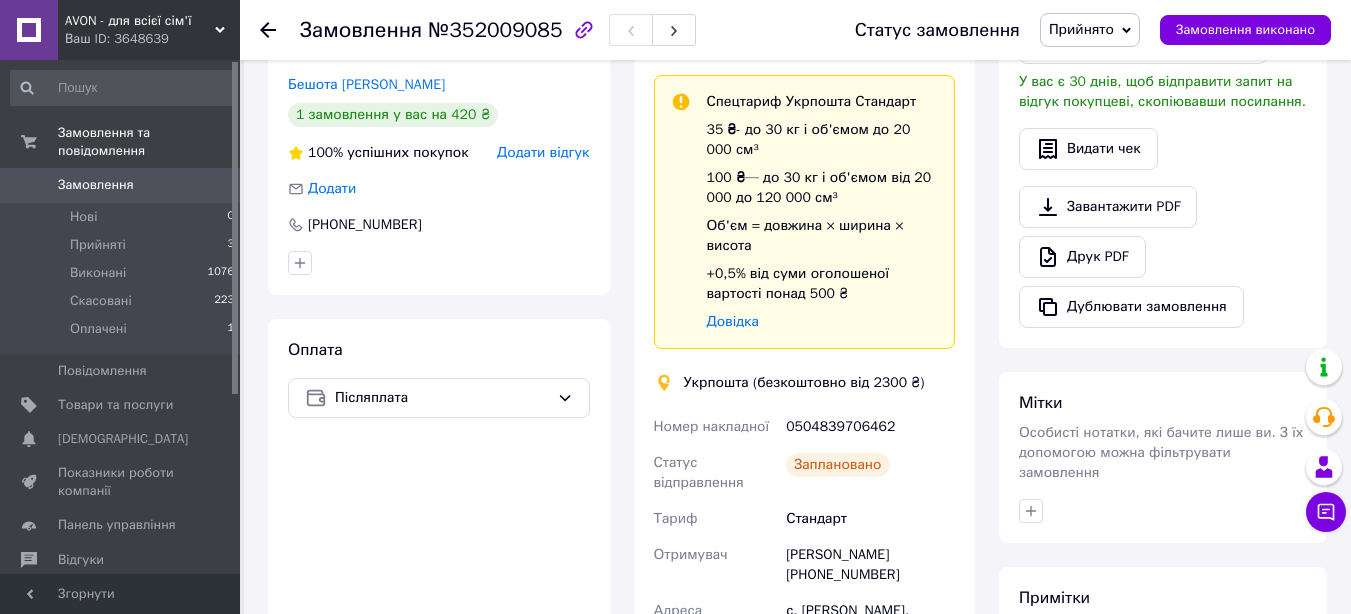 scroll, scrollTop: 600, scrollLeft: 0, axis: vertical 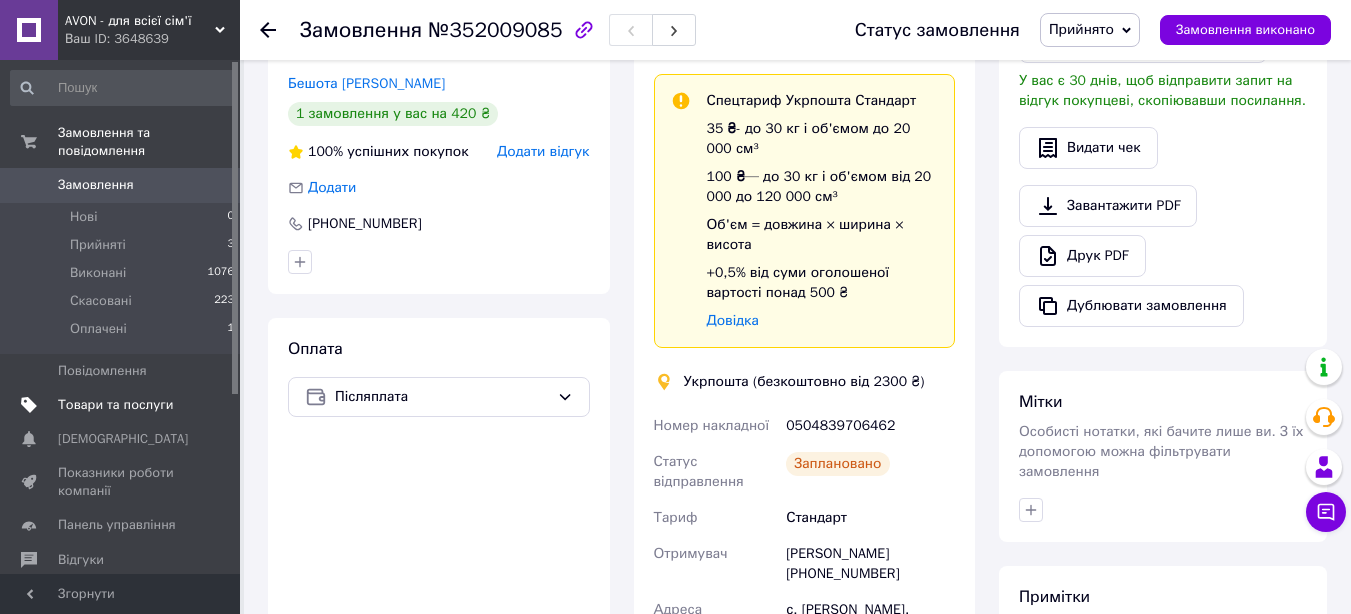click on "Товари та послуги" at bounding box center (115, 405) 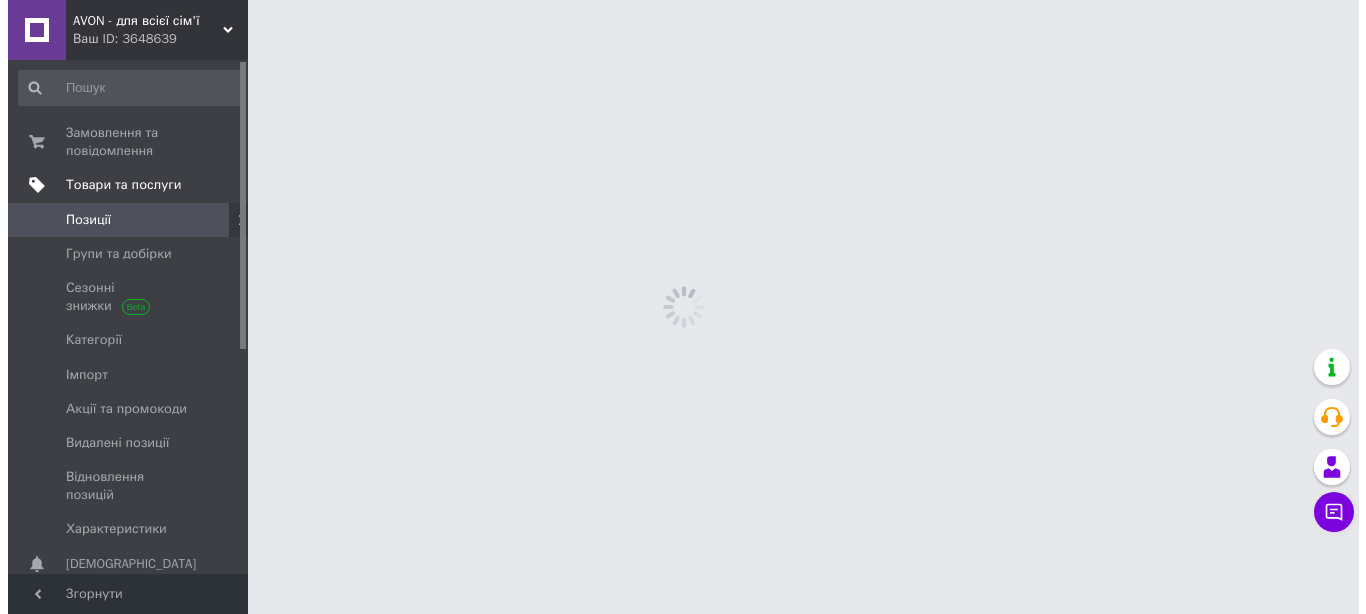 scroll, scrollTop: 0, scrollLeft: 0, axis: both 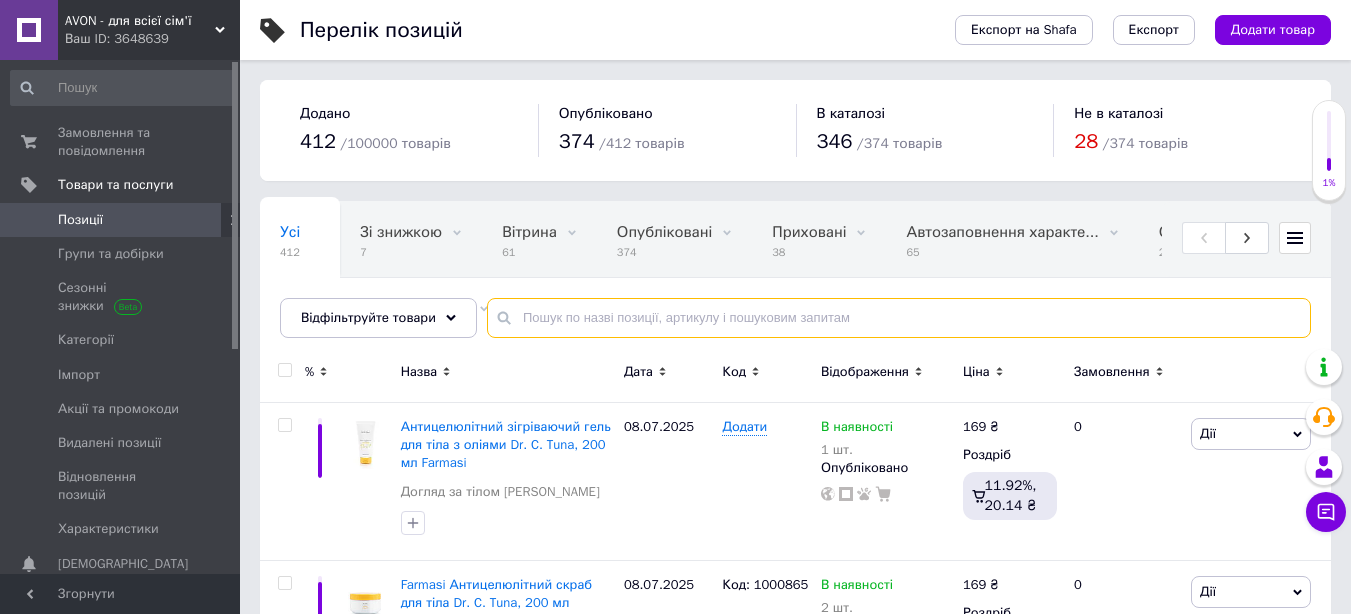 click at bounding box center (899, 318) 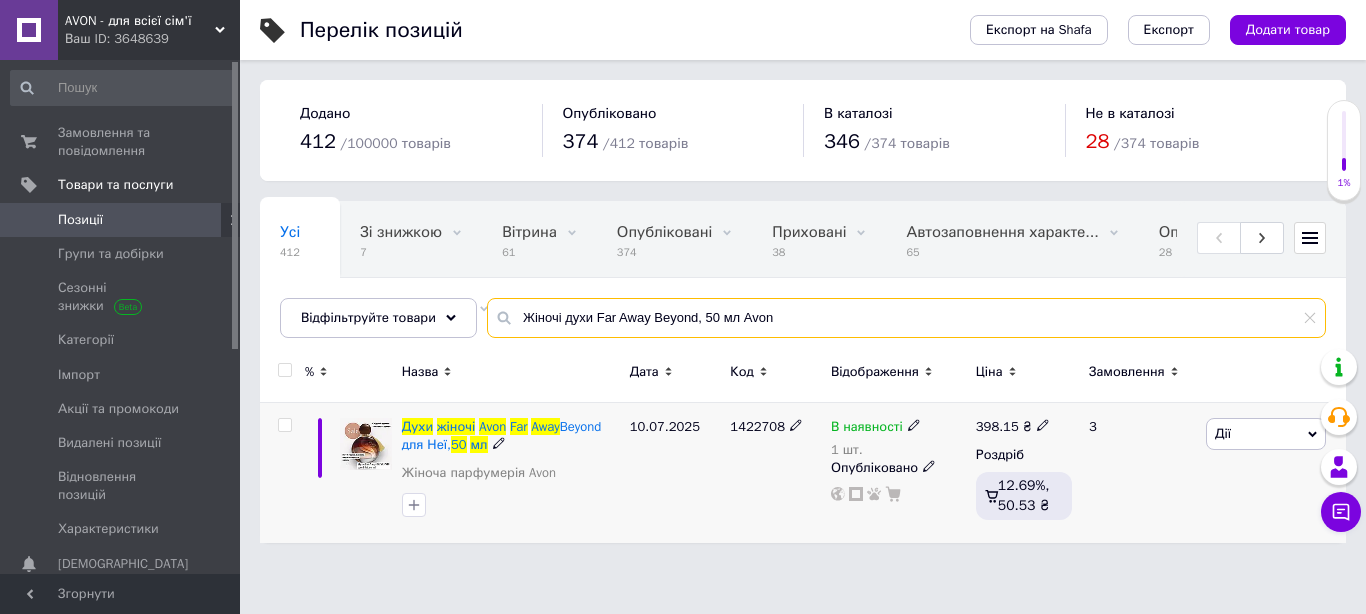 type on "Жіночі духи Far Away Beyond, 50 мл Avon" 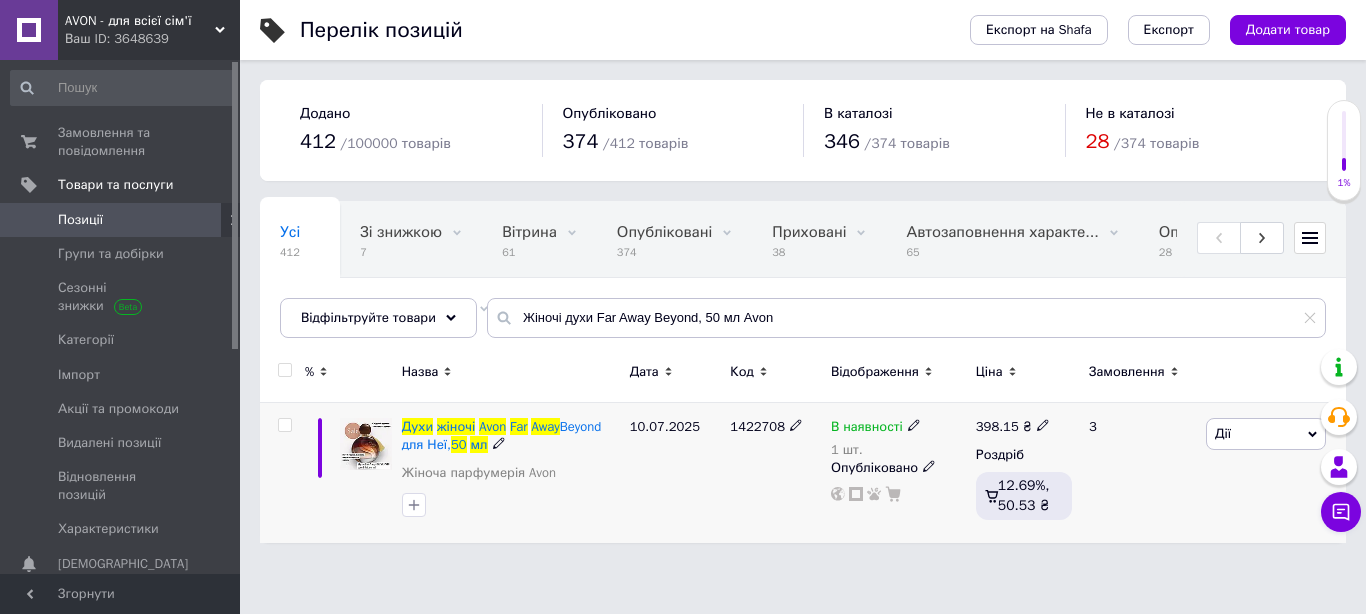 click 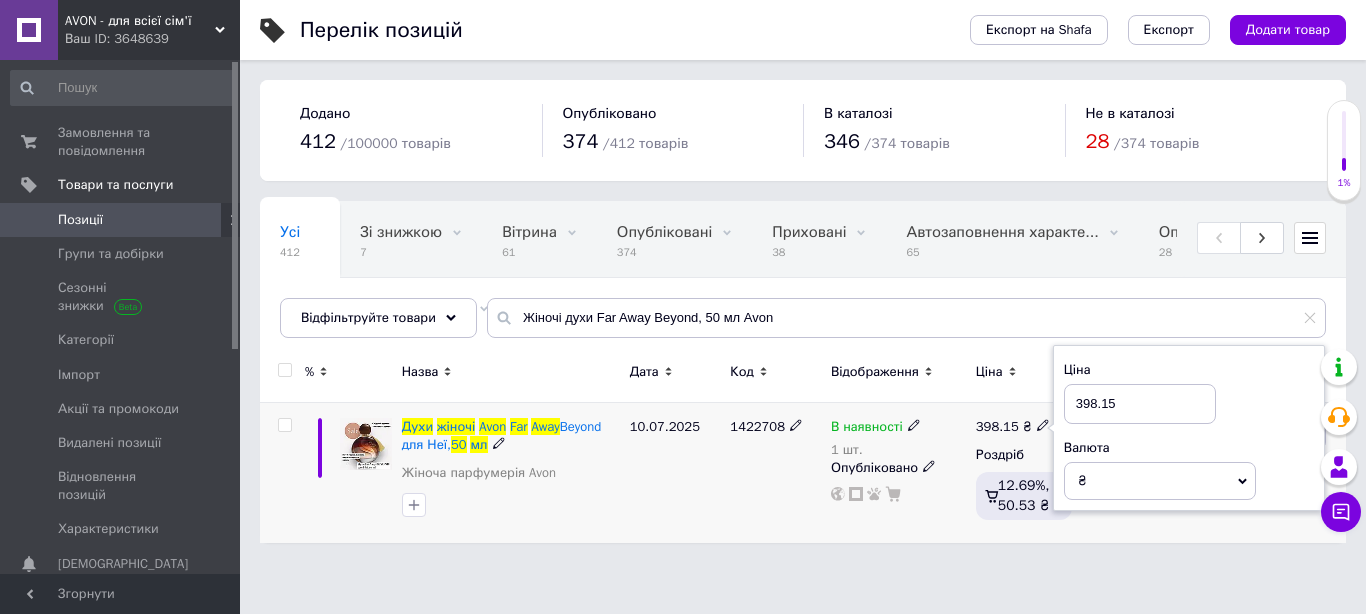 drag, startPoint x: 1117, startPoint y: 402, endPoint x: 1069, endPoint y: 395, distance: 48.507732 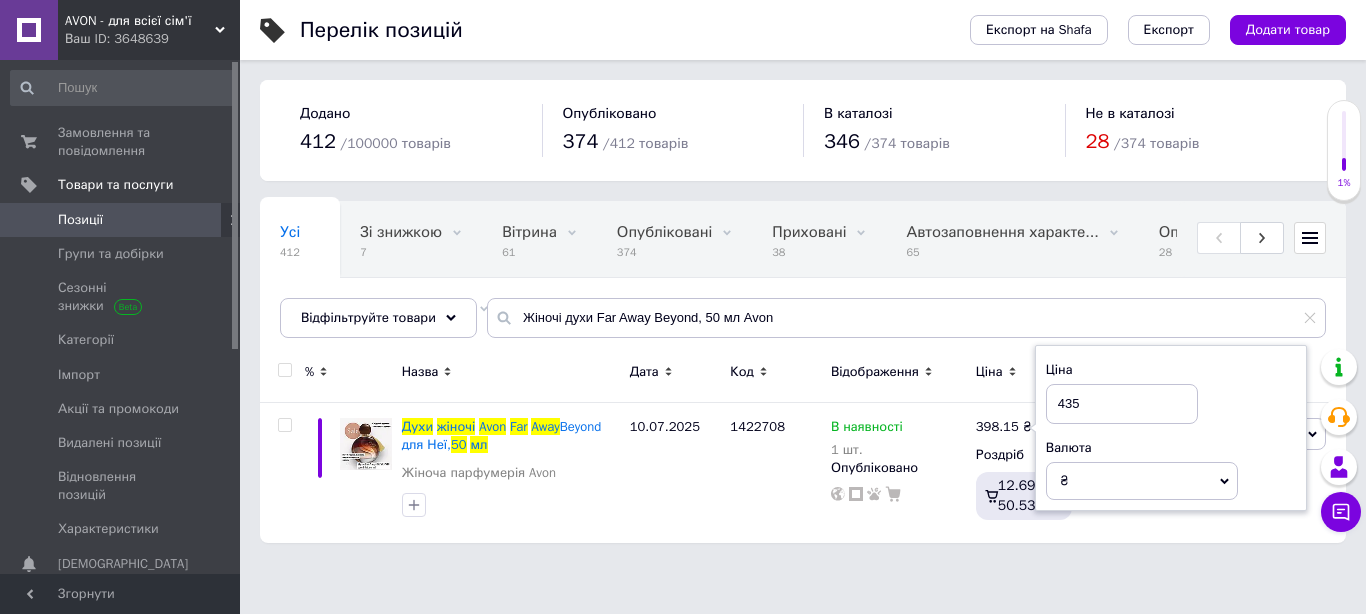 type on "435" 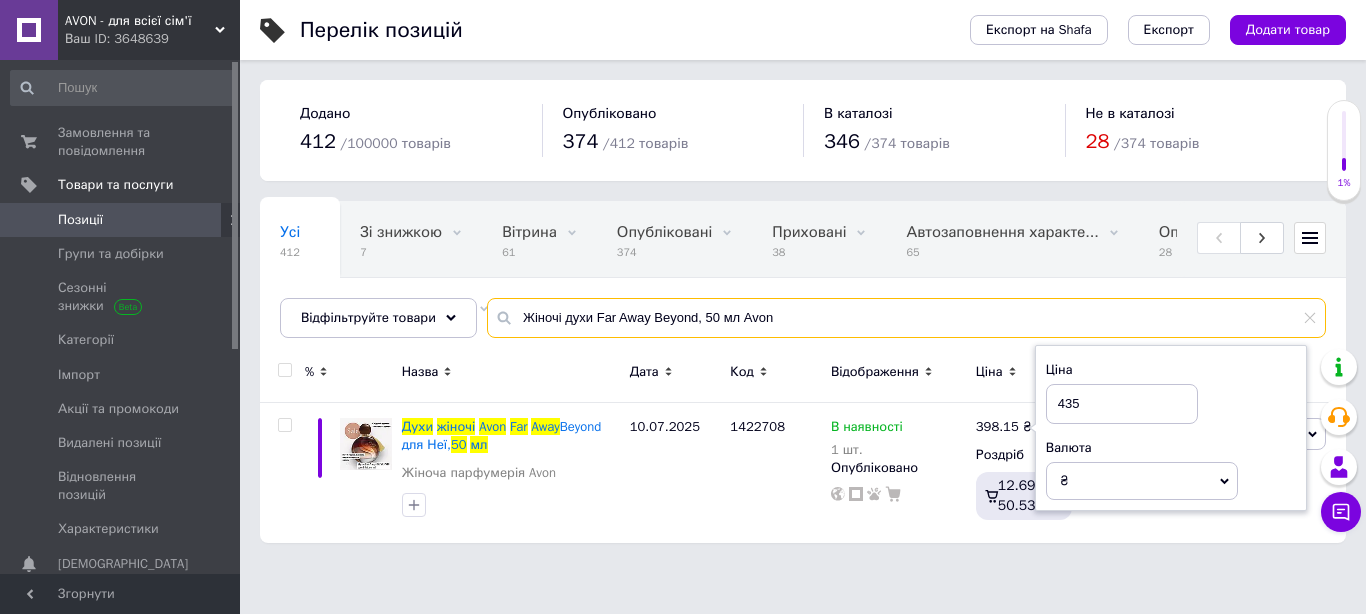 click on "Жіночі духи Far Away Beyond, 50 мл Avon" at bounding box center [906, 318] 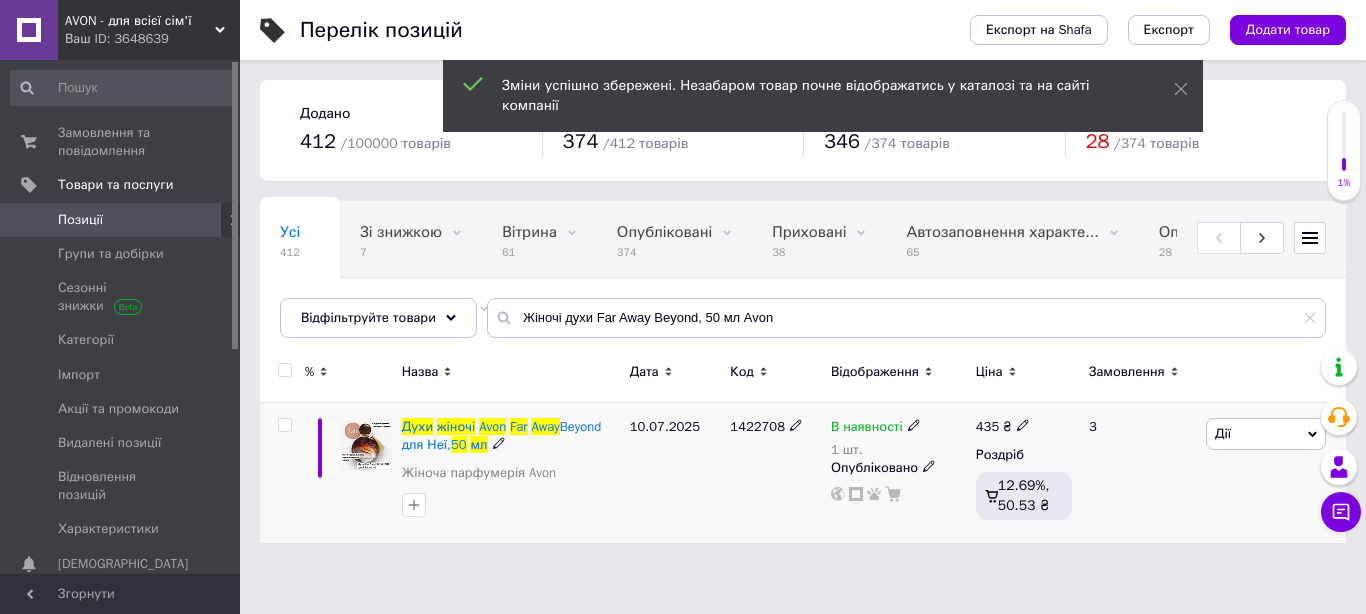 click on "[PERSON_NAME] Підняти на початок групи Копіювати Знижка Подарунок Супутні Приховати Ярлик Додати на вітрину Додати в кампанію Каталог ProSale Видалити" at bounding box center [1273, 473] 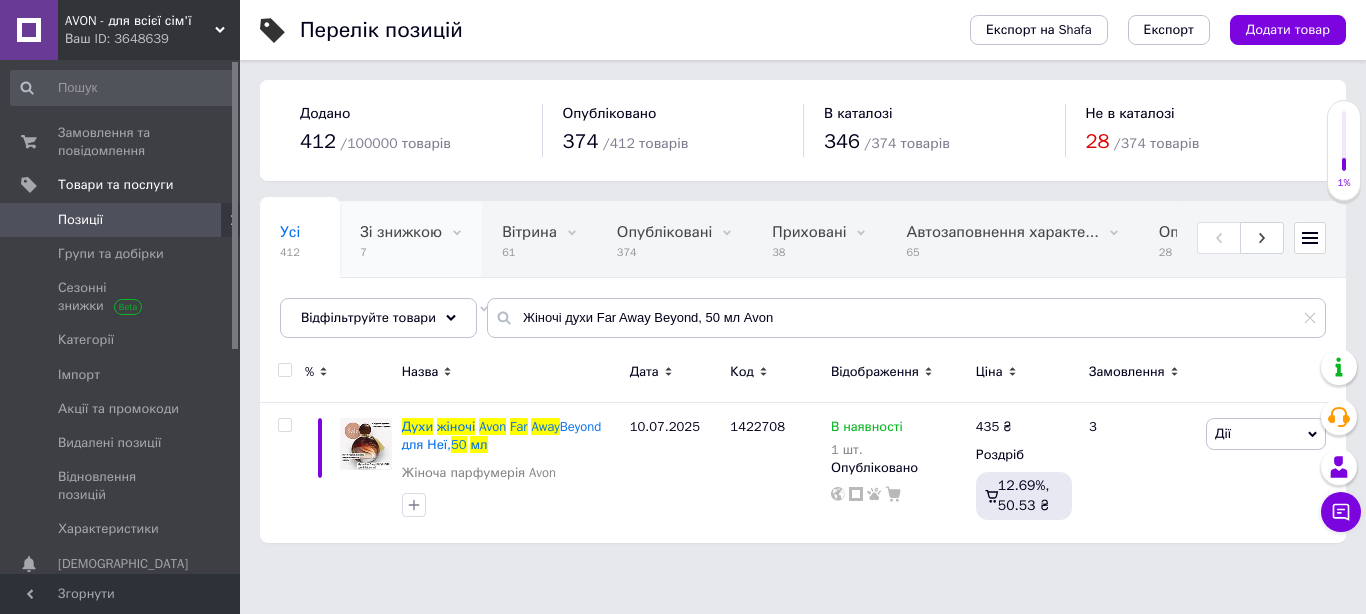 click on "Зі знижкою" at bounding box center (401, 232) 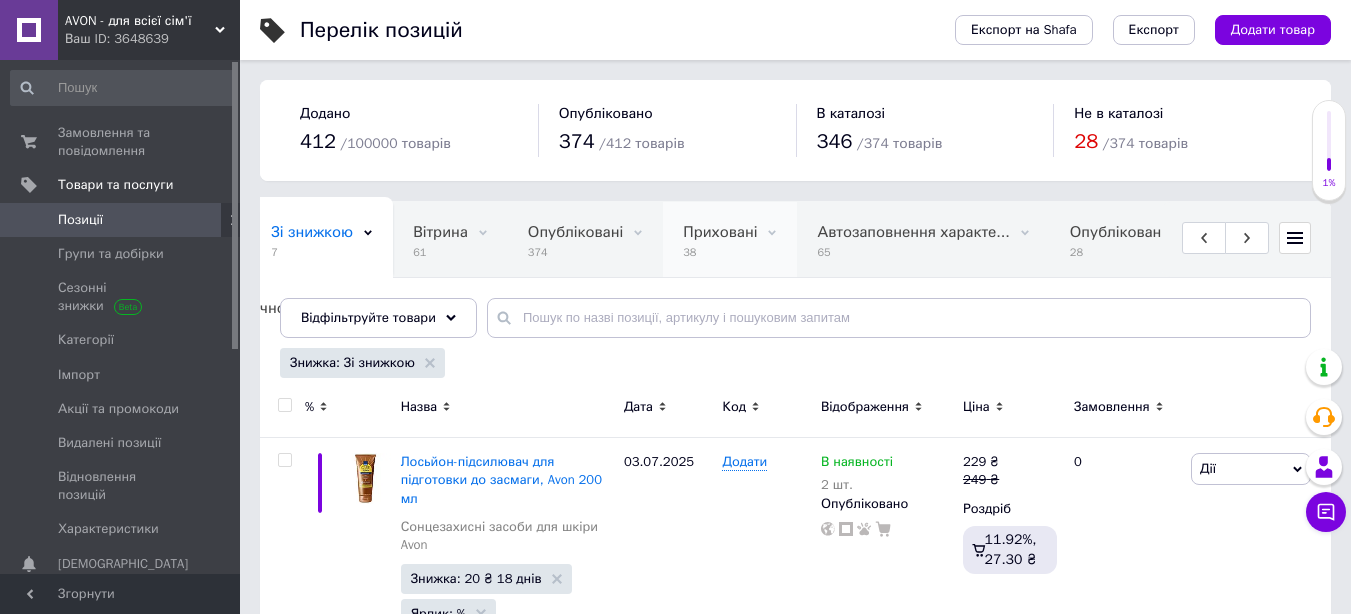 scroll, scrollTop: 0, scrollLeft: 289, axis: horizontal 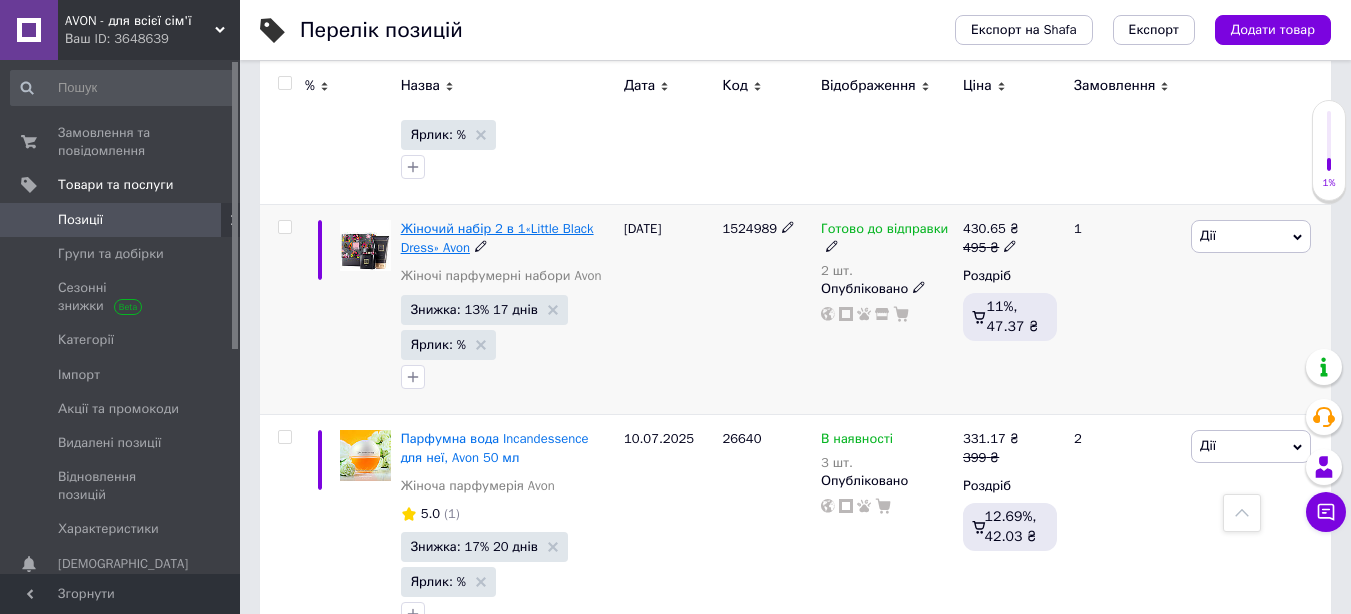 click on "Жіночий   набір 2 в 1«Little Black Dress» Avon" at bounding box center [497, 237] 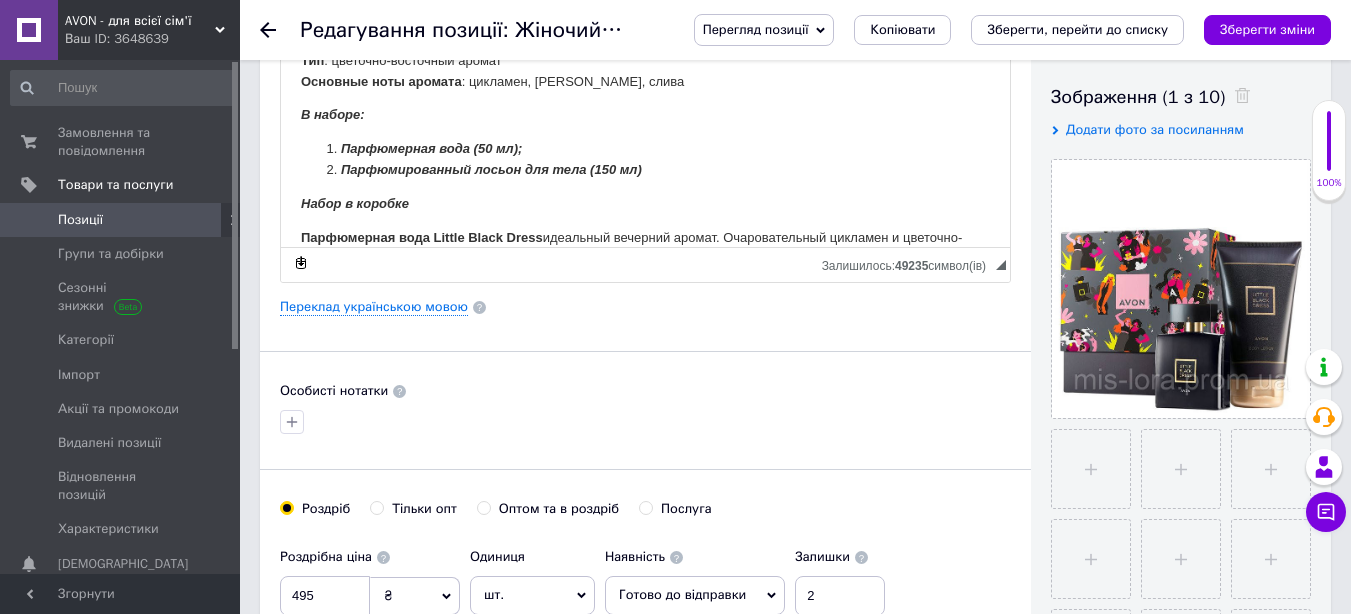 scroll, scrollTop: 100, scrollLeft: 0, axis: vertical 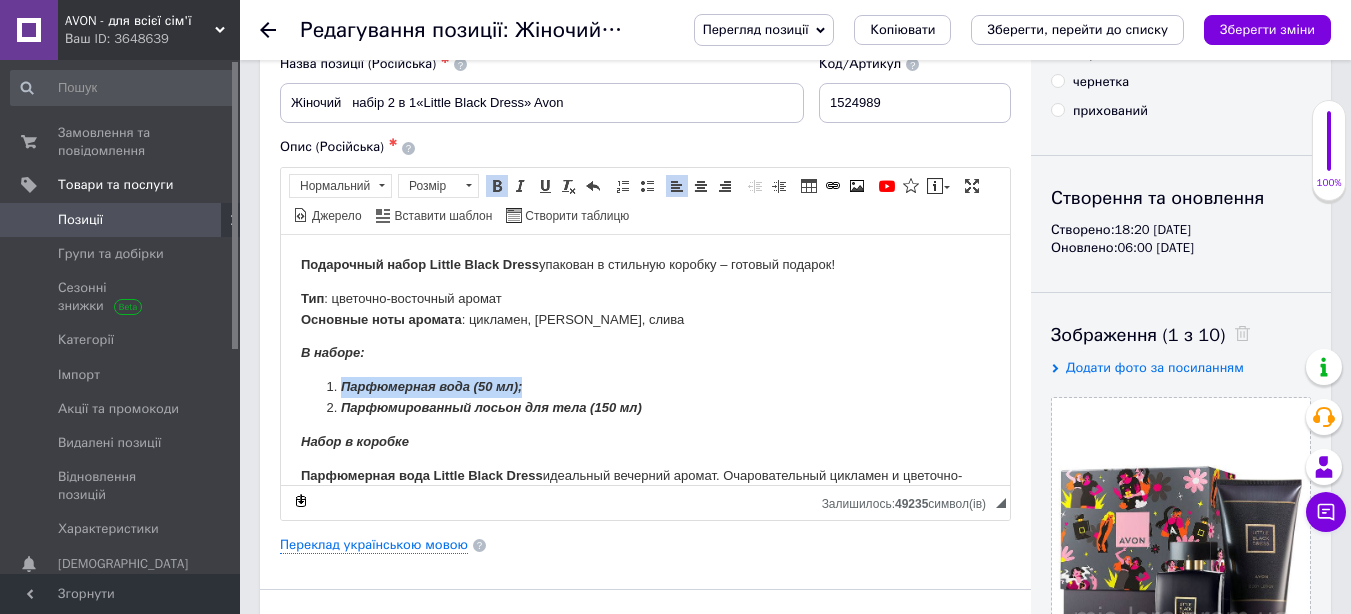 drag, startPoint x: 343, startPoint y: 386, endPoint x: 503, endPoint y: 318, distance: 173.85051 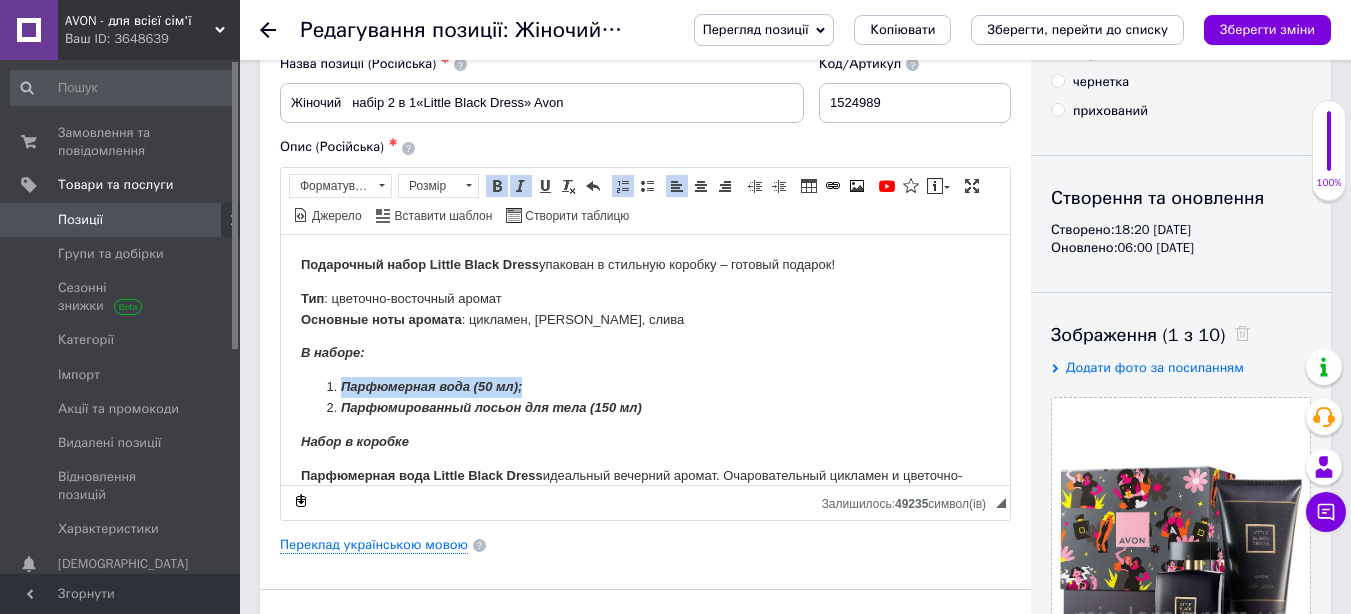 click at bounding box center (497, 186) 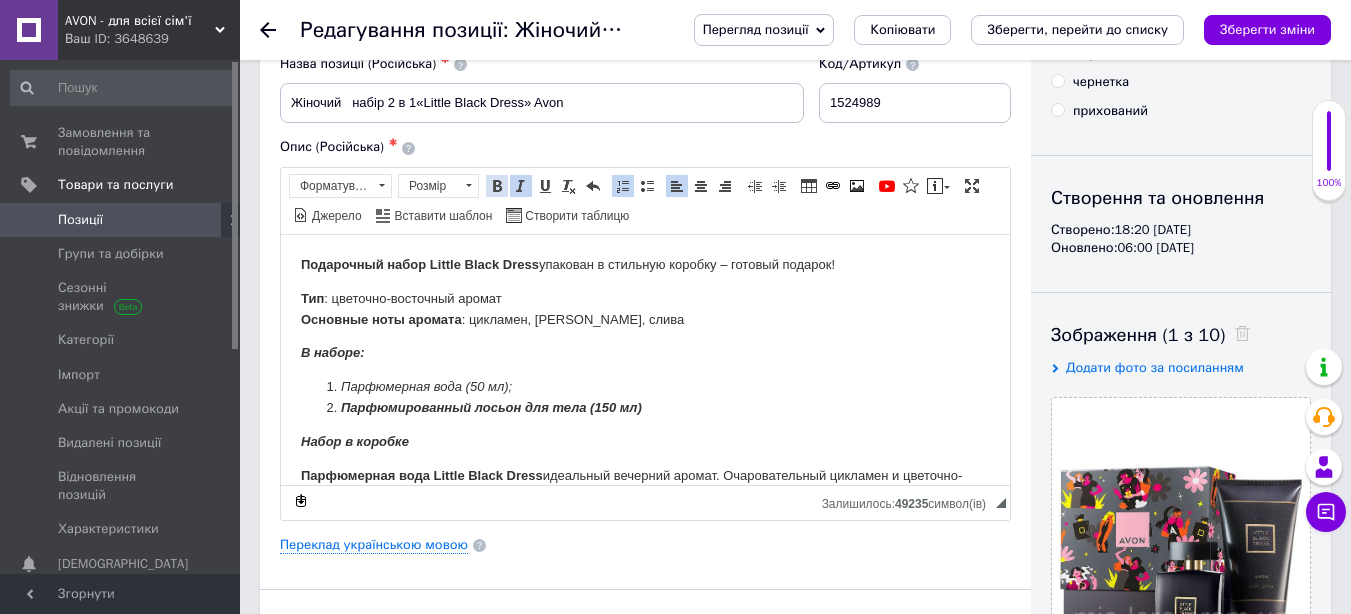 click at bounding box center (497, 186) 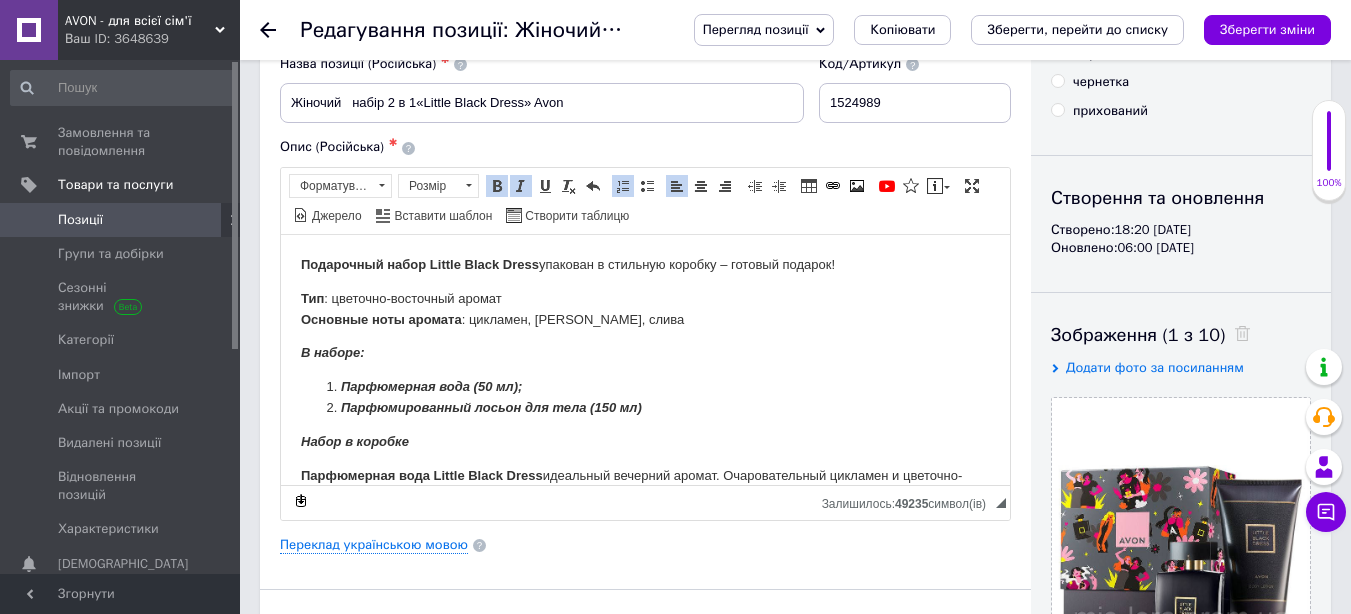 click on "Парфюмированный лосьон для тела (150 мл)" at bounding box center (491, 406) 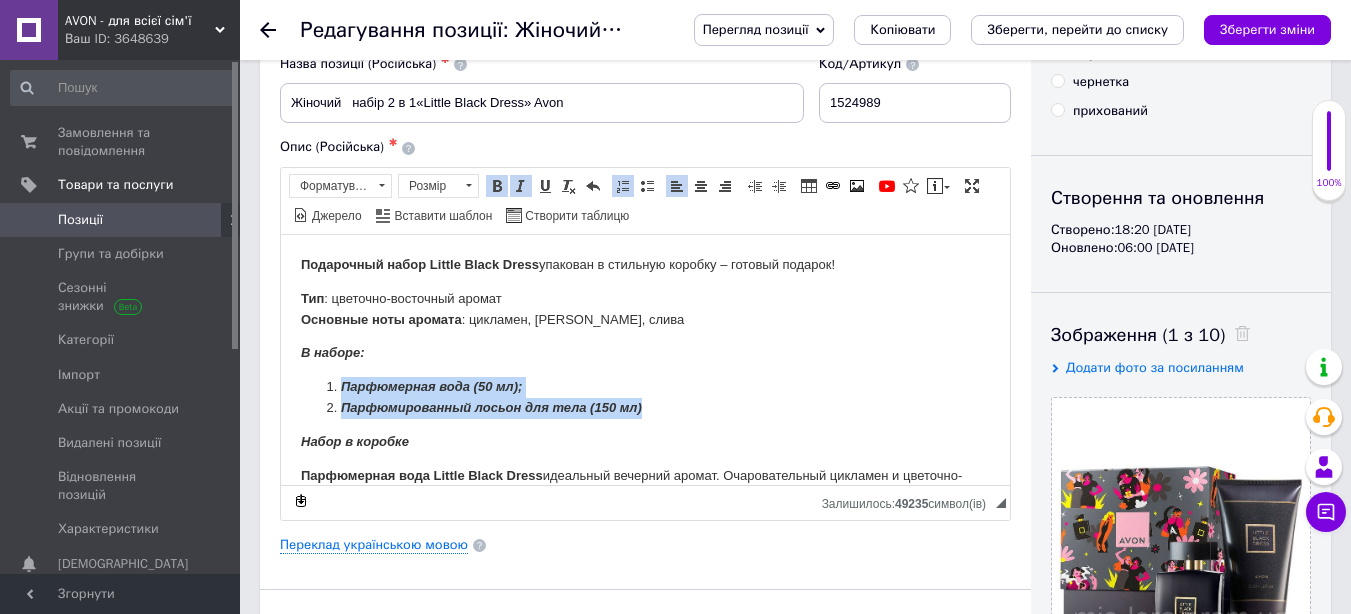 drag, startPoint x: 387, startPoint y: 381, endPoint x: 720, endPoint y: 410, distance: 334.26038 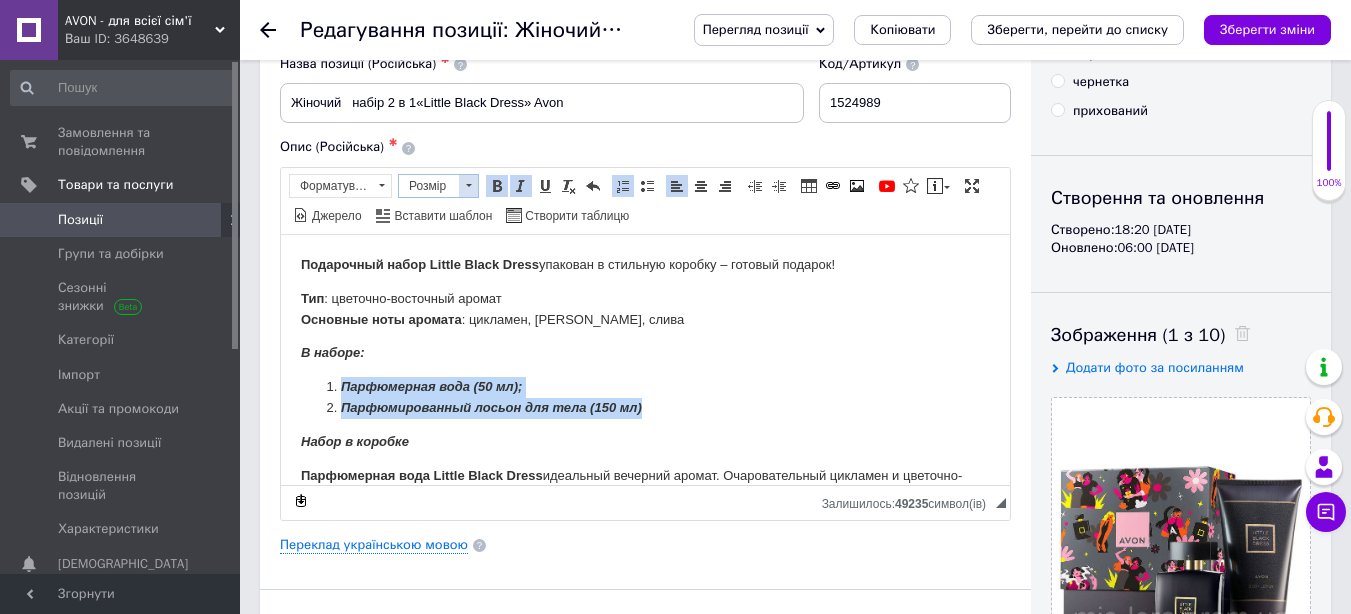 click at bounding box center [468, 186] 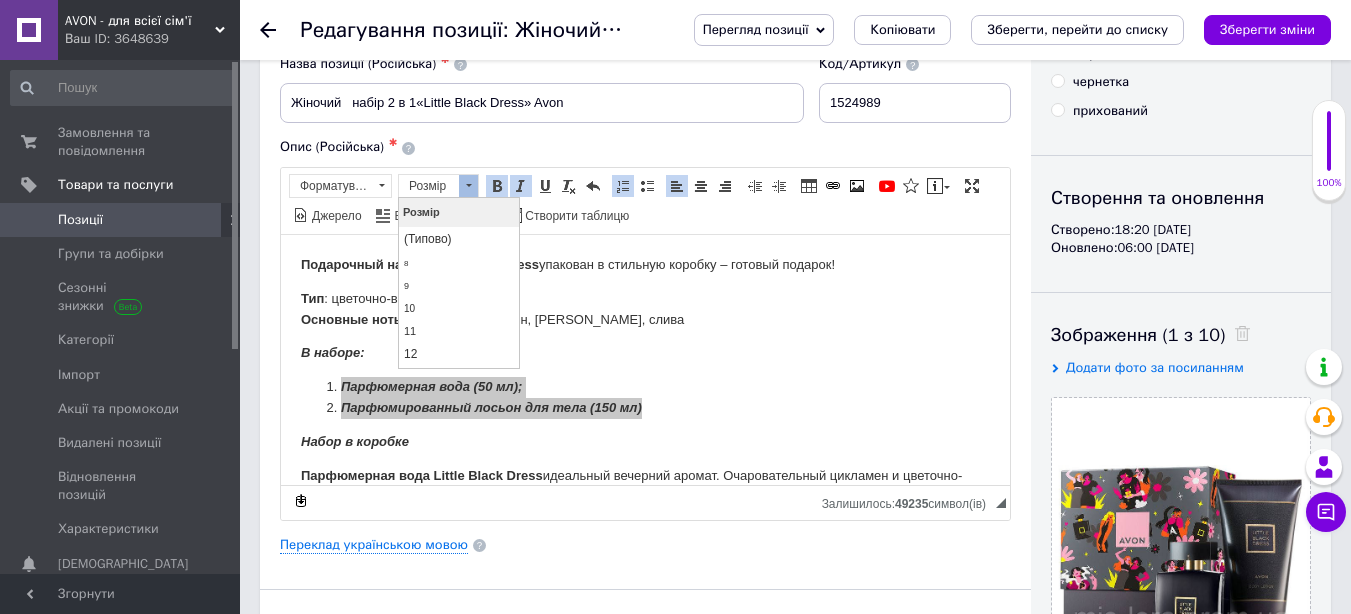 scroll, scrollTop: 0, scrollLeft: 0, axis: both 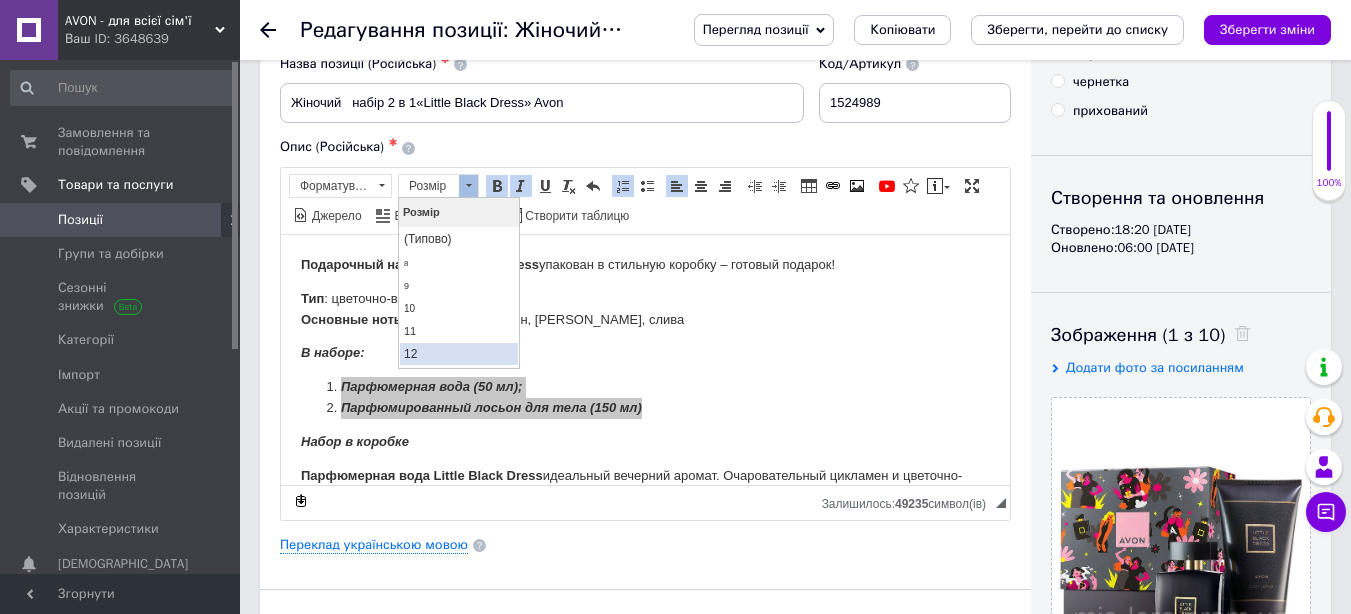 click on "12" at bounding box center (459, 353) 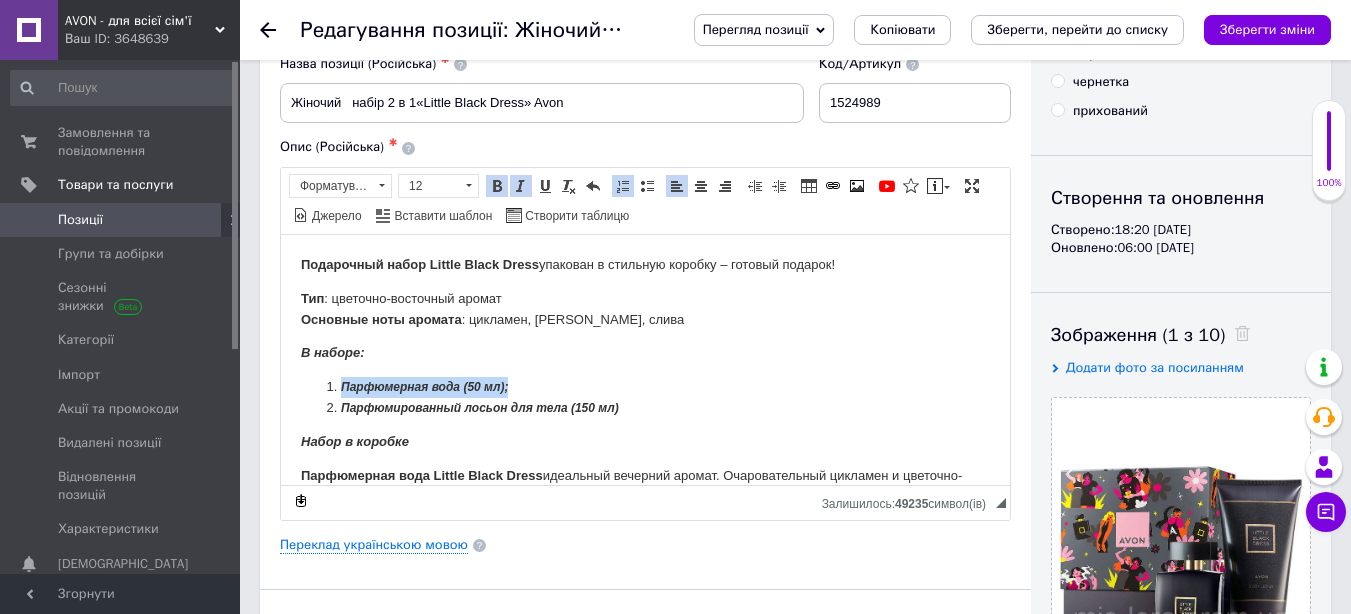click on "Курсив  Сполучення клавіш Ctrl+I" at bounding box center [521, 186] 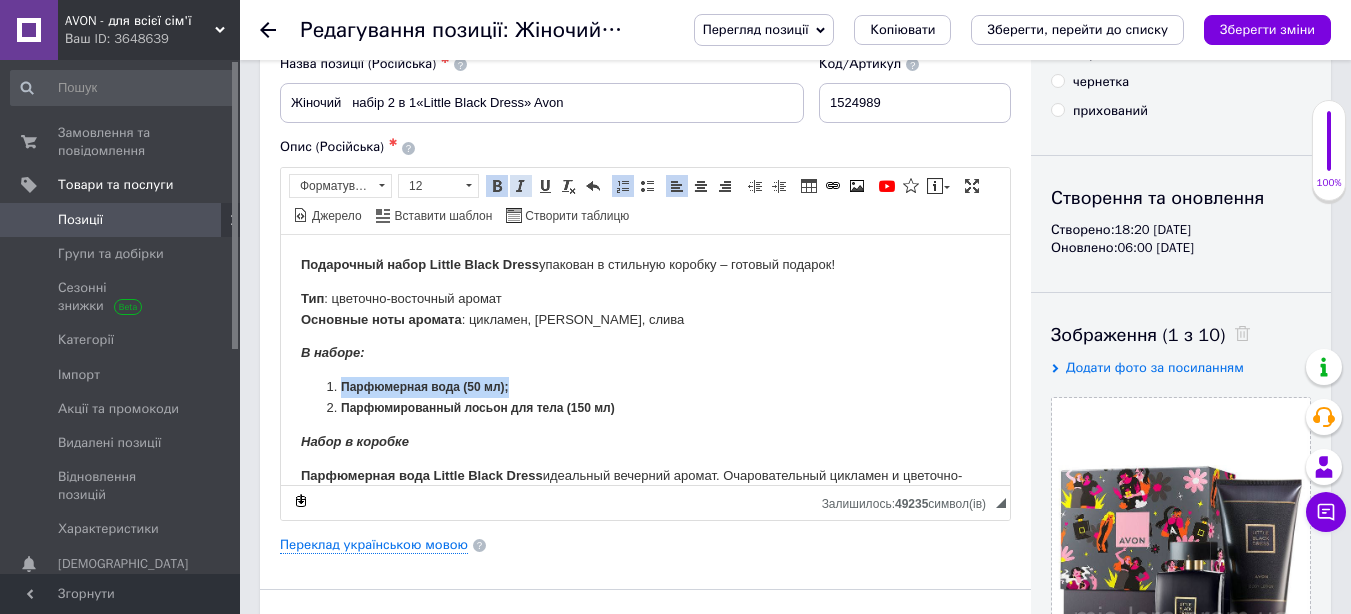 click at bounding box center (521, 186) 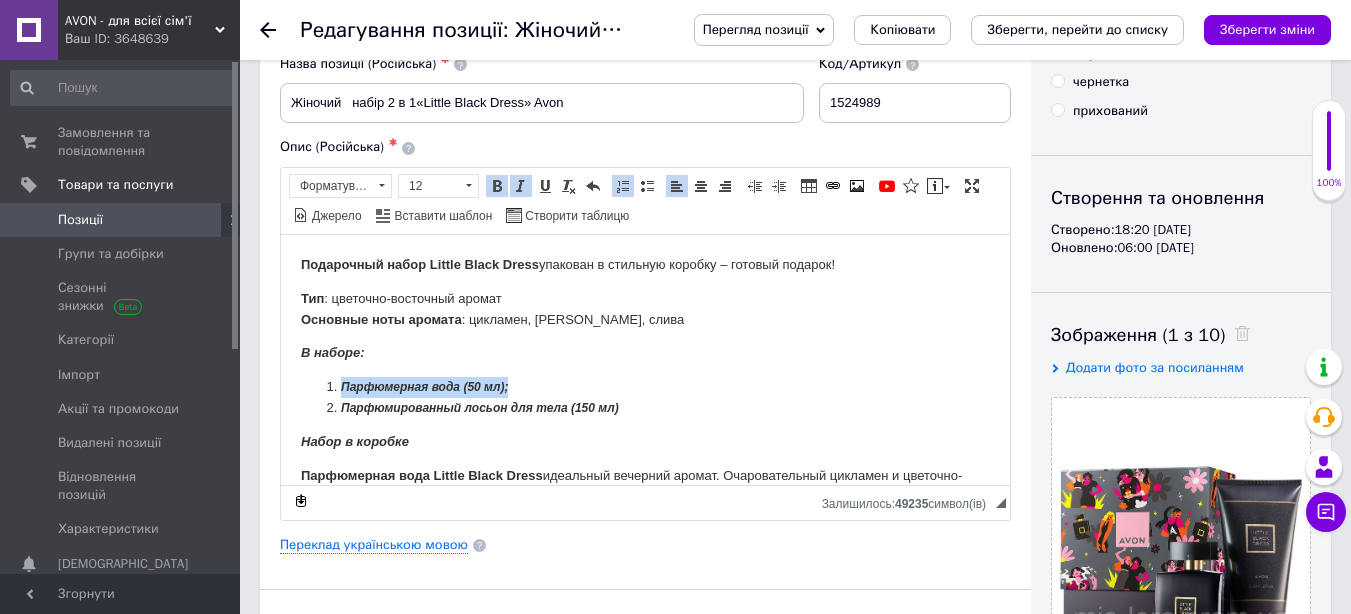 click at bounding box center (497, 186) 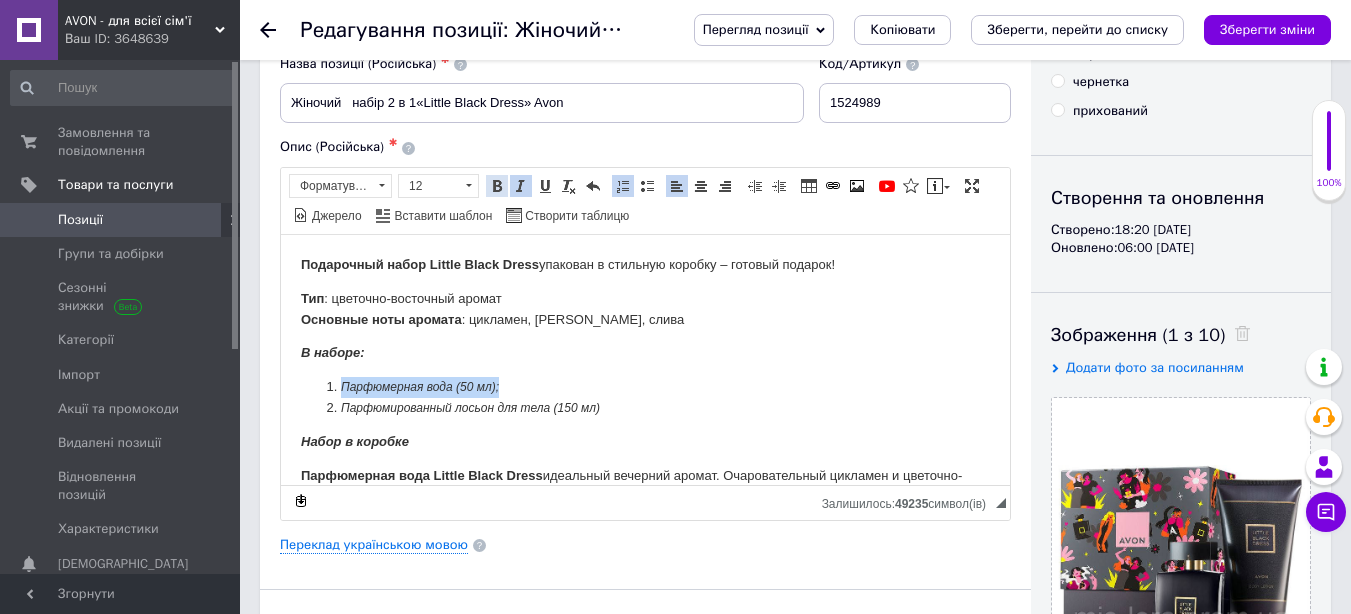 click at bounding box center [497, 186] 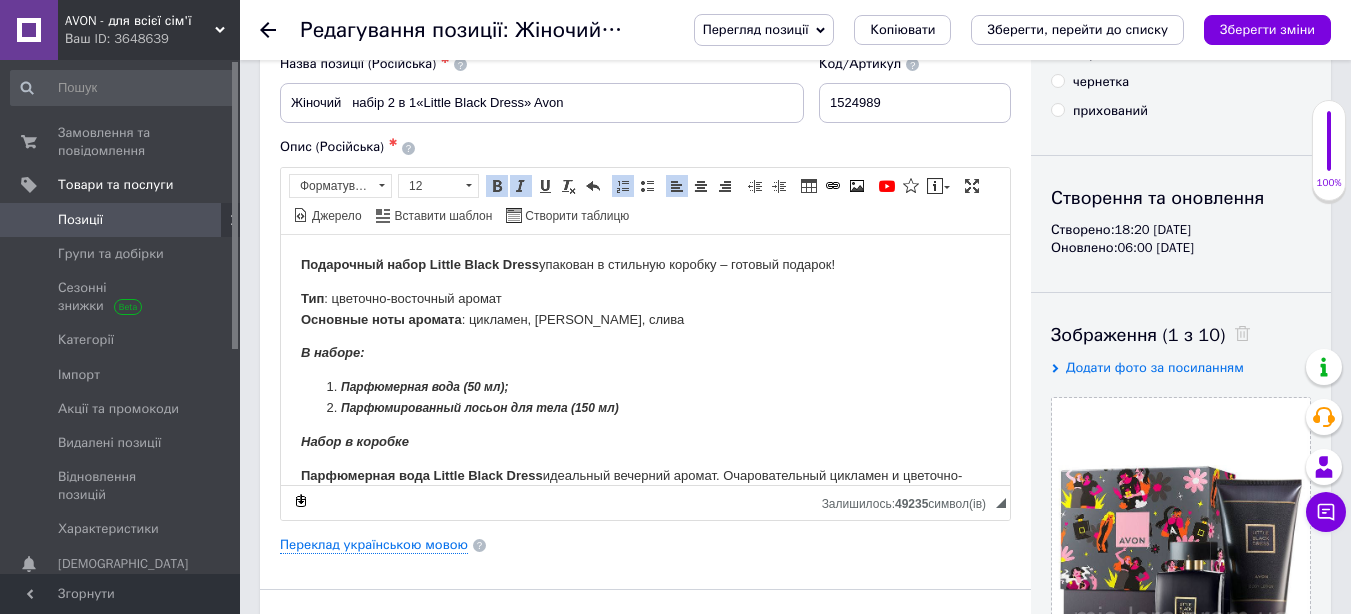 click on "Набор в коробке" at bounding box center (645, 441) 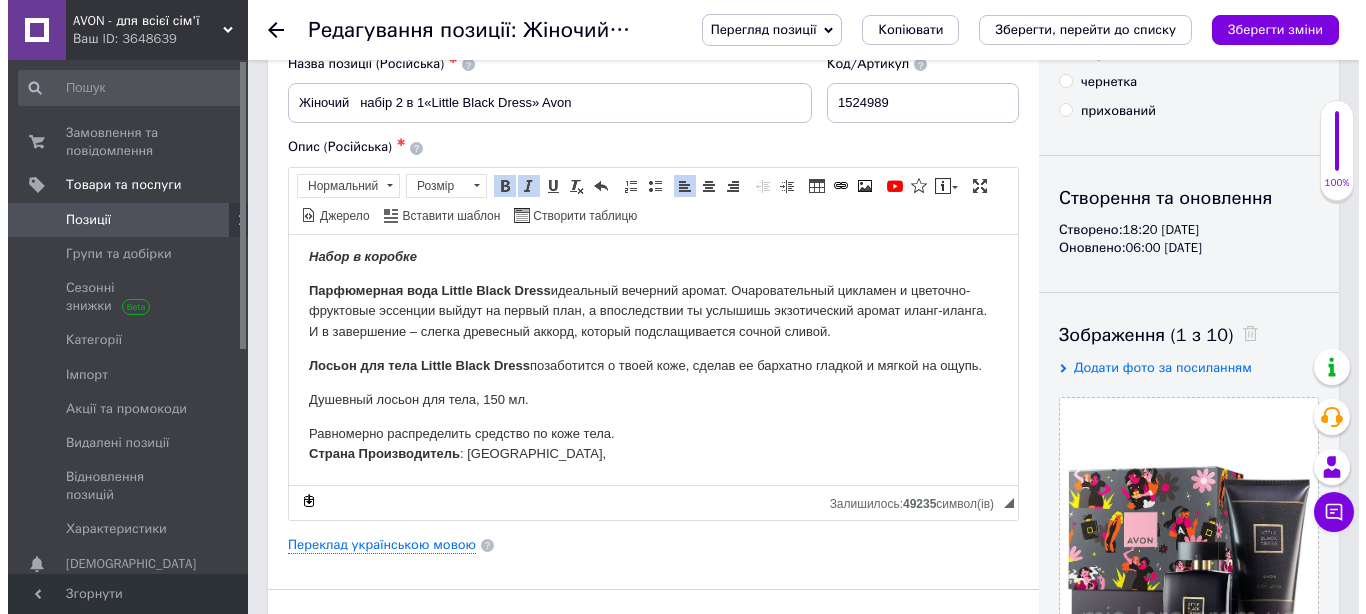 scroll, scrollTop: 206, scrollLeft: 0, axis: vertical 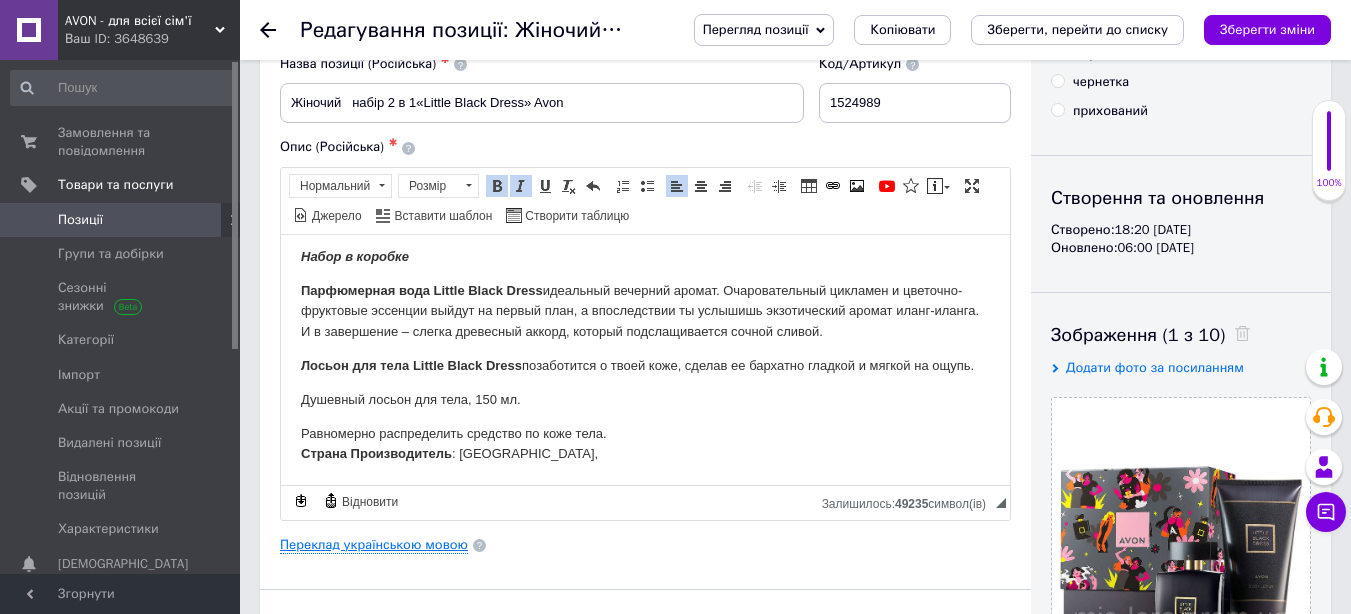 click on "Переклад українською мовою" at bounding box center [374, 545] 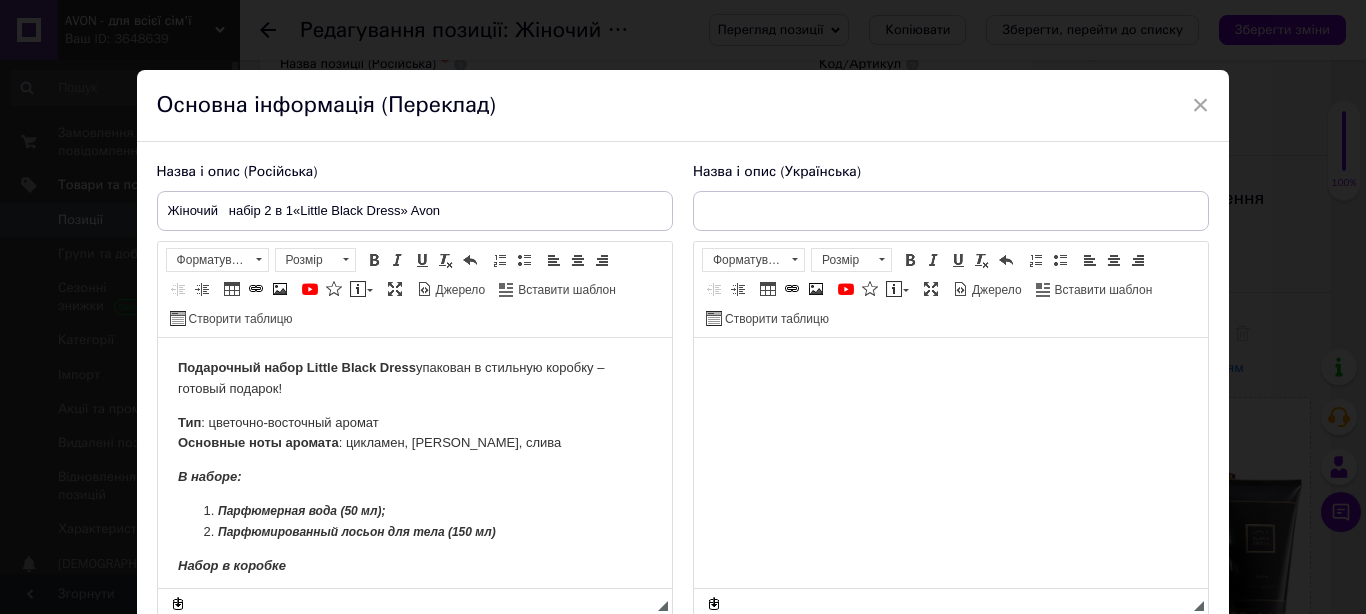 scroll, scrollTop: 0, scrollLeft: 0, axis: both 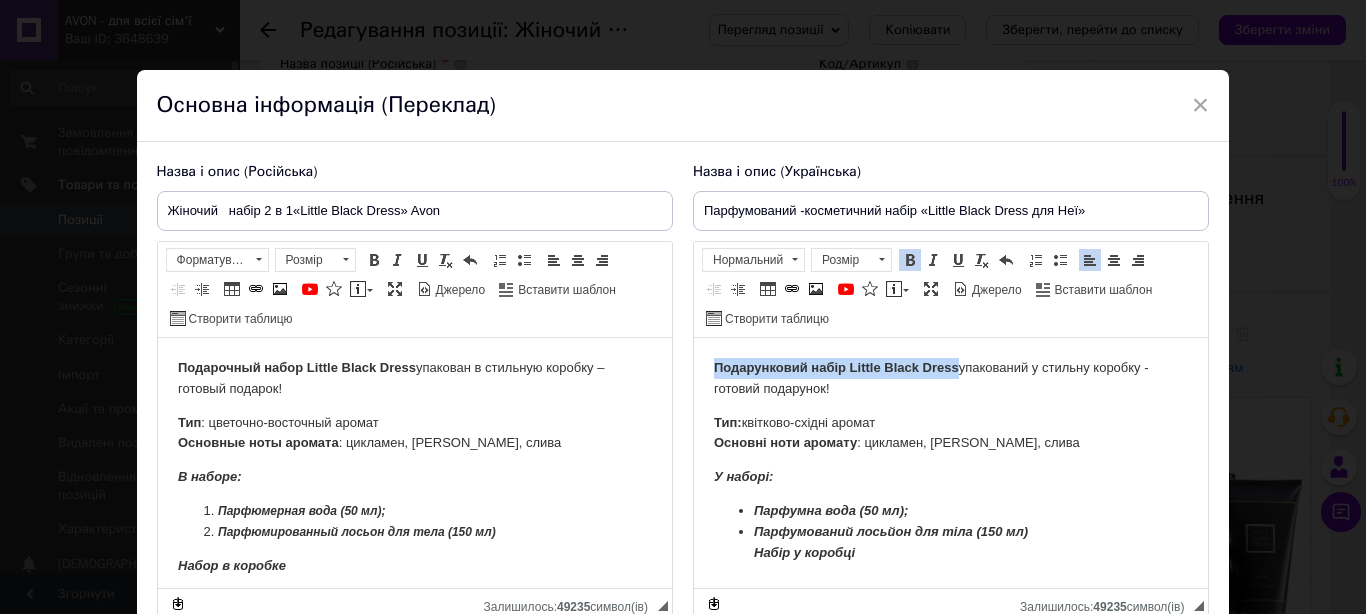 drag, startPoint x: 723, startPoint y: 365, endPoint x: 957, endPoint y: 368, distance: 234.01923 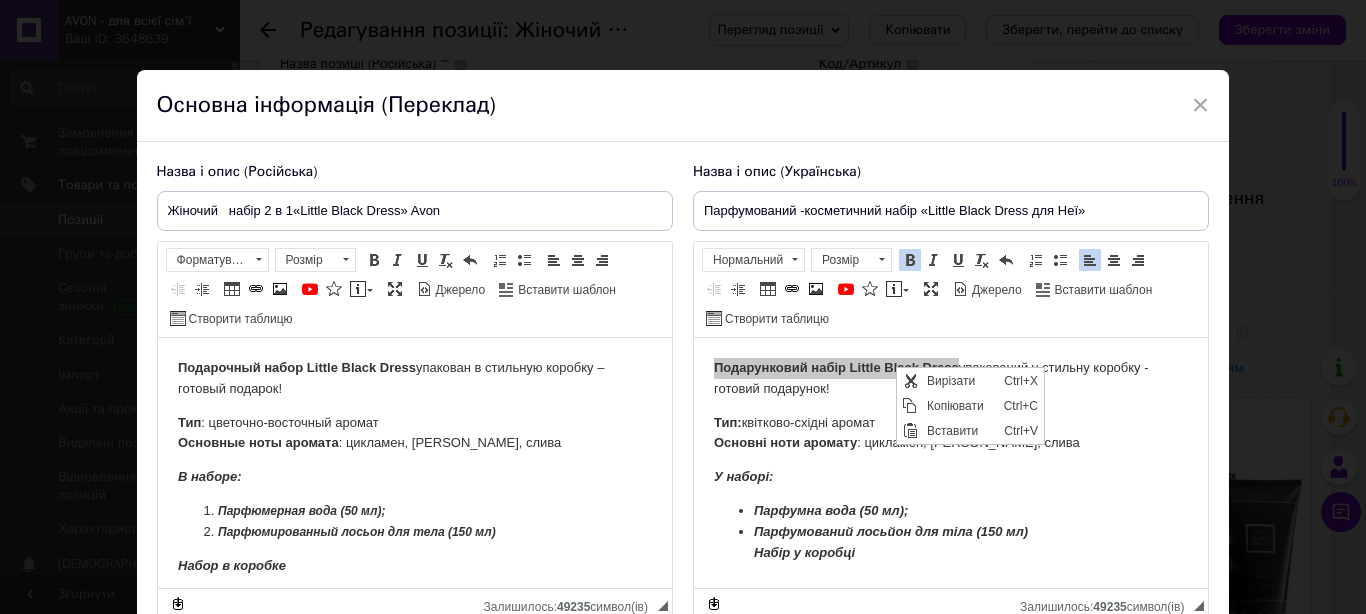 scroll, scrollTop: 0, scrollLeft: 0, axis: both 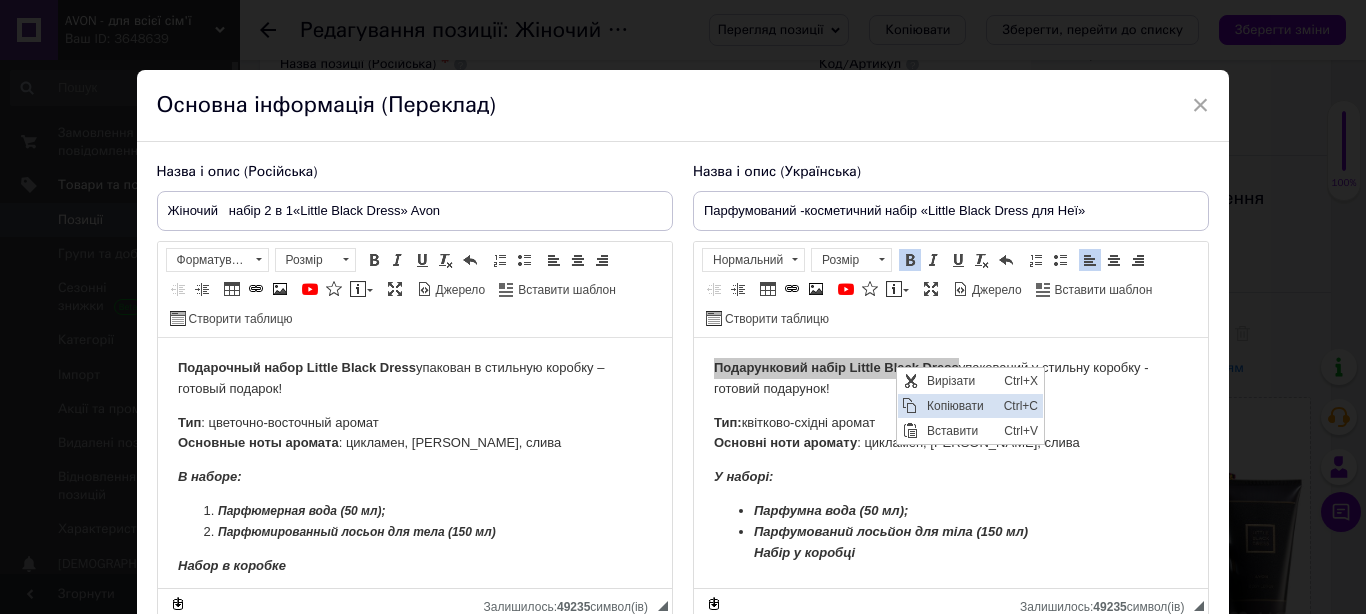 click on "Копіювати" at bounding box center [960, 406] 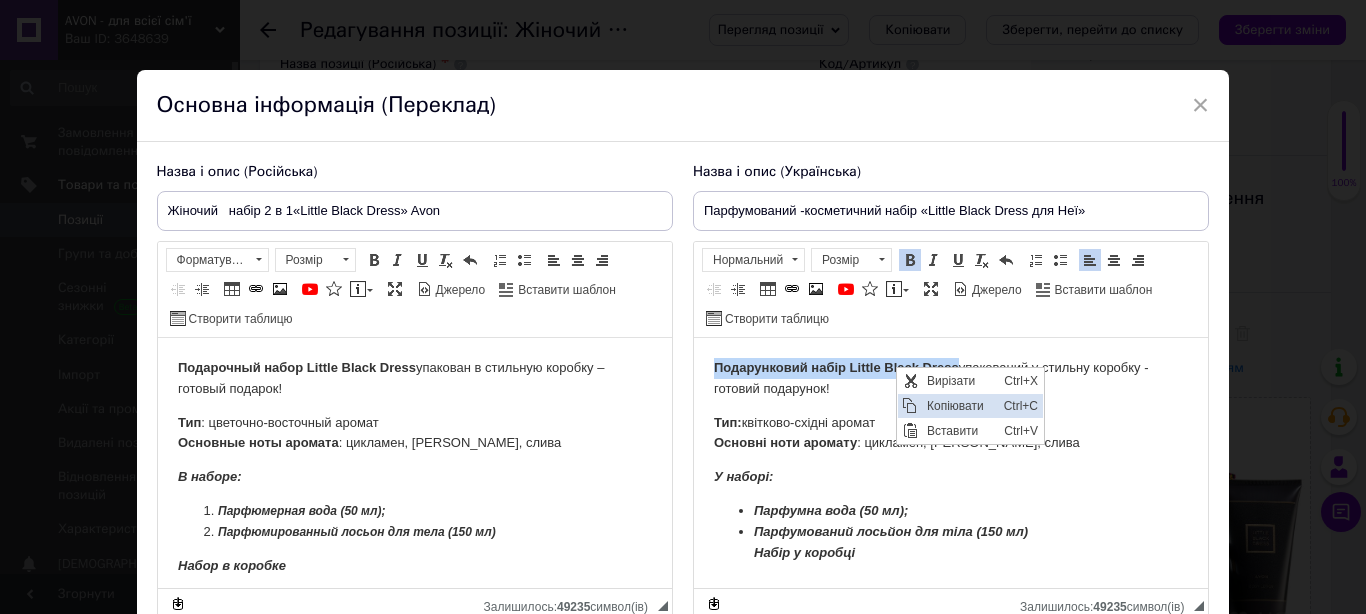 copy on "Подарунковий набір Little Black Dress" 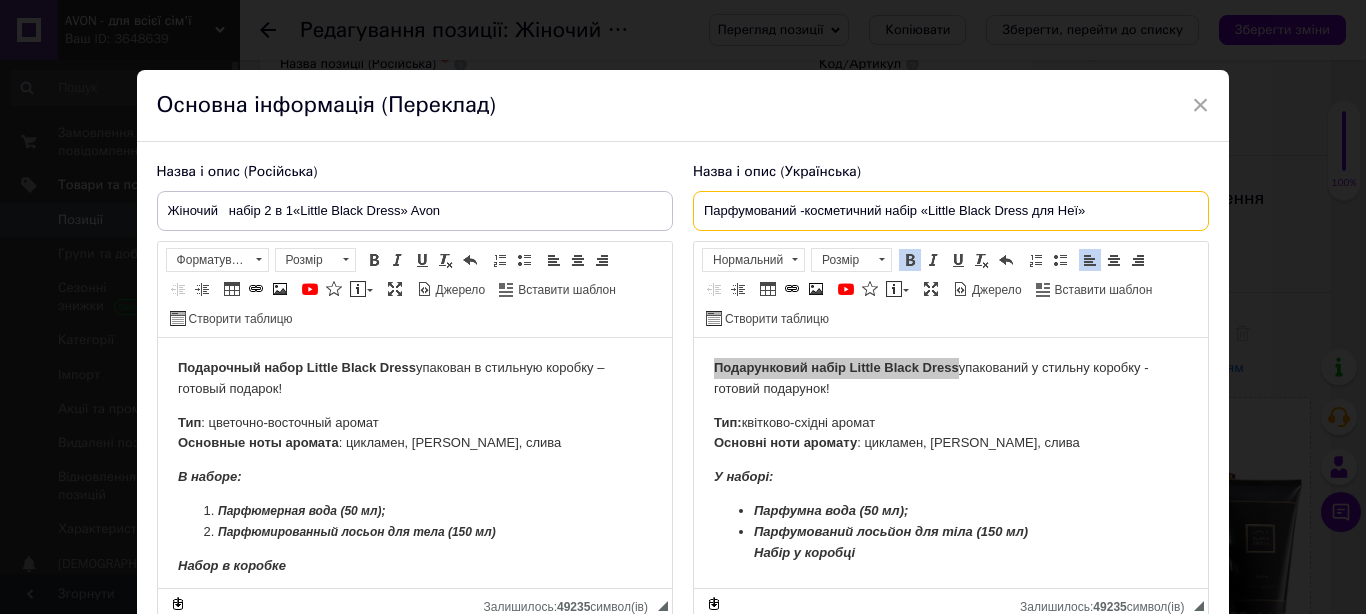 drag, startPoint x: 736, startPoint y: 211, endPoint x: 918, endPoint y: 210, distance: 182.00275 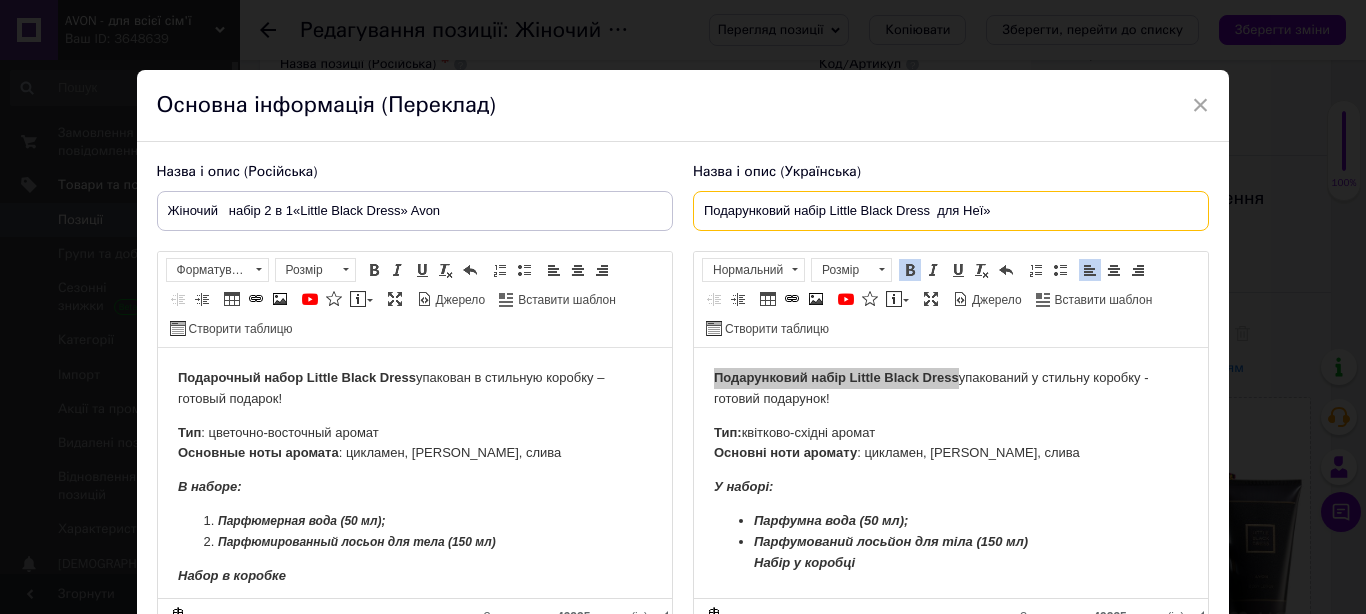 click on "Подарунковий набір Little Black Dress  для Неї»" at bounding box center [951, 211] 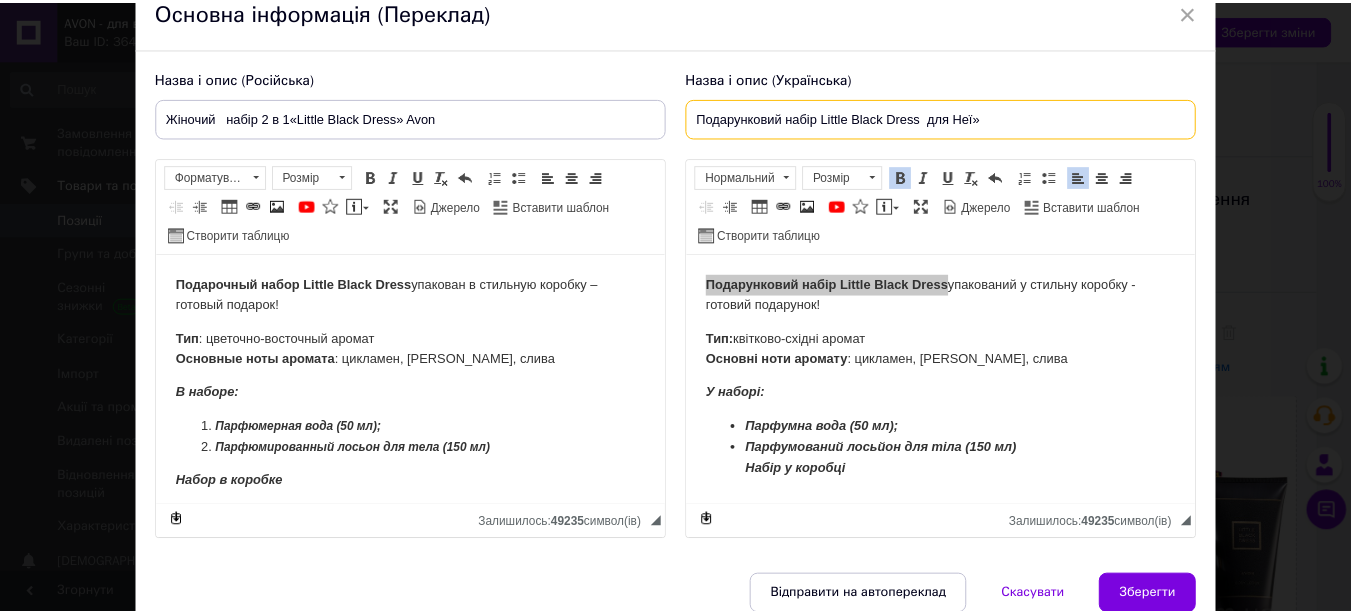 scroll, scrollTop: 185, scrollLeft: 0, axis: vertical 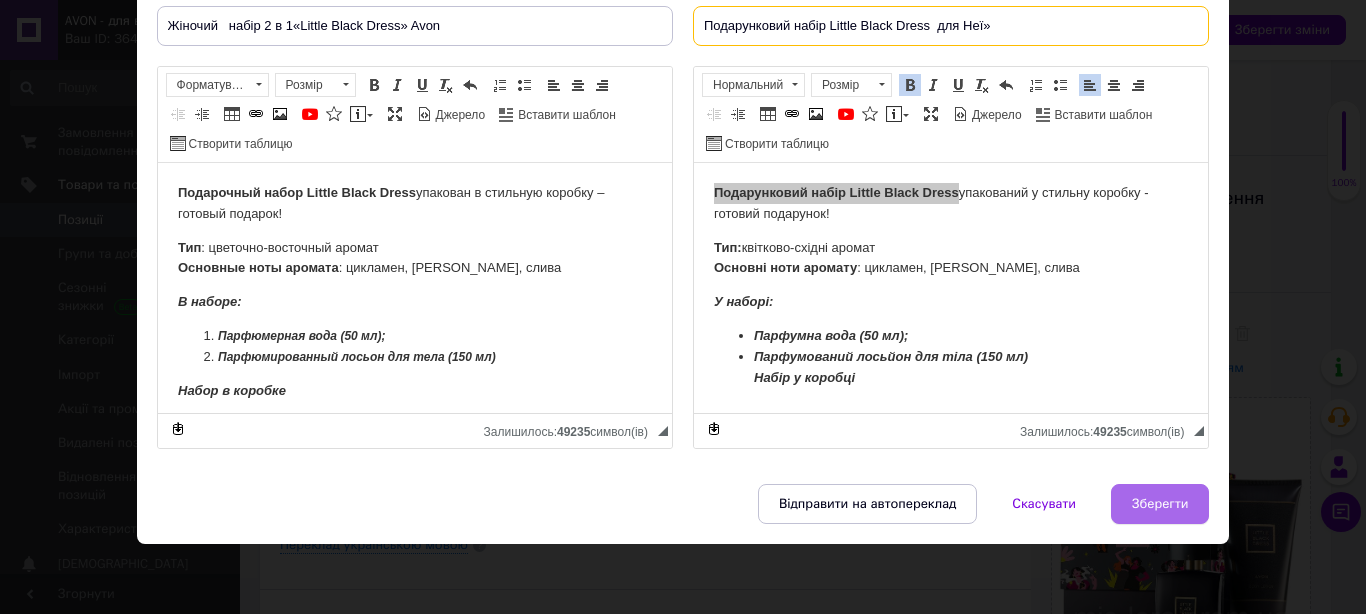 type on "Подарунковий набір Little Black Dress  для Неї»" 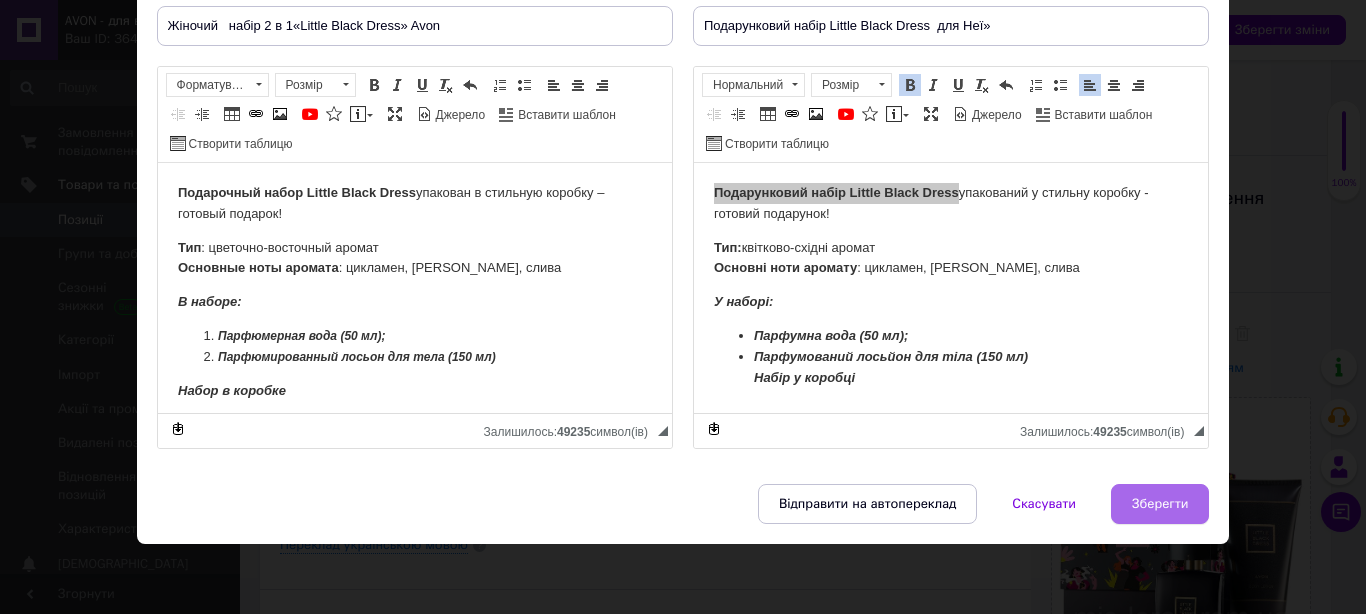 click on "Зберегти" at bounding box center (1160, 504) 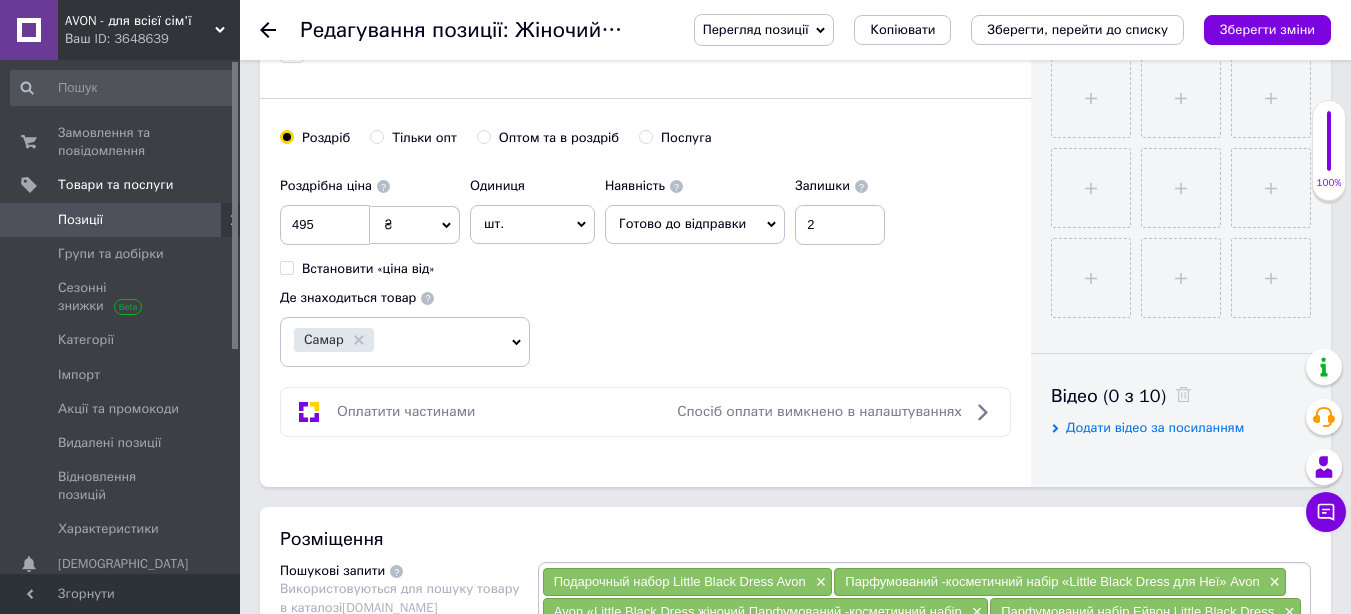 scroll, scrollTop: 700, scrollLeft: 0, axis: vertical 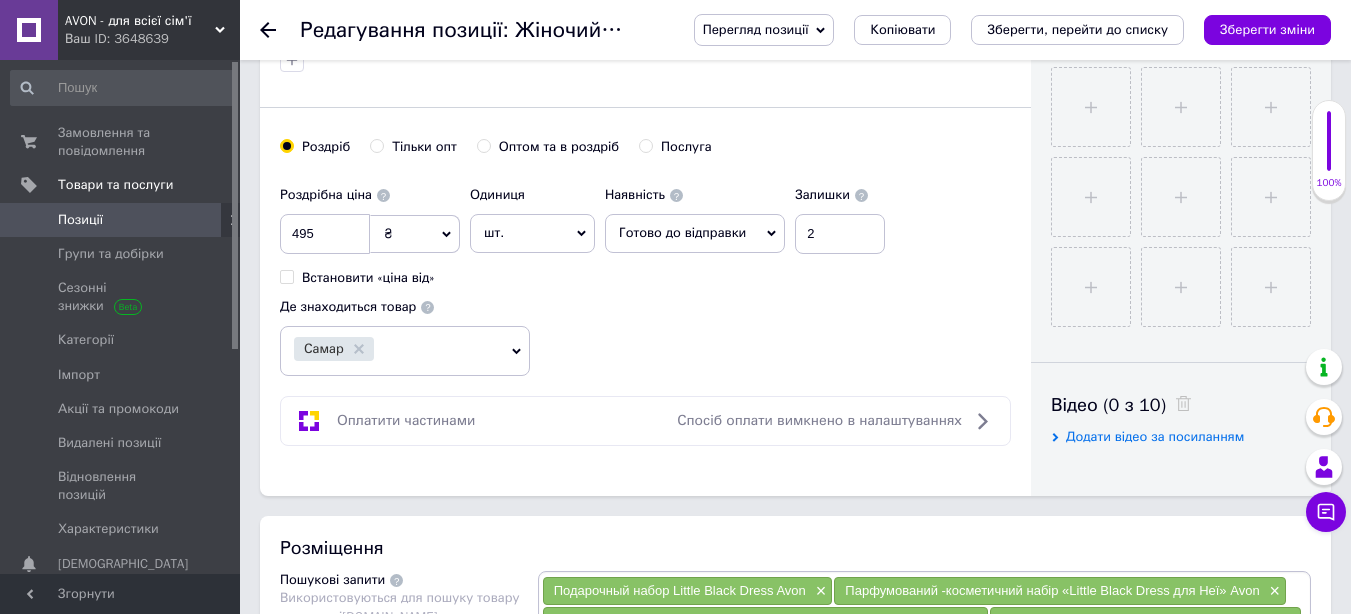 click 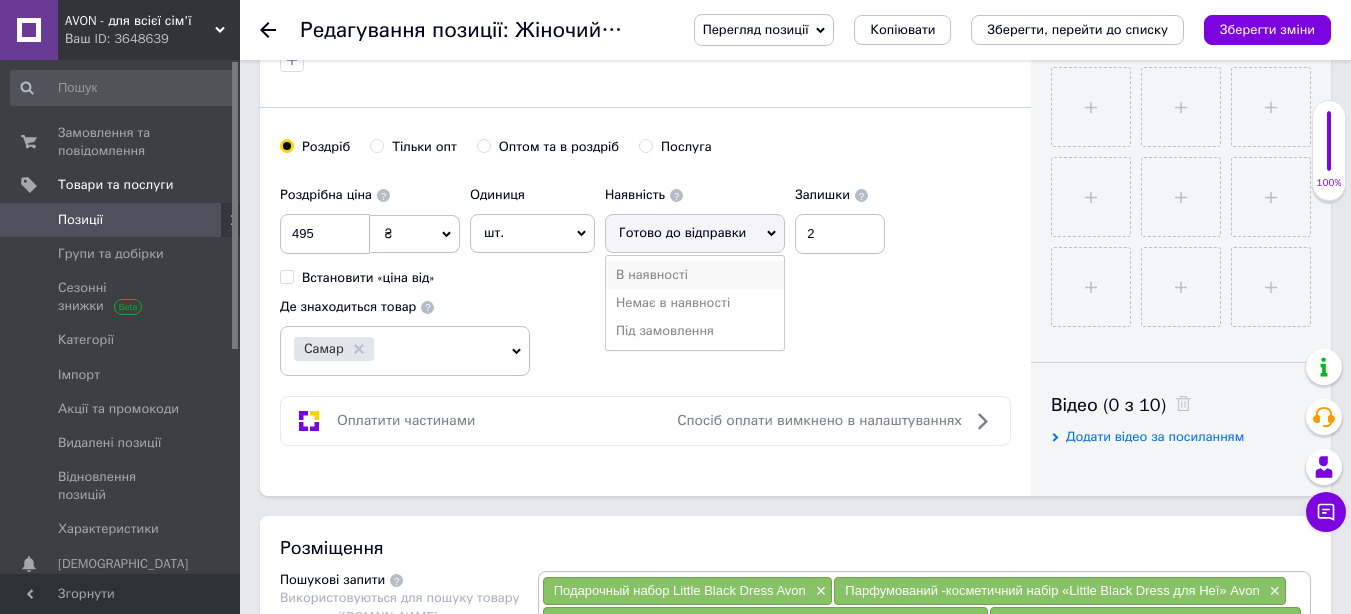 click on "В наявності" at bounding box center [695, 275] 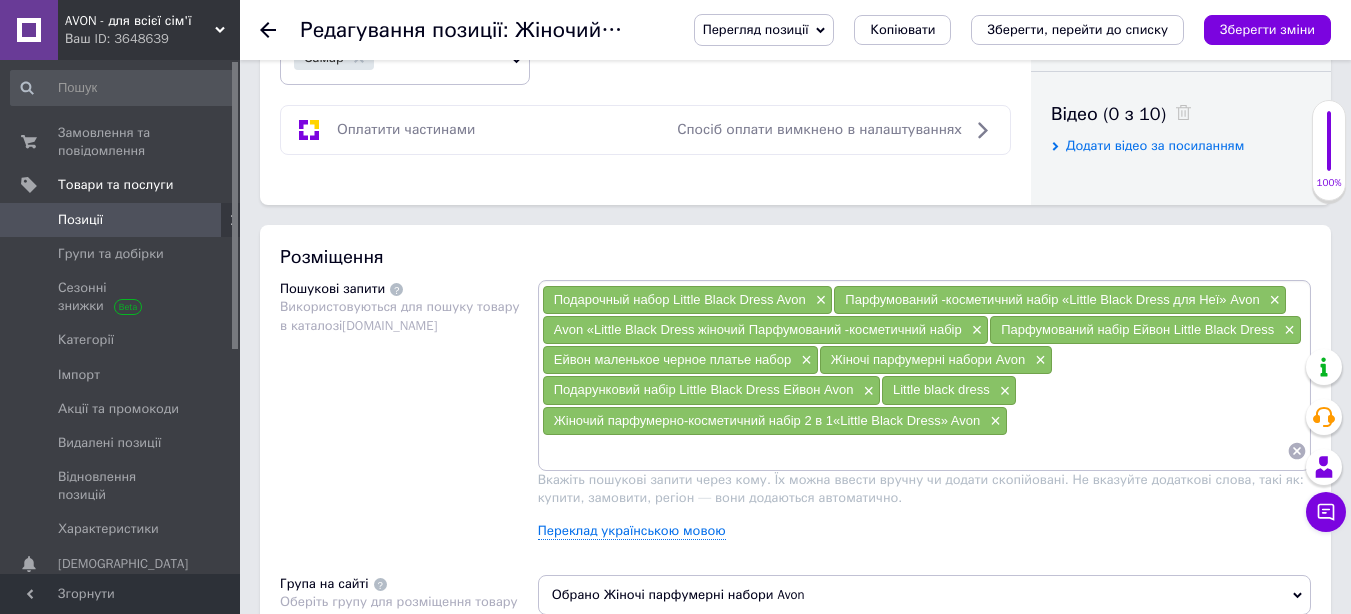 scroll, scrollTop: 1000, scrollLeft: 0, axis: vertical 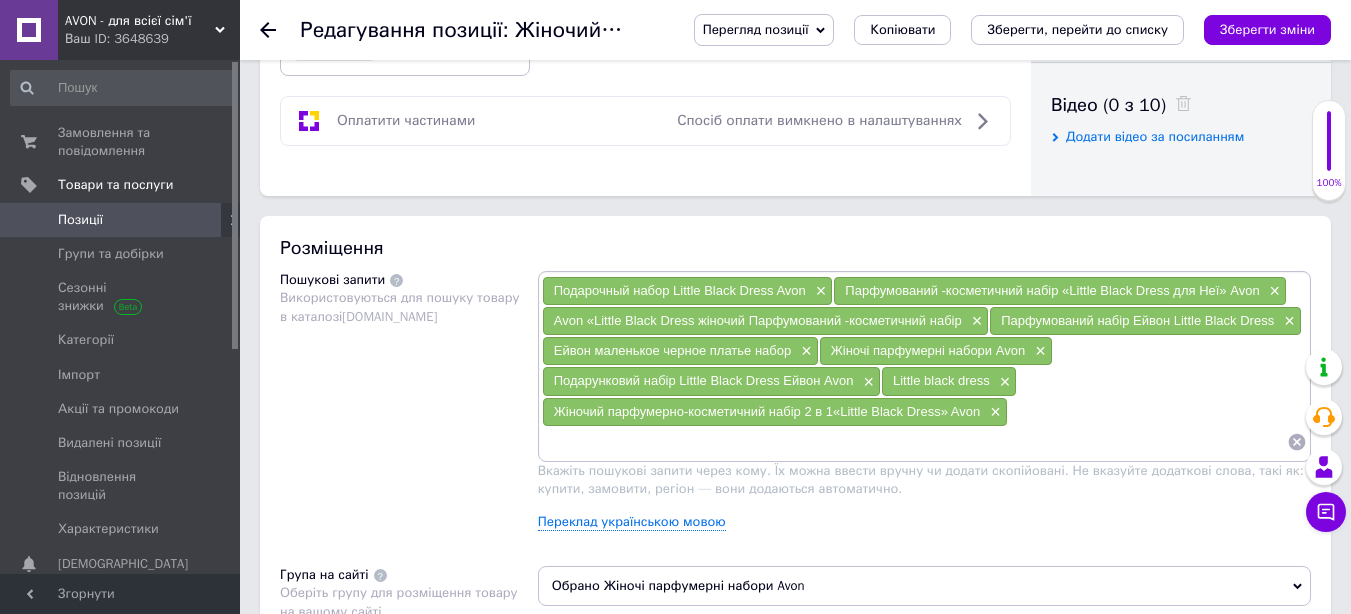 click at bounding box center [914, 442] 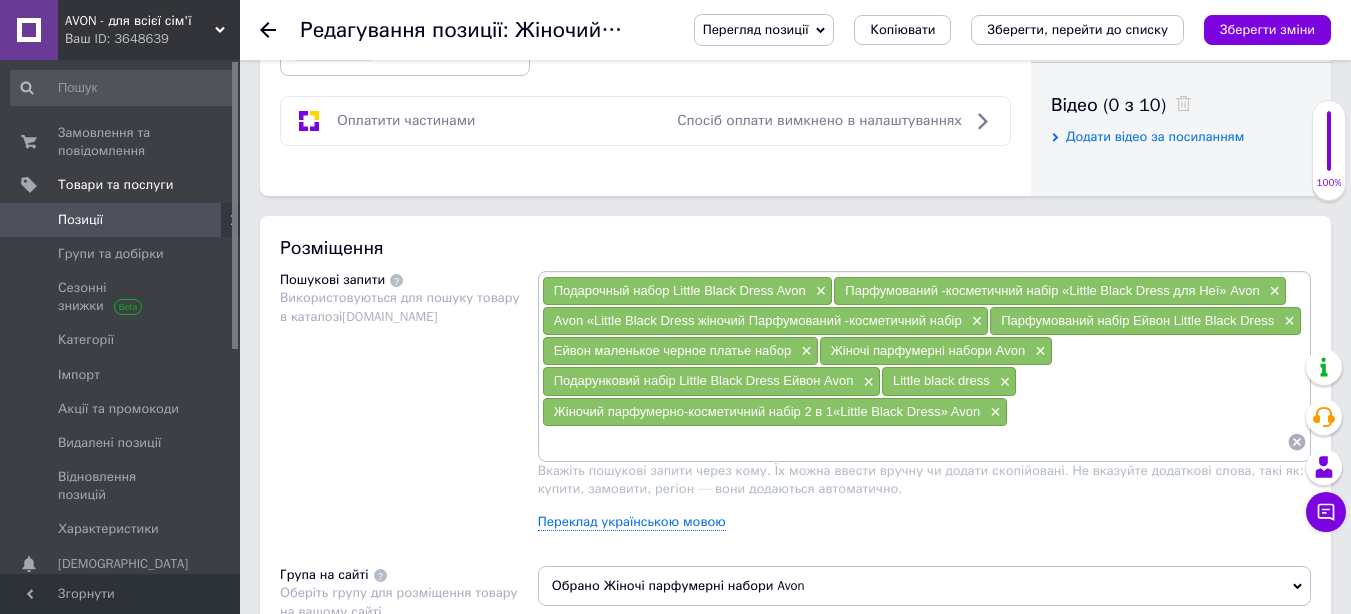 paste on "Подарунковий набір Little Black Dress  для Неї»" 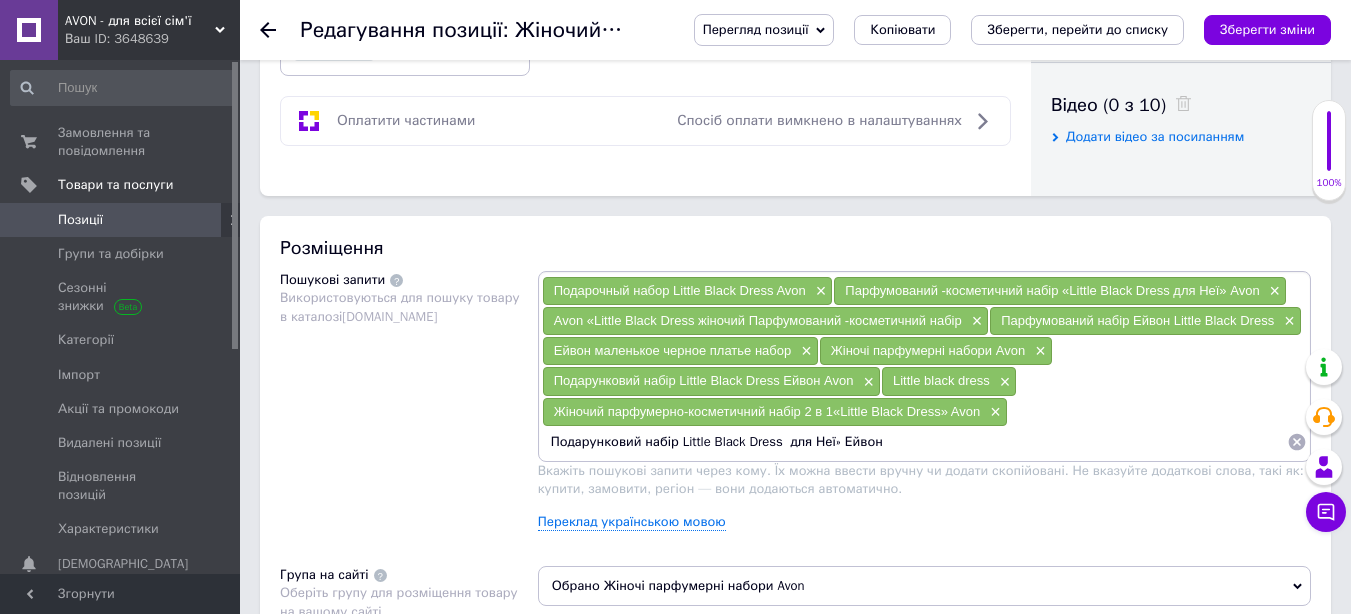 type on "Подарунковий набір Little Black Dress  для Неї» Ейвон" 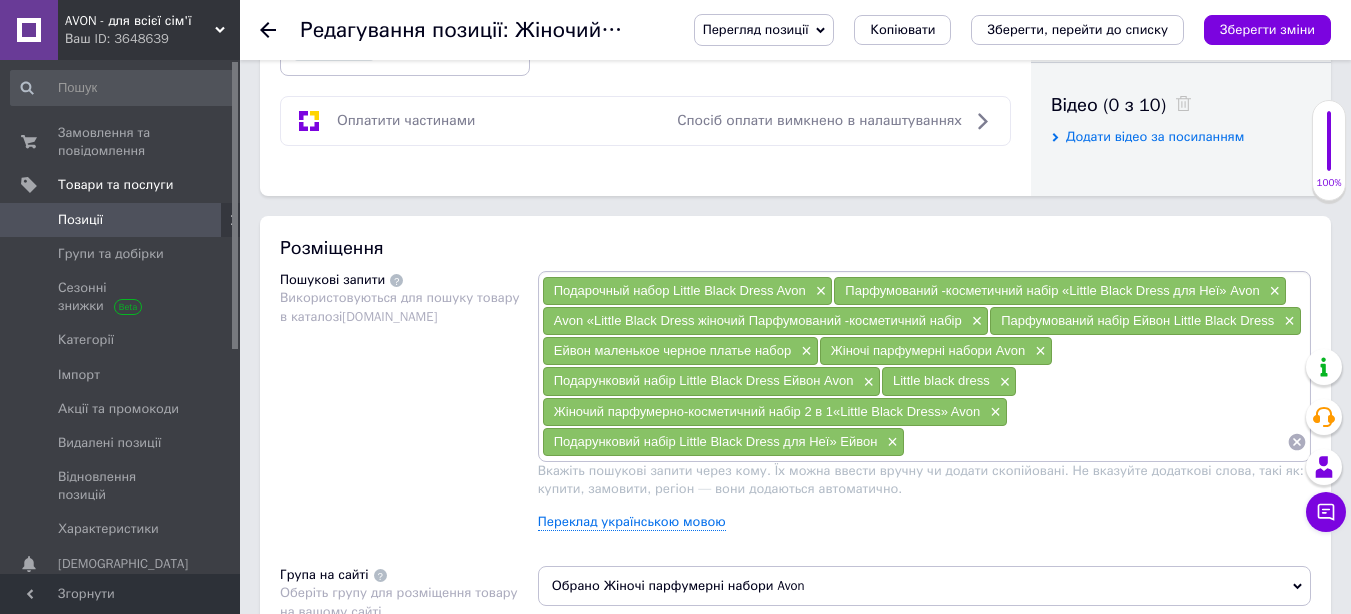 click at bounding box center (1096, 442) 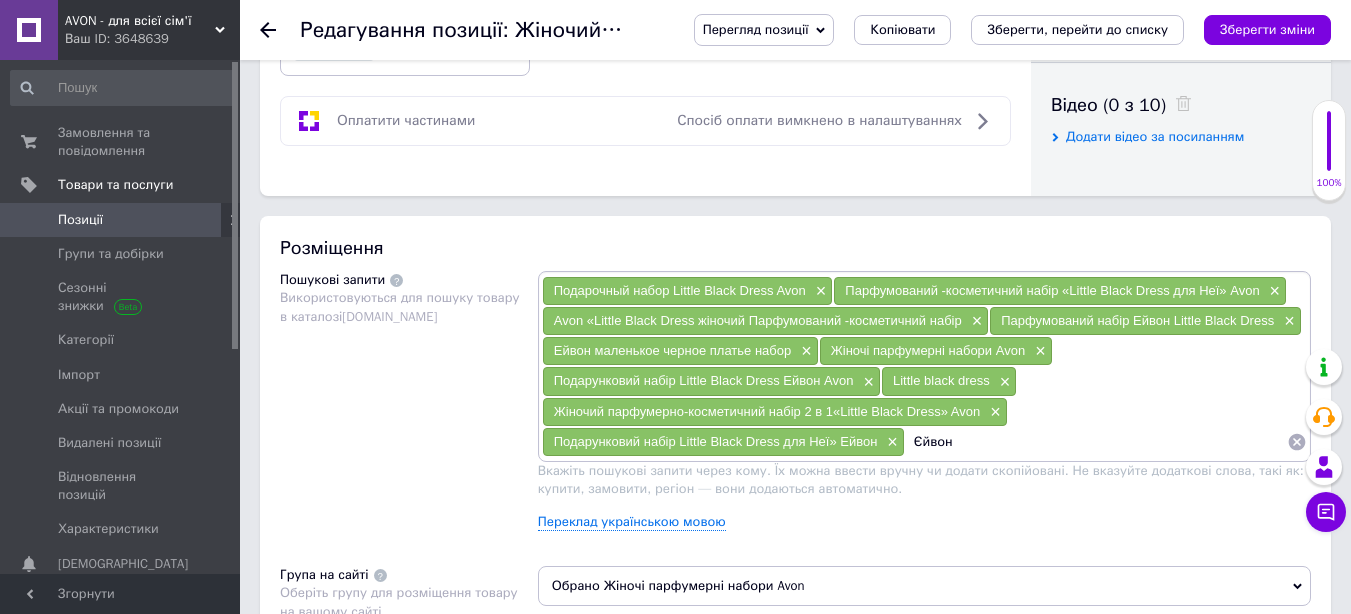 paste on "Подарунковий набір Little Black Dress  для Неї»" 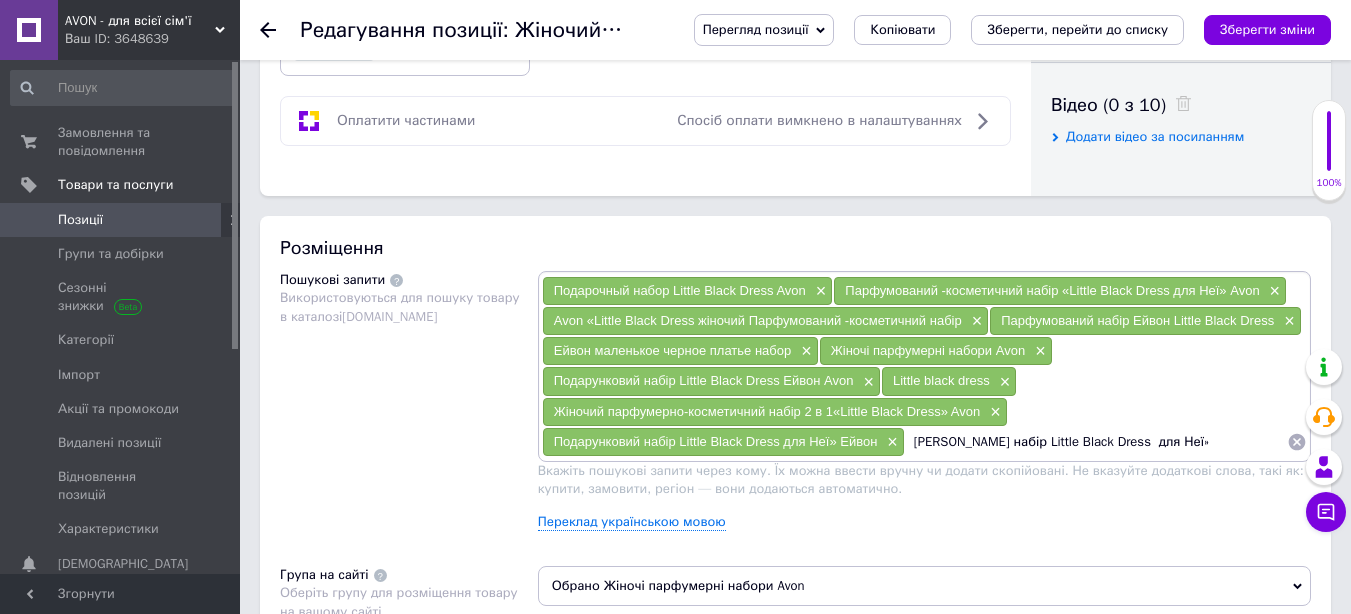 type on "[PERSON_NAME] набір Little Black Dress  для Неї" 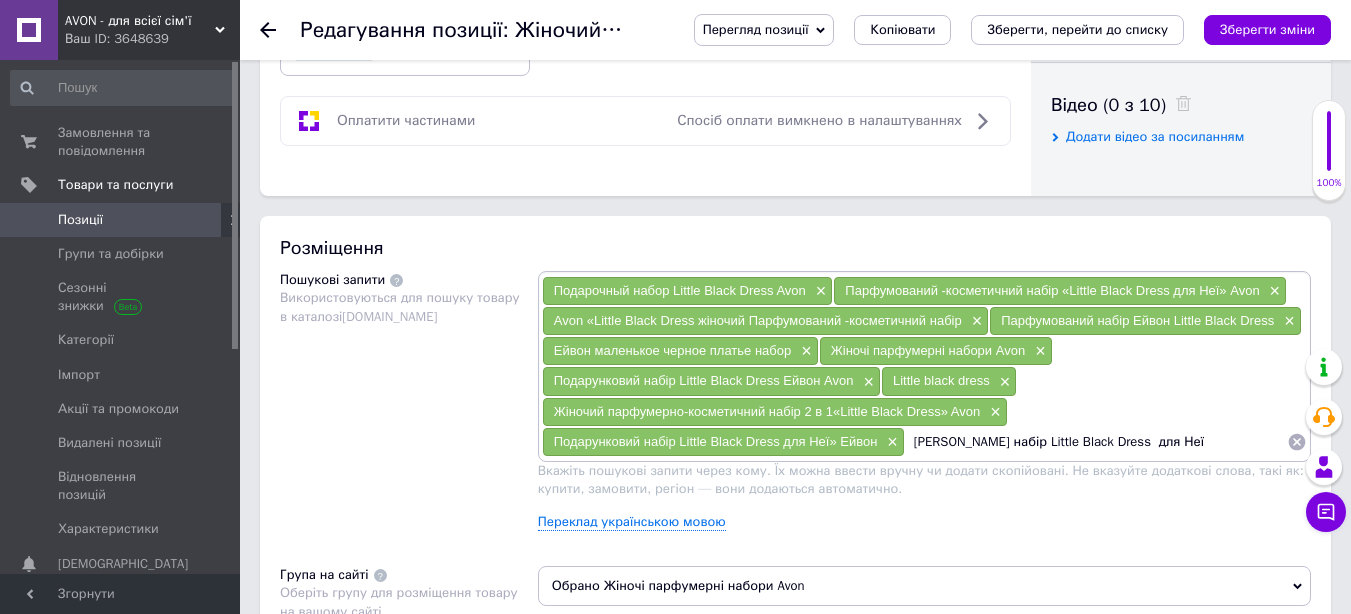type 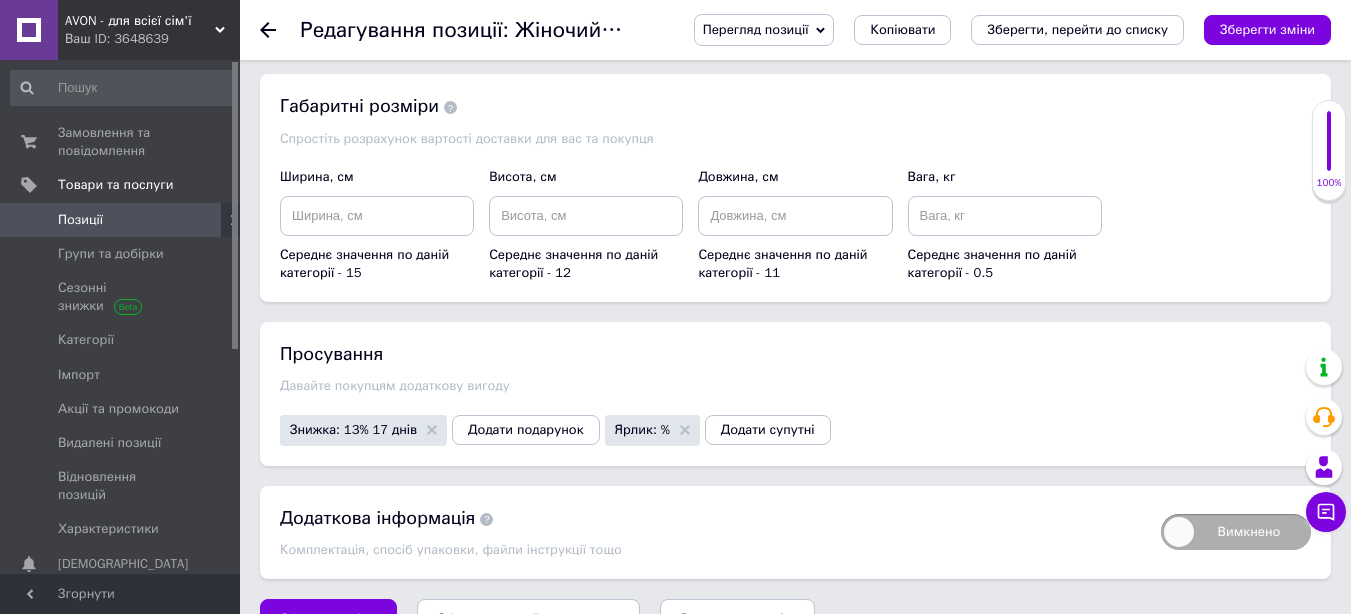 scroll, scrollTop: 2157, scrollLeft: 0, axis: vertical 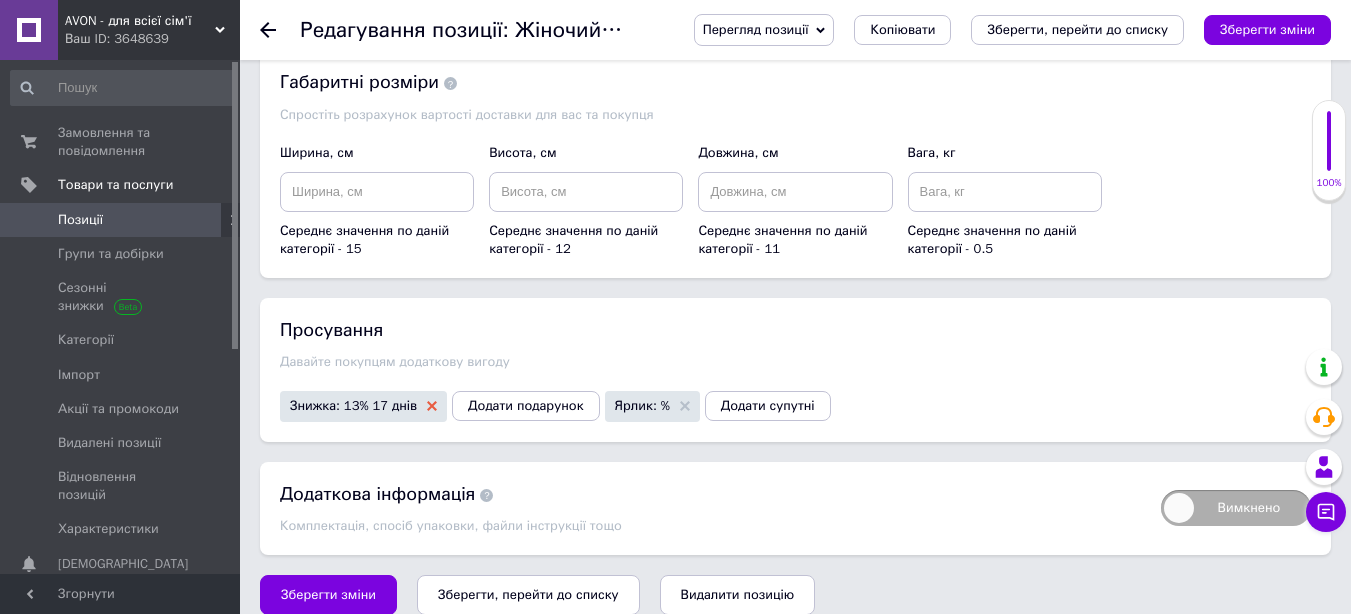 click 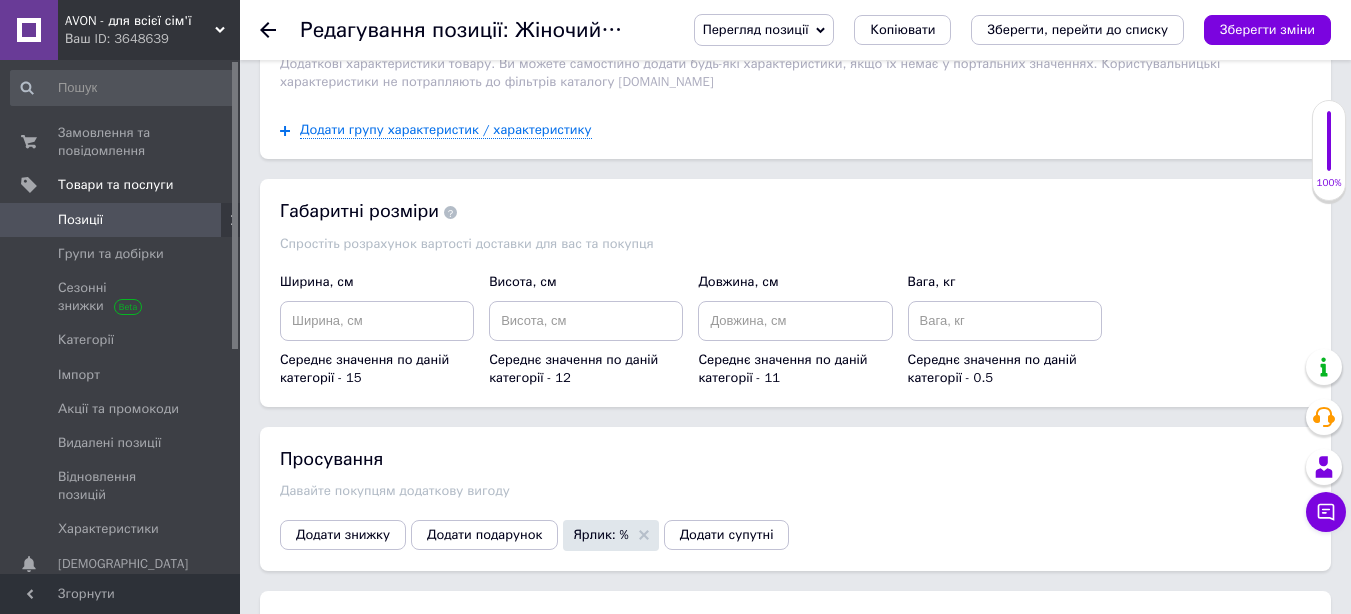 scroll, scrollTop: 2157, scrollLeft: 0, axis: vertical 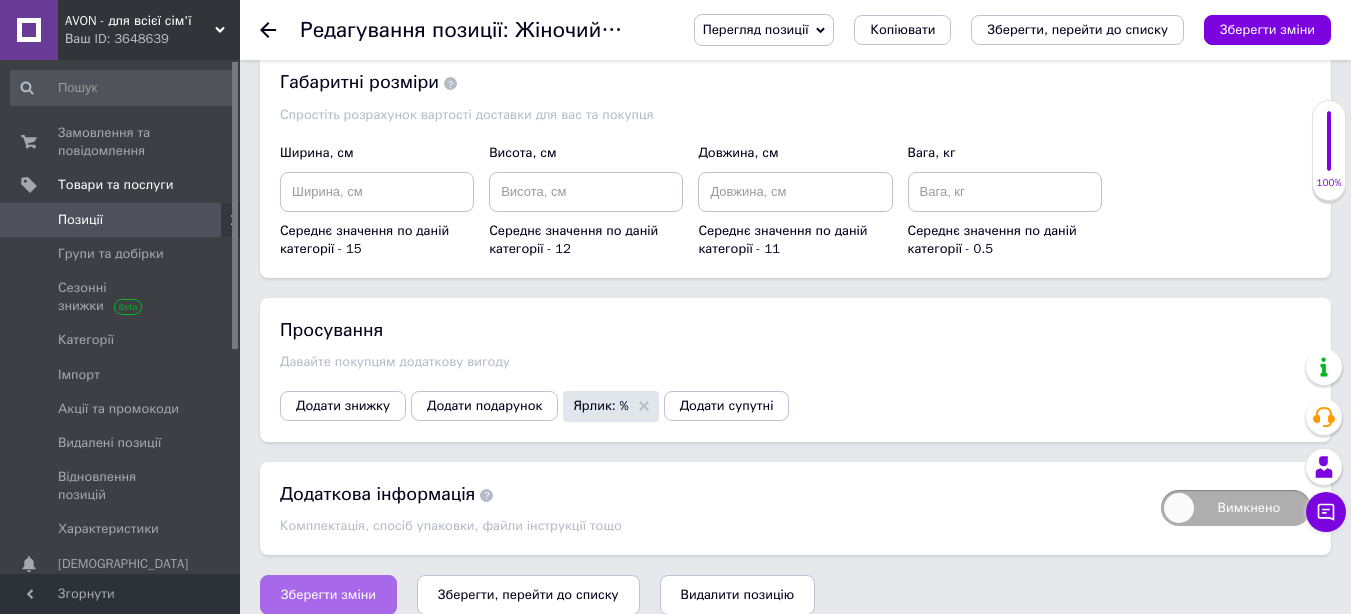 click on "Зберегти зміни" at bounding box center (328, 595) 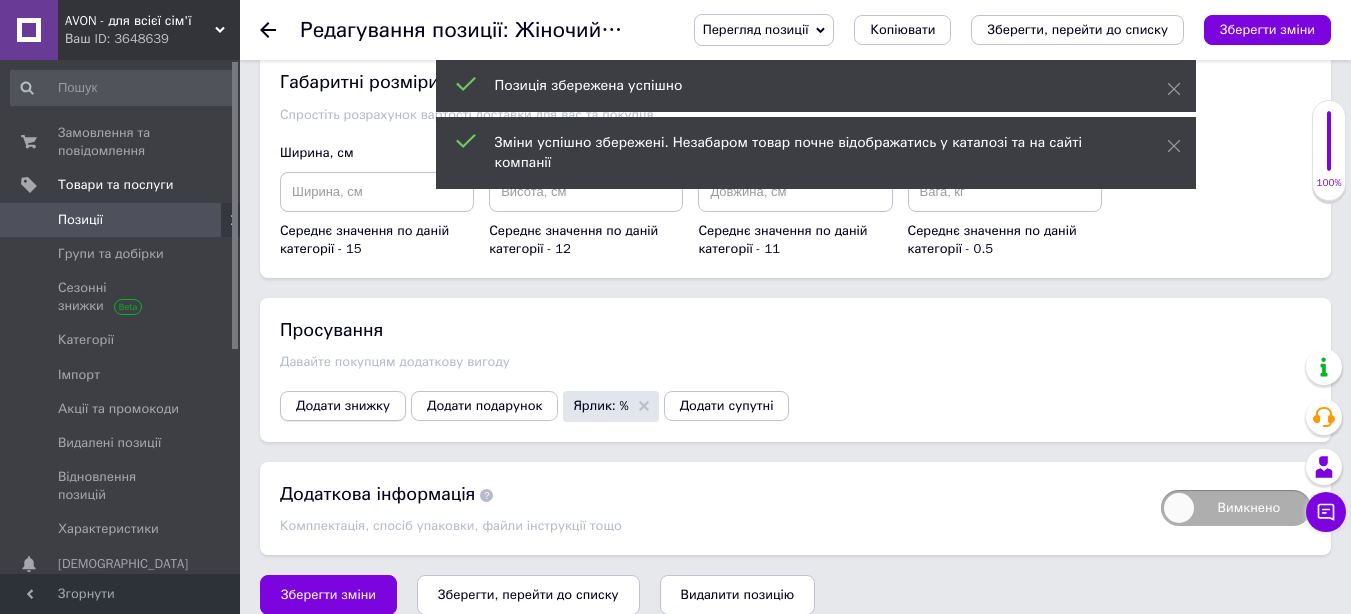 click on "Додати знижку" at bounding box center (343, 406) 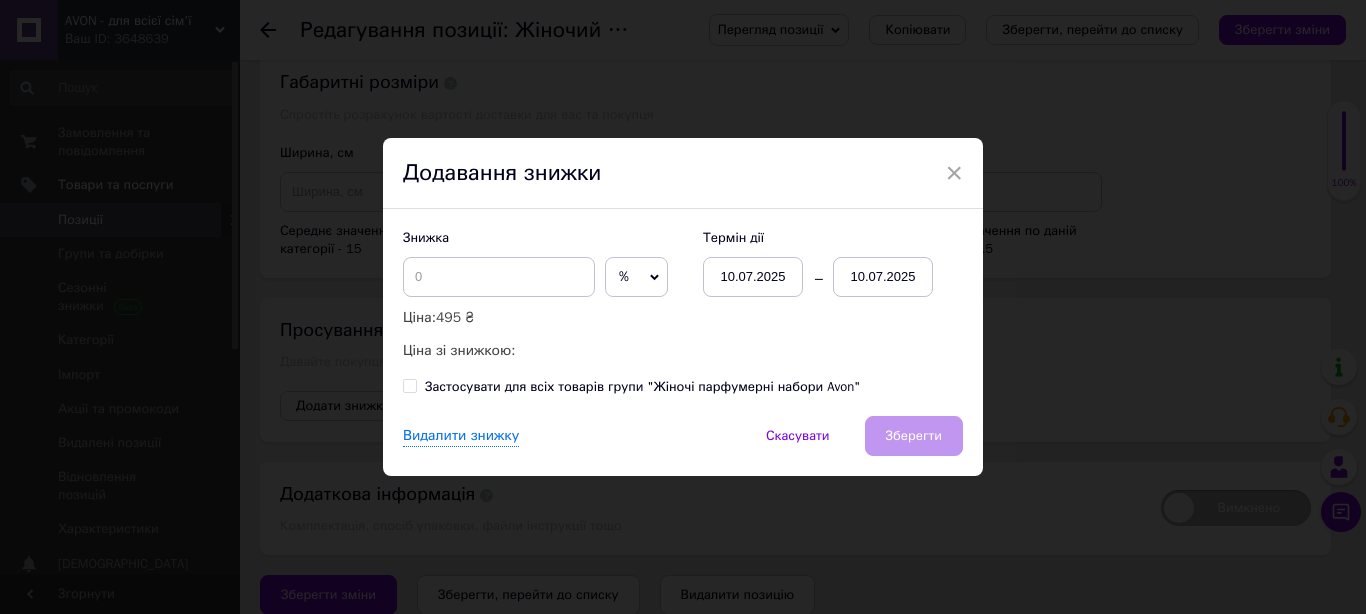 click on "10.07.2025" at bounding box center [883, 277] 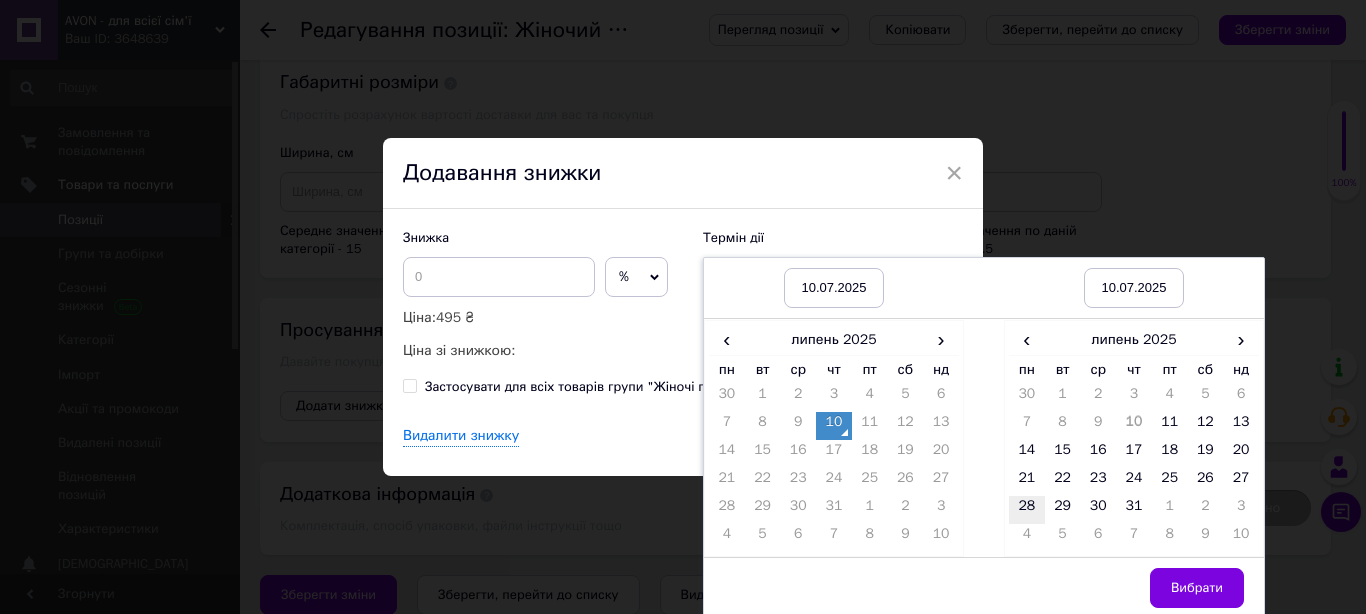click on "28" at bounding box center [1027, 510] 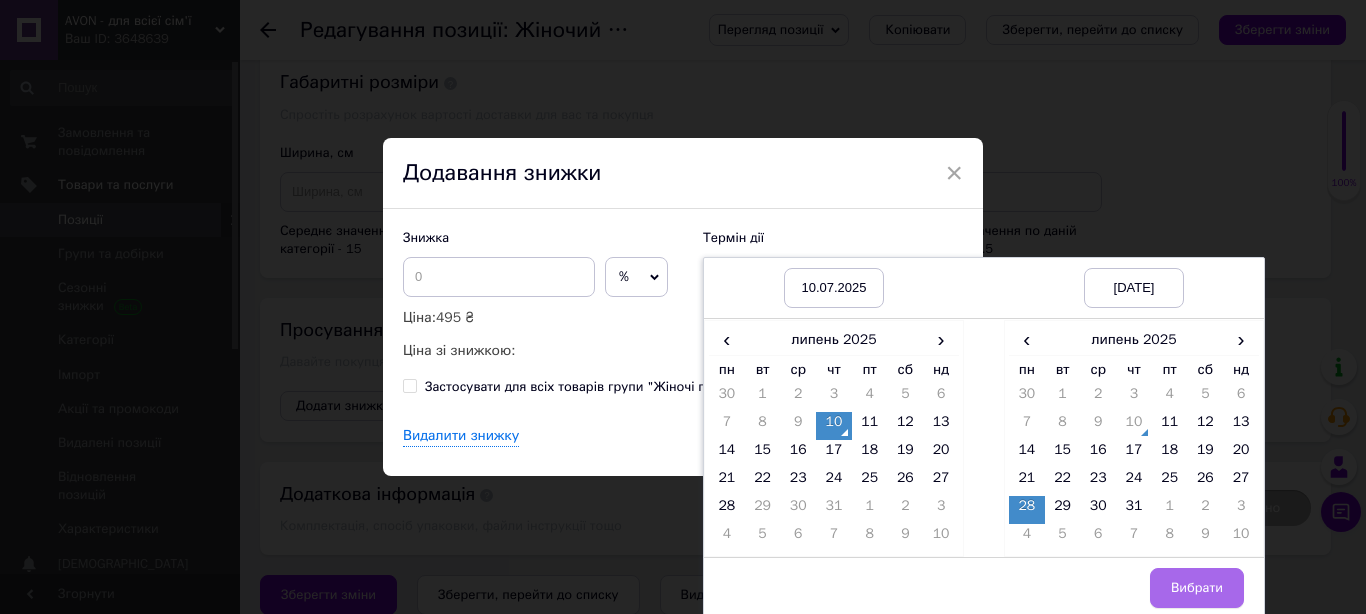 click on "Вибрати" at bounding box center [1197, 588] 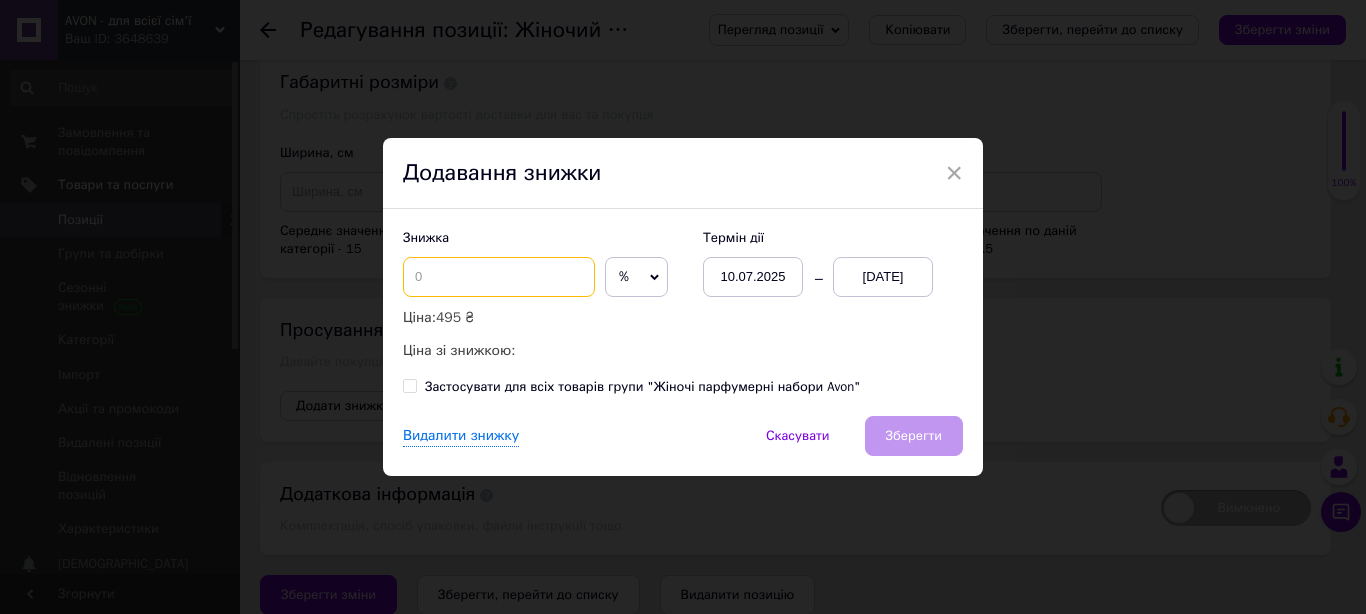 click at bounding box center (499, 277) 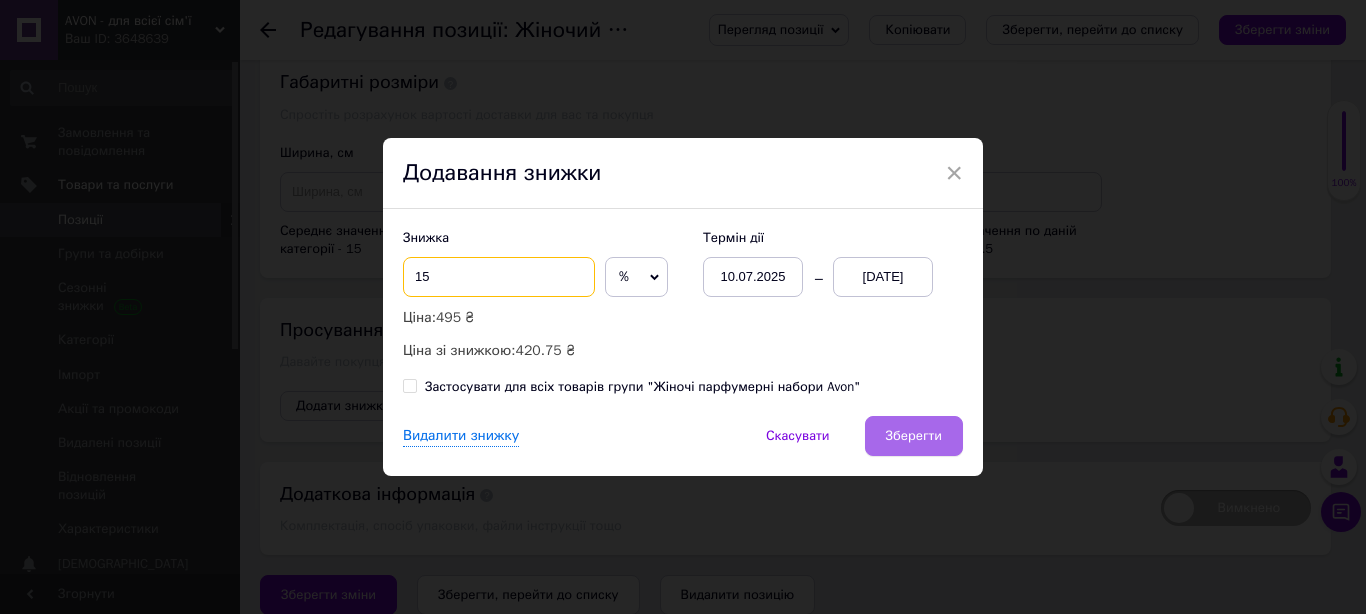 type on "15" 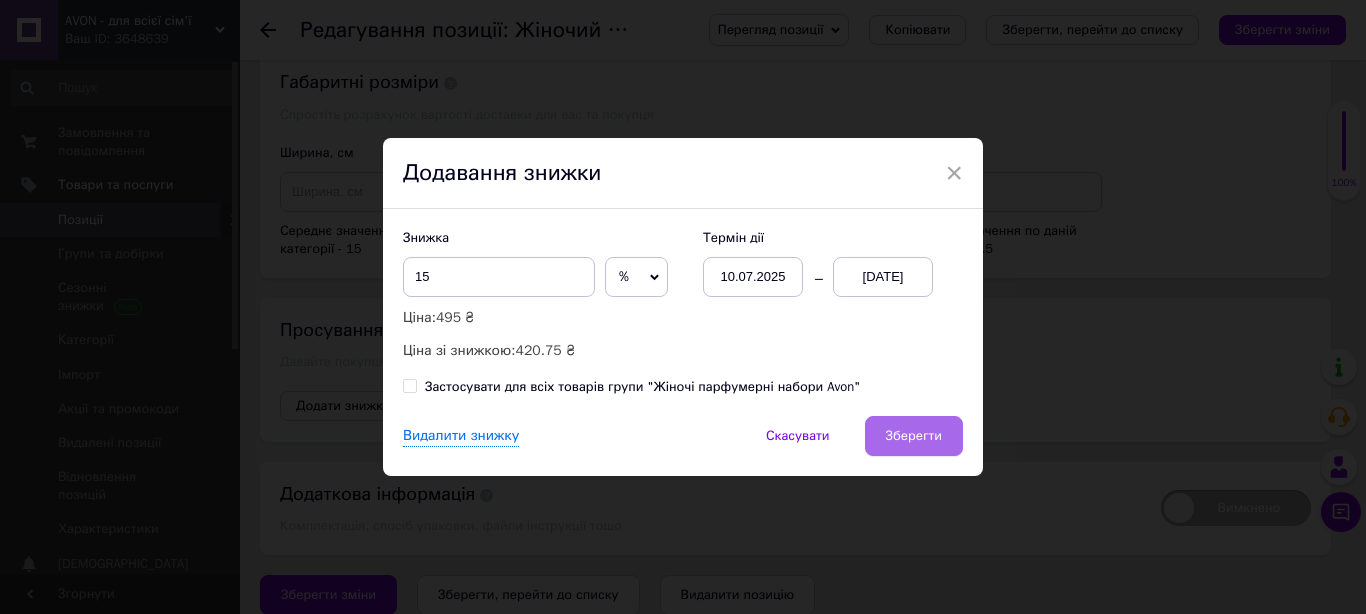click on "Зберегти" at bounding box center [914, 436] 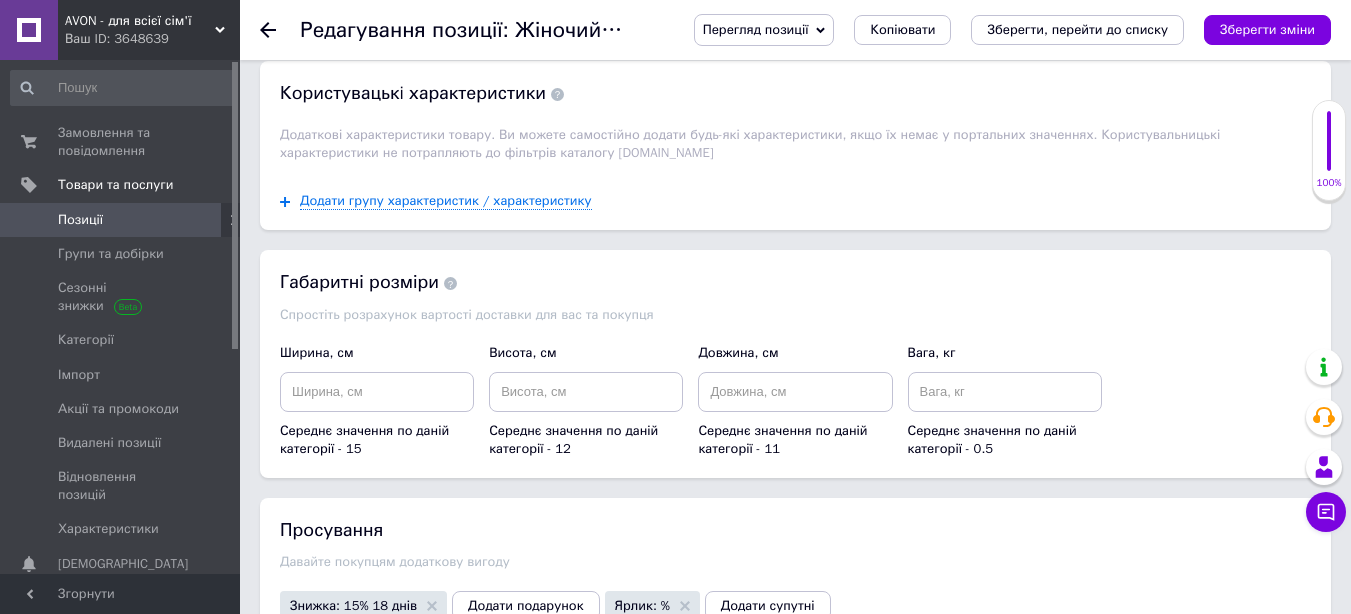 scroll, scrollTop: 2157, scrollLeft: 0, axis: vertical 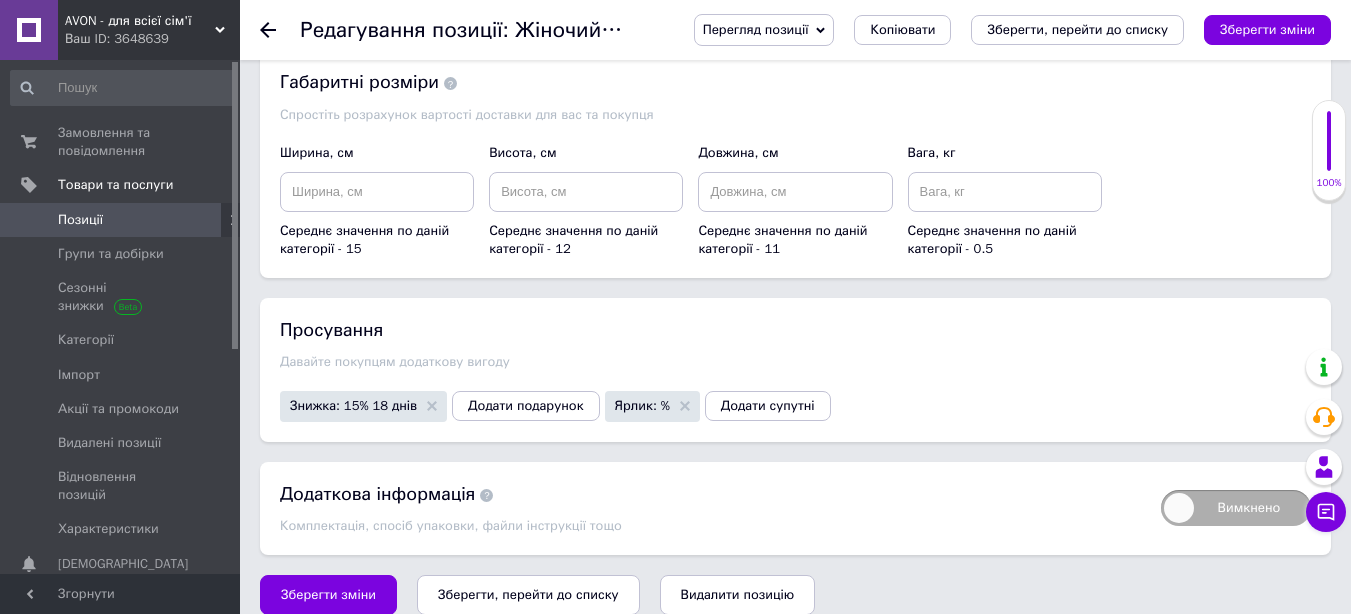 drag, startPoint x: 329, startPoint y: 565, endPoint x: 401, endPoint y: 585, distance: 74.726166 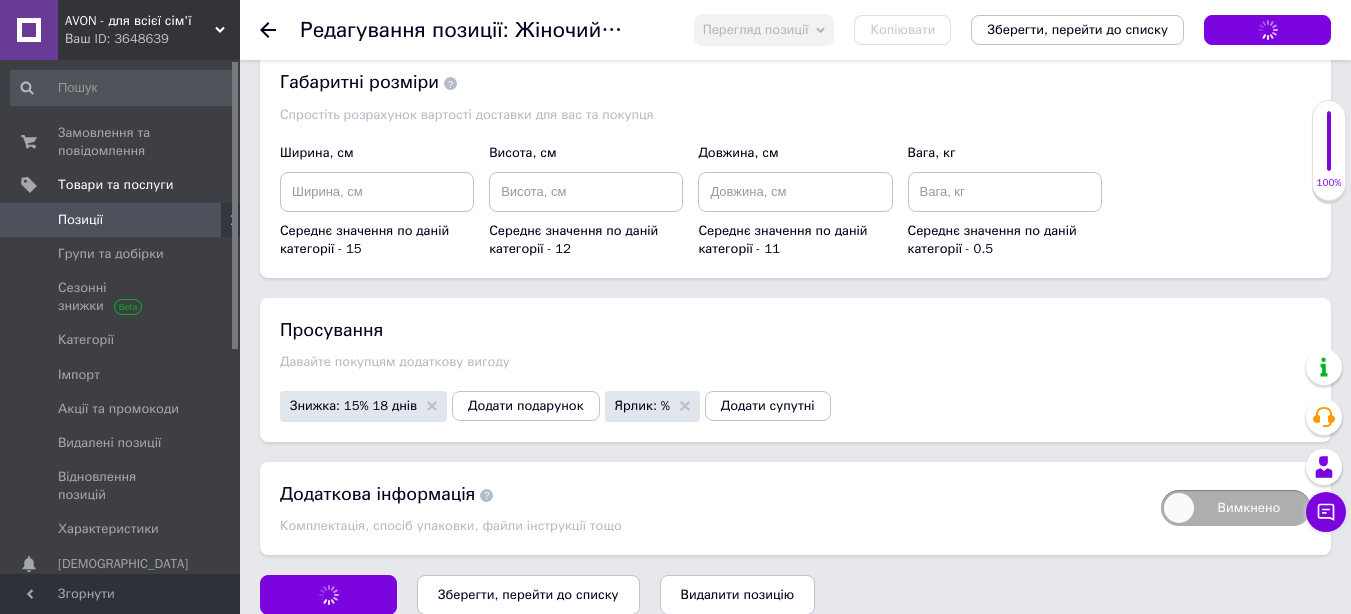 click on "Зберегти, перейти до списку" at bounding box center (528, 594) 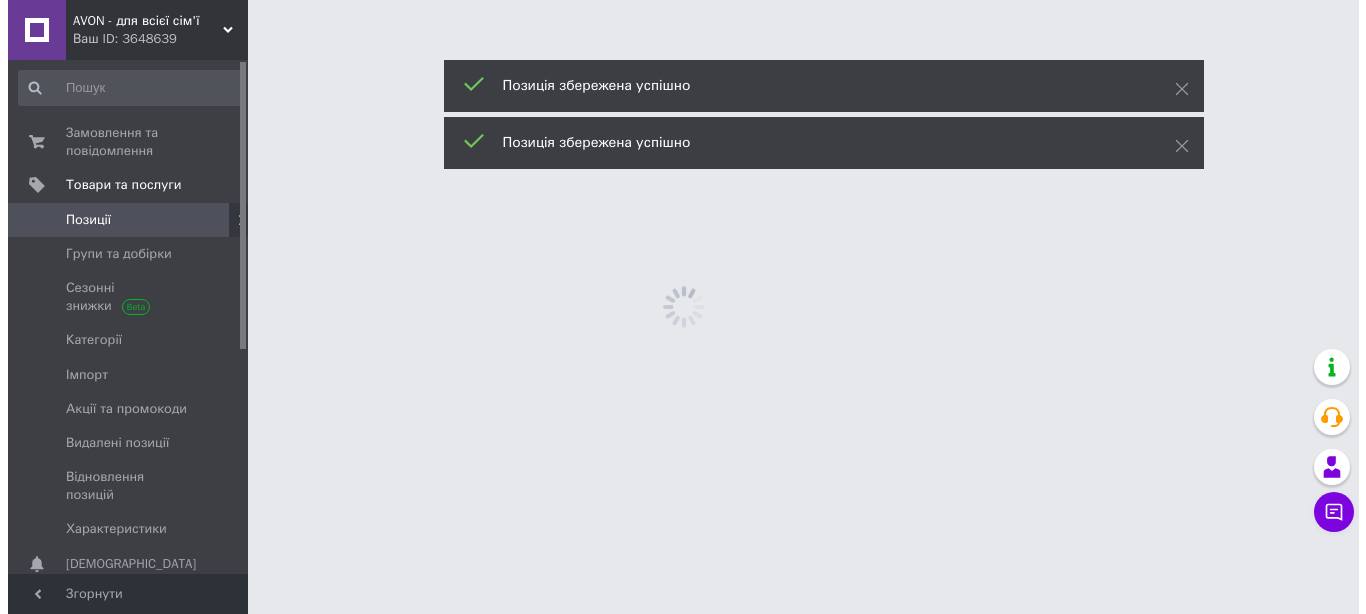 scroll, scrollTop: 0, scrollLeft: 0, axis: both 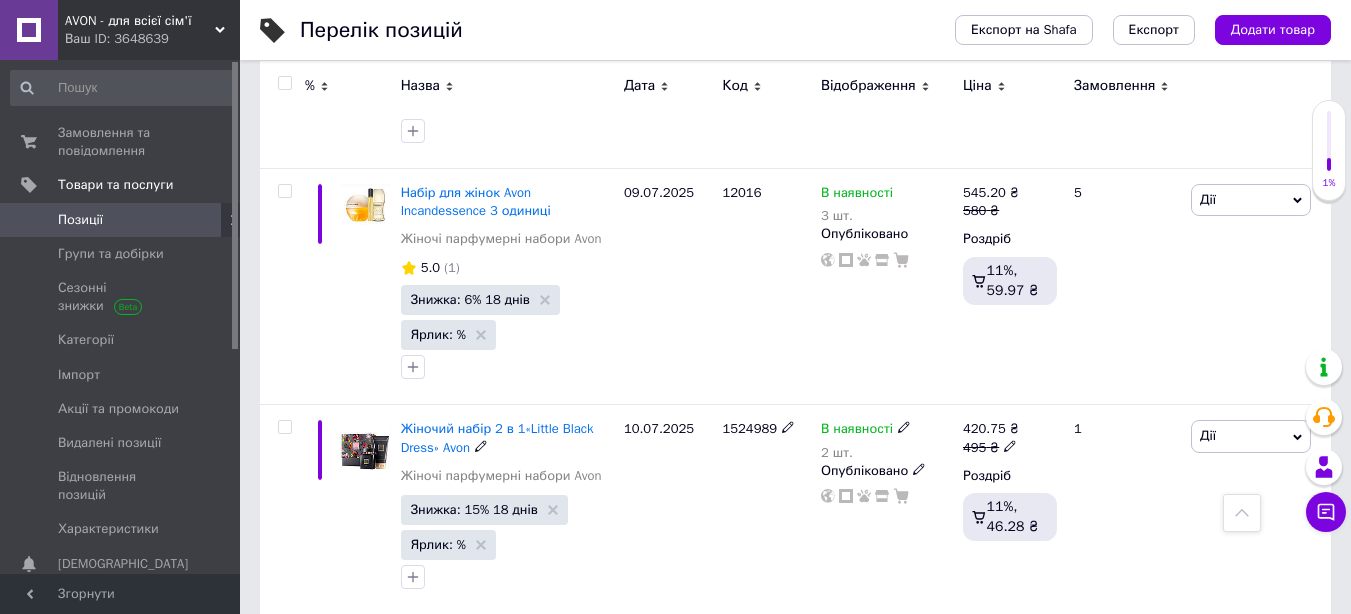 click on "Жіночий   набір 2 в 1«Little Black Dress» Avon" at bounding box center [497, 437] 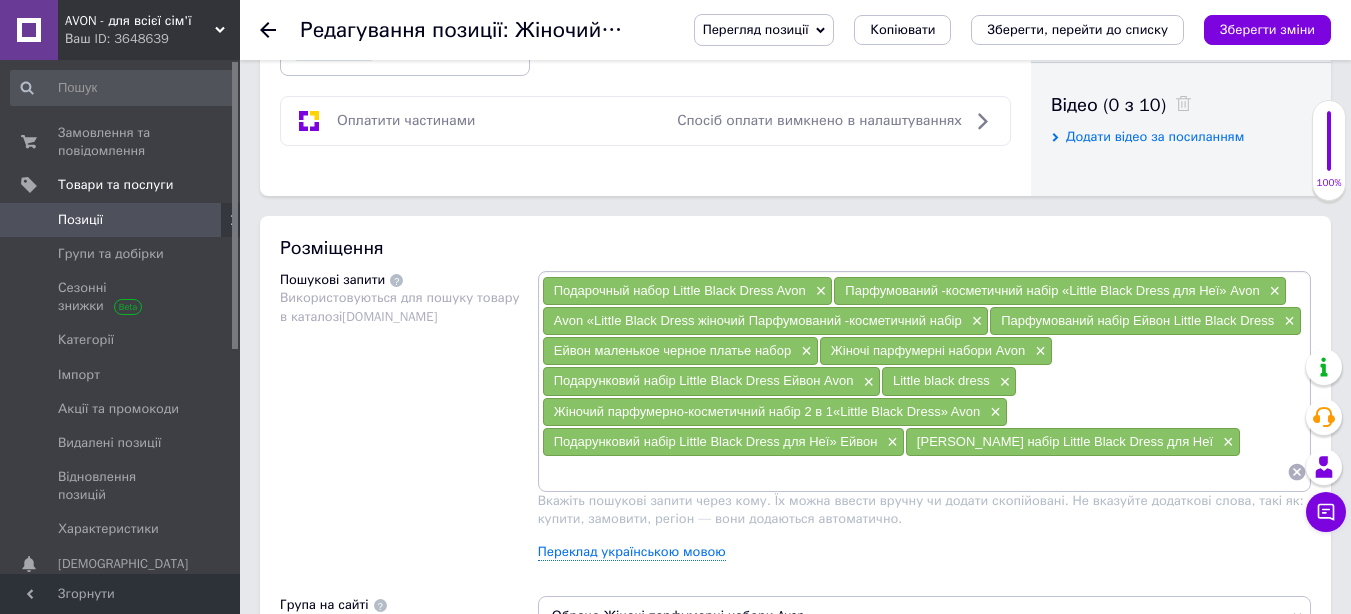 scroll, scrollTop: 700, scrollLeft: 0, axis: vertical 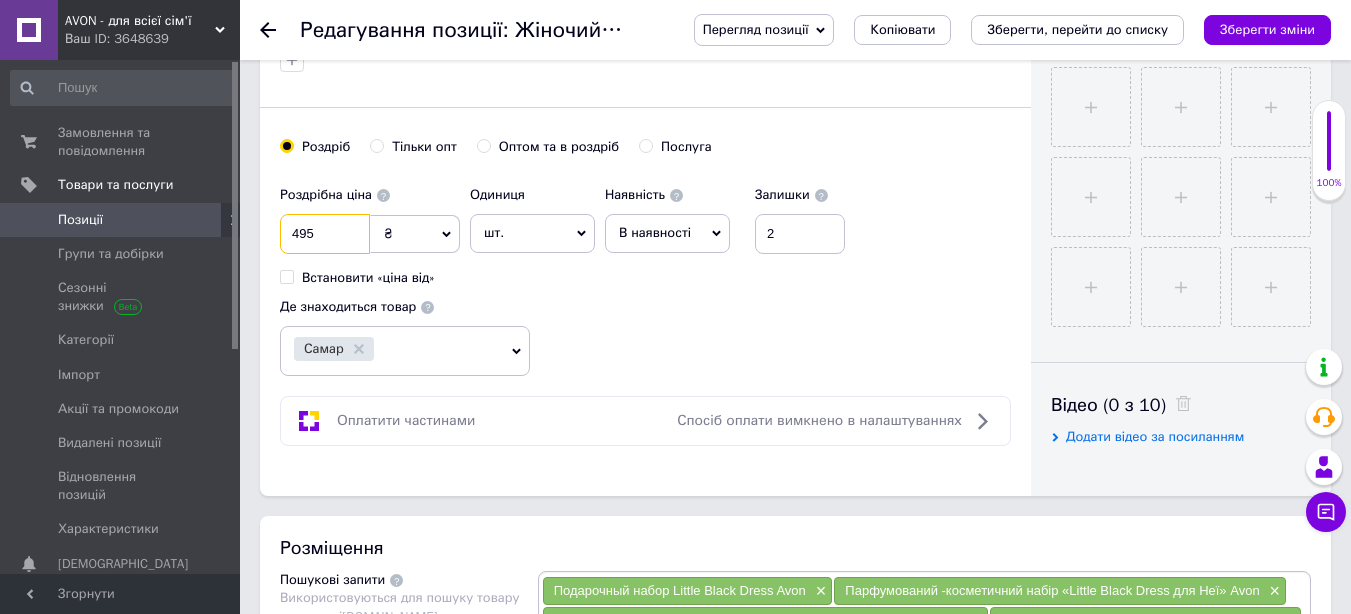 drag, startPoint x: 332, startPoint y: 241, endPoint x: 228, endPoint y: 233, distance: 104.307236 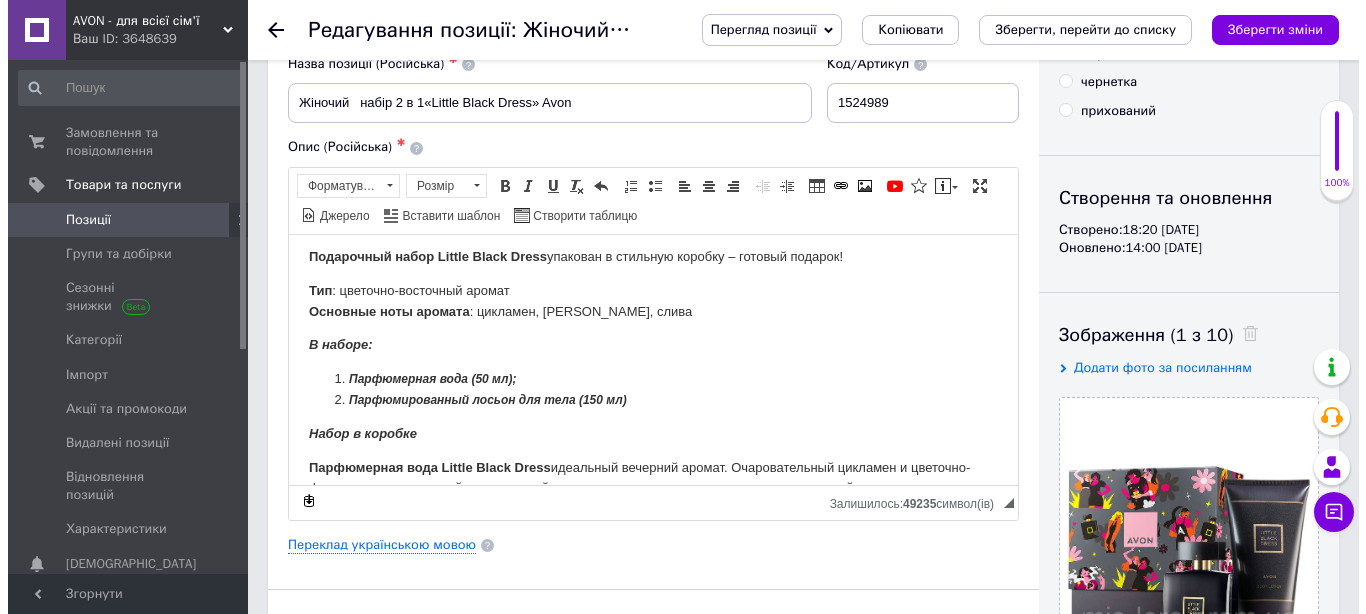 scroll, scrollTop: 0, scrollLeft: 0, axis: both 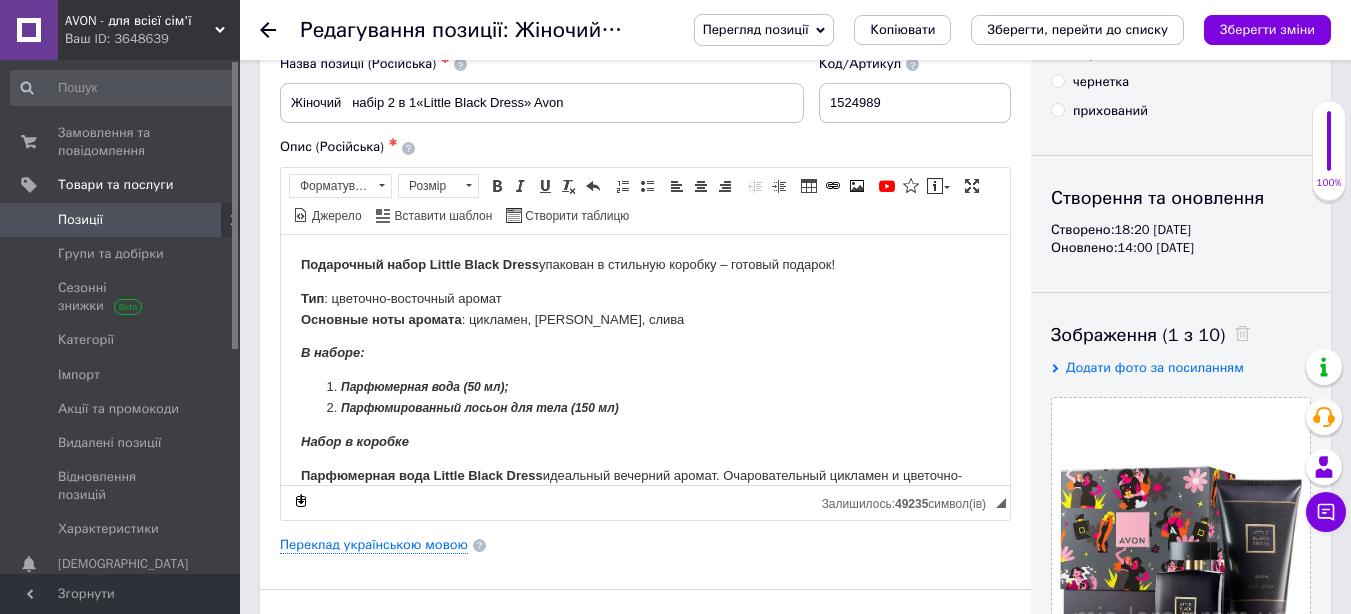 type on "500" 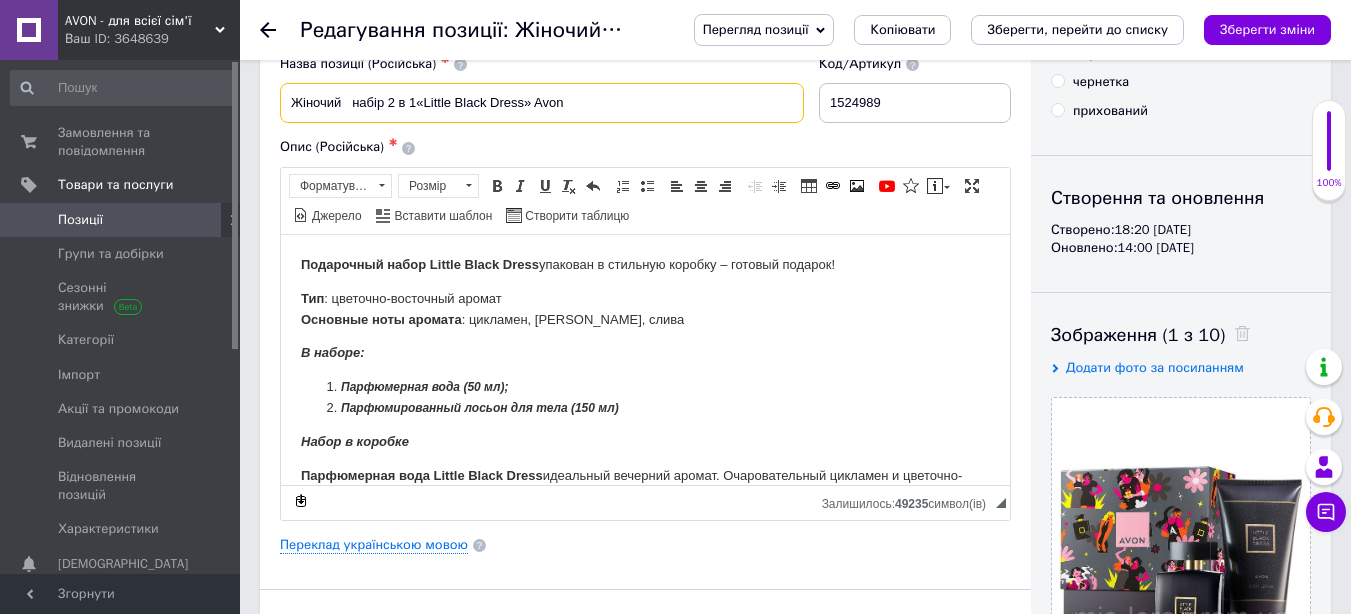 drag, startPoint x: 296, startPoint y: 104, endPoint x: 643, endPoint y: 80, distance: 347.82898 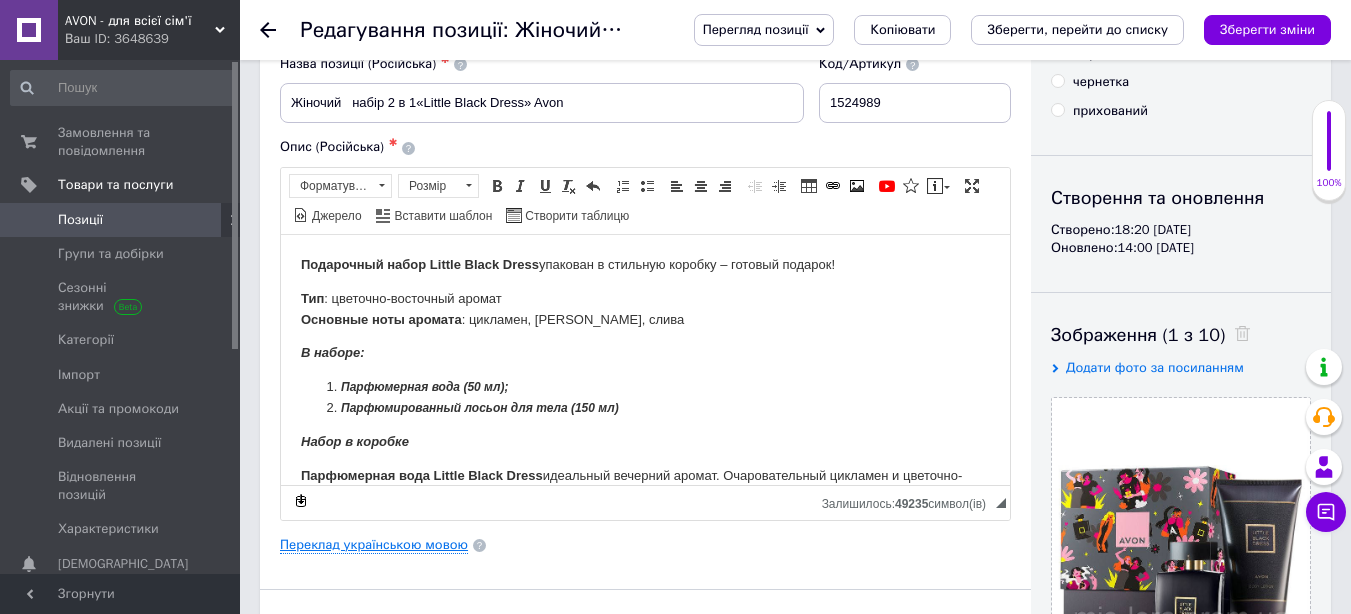 click on "Переклад українською мовою" at bounding box center (374, 545) 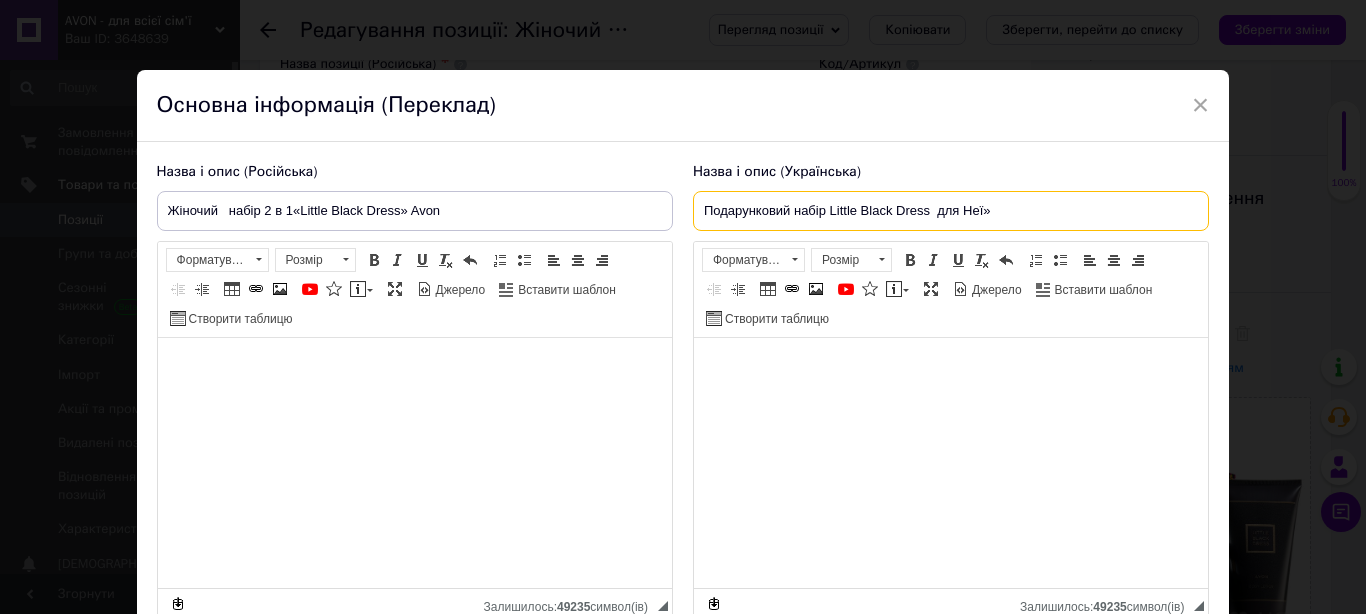 drag, startPoint x: 698, startPoint y: 209, endPoint x: 894, endPoint y: 207, distance: 196.01021 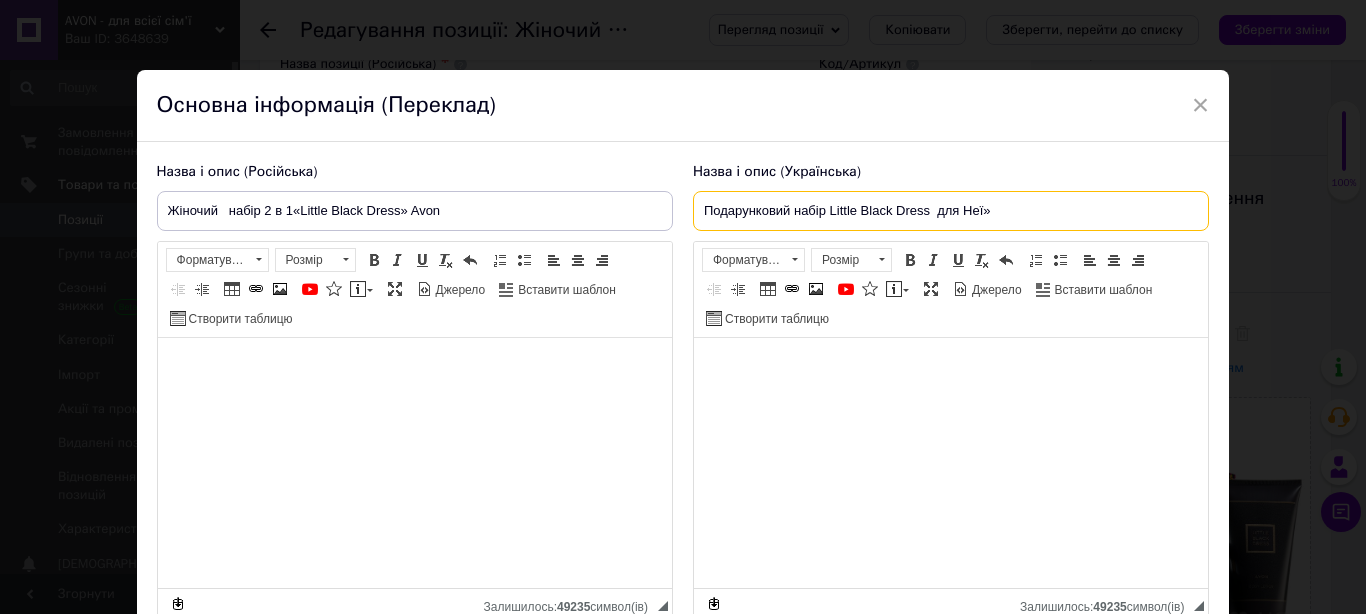 click on "Подарунковий набір Little Black Dress  для Неї»" at bounding box center [951, 211] 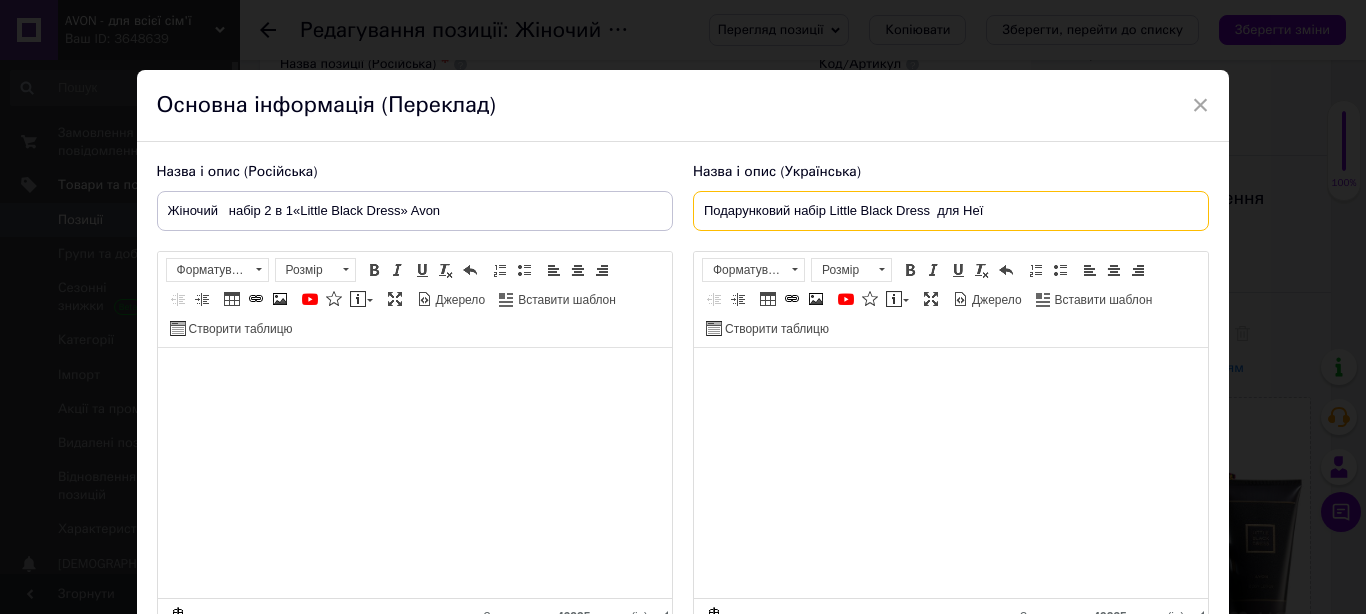 drag, startPoint x: 996, startPoint y: 214, endPoint x: 690, endPoint y: 218, distance: 306.02615 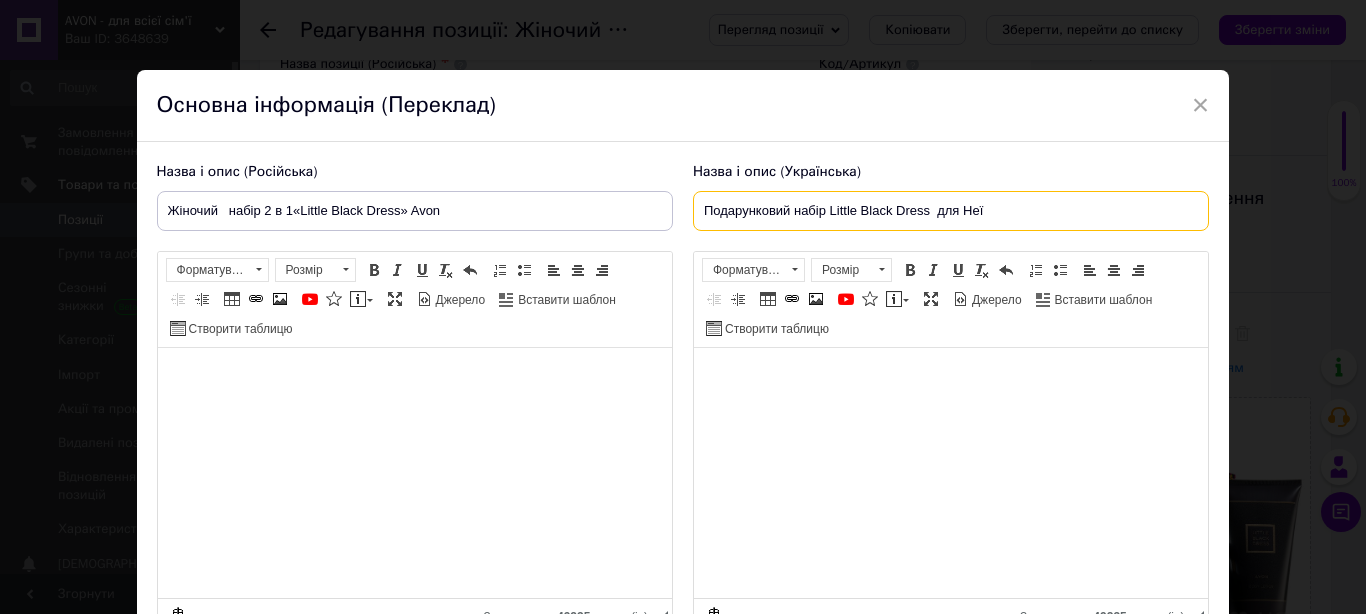 type on "Подарунковий набір Little Black Dress  для Неї" 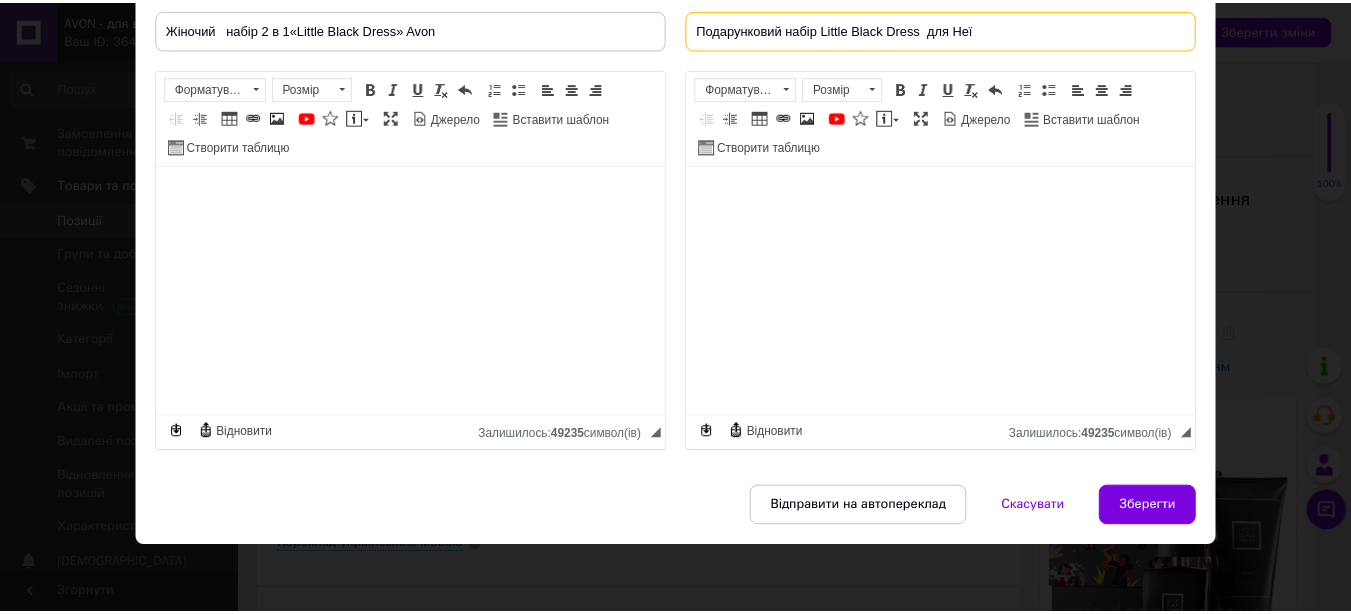 scroll, scrollTop: 185, scrollLeft: 0, axis: vertical 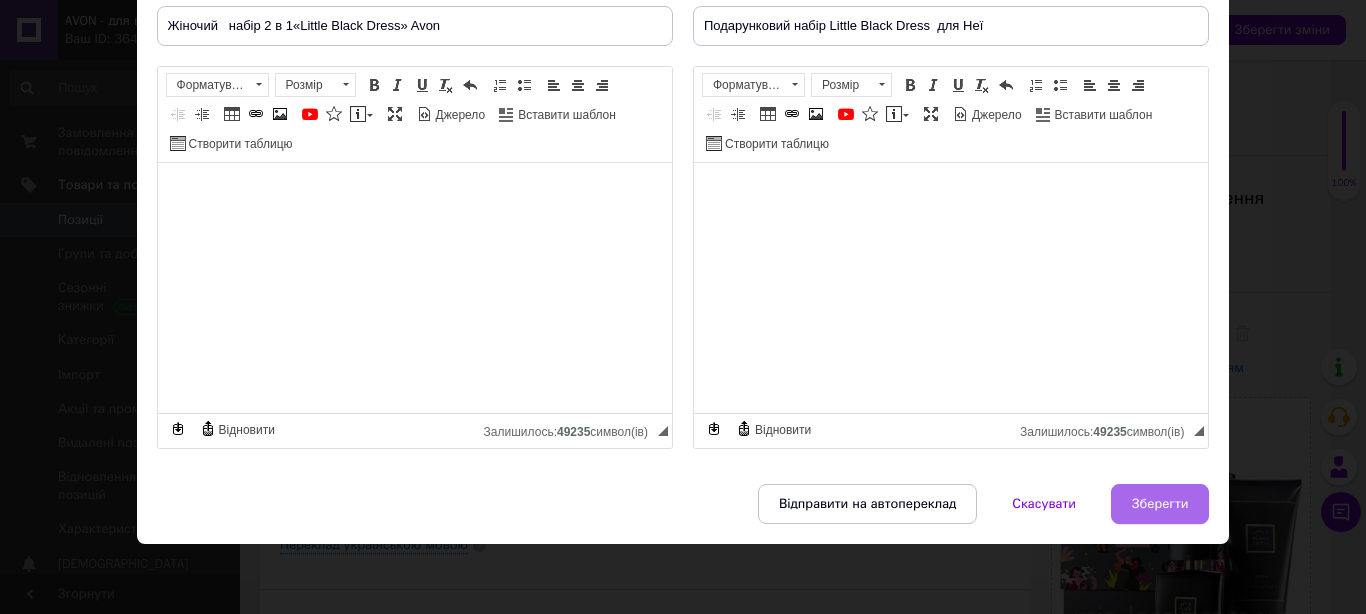 click on "Зберегти" at bounding box center [1160, 504] 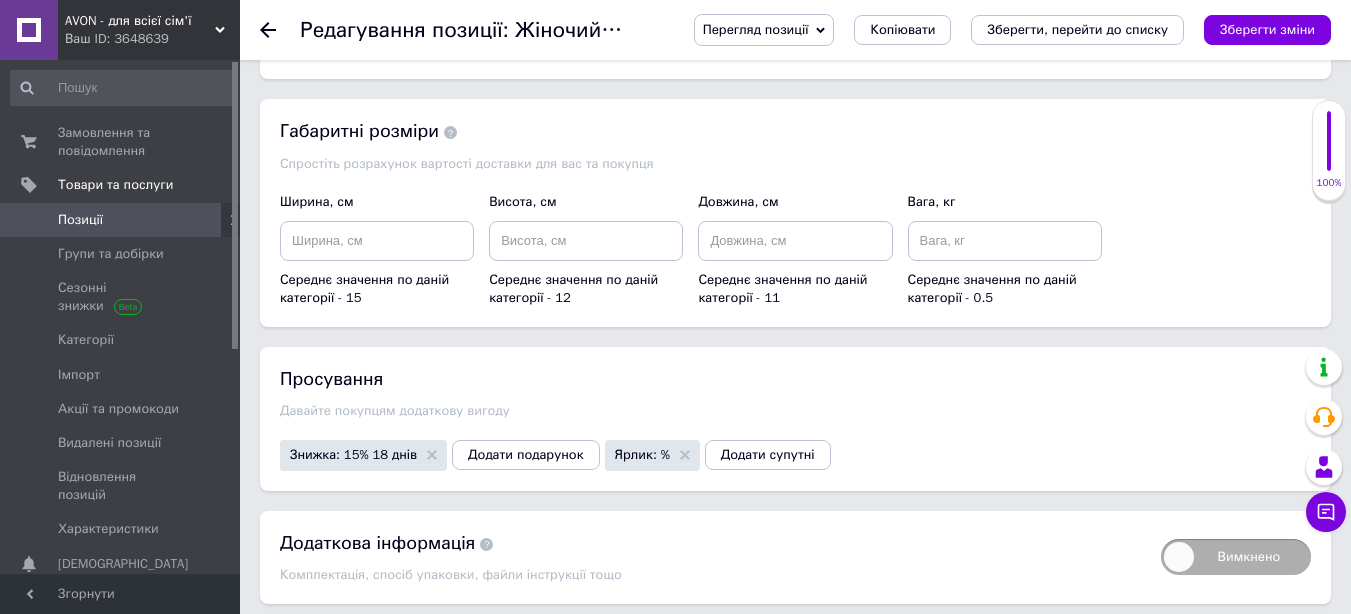 scroll, scrollTop: 2157, scrollLeft: 0, axis: vertical 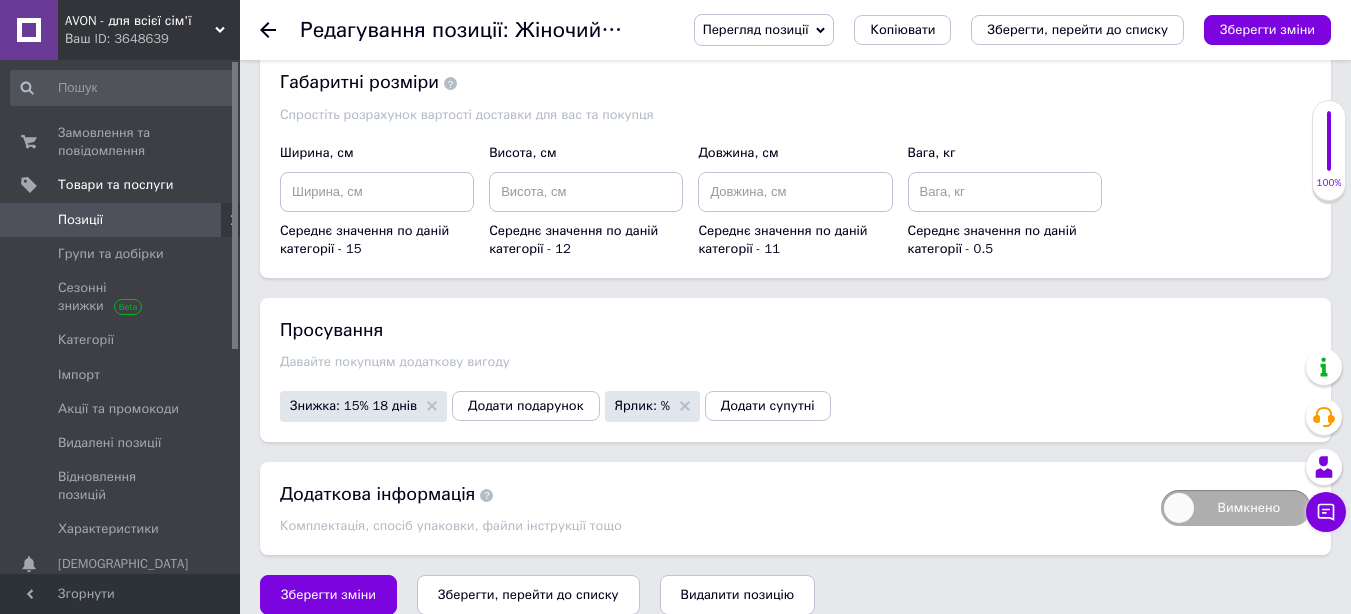 click on "Зберегти зміни" at bounding box center [328, 595] 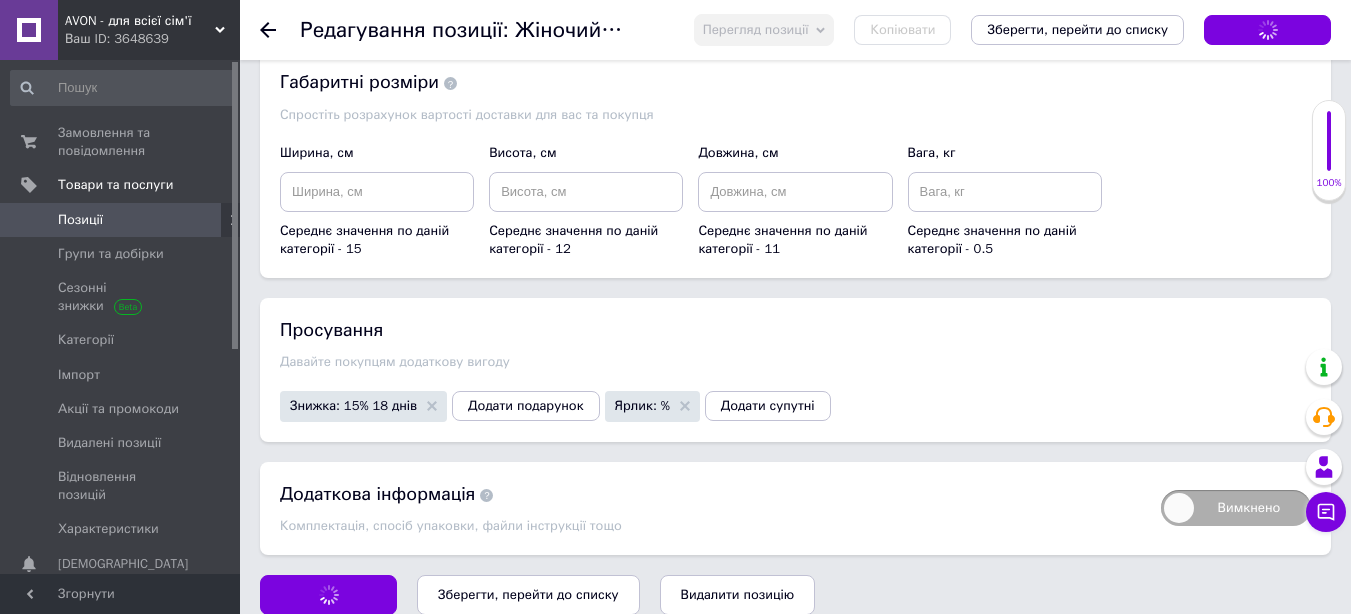 click on "Зберегти, перейти до списку" at bounding box center (528, 594) 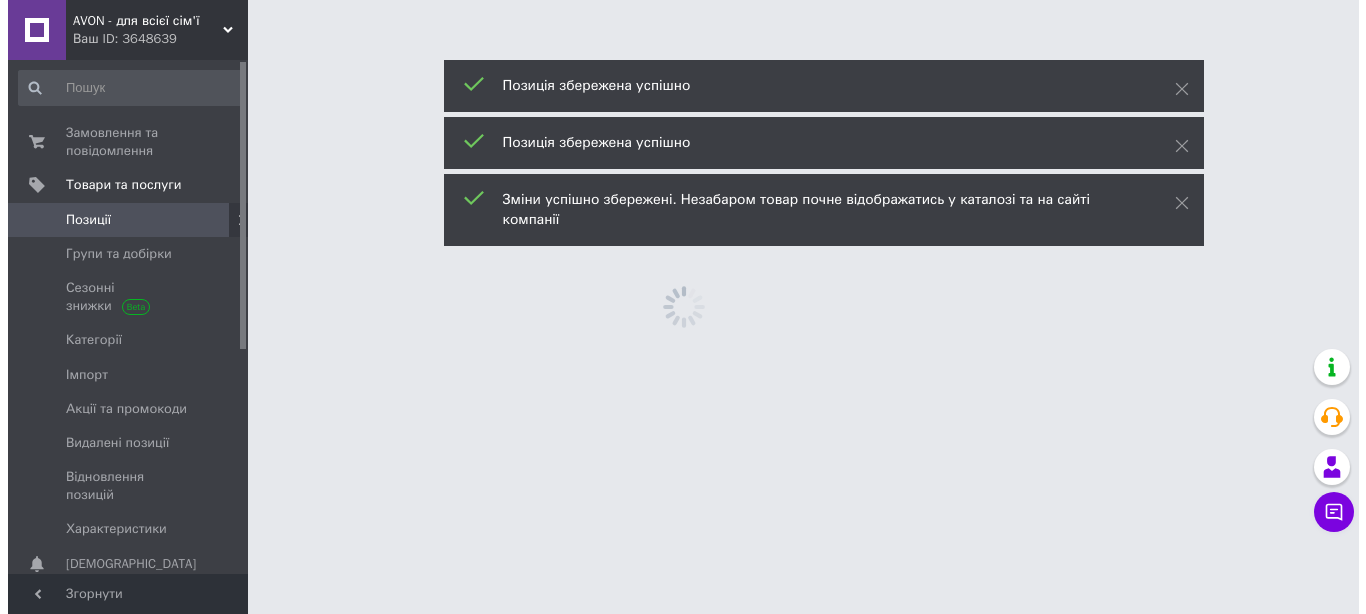 scroll, scrollTop: 0, scrollLeft: 0, axis: both 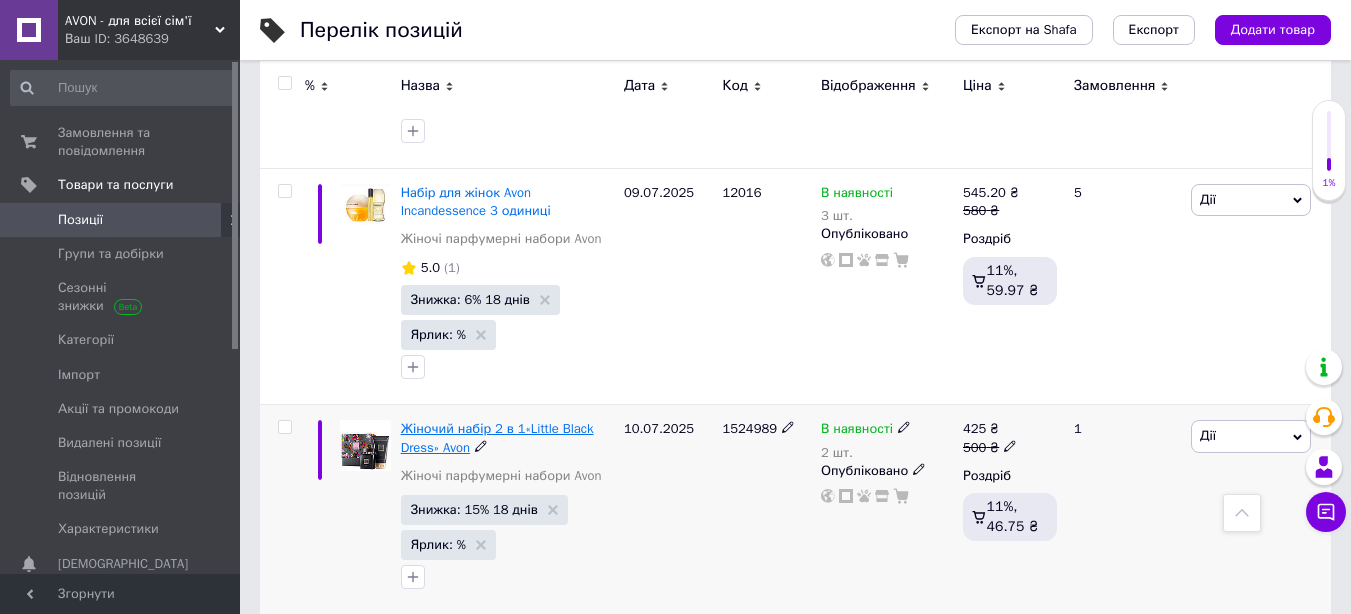 click on "Жіночий   набір 2 в 1«Little Black Dress» Avon" at bounding box center [497, 437] 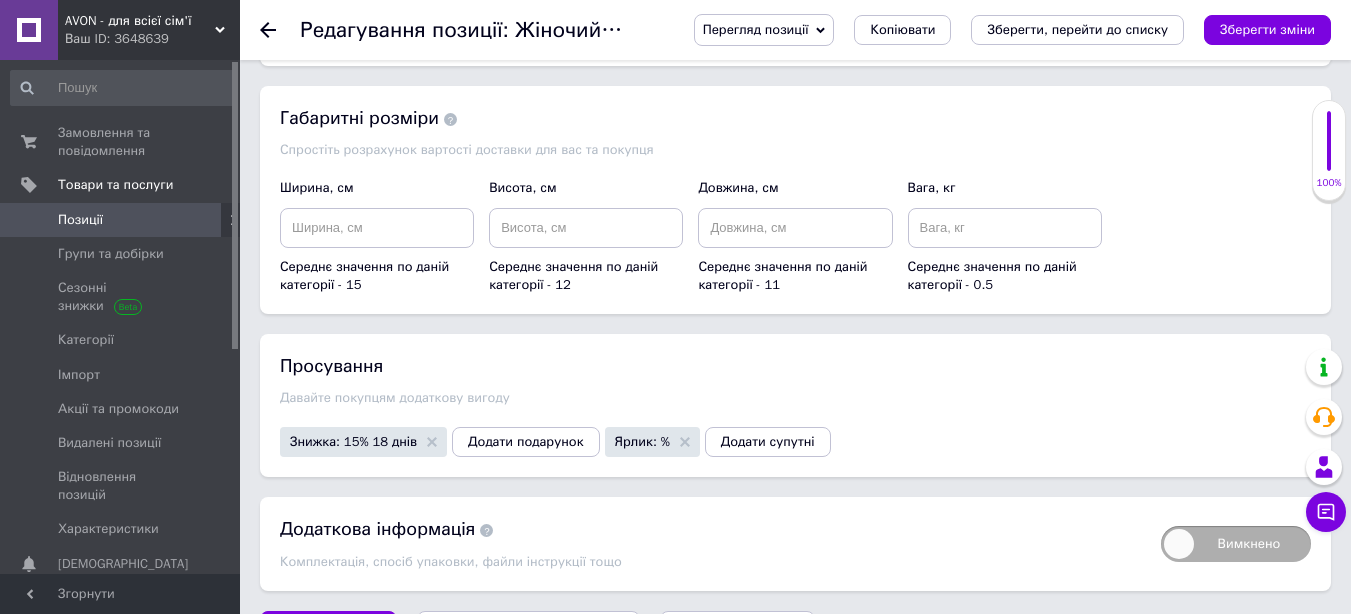 scroll, scrollTop: 2134, scrollLeft: 0, axis: vertical 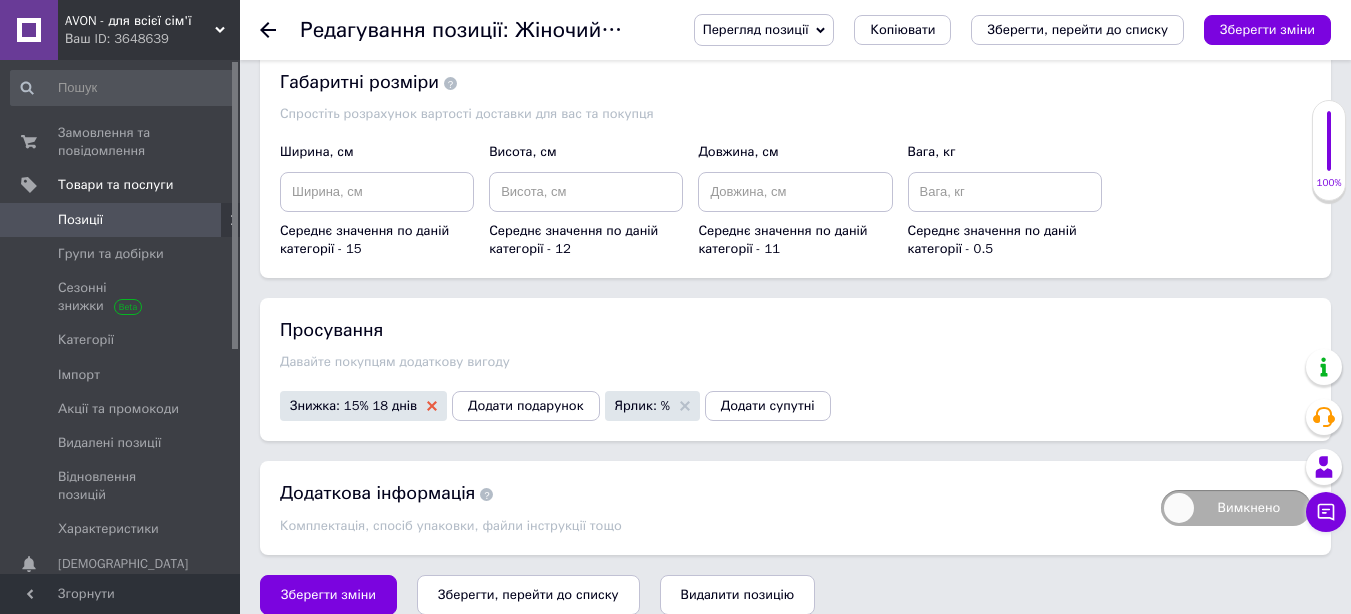 click 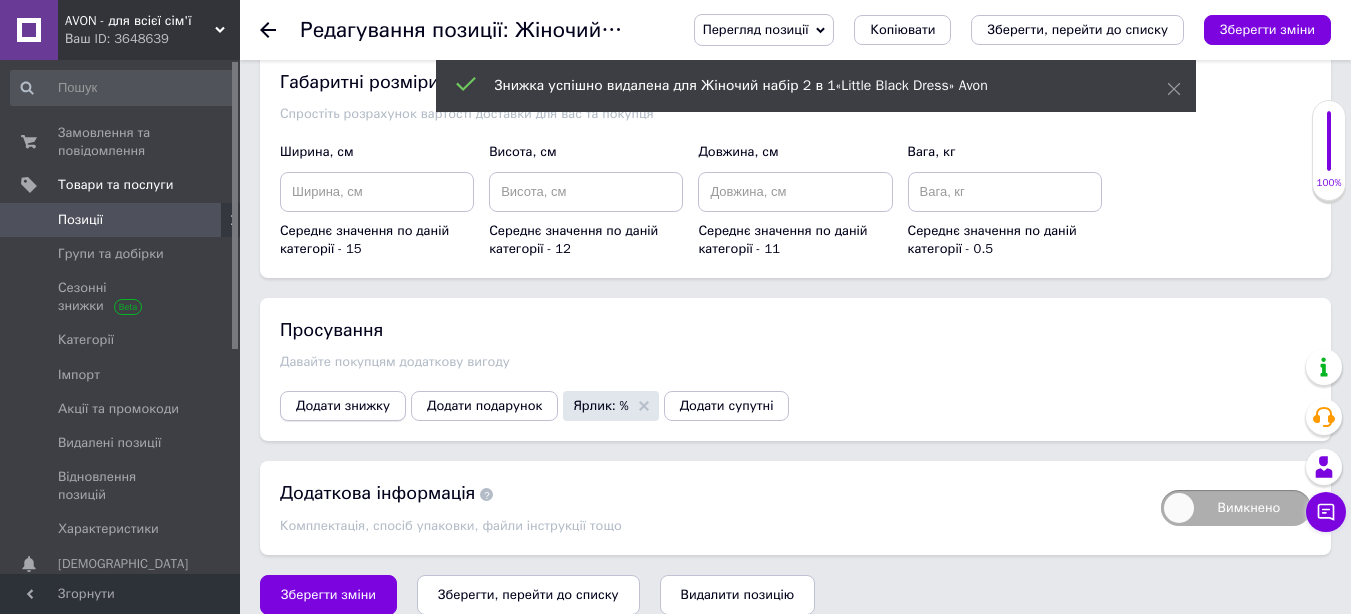click on "Додати знижку" at bounding box center [343, 406] 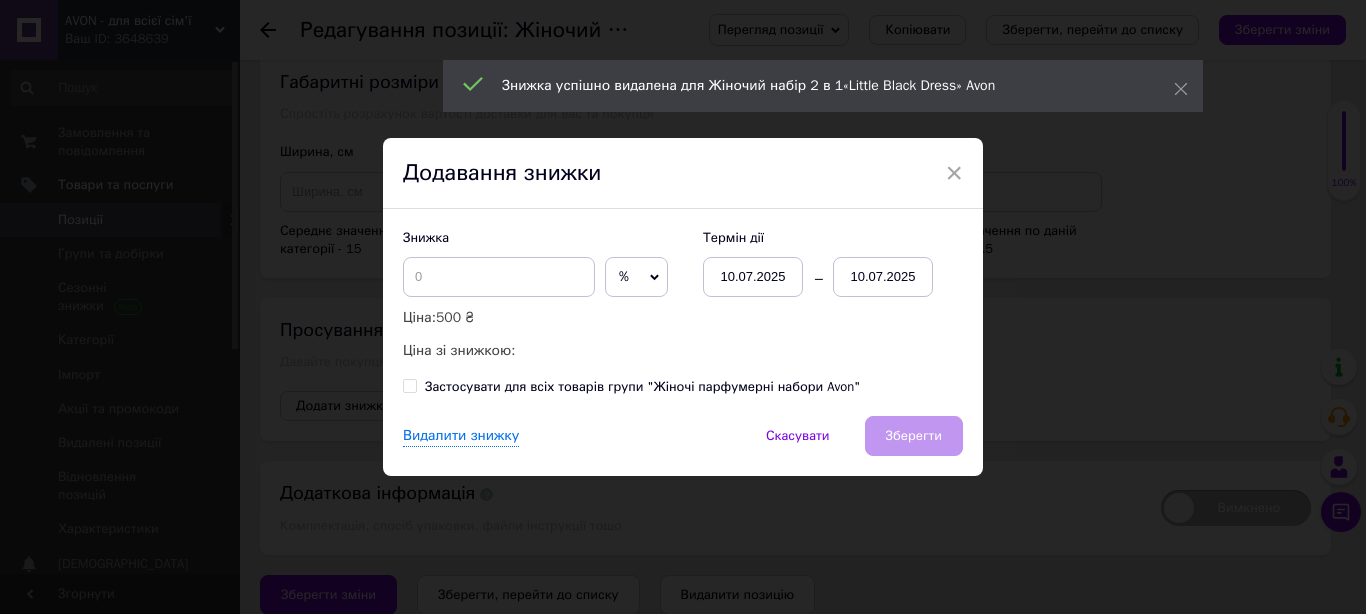 click on "10.07.2025" at bounding box center [883, 277] 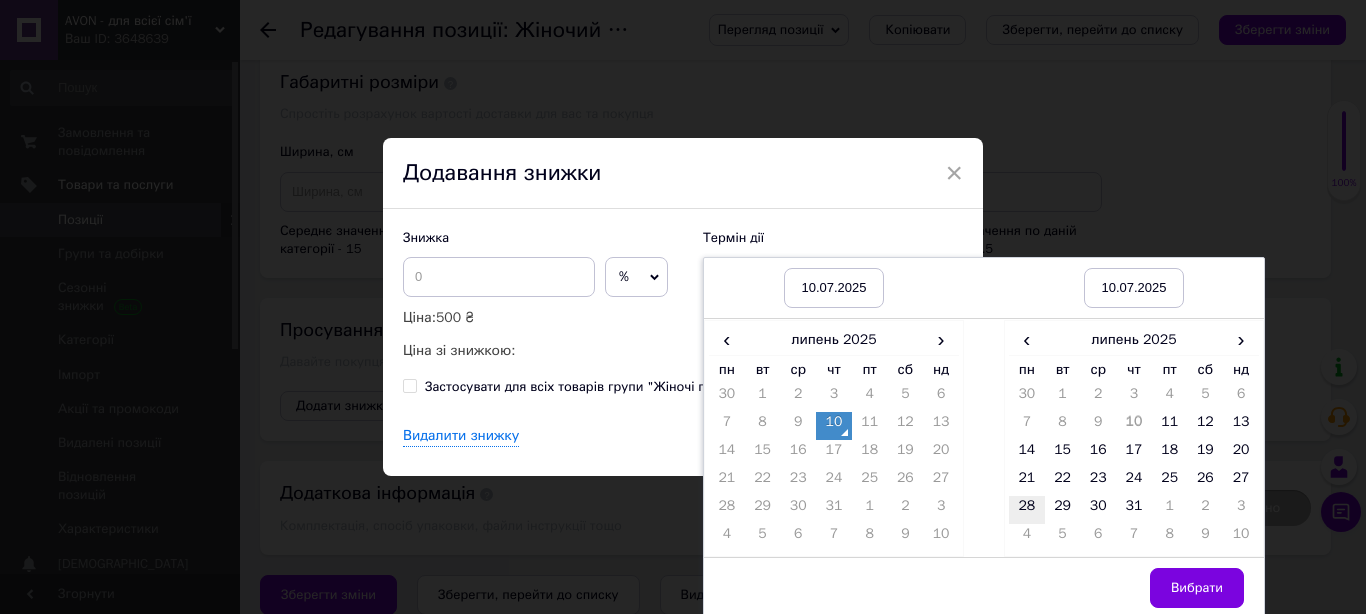 click on "28" at bounding box center (1027, 510) 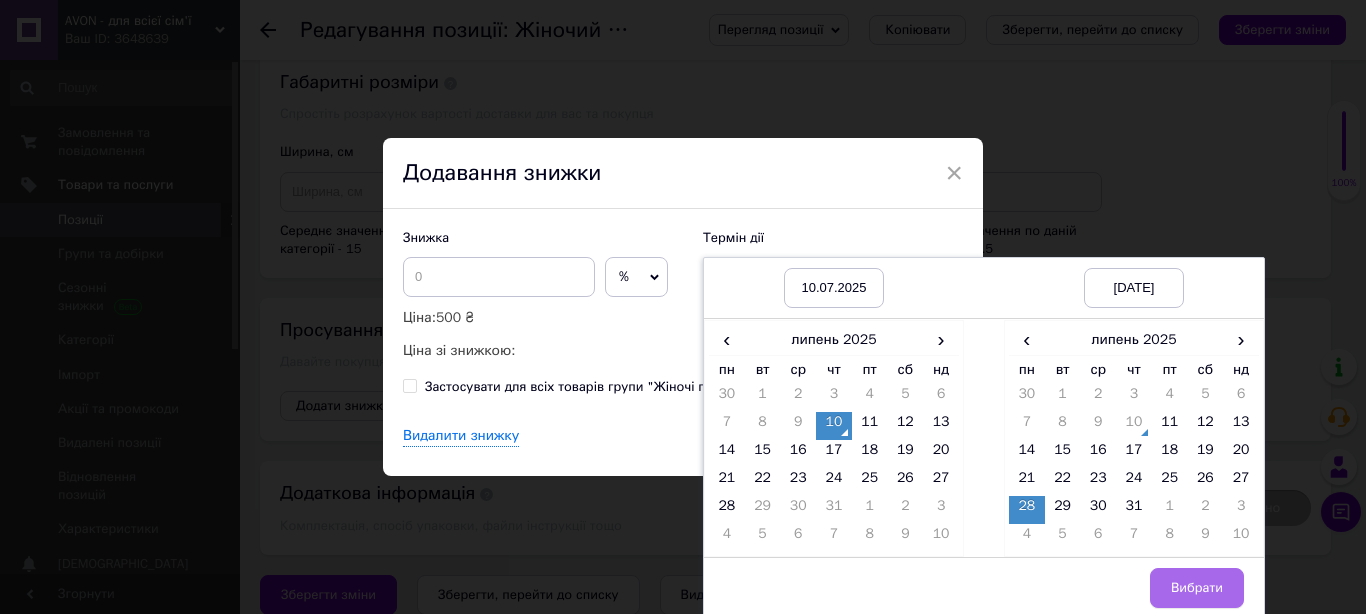 click on "Вибрати" at bounding box center (1197, 588) 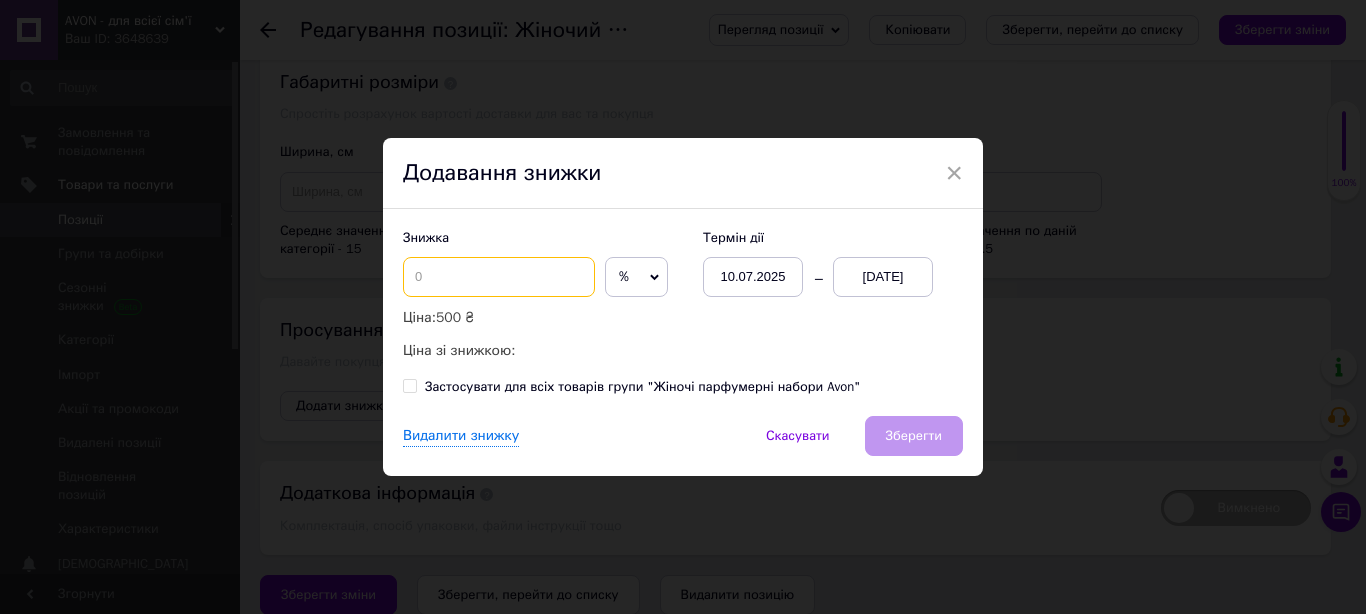 click at bounding box center [499, 277] 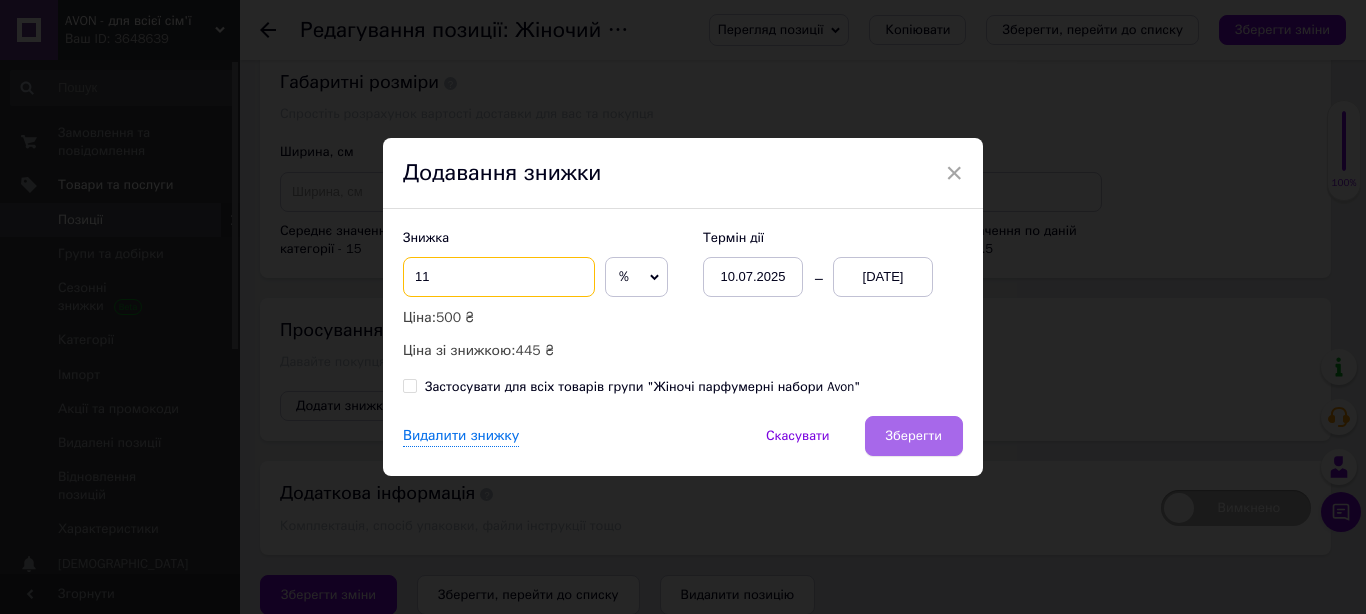 type on "11" 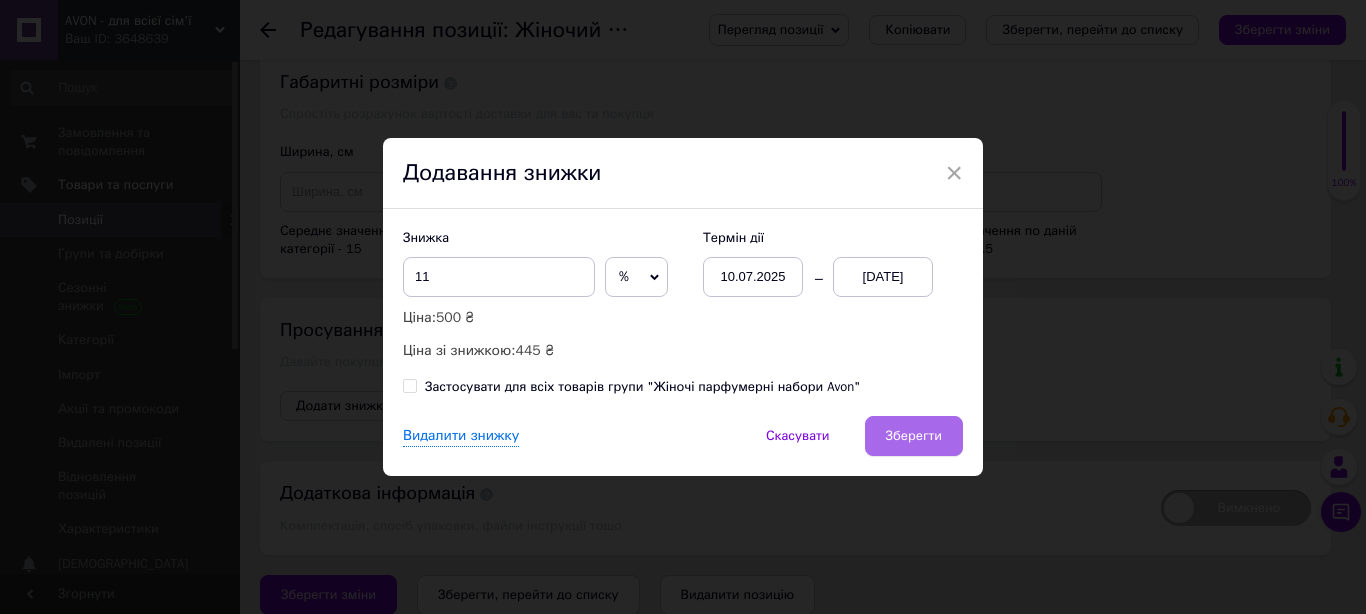 click on "Зберегти" at bounding box center [914, 436] 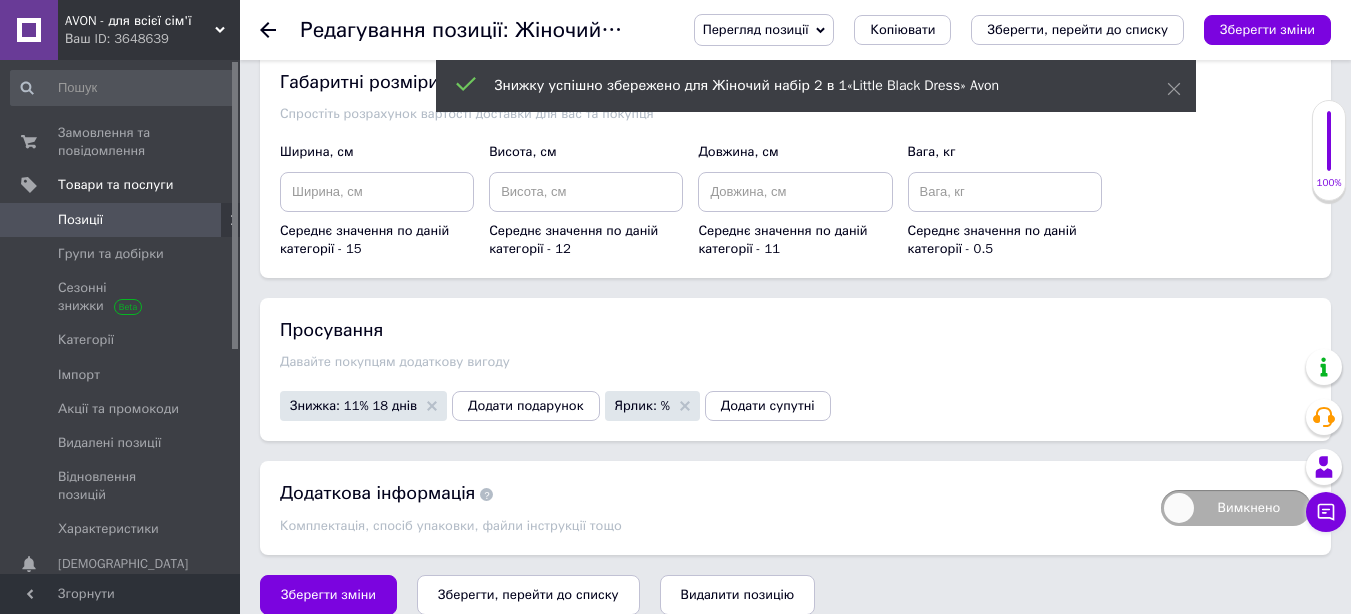 click on "Зберегти зміни" at bounding box center (328, 595) 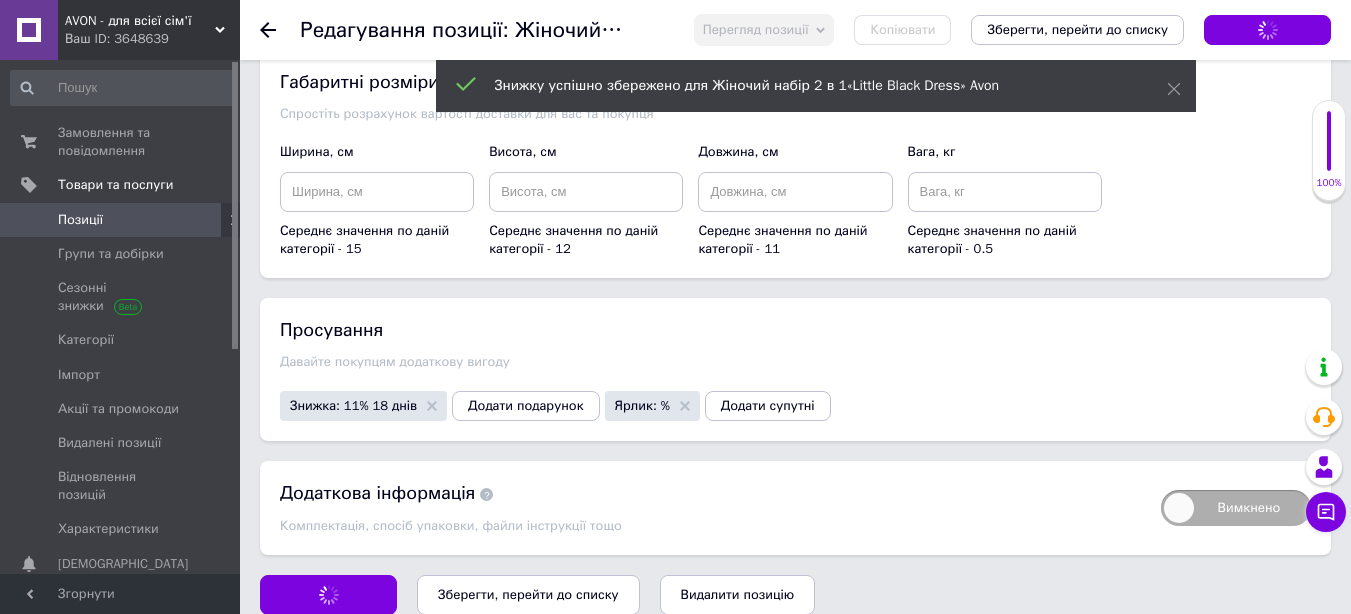 click on "Зберегти, перейти до списку" at bounding box center (528, 594) 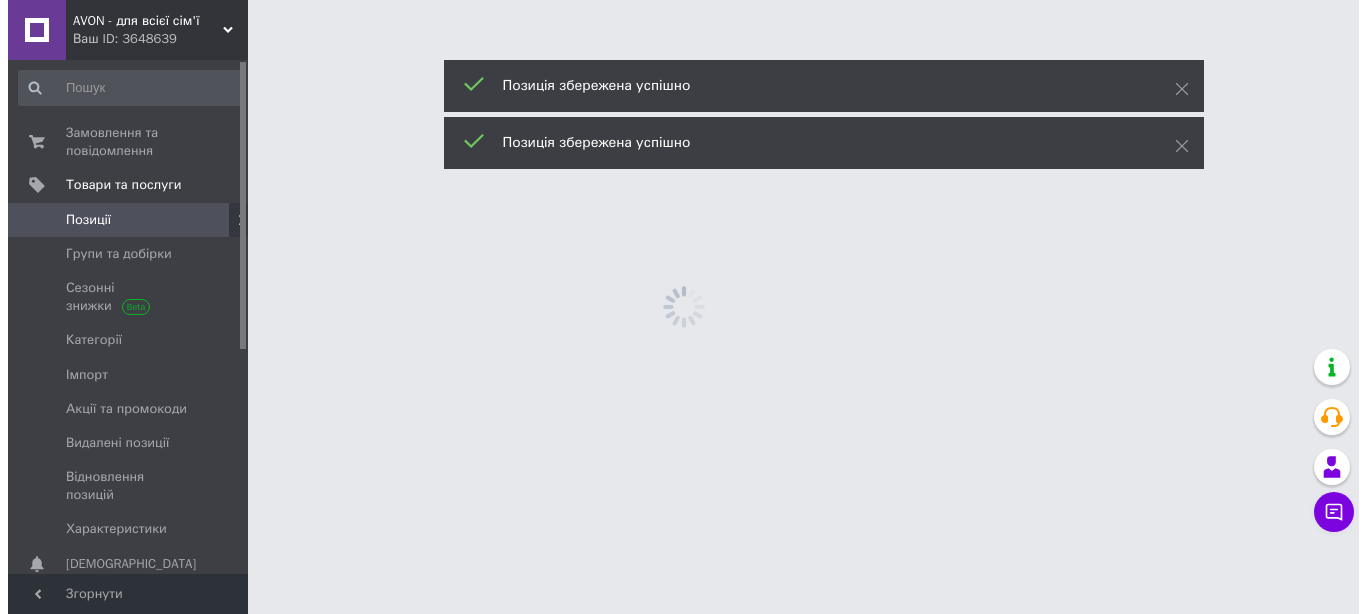 scroll, scrollTop: 0, scrollLeft: 0, axis: both 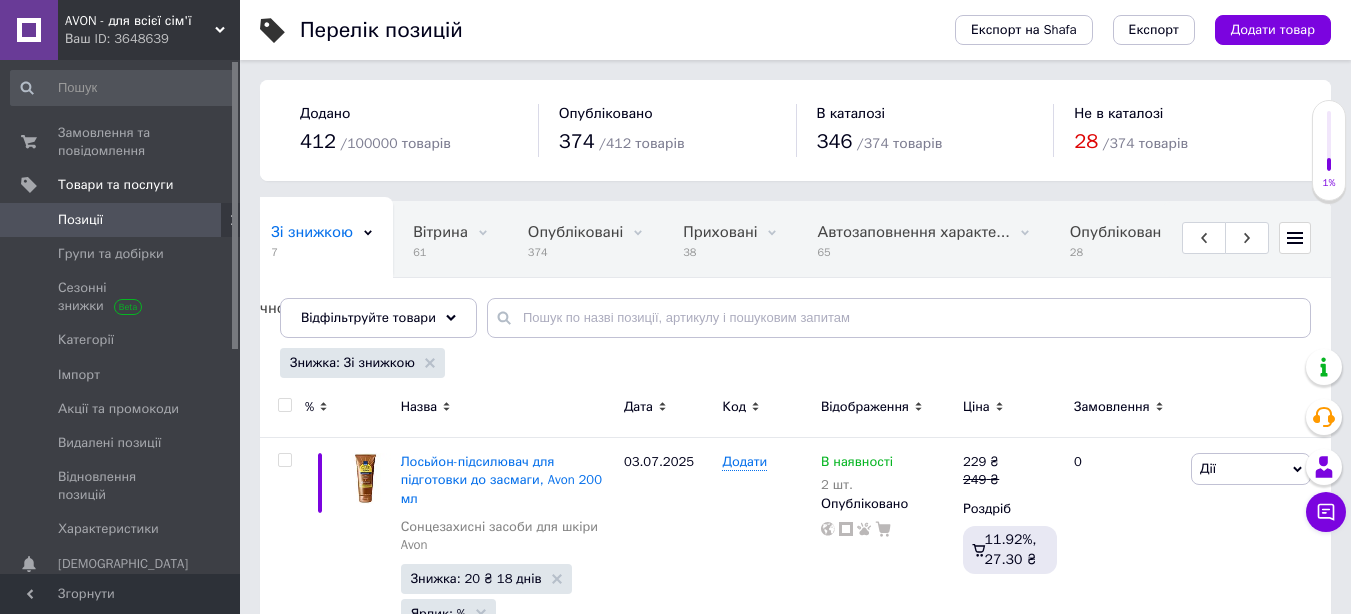 click on "Не в каталозі" at bounding box center [1118, 113] 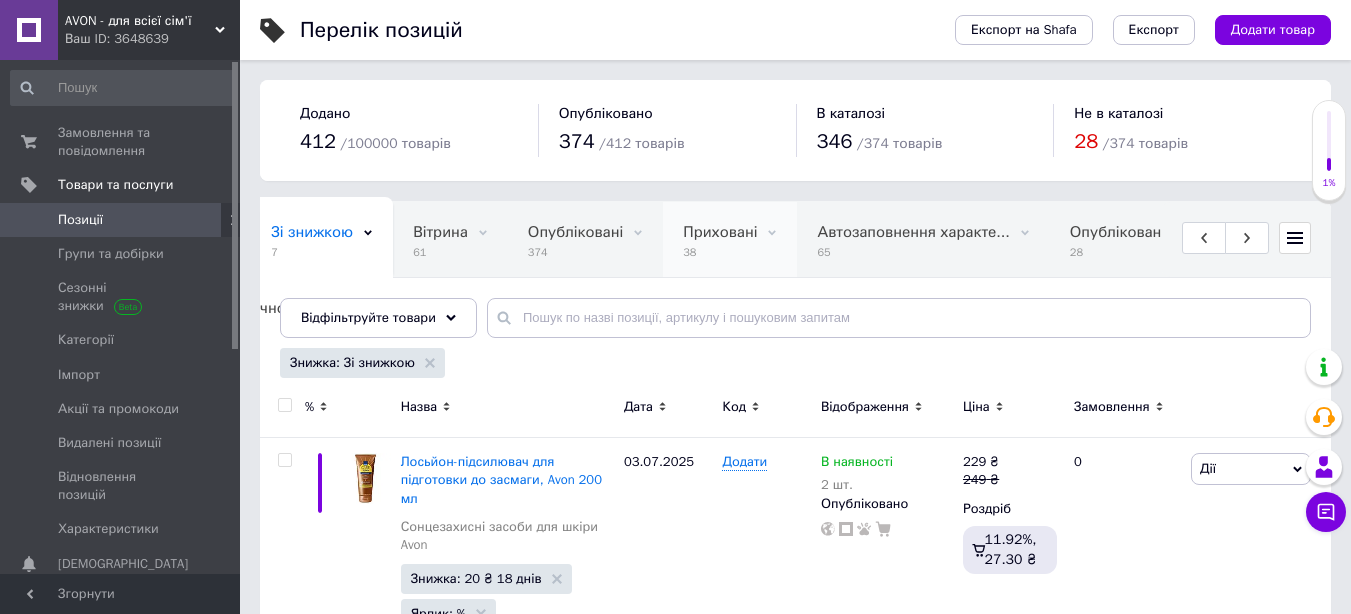 click on "Приховані" at bounding box center [720, 232] 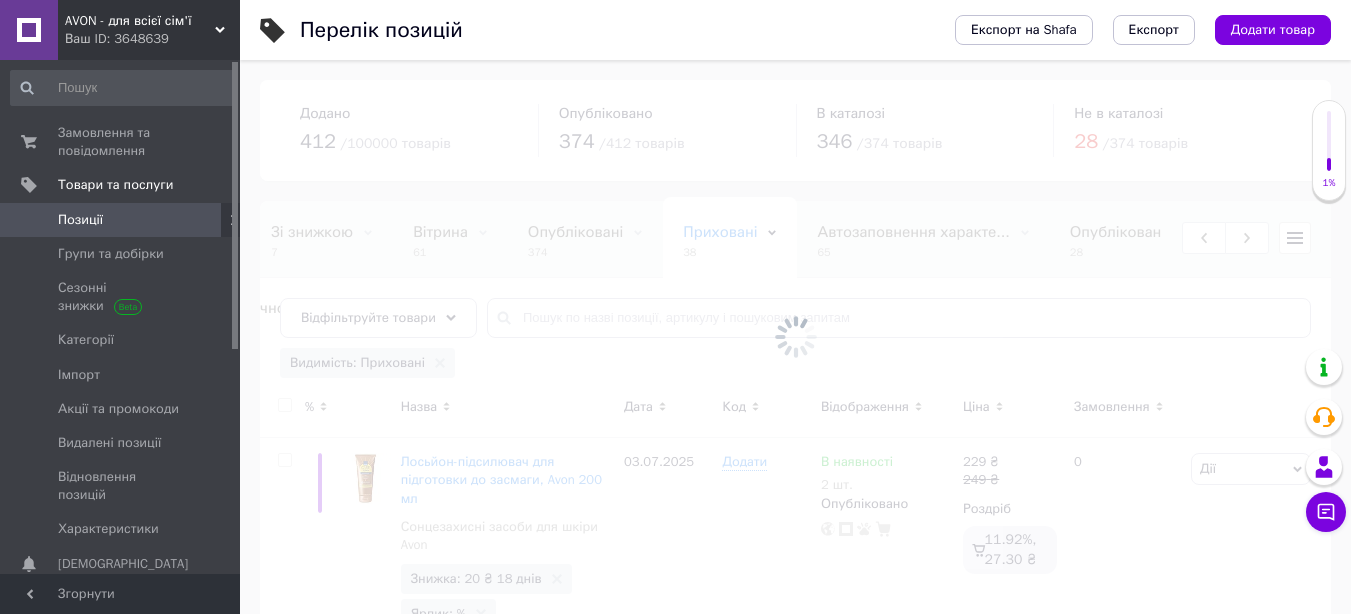 scroll, scrollTop: 0, scrollLeft: 354, axis: horizontal 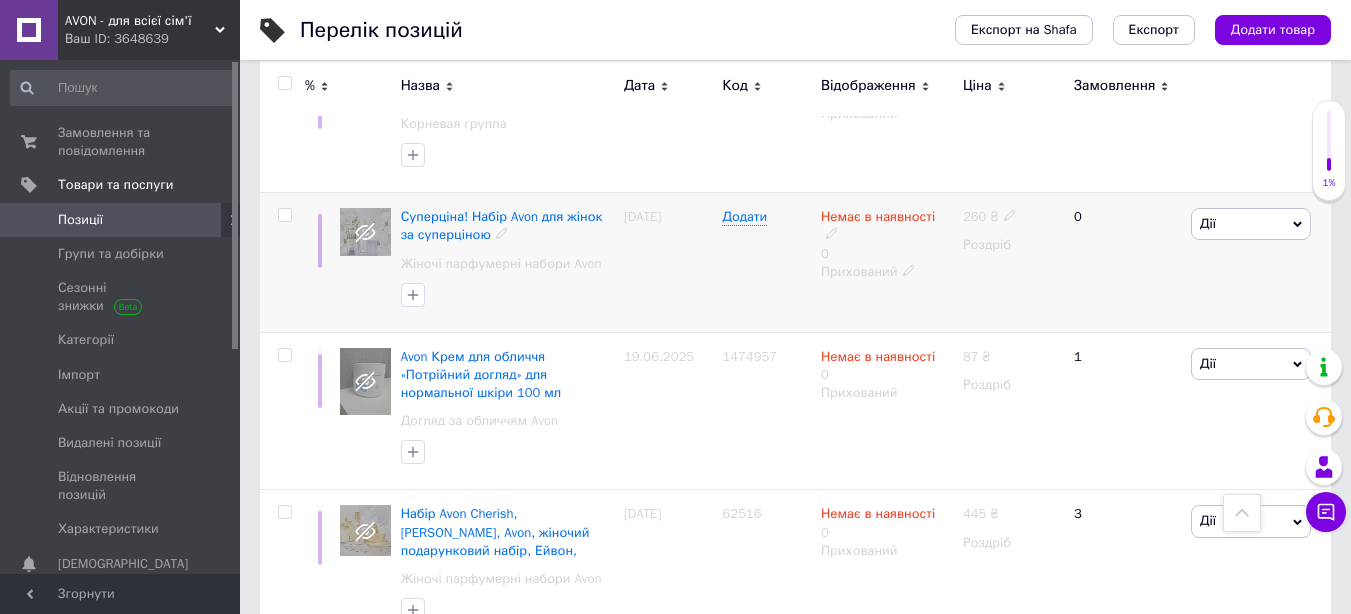 click 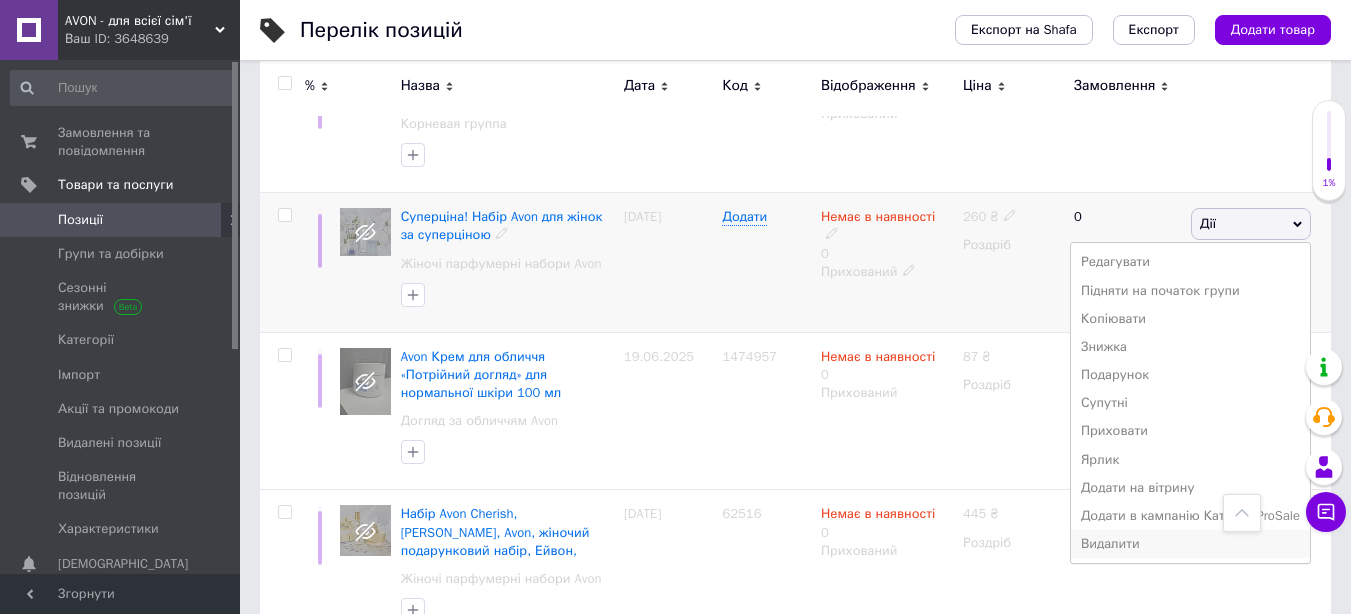 click on "Видалити" at bounding box center [1190, 544] 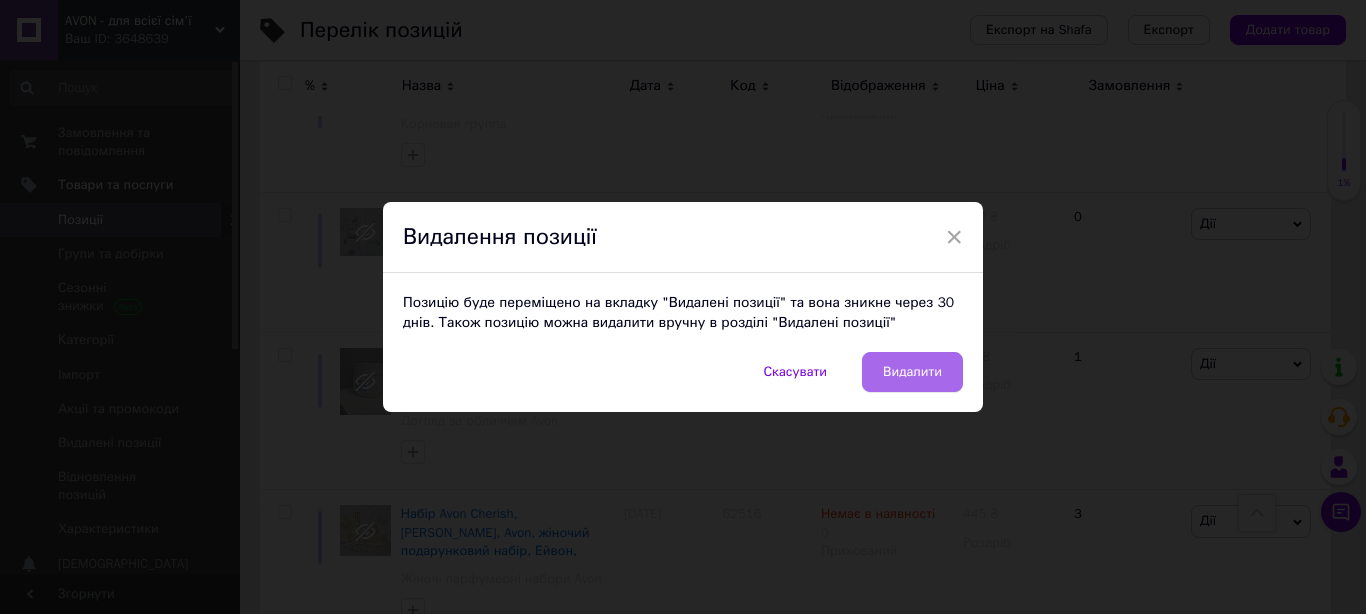 click on "Видалити" at bounding box center (912, 372) 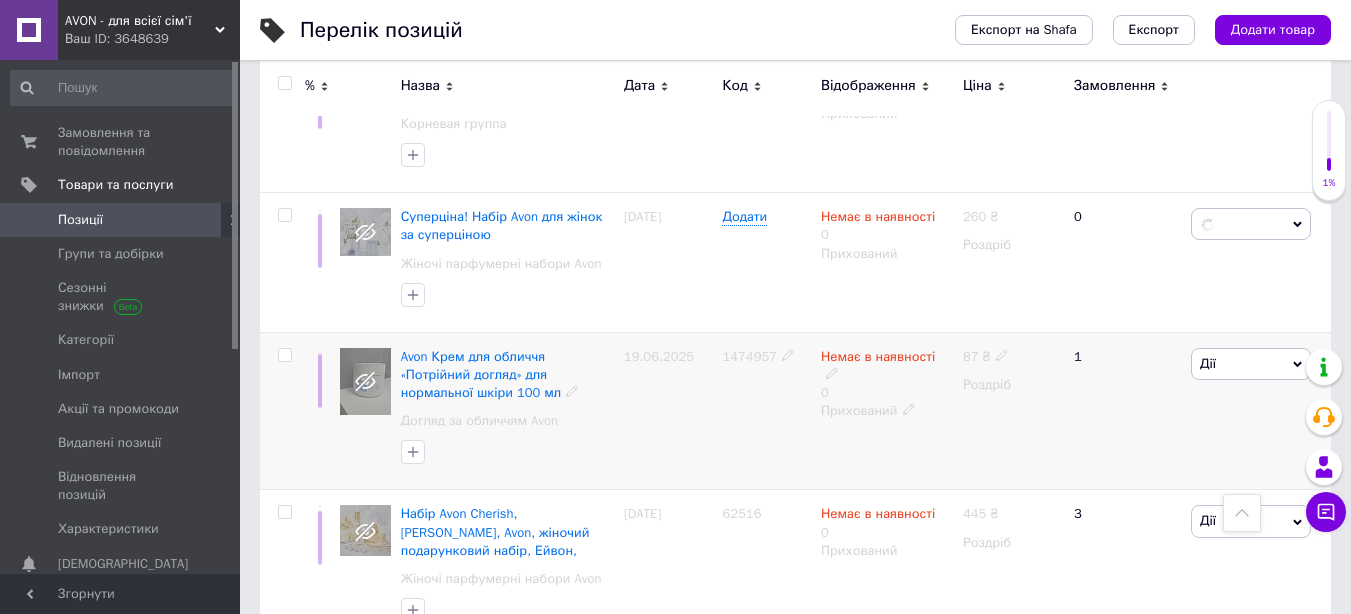 scroll, scrollTop: 0, scrollLeft: 339, axis: horizontal 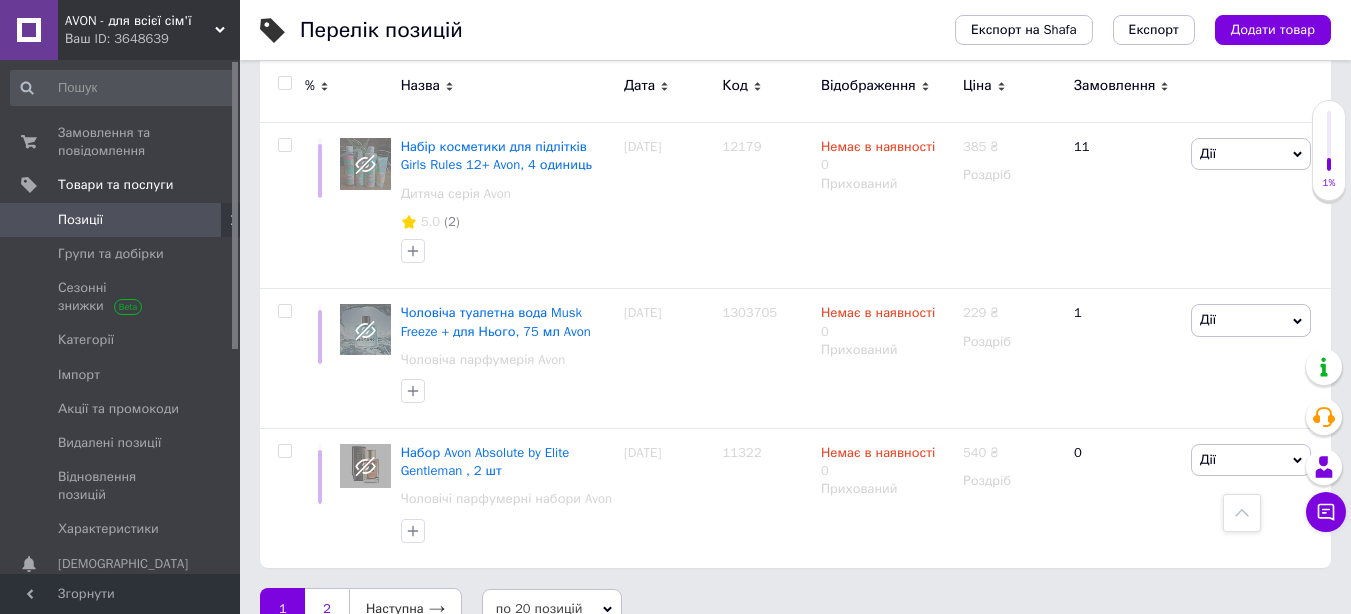 click on "2" at bounding box center [327, 609] 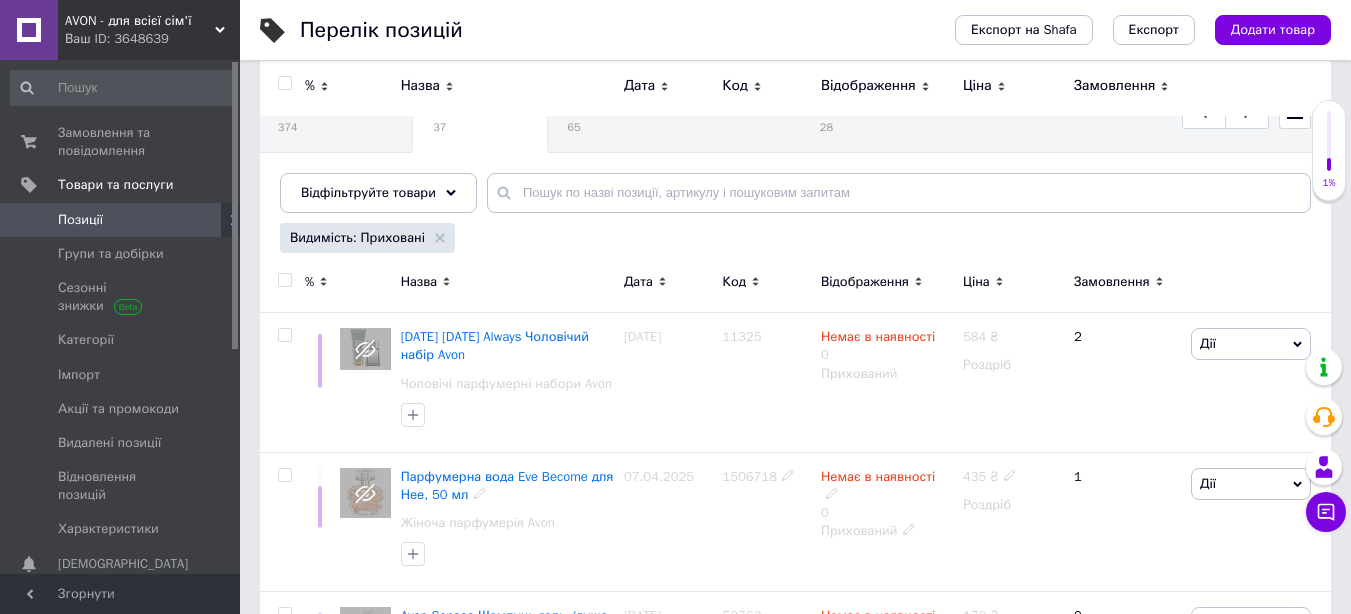 scroll, scrollTop: 0, scrollLeft: 0, axis: both 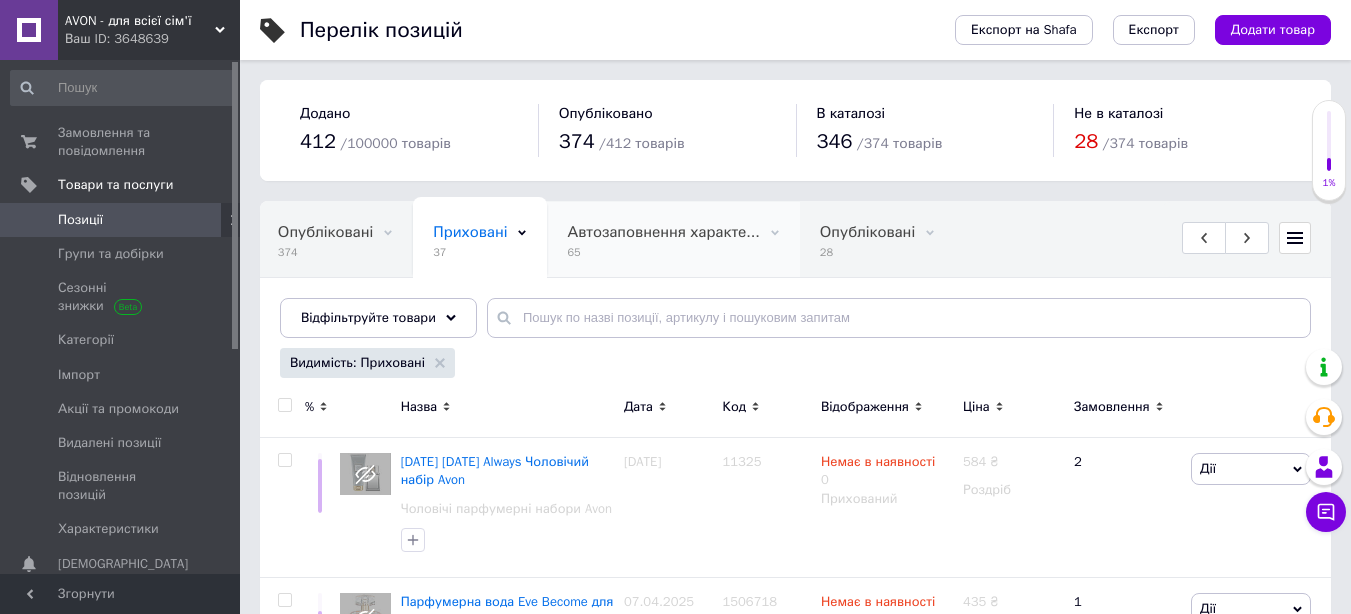 click on "Автозаповнення характе... 65" at bounding box center [673, 240] 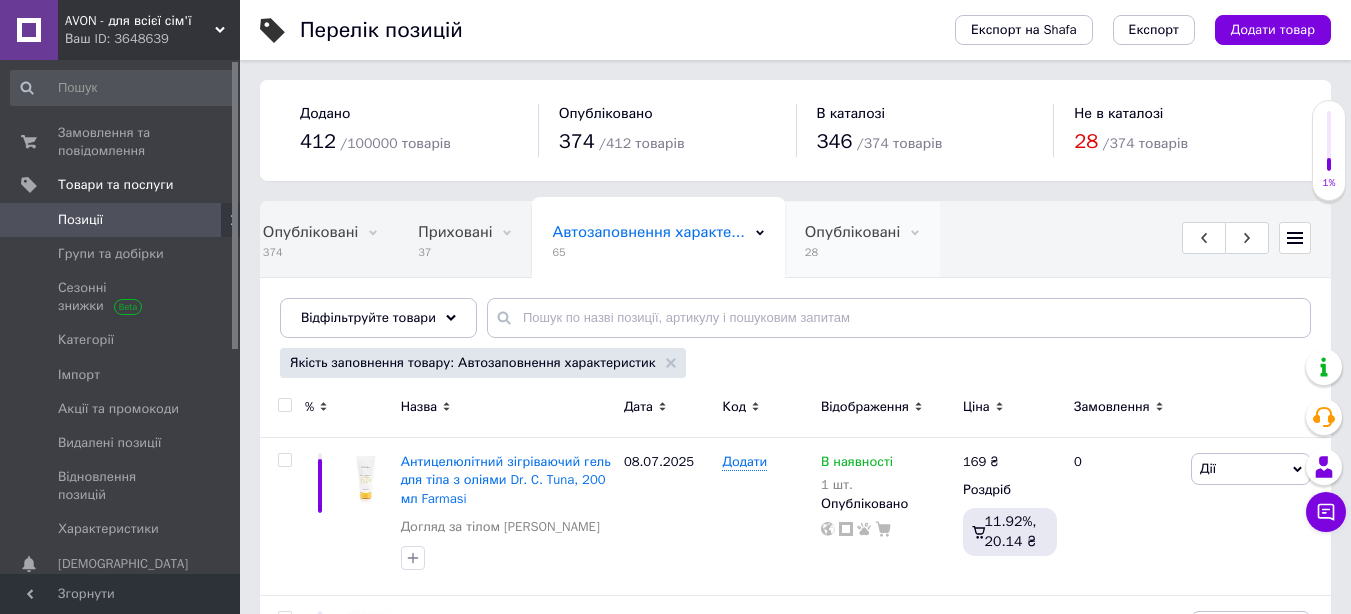 click on "Опубліковані" at bounding box center (852, 232) 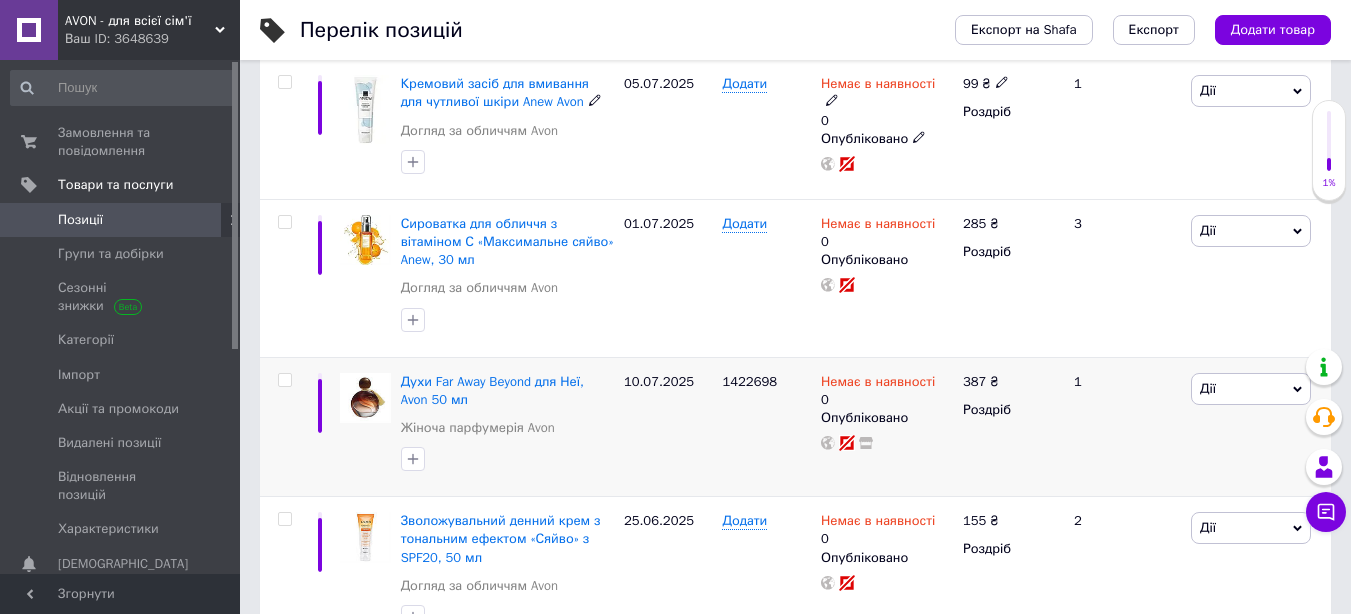 scroll, scrollTop: 400, scrollLeft: 0, axis: vertical 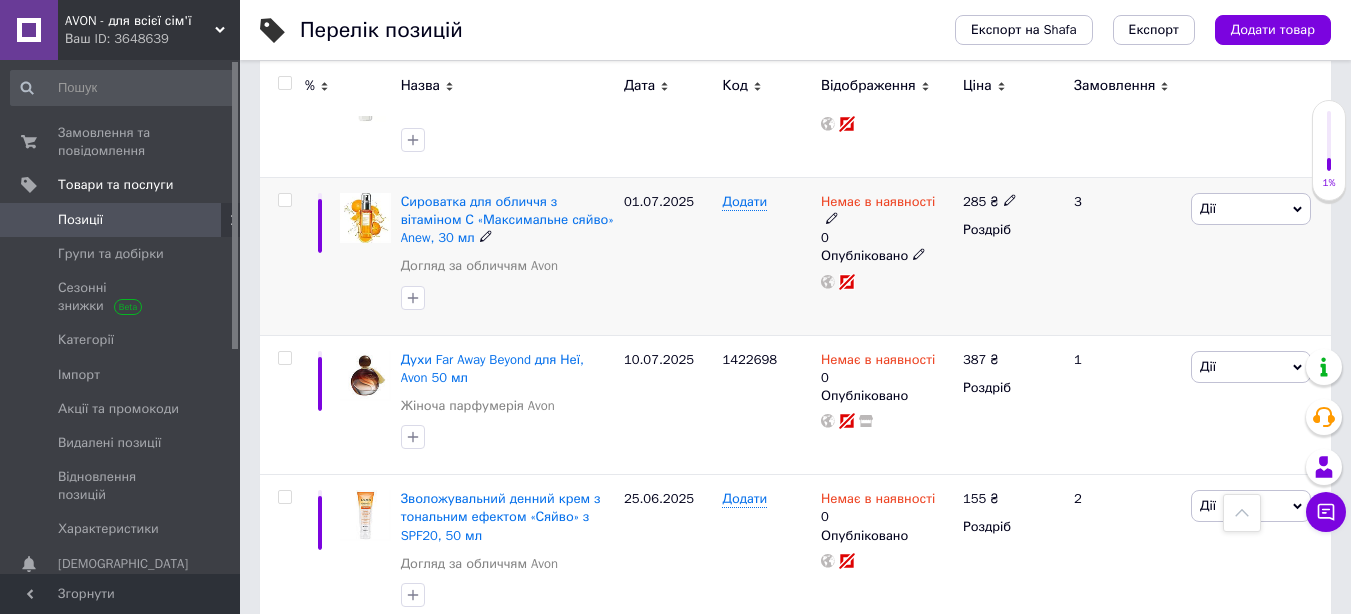 click 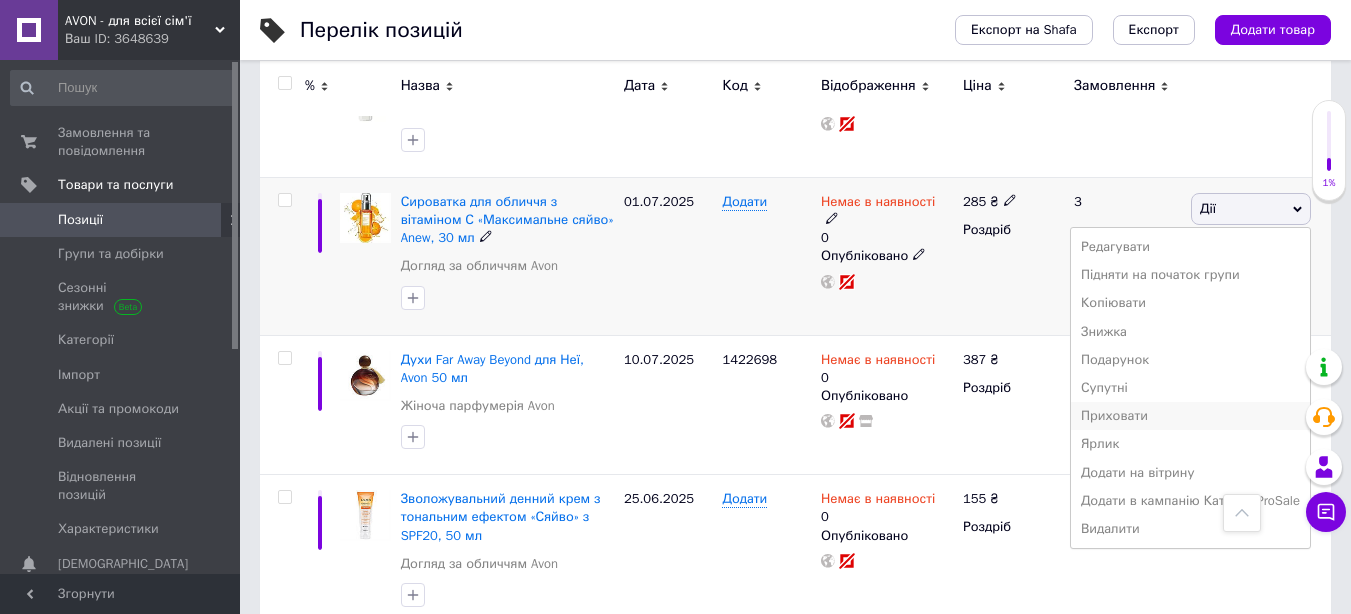 click on "Приховати" at bounding box center [1190, 416] 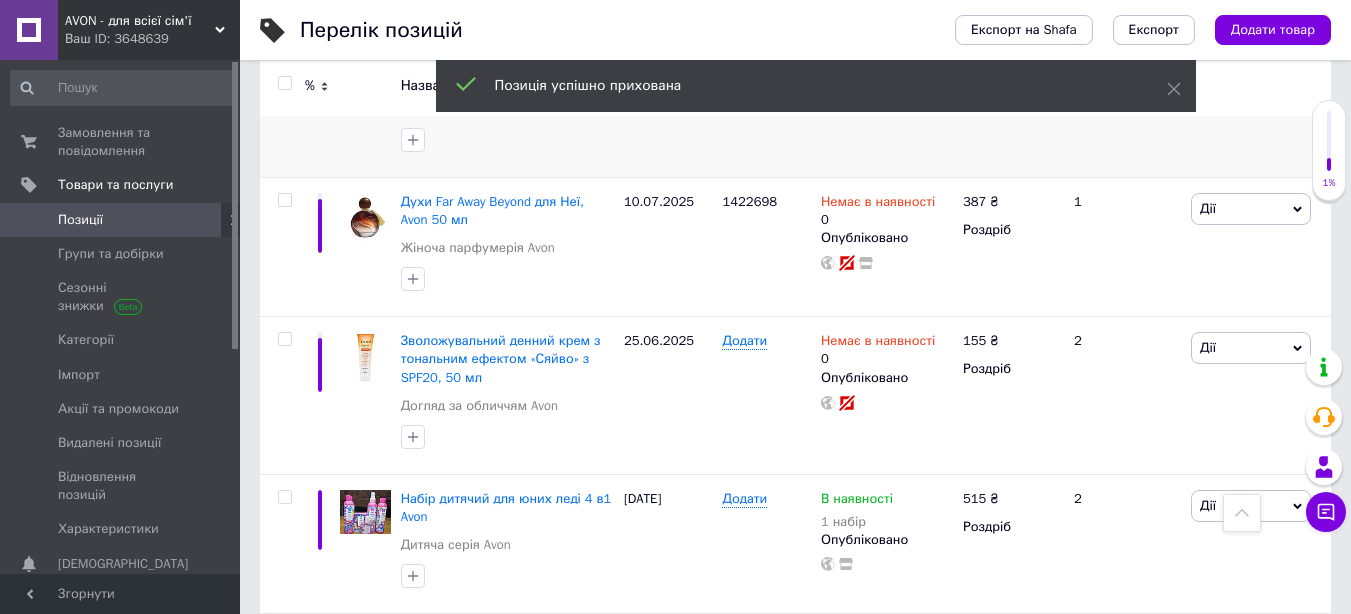 scroll, scrollTop: 600, scrollLeft: 0, axis: vertical 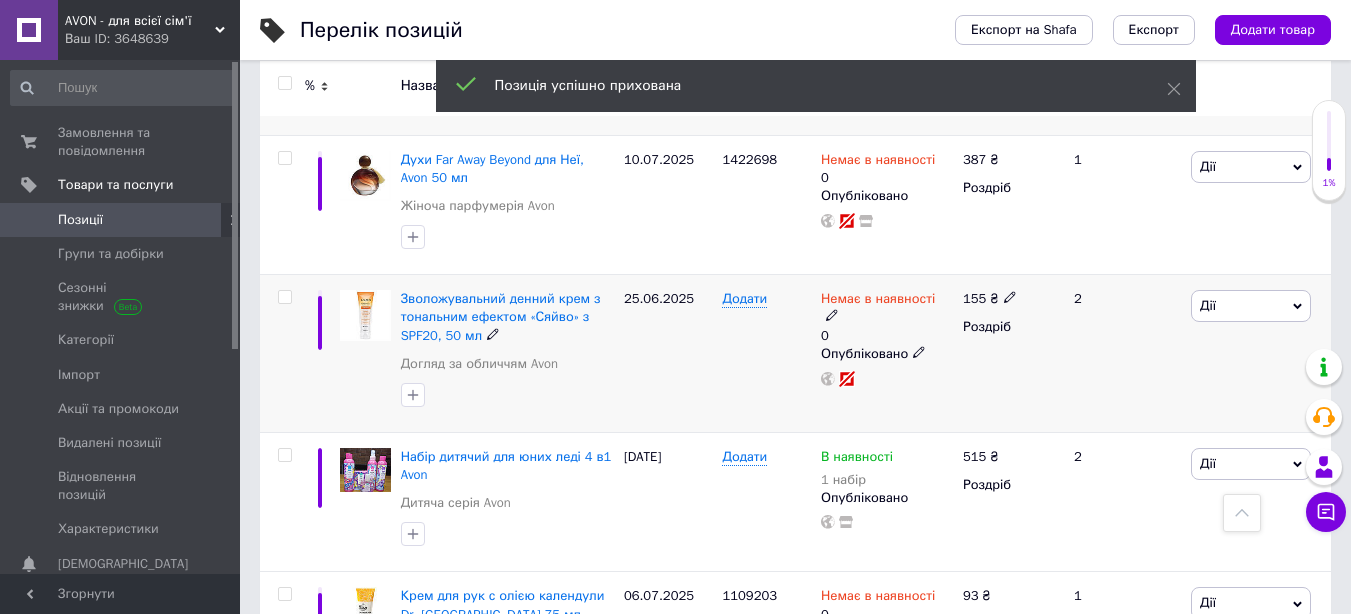 click 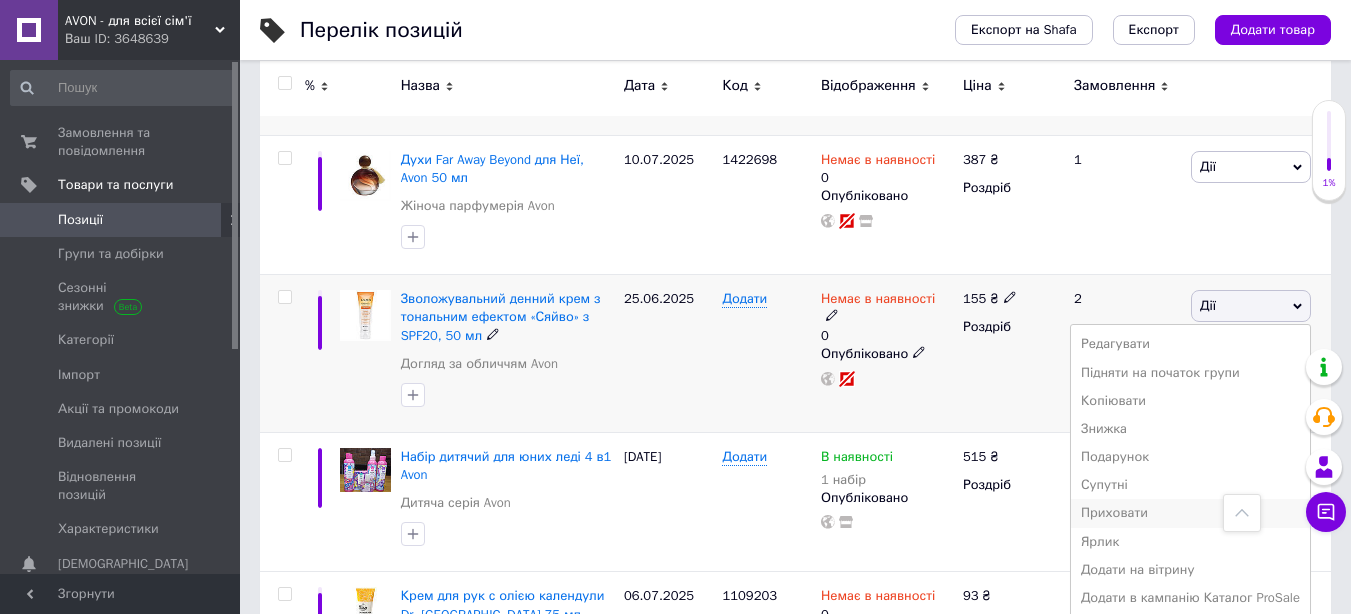 click on "Приховати" at bounding box center [1190, 513] 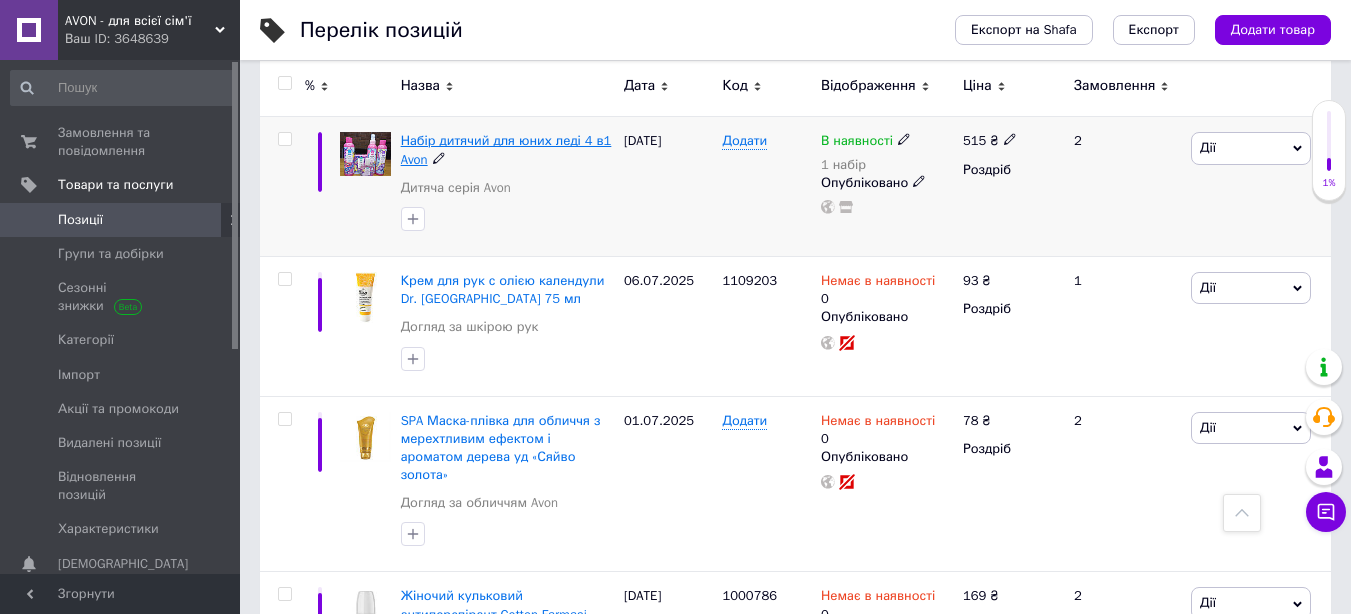 click on "Набір дитячий  для юних леді 4 в1  Avon" at bounding box center (506, 149) 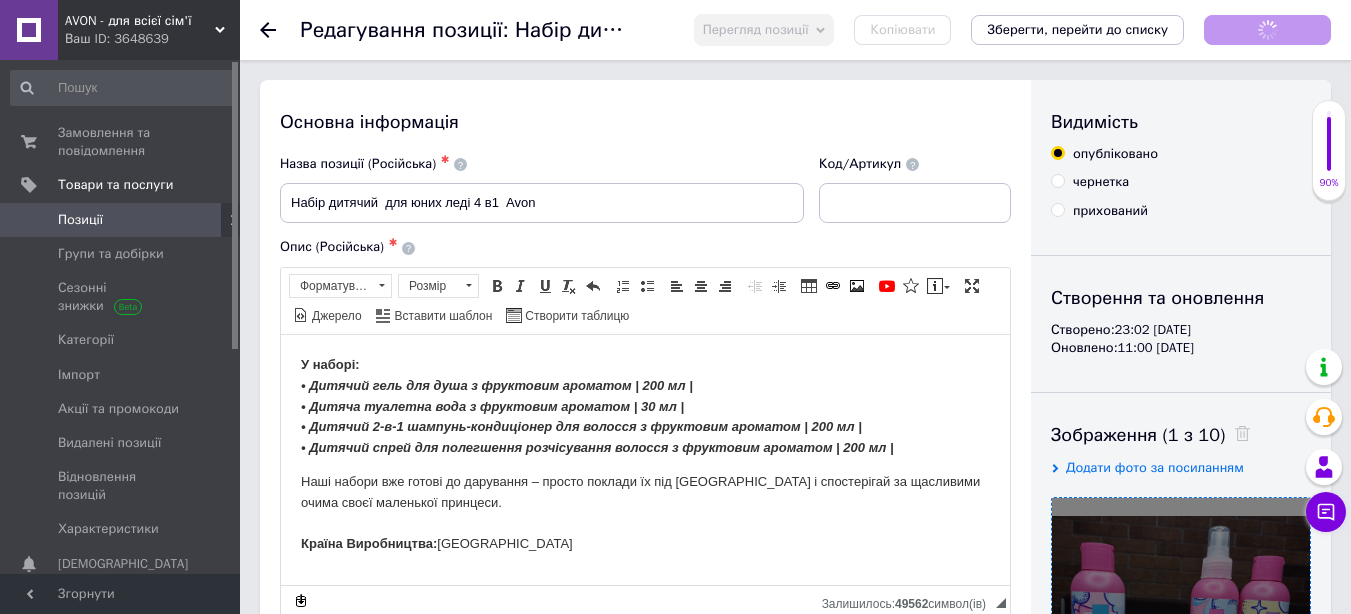 scroll, scrollTop: 0, scrollLeft: 0, axis: both 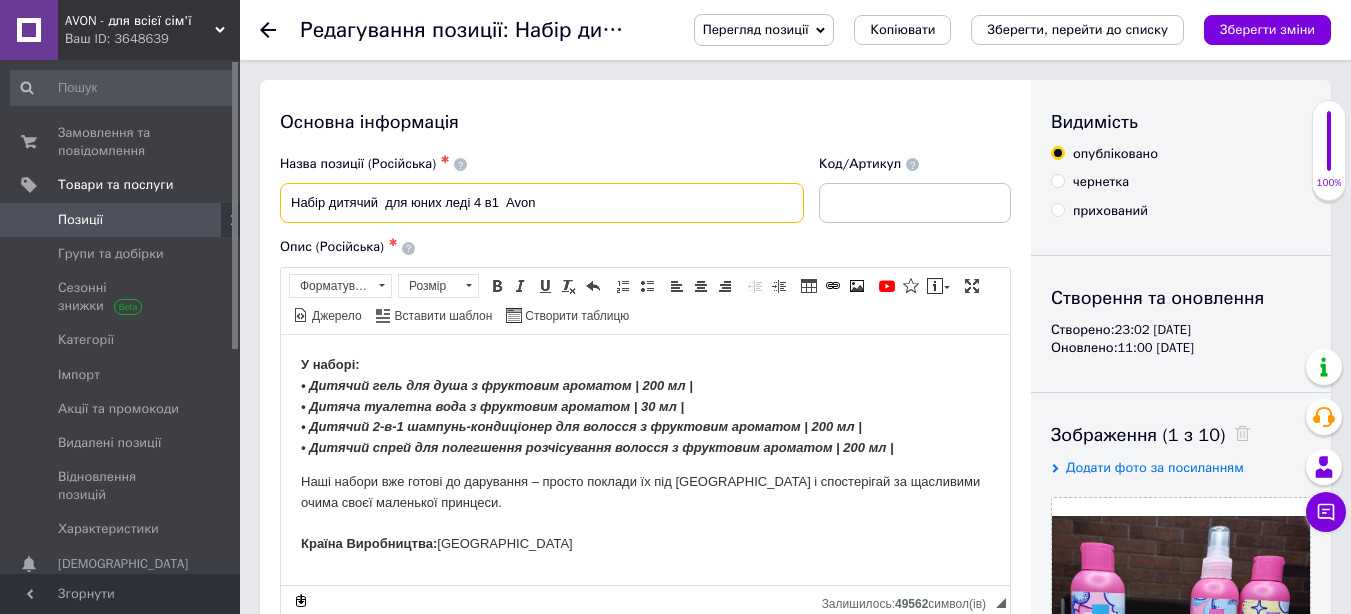 click on "Набір дитячий  для юних леді 4 в1  Avon" at bounding box center (542, 203) 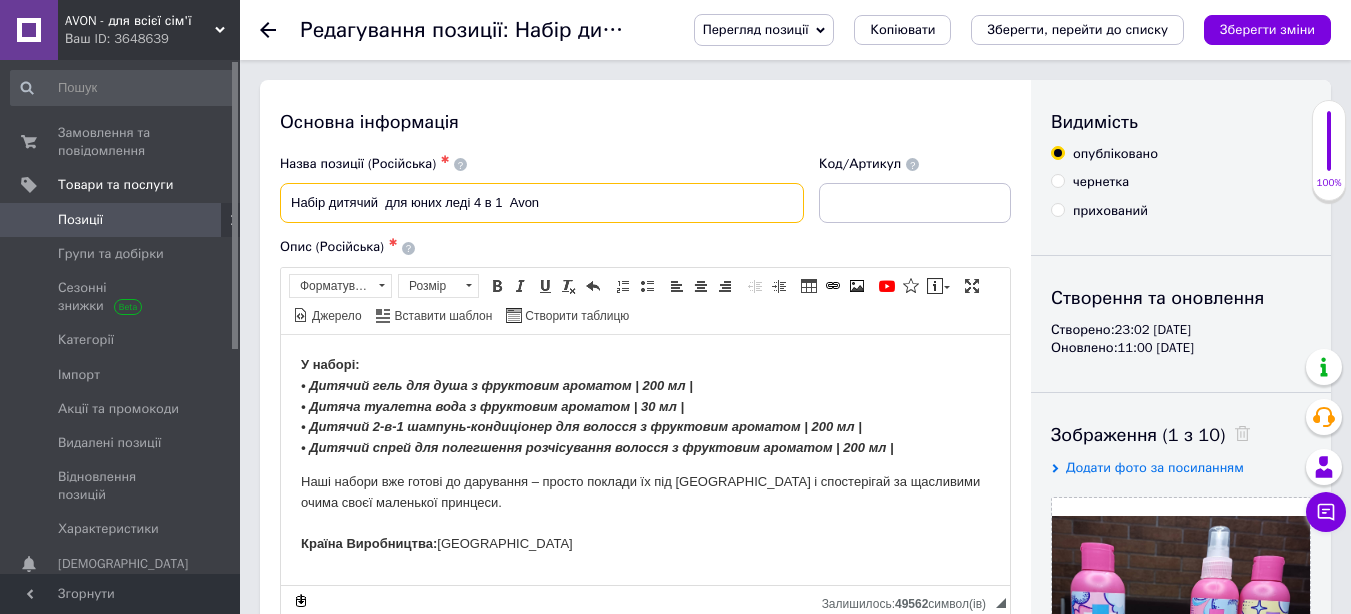 drag, startPoint x: 504, startPoint y: 201, endPoint x: 472, endPoint y: 194, distance: 32.75668 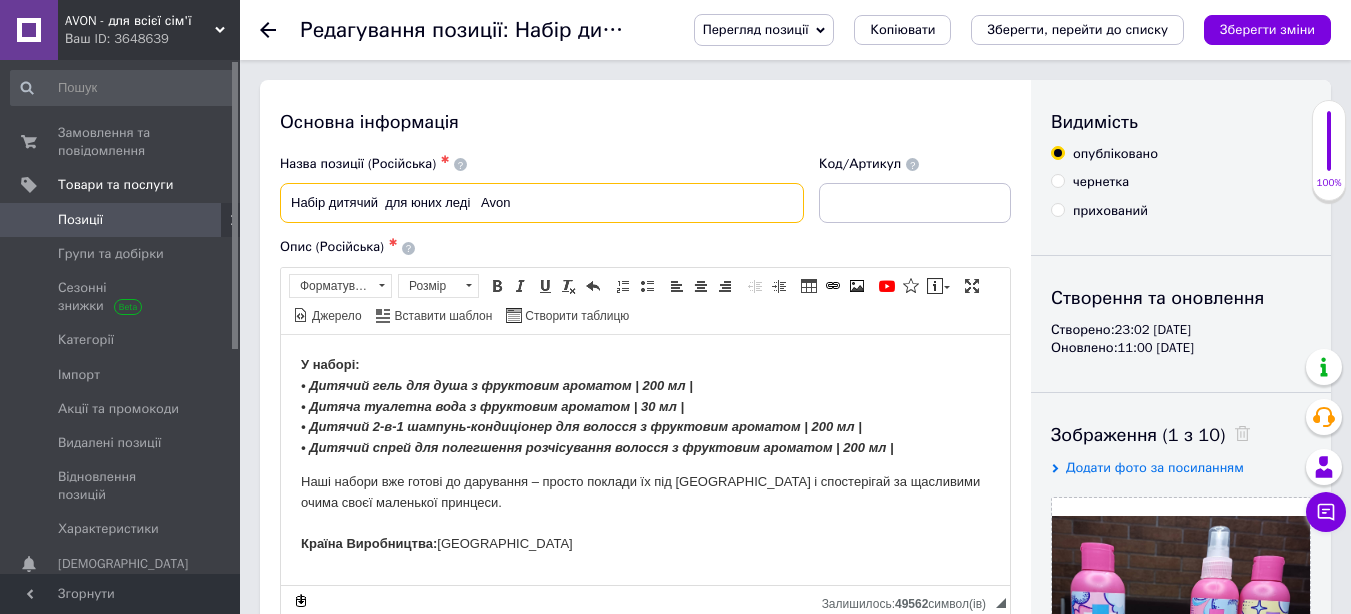 drag, startPoint x: 289, startPoint y: 202, endPoint x: 554, endPoint y: 202, distance: 265 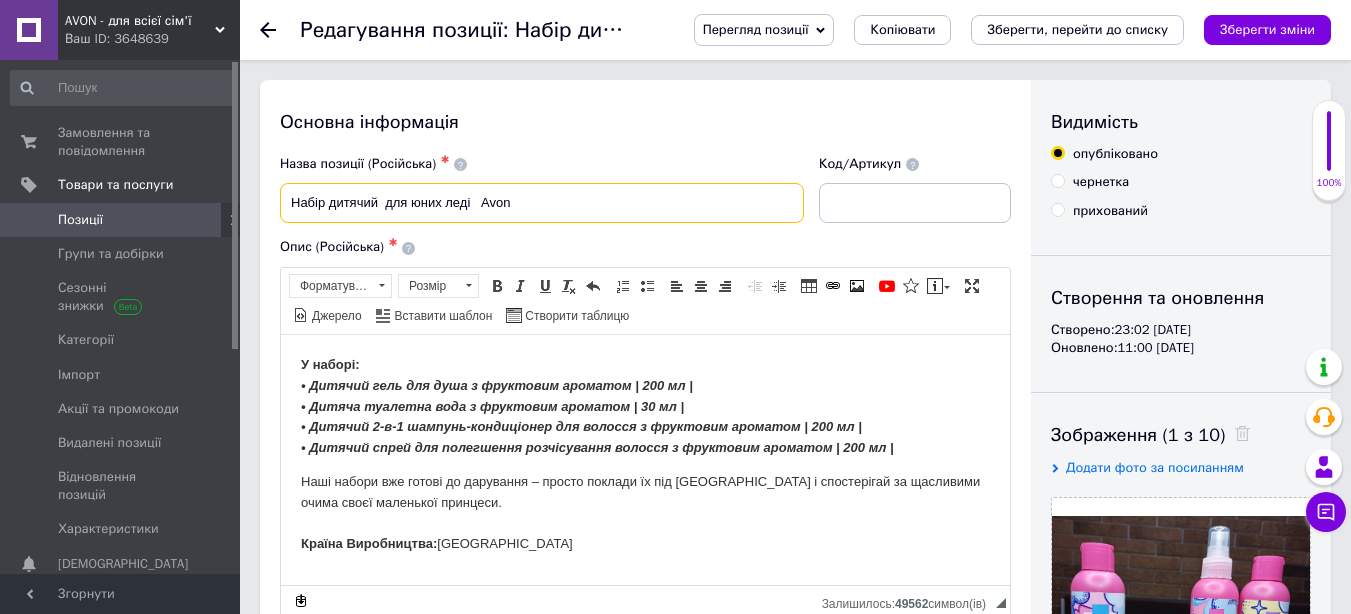 drag, startPoint x: 471, startPoint y: 204, endPoint x: 414, endPoint y: 198, distance: 57.31492 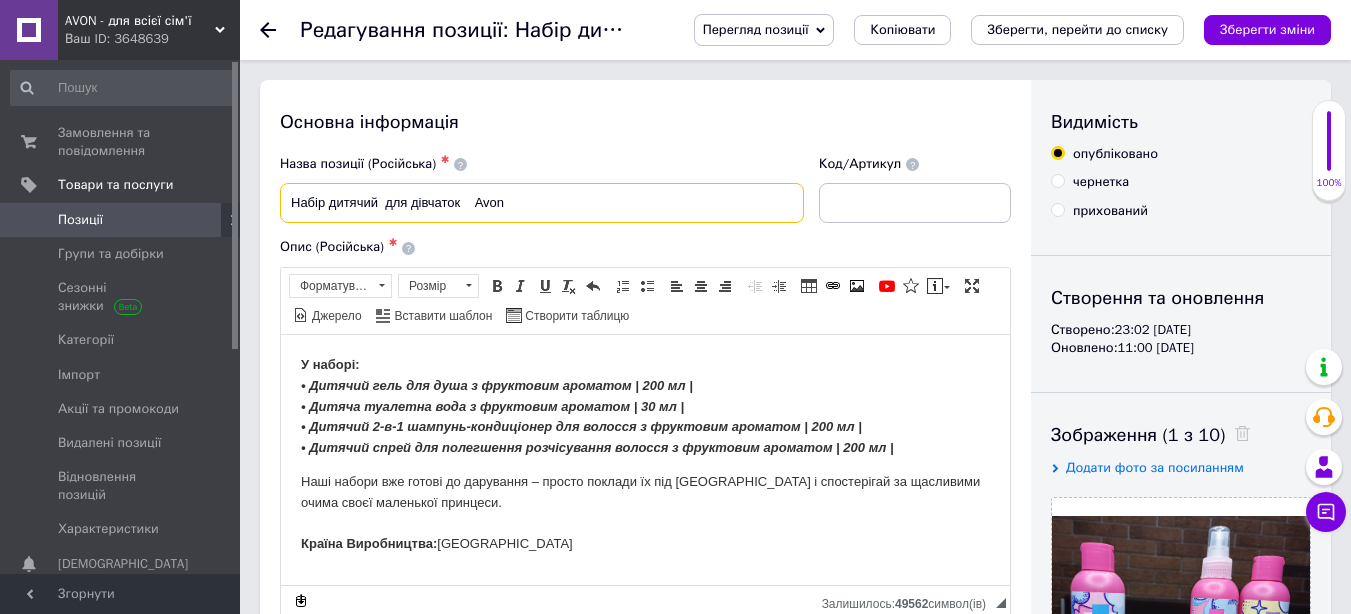 click on "Набір дитячий  для дівчаток    Avon" at bounding box center (542, 203) 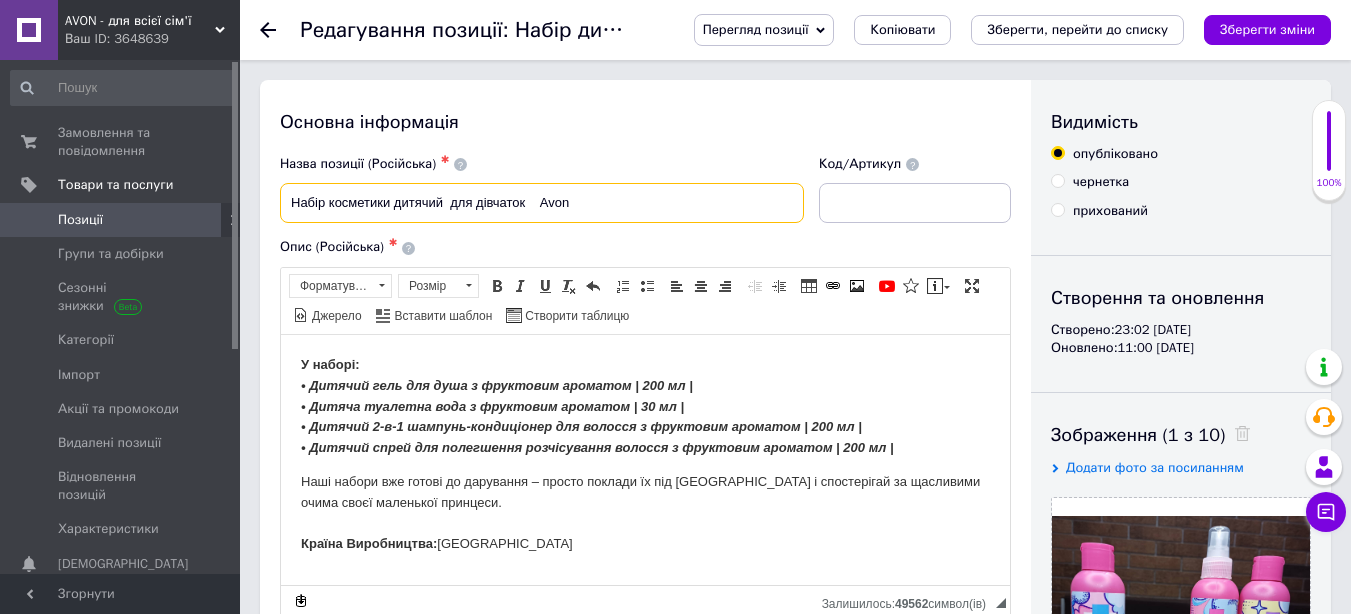 drag, startPoint x: 445, startPoint y: 204, endPoint x: 393, endPoint y: 207, distance: 52.086468 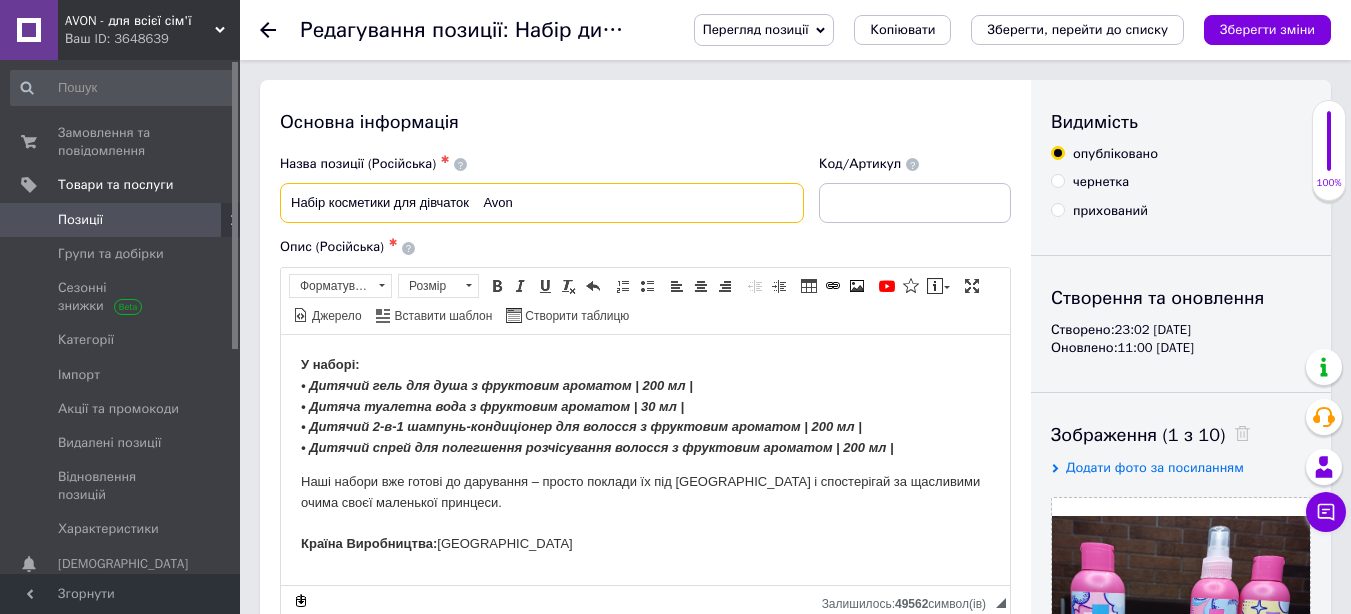 click on "Набір косметики для дівчаток    Avon" at bounding box center [542, 203] 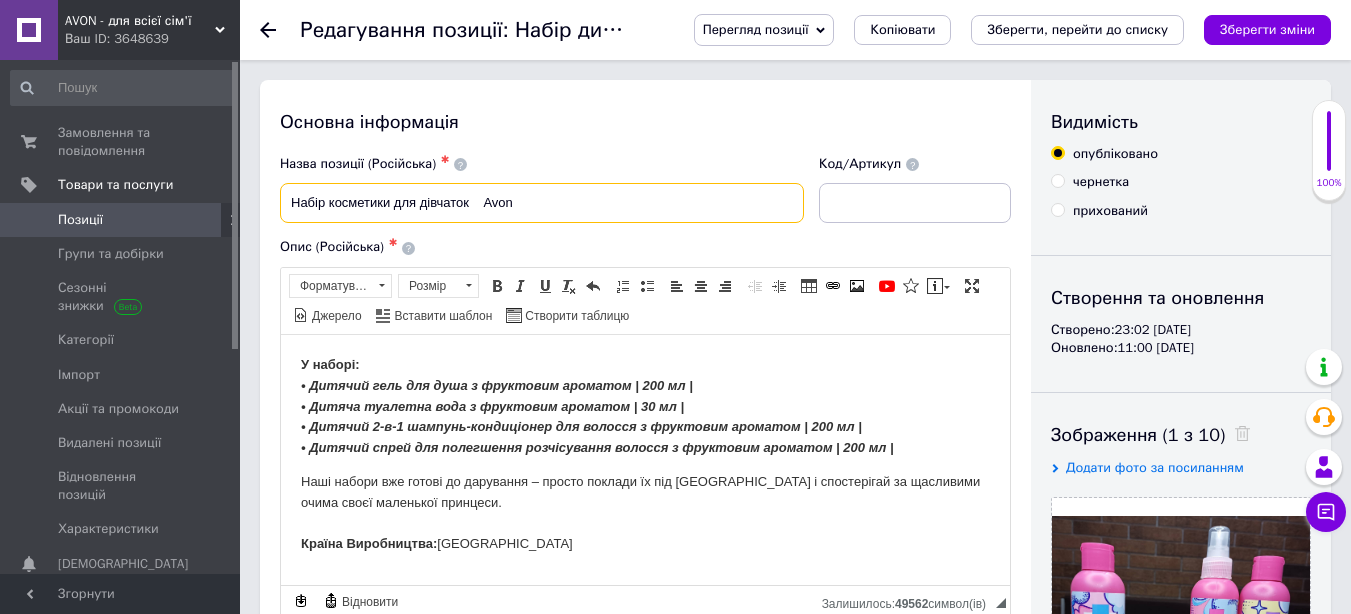 drag, startPoint x: 313, startPoint y: 203, endPoint x: 619, endPoint y: 225, distance: 306.78983 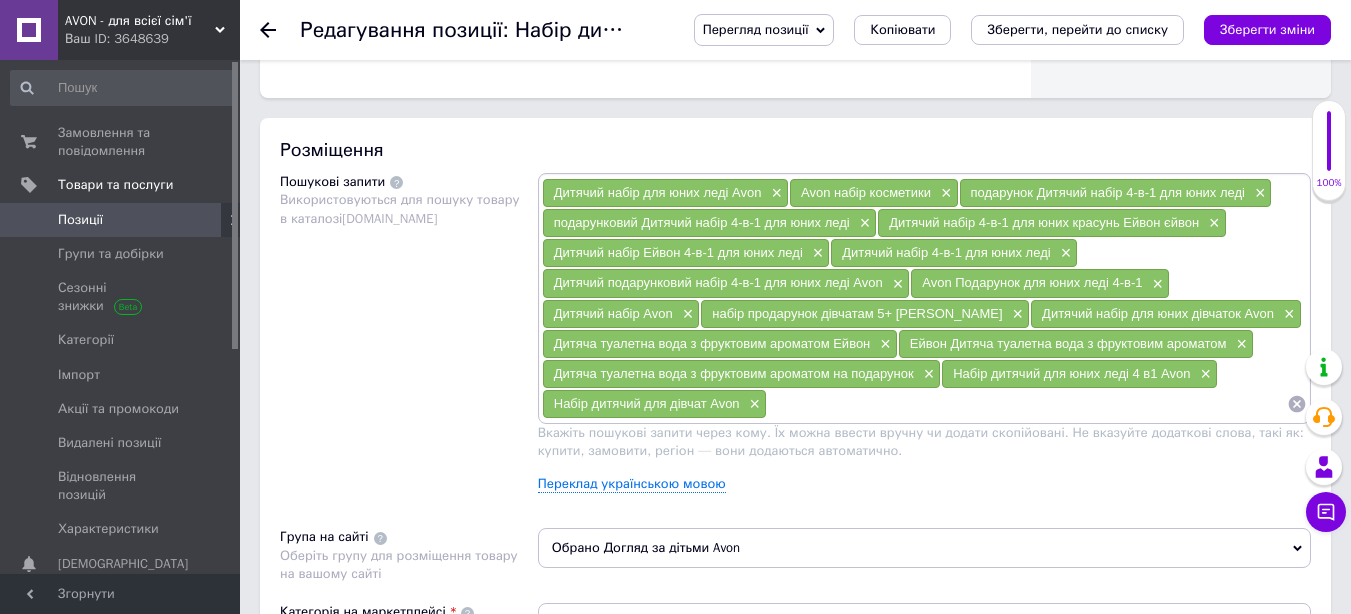 scroll, scrollTop: 1100, scrollLeft: 0, axis: vertical 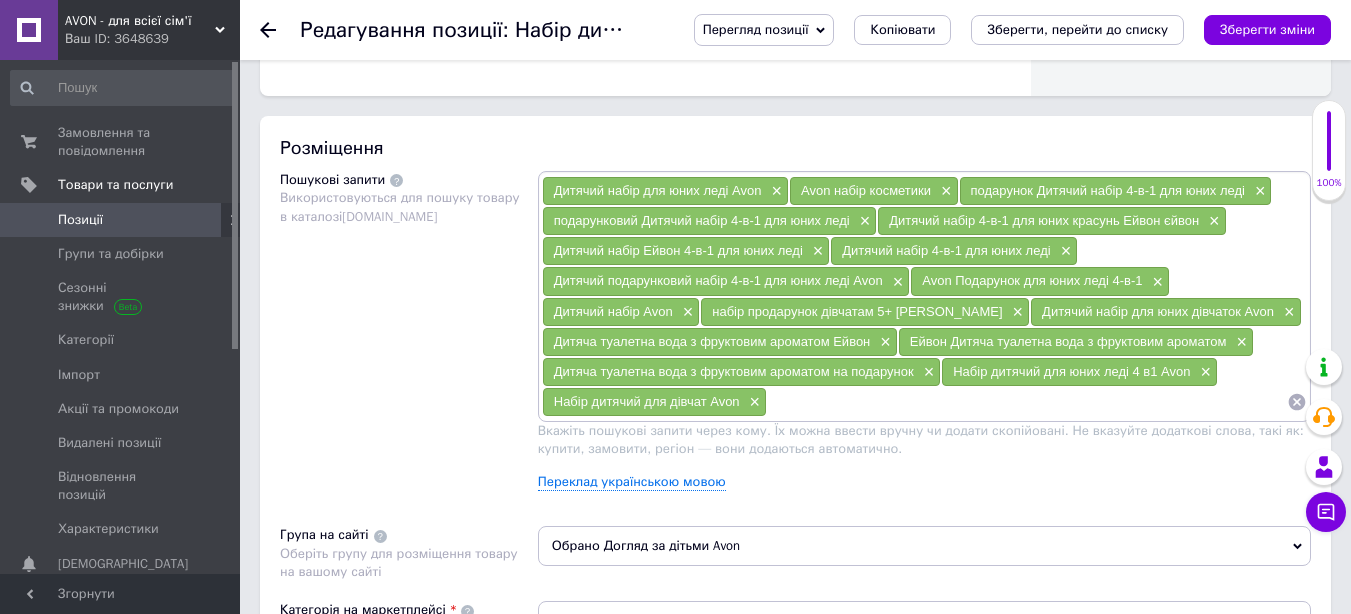 type on "Набір косметики для дівчаток    Avon" 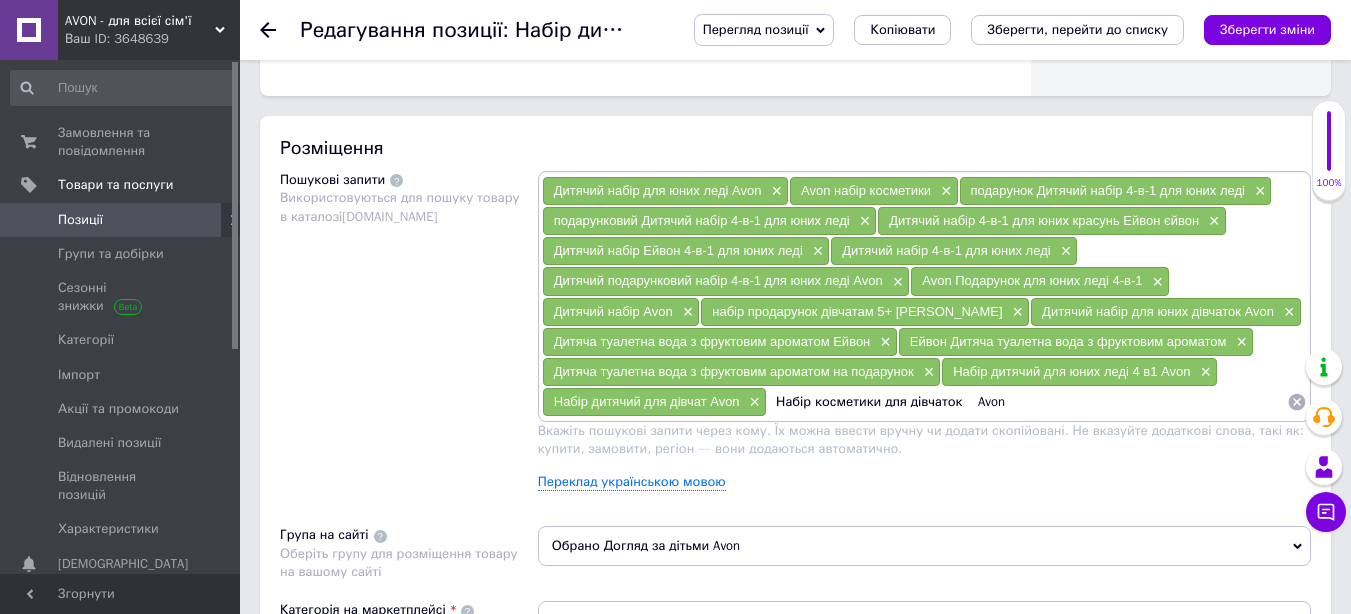 type 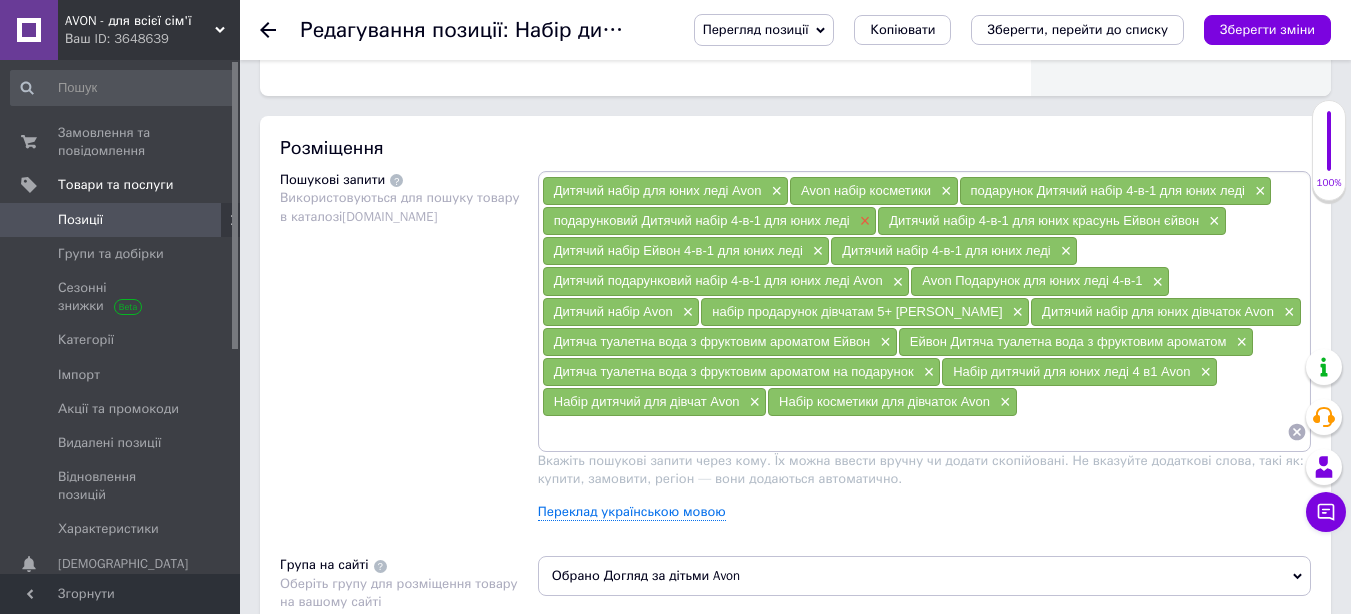 click on "×" at bounding box center (863, 221) 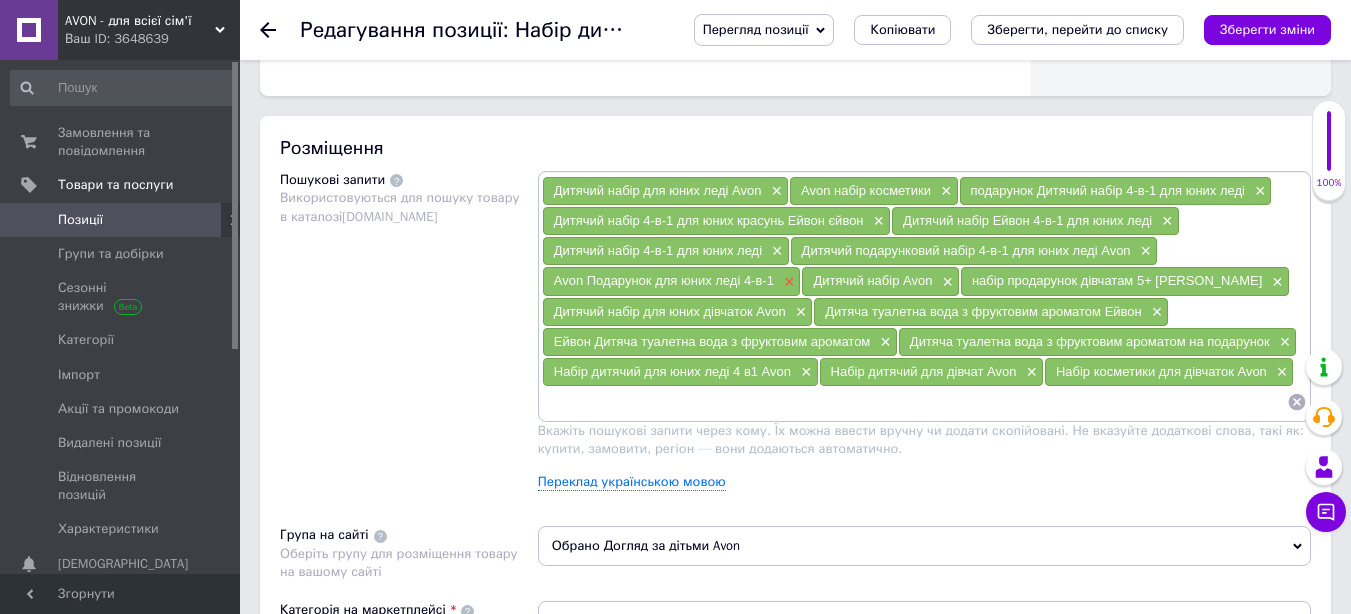 click on "×" at bounding box center [787, 282] 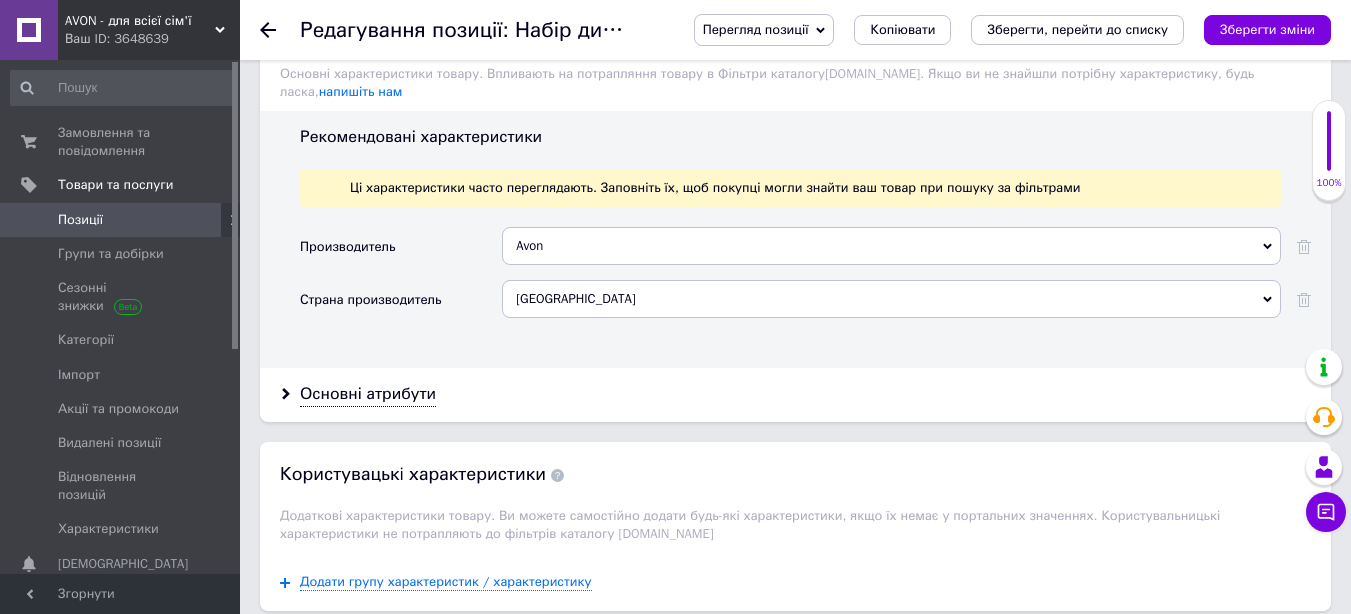 scroll, scrollTop: 1900, scrollLeft: 0, axis: vertical 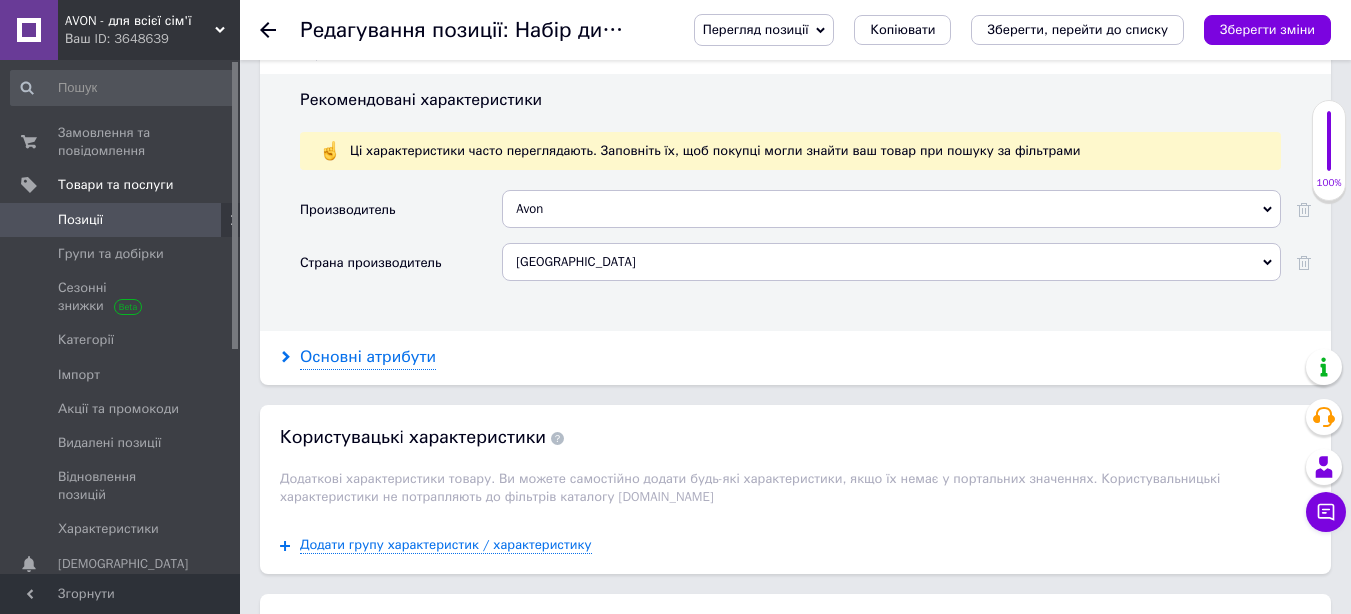 click on "Основні атрибути" at bounding box center (368, 357) 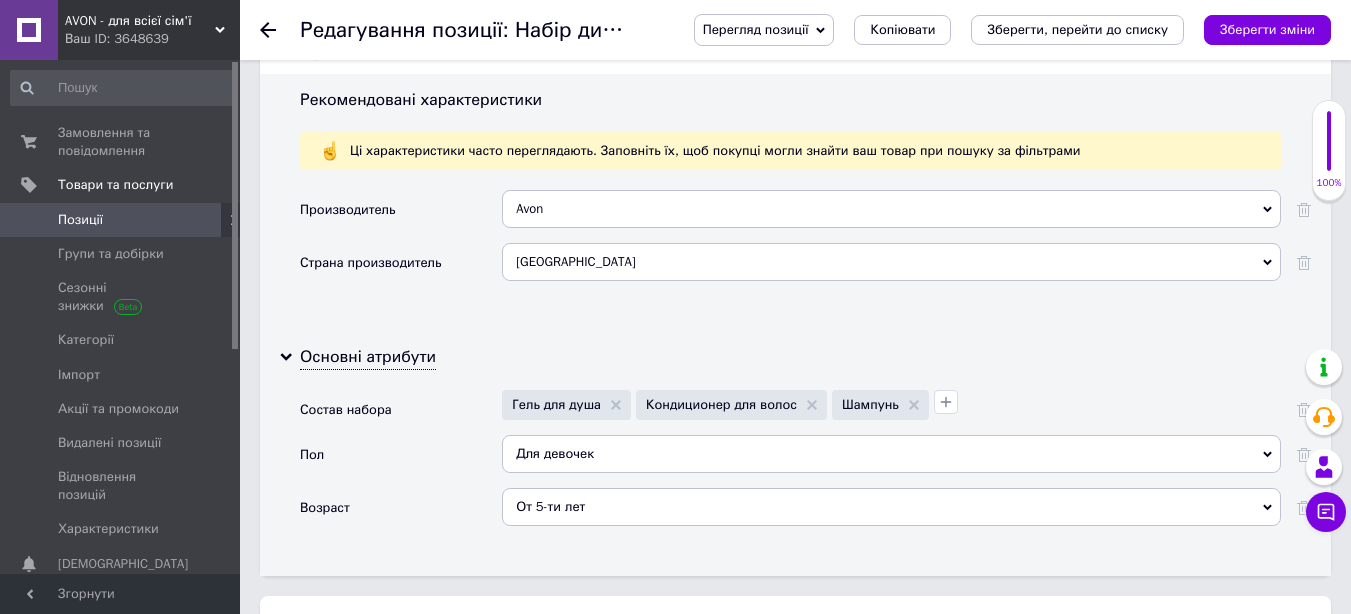 click 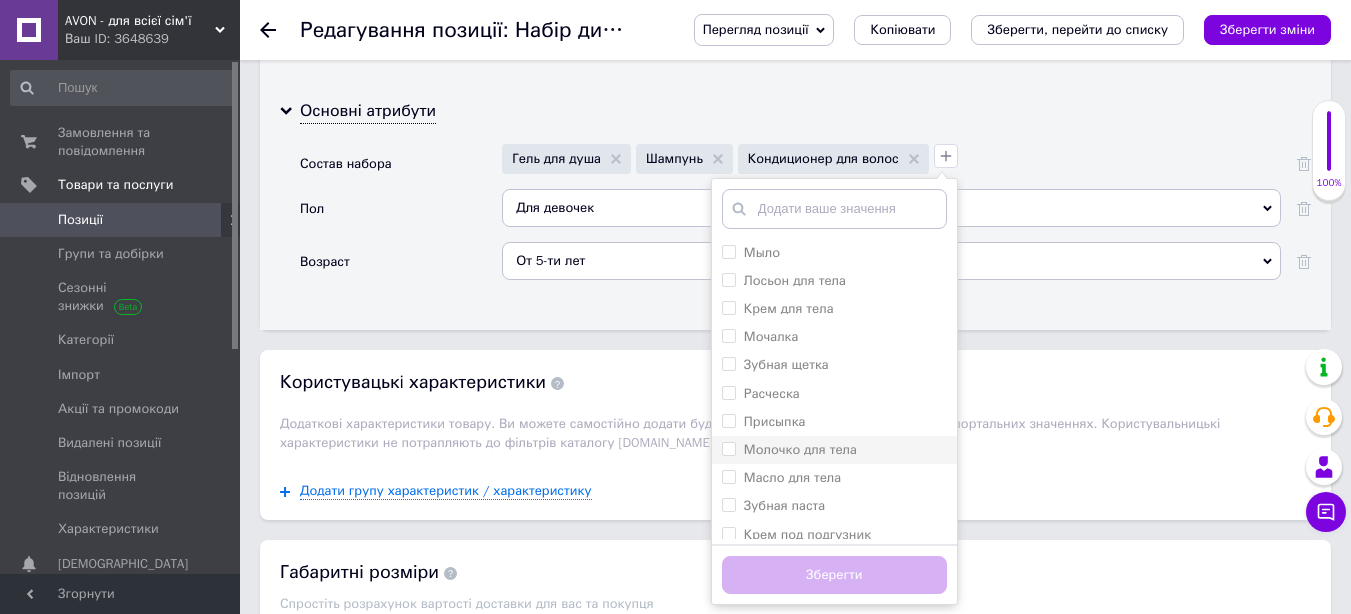 scroll, scrollTop: 2200, scrollLeft: 0, axis: vertical 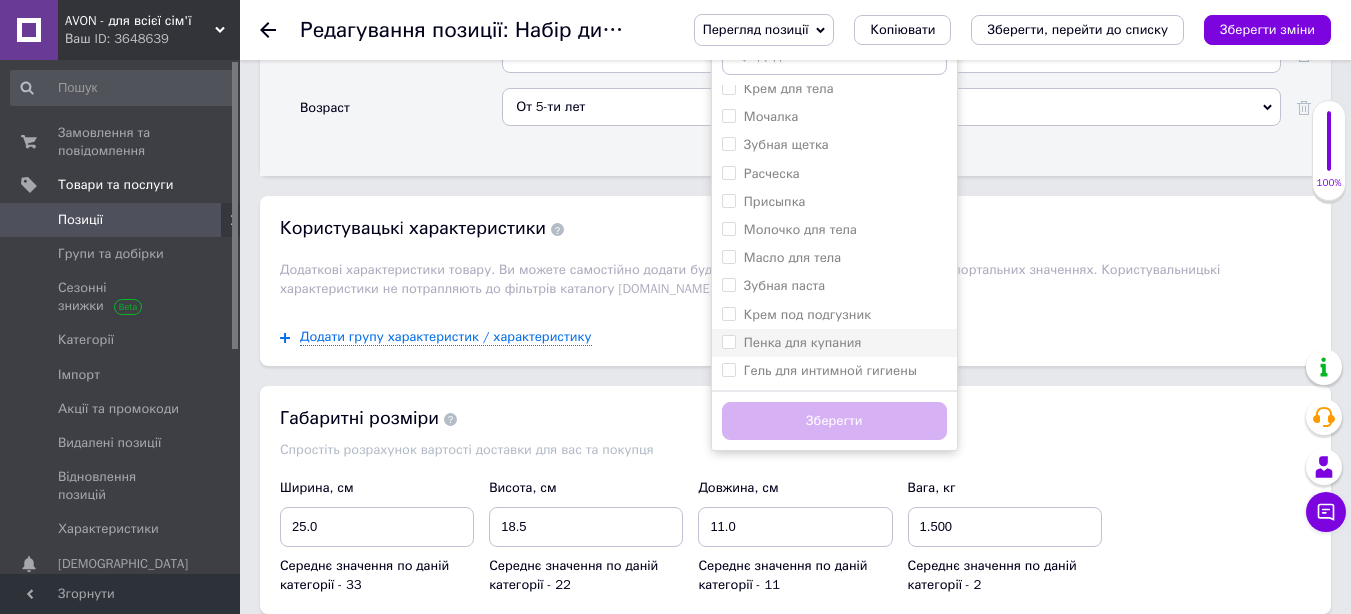 click on "Пенка для купания" at bounding box center [728, 341] 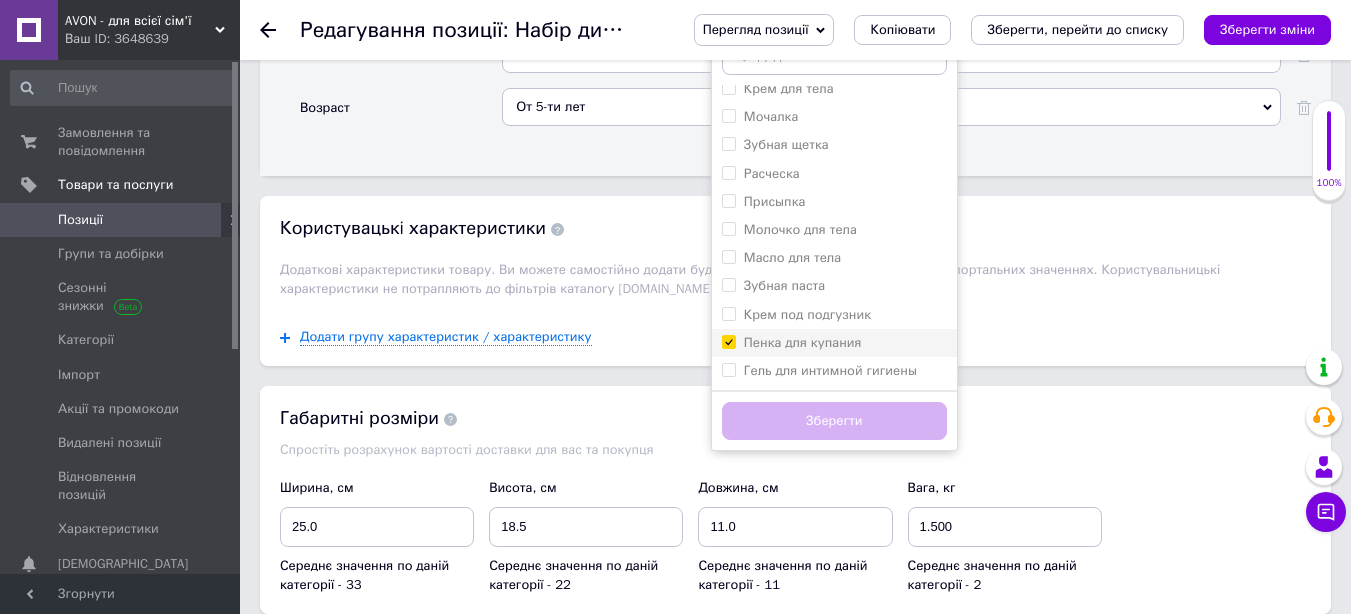 checkbox on "true" 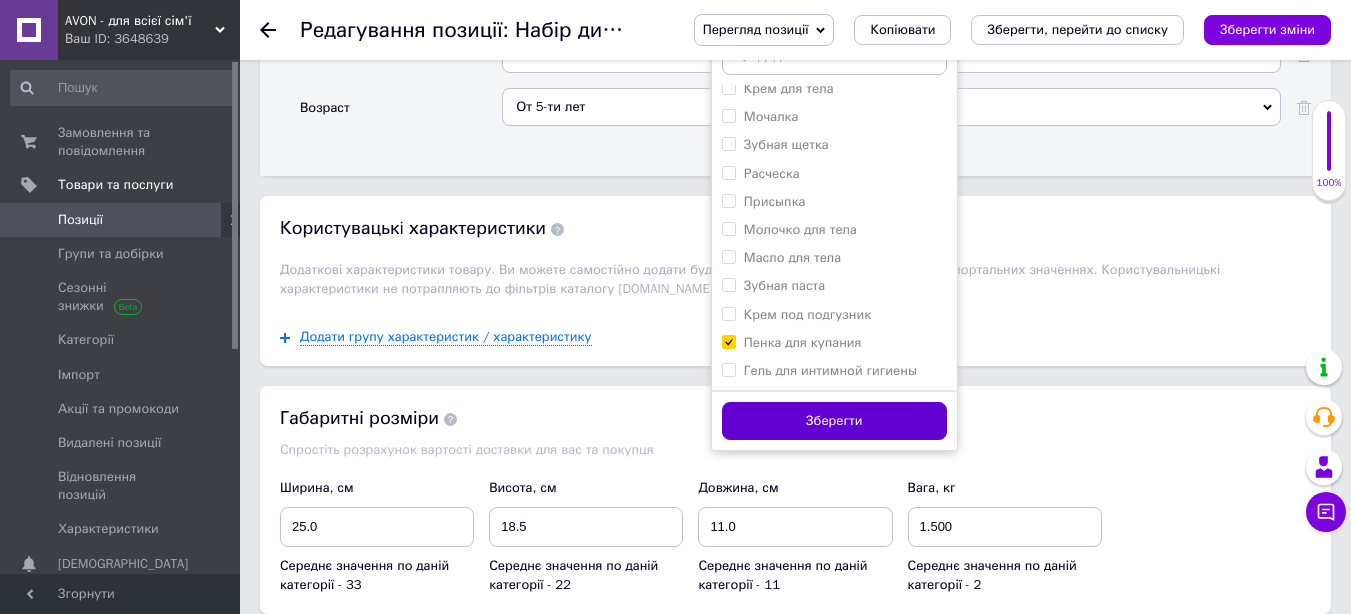 click on "Зберегти" at bounding box center (834, 421) 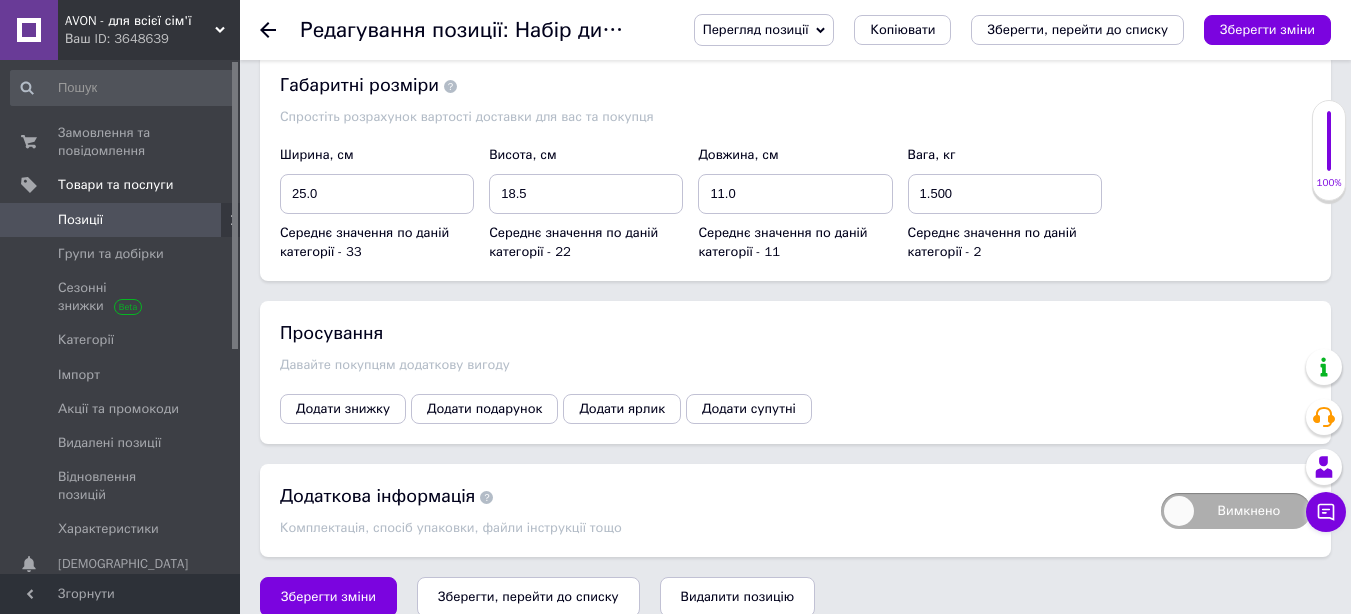 scroll, scrollTop: 2635, scrollLeft: 0, axis: vertical 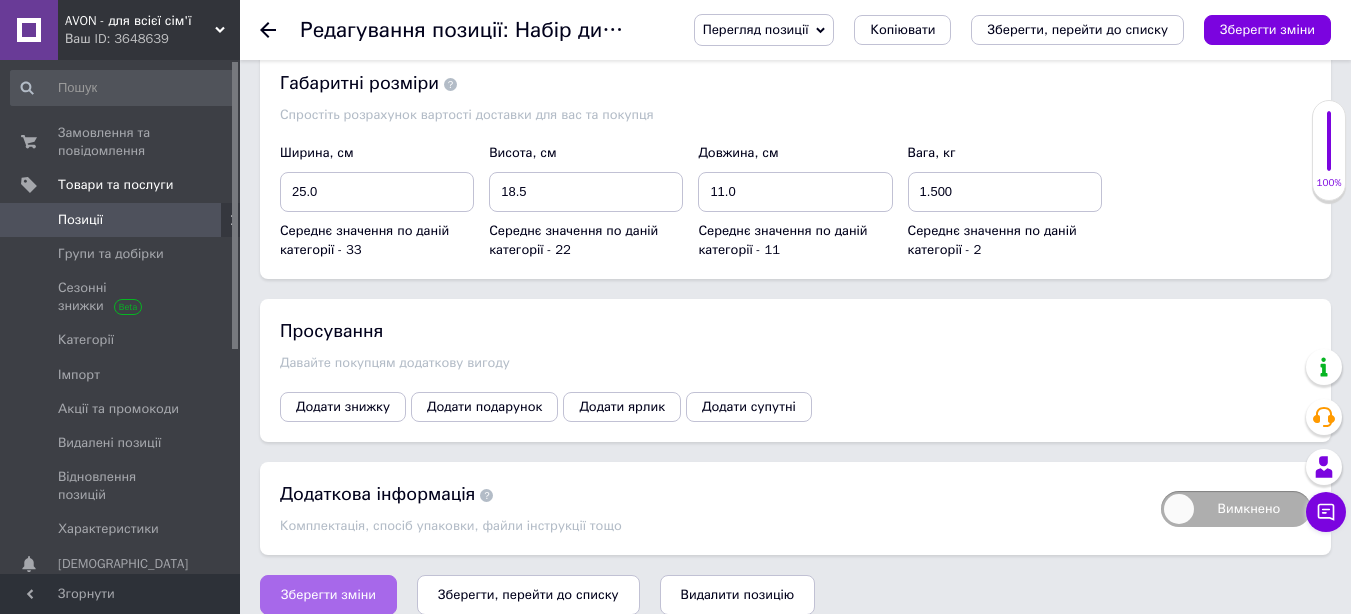 click on "Зберегти зміни" at bounding box center (328, 595) 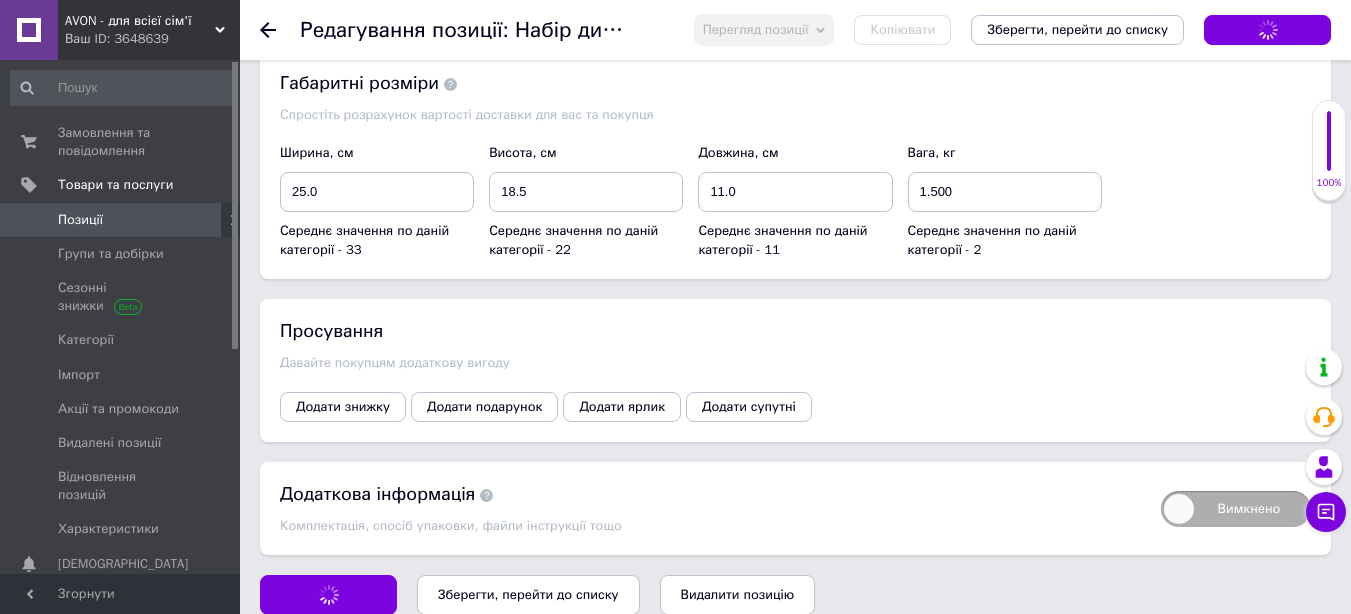 click on "Зберегти, перейти до списку" at bounding box center (528, 594) 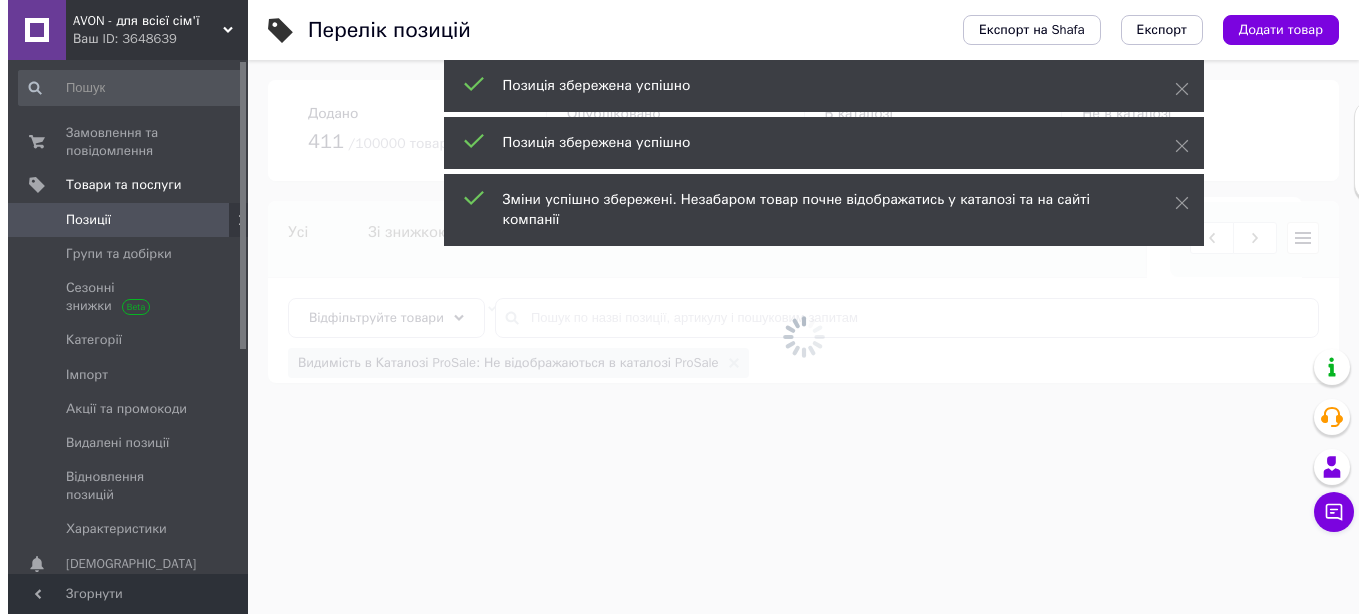 scroll, scrollTop: 0, scrollLeft: 0, axis: both 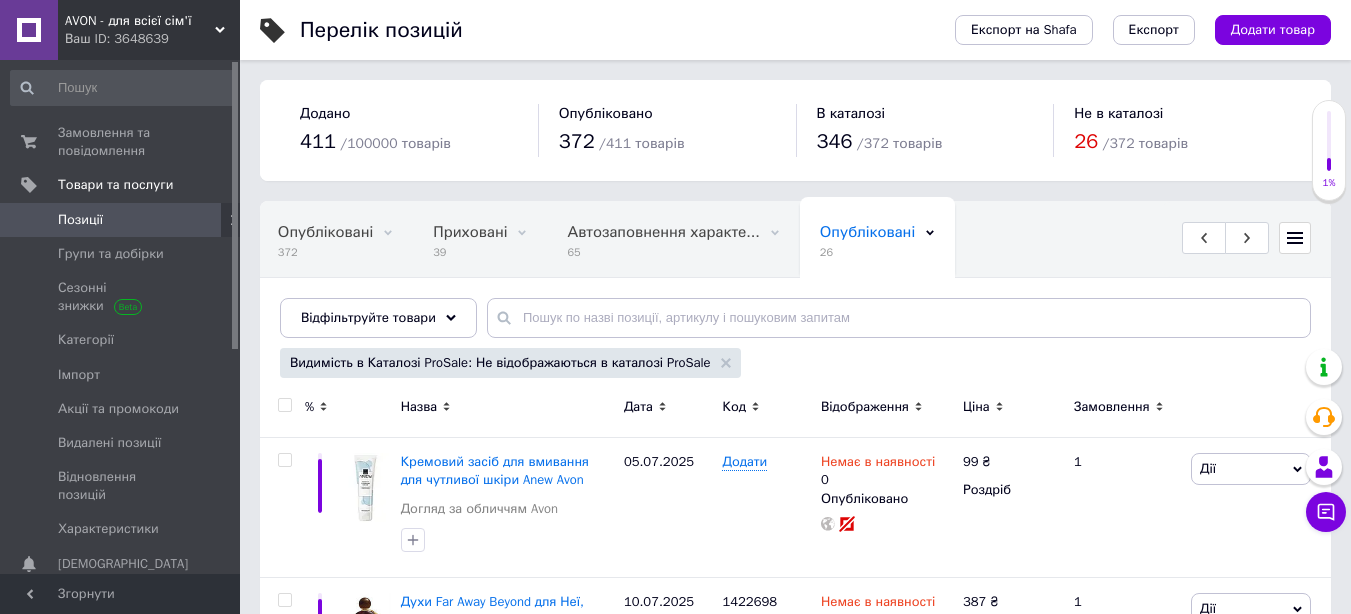 click on "9" at bounding box center (35, 328) 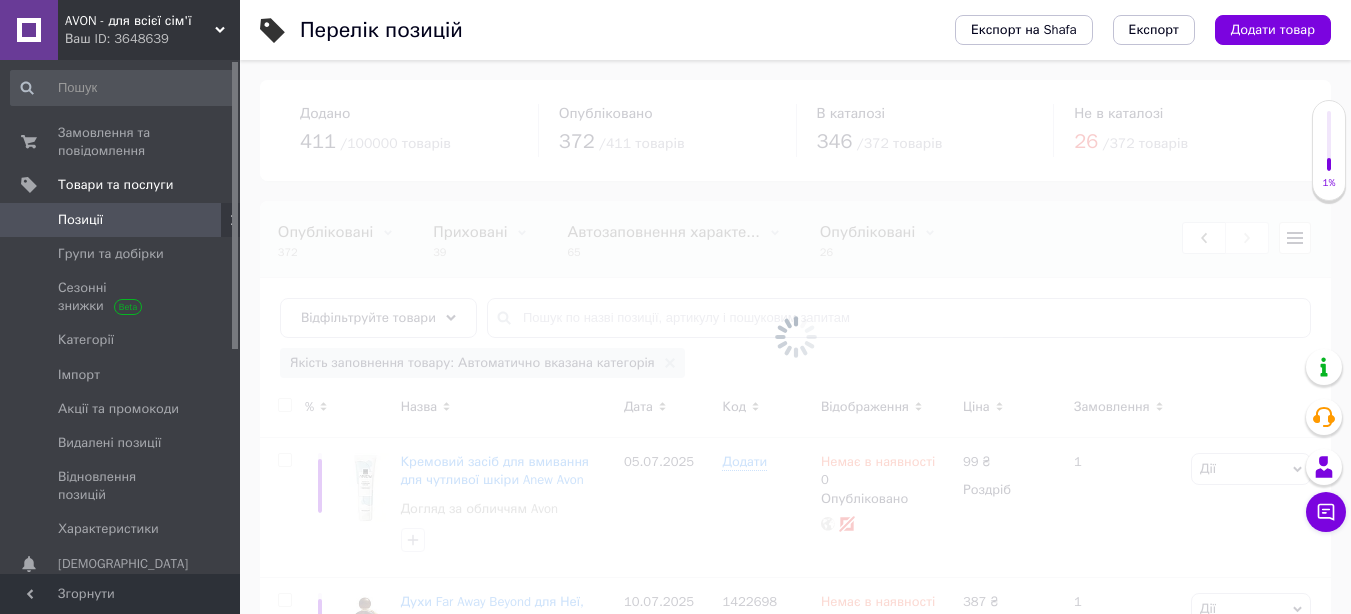 scroll, scrollTop: 0, scrollLeft: 354, axis: horizontal 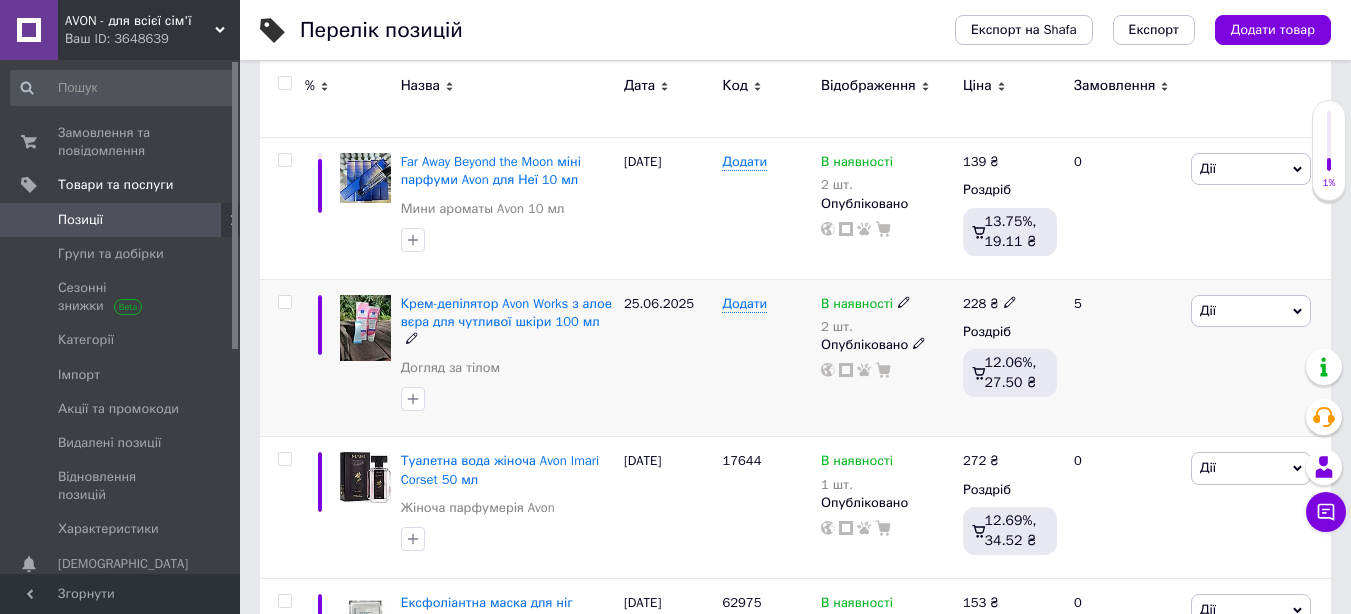 click 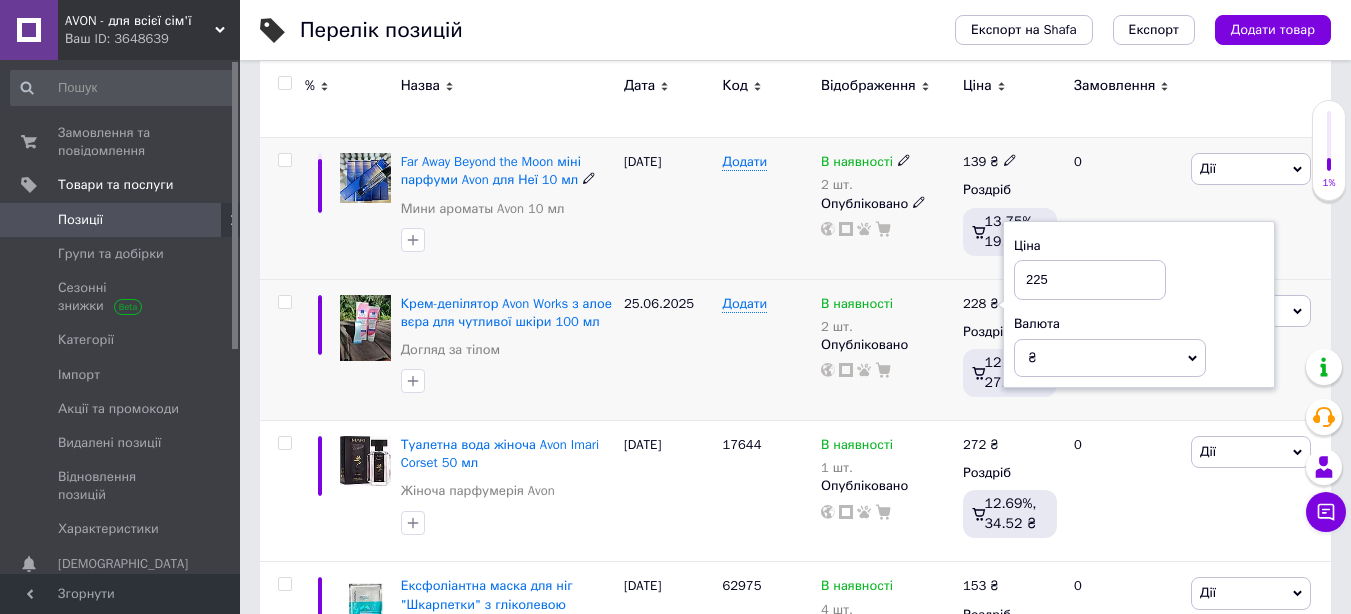 type on "225" 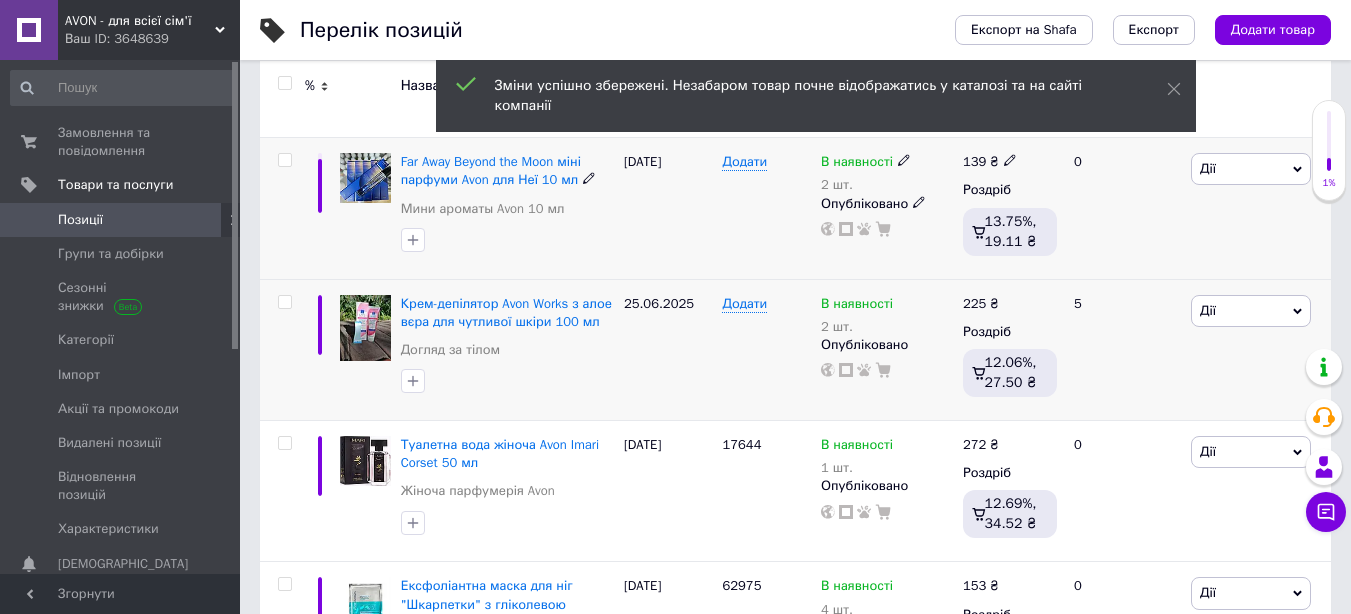 scroll, scrollTop: 0, scrollLeft: 0, axis: both 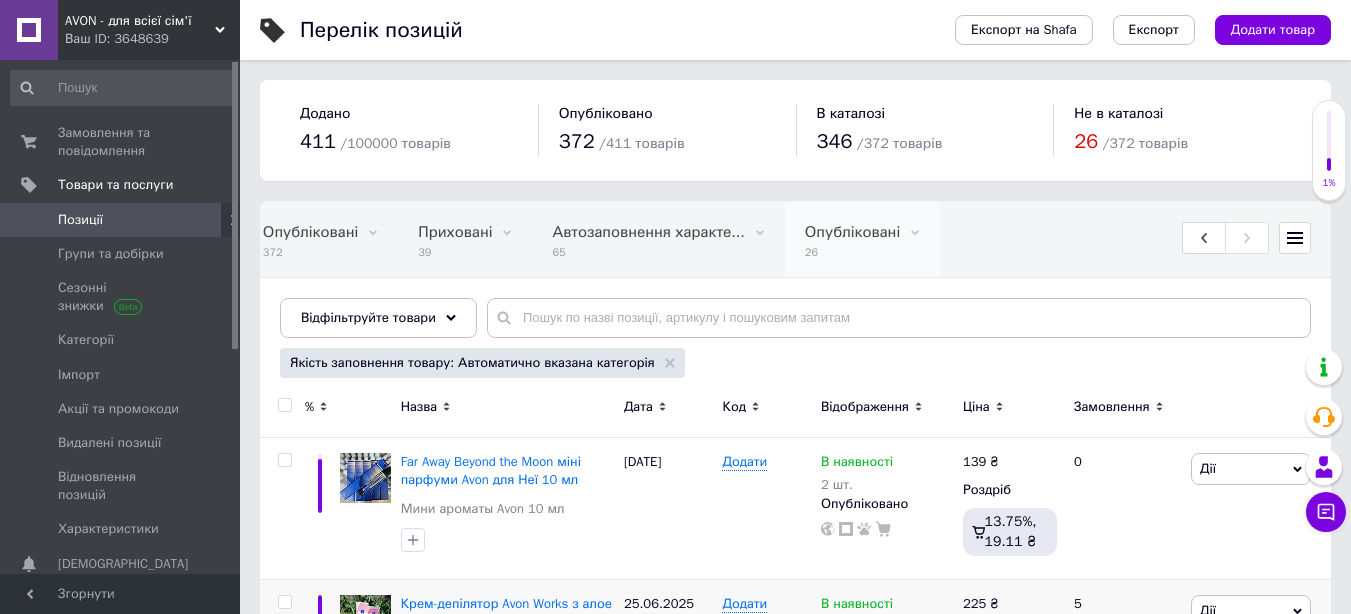 click on "Опубліковані" at bounding box center [852, 232] 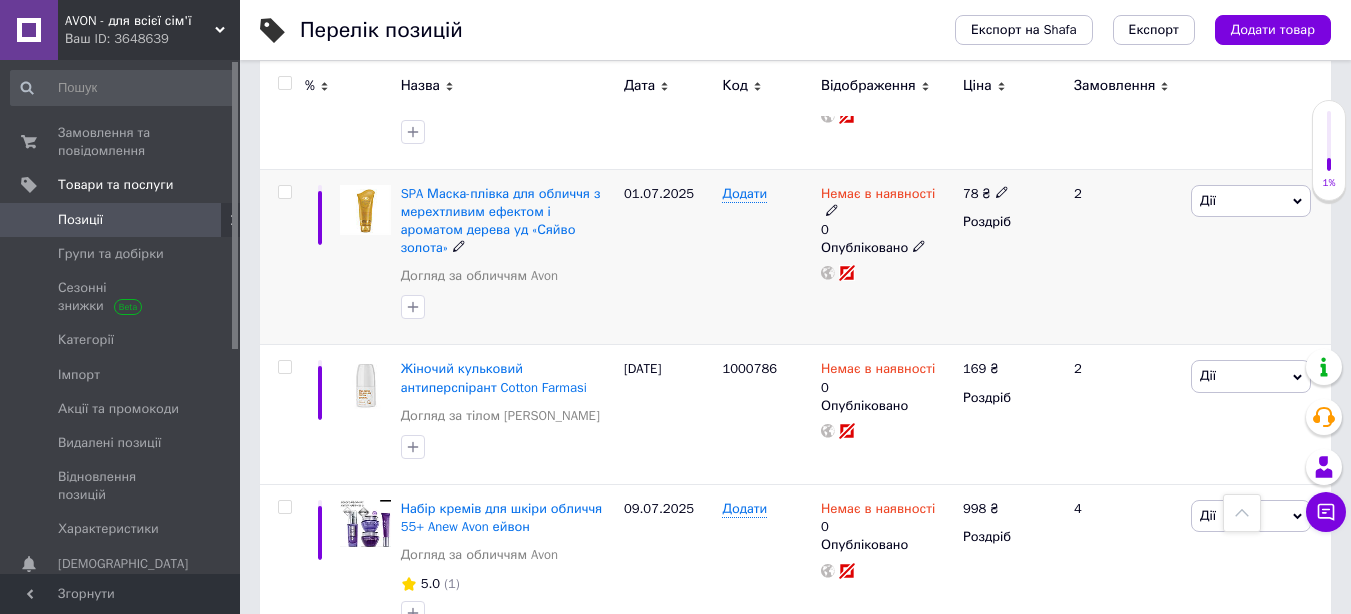 scroll, scrollTop: 900, scrollLeft: 0, axis: vertical 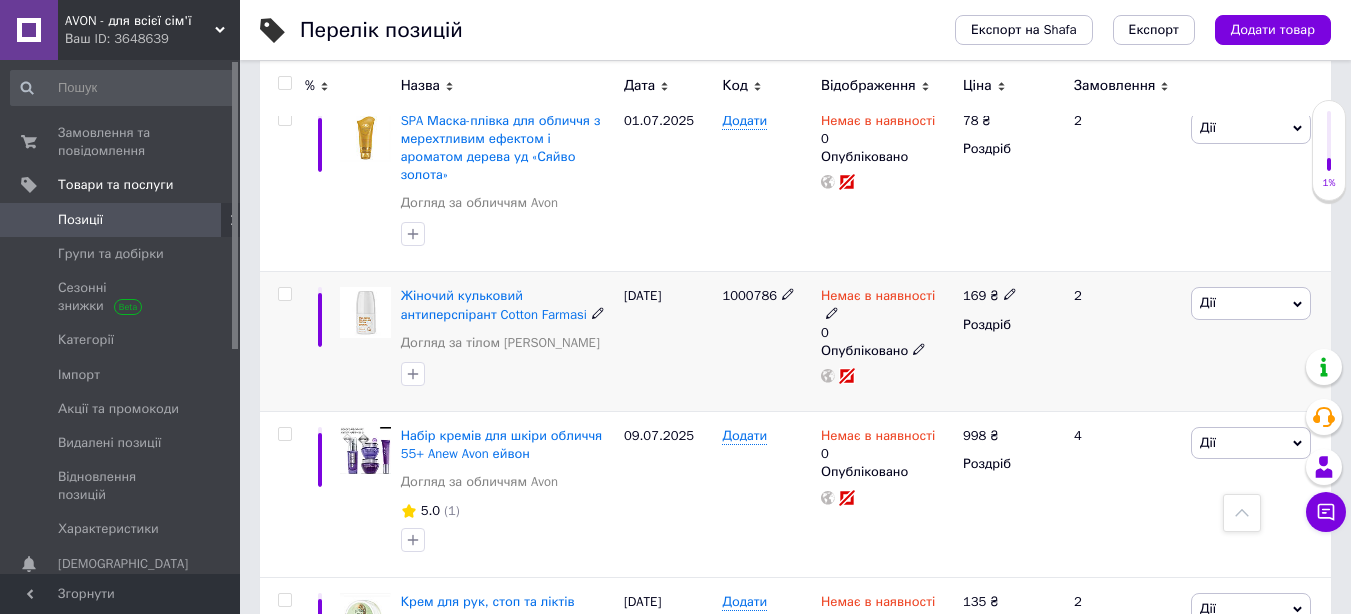 click 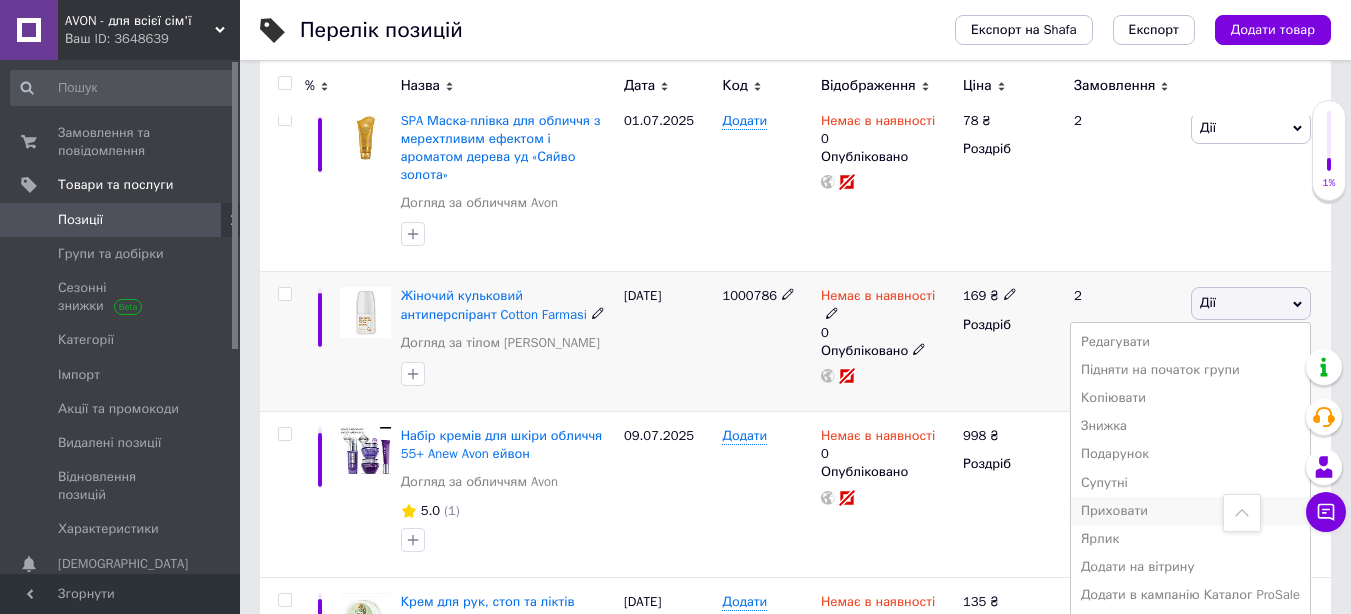 click on "Приховати" at bounding box center (1190, 511) 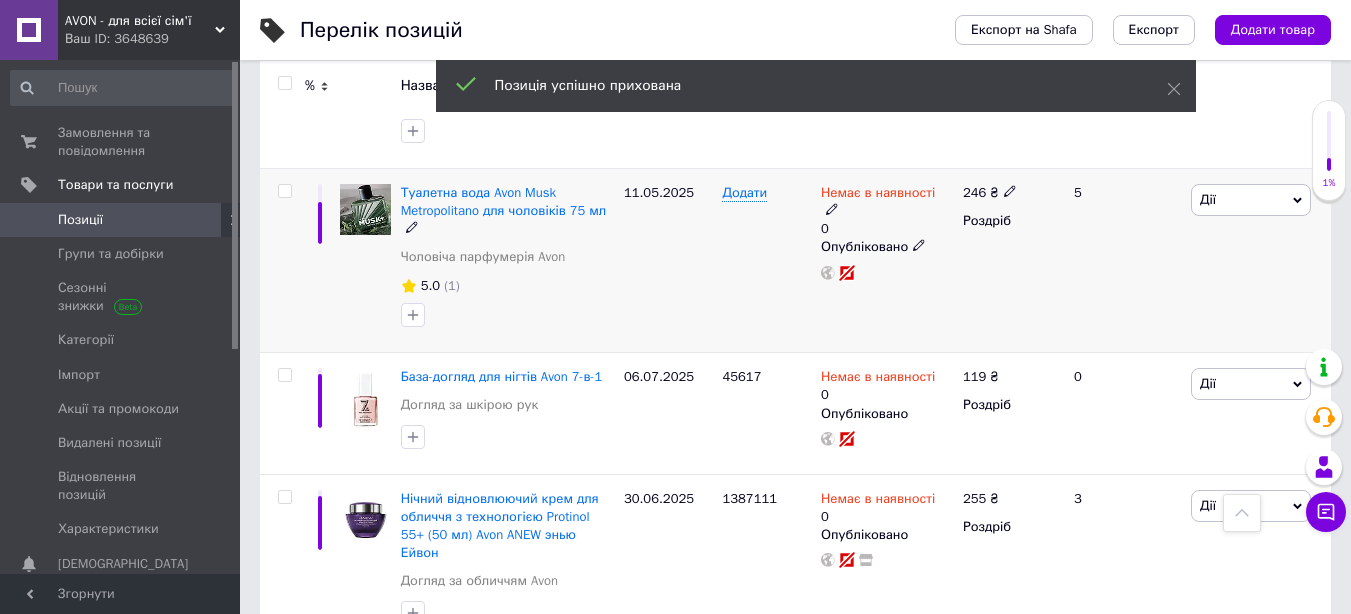 scroll, scrollTop: 1500, scrollLeft: 0, axis: vertical 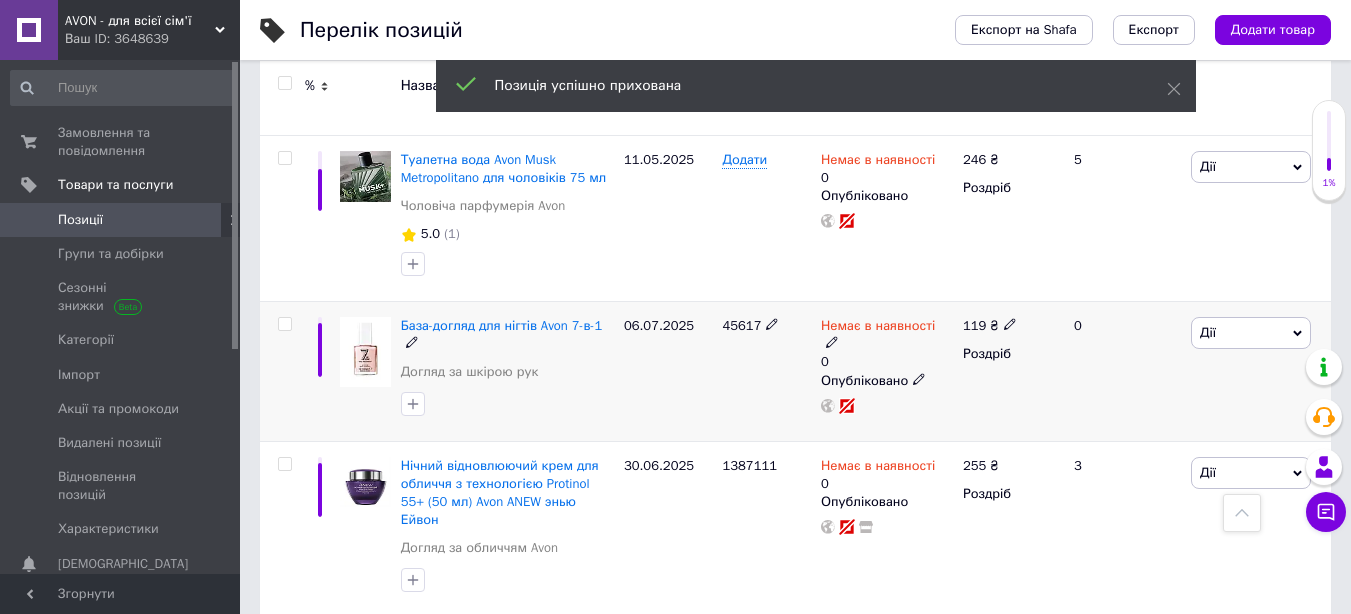 click on "Дії" at bounding box center (1251, 333) 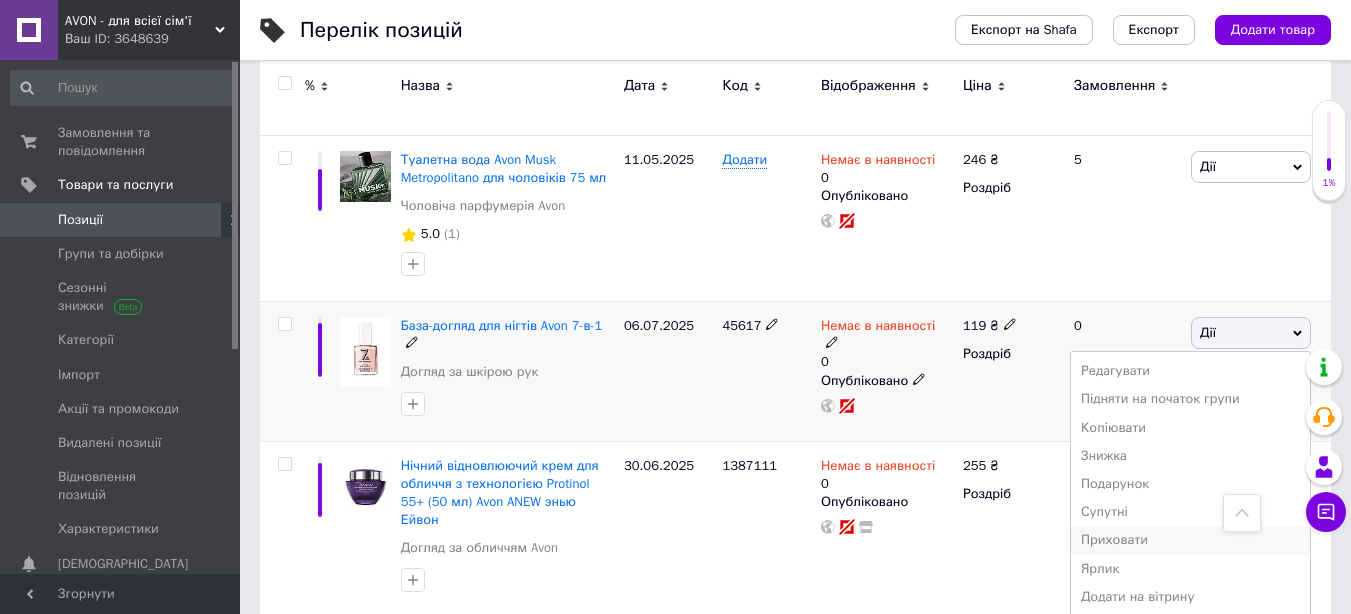 click on "Приховати" at bounding box center [1190, 540] 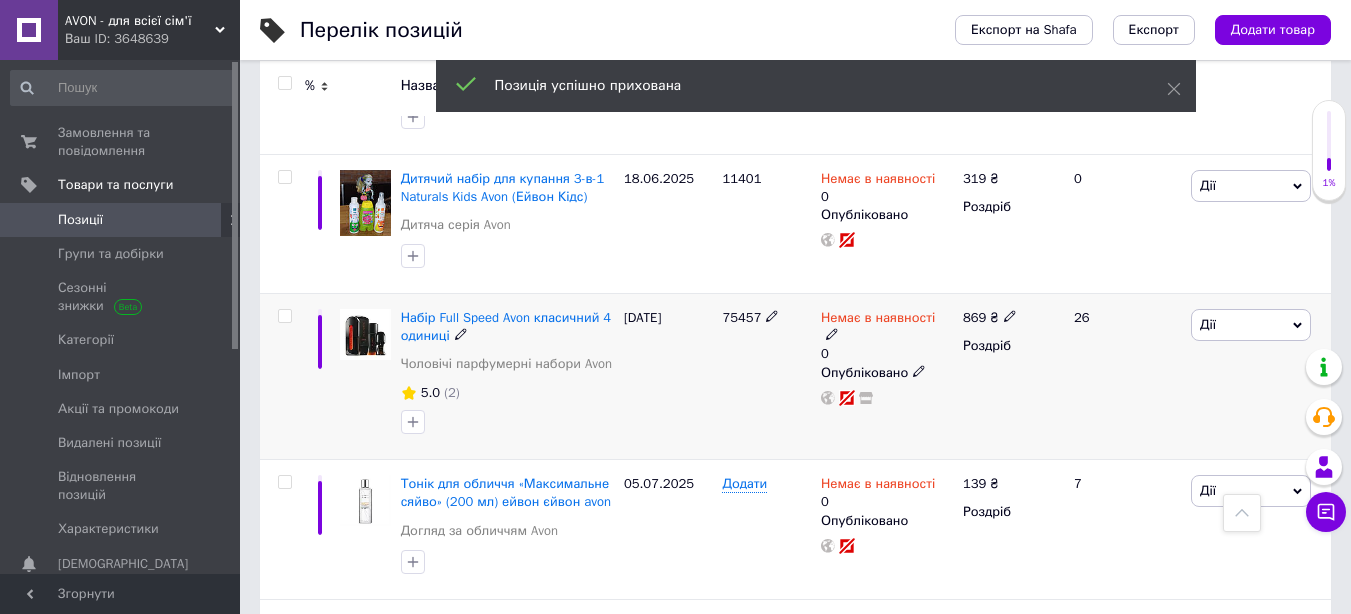 scroll, scrollTop: 2000, scrollLeft: 0, axis: vertical 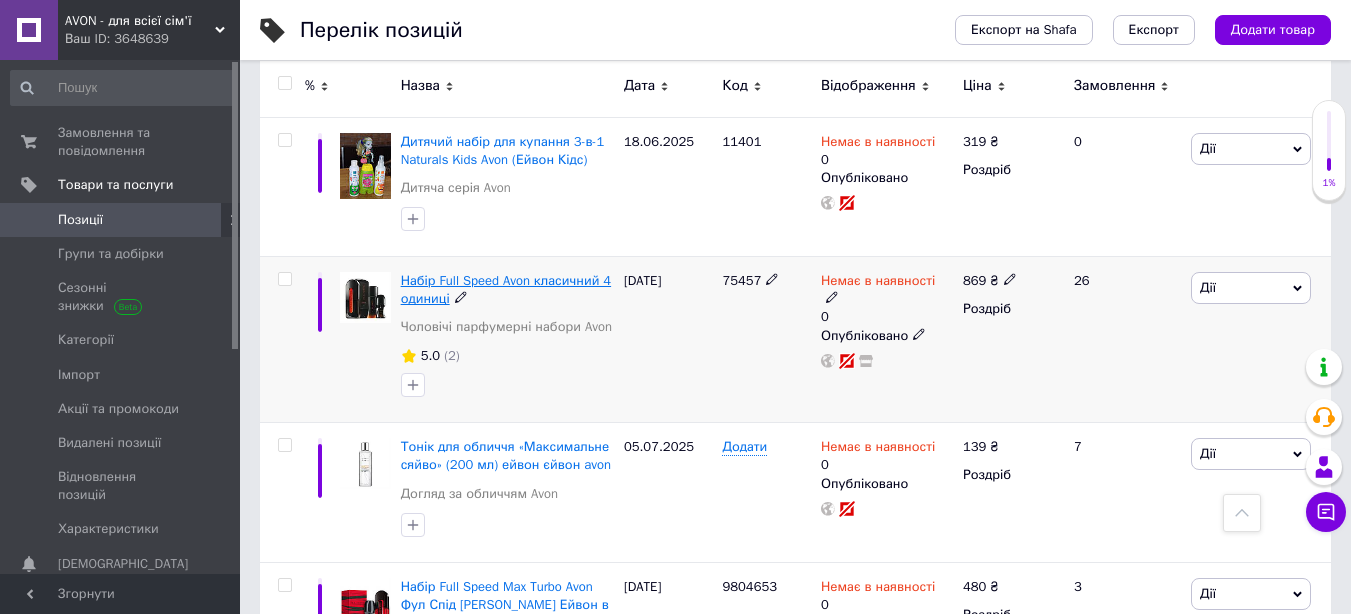 click on "Набір Full Speed Avon класичний  4 одиниці" at bounding box center [506, 289] 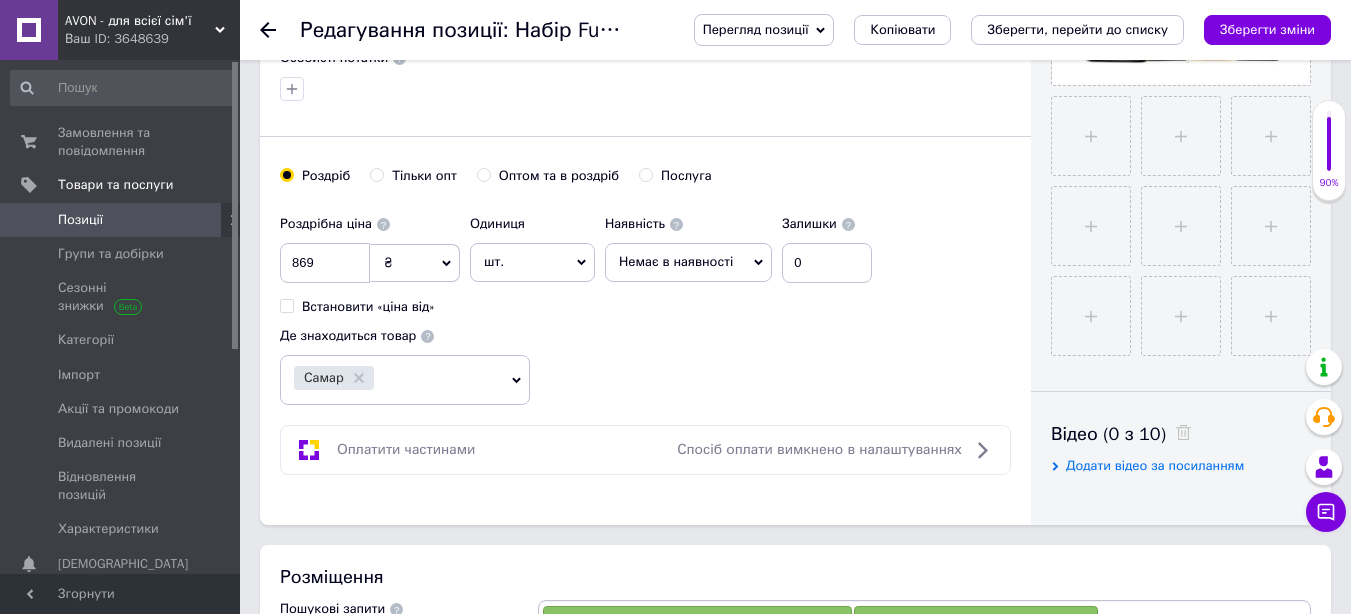 scroll, scrollTop: 700, scrollLeft: 0, axis: vertical 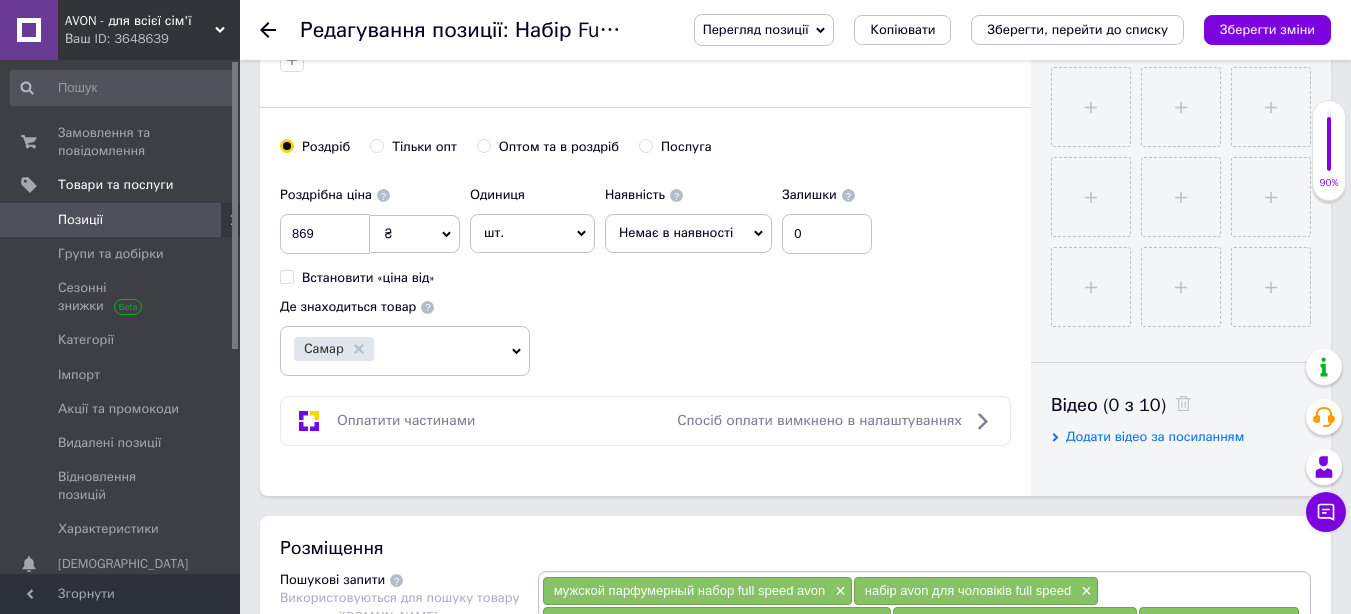 click 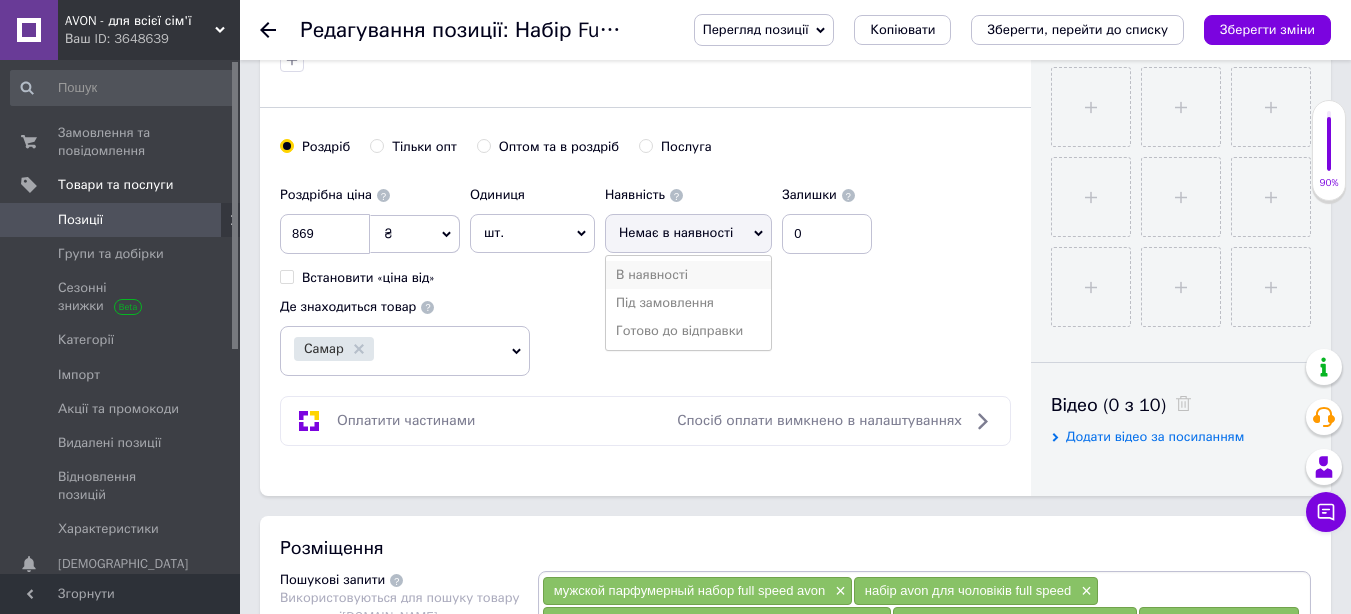 click on "В наявності" at bounding box center (688, 275) 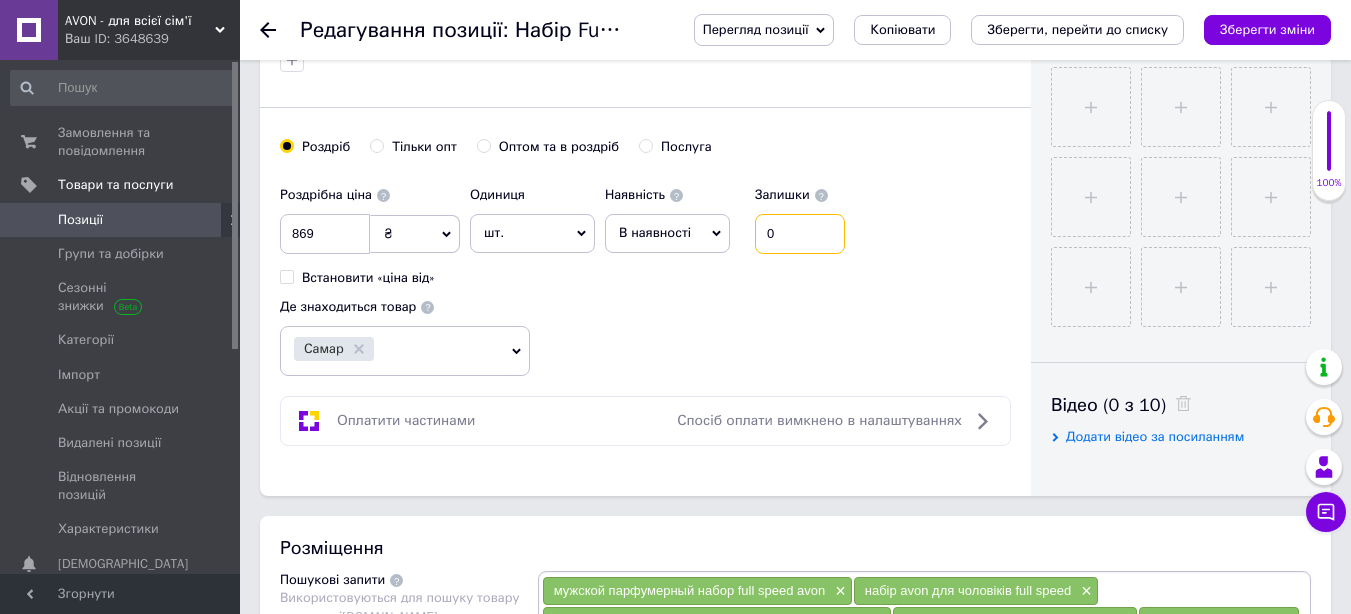 drag, startPoint x: 789, startPoint y: 229, endPoint x: 721, endPoint y: 229, distance: 68 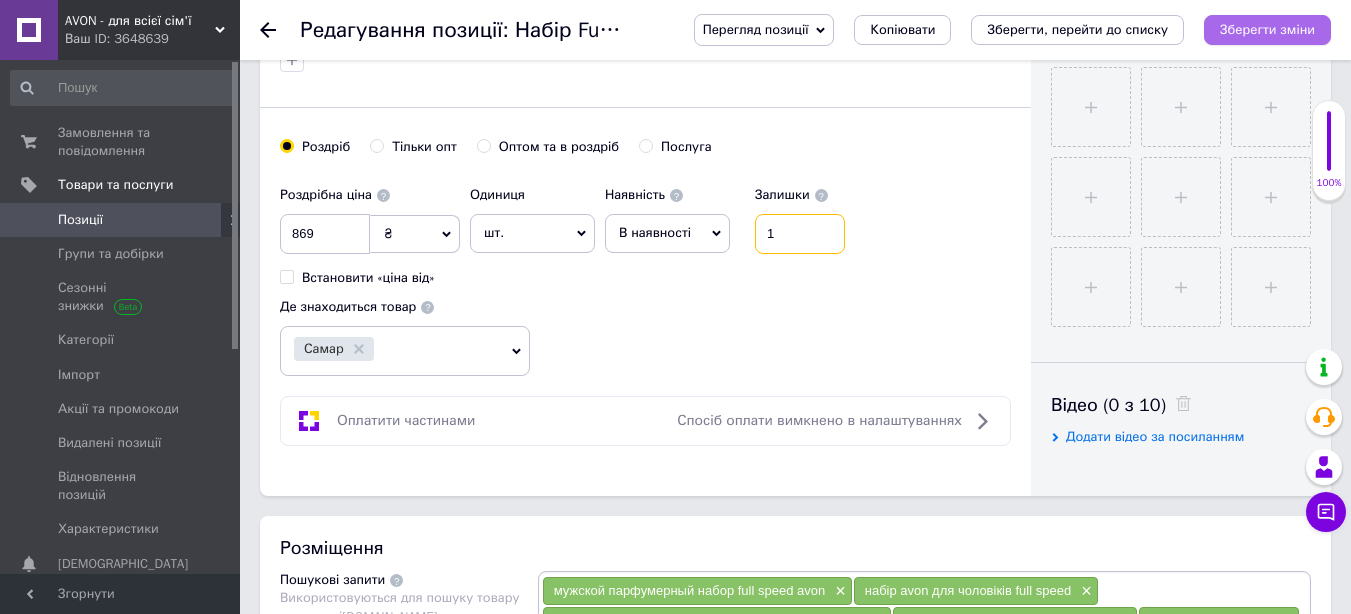 type on "1" 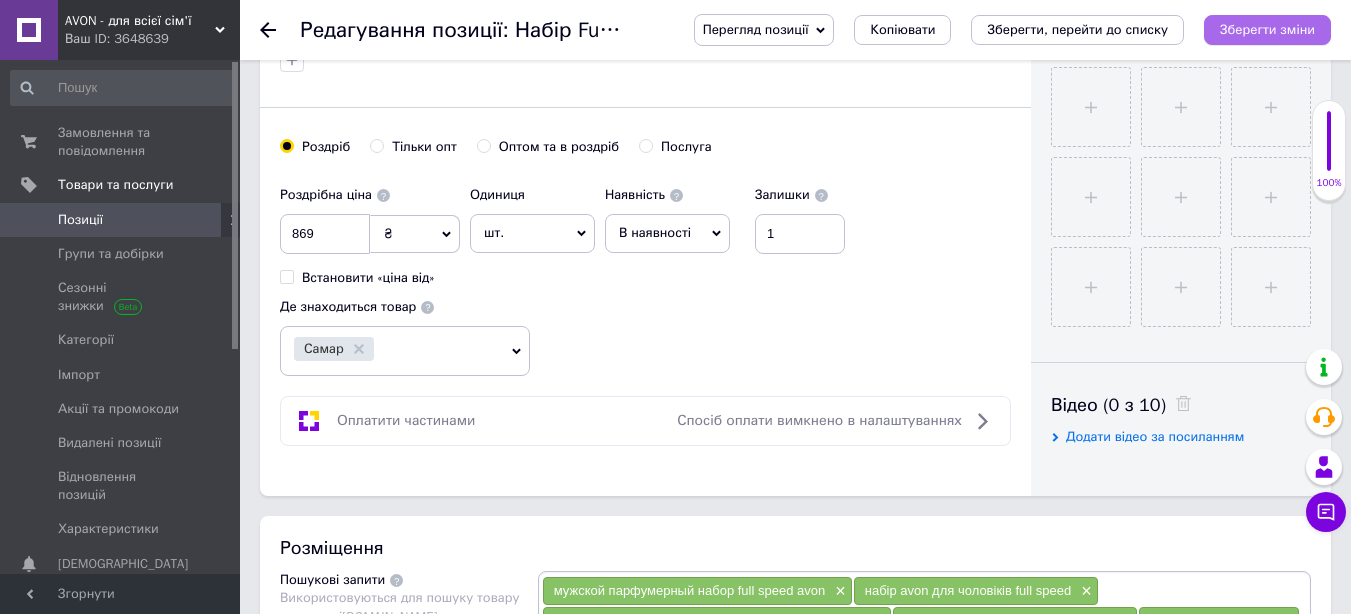 click on "Зберегти зміни" at bounding box center [1267, 29] 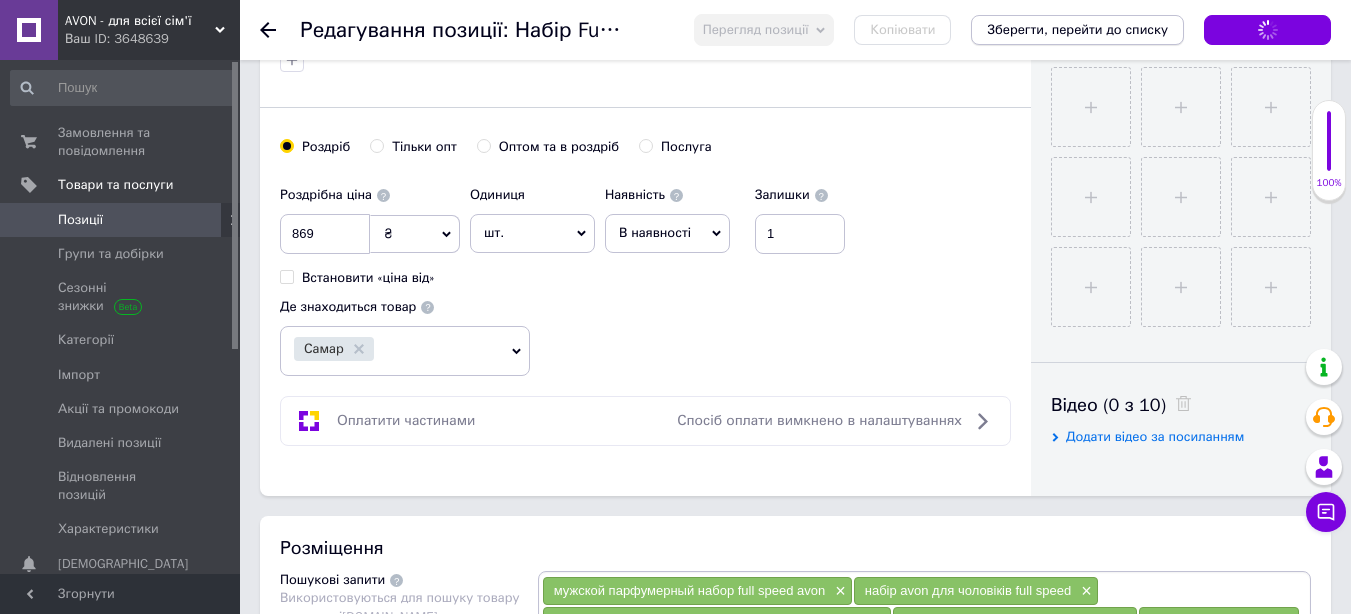click on "Зберегти, перейти до списку" at bounding box center [1077, 29] 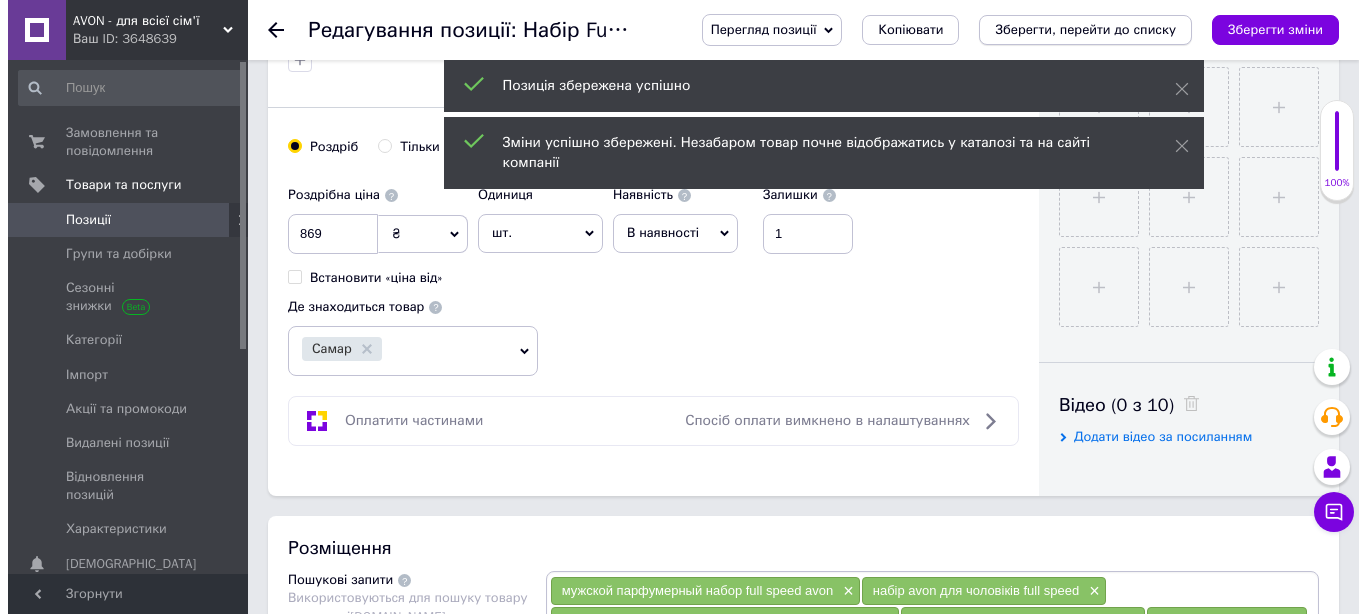 scroll, scrollTop: 0, scrollLeft: 0, axis: both 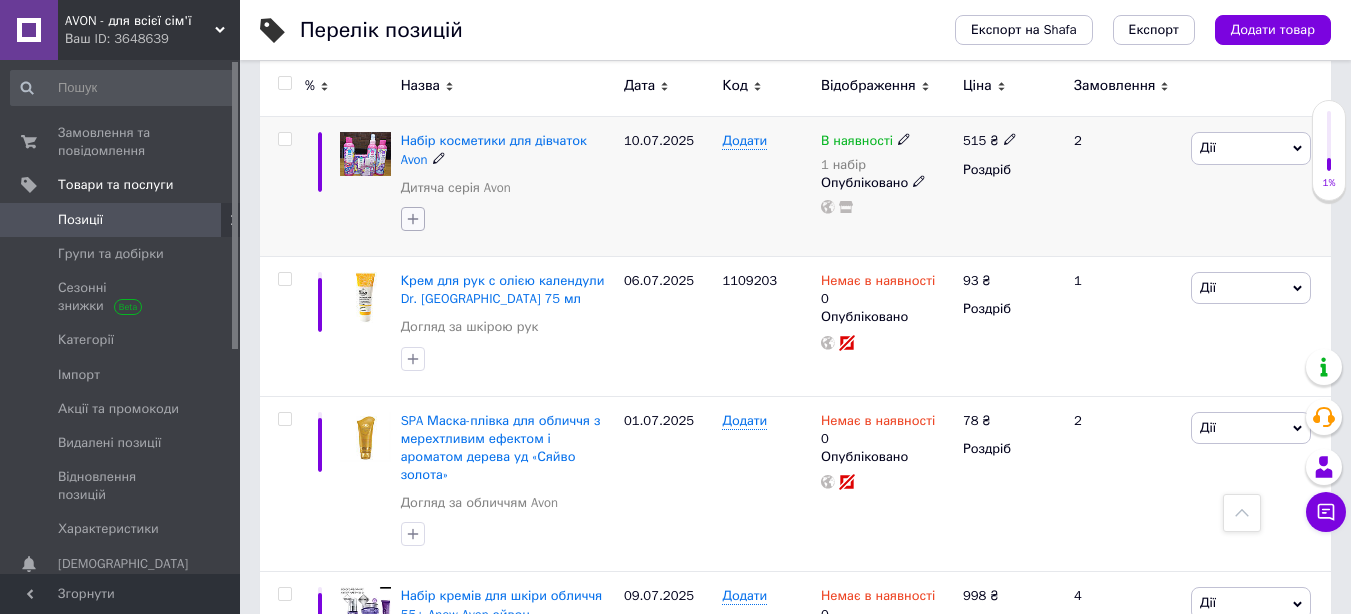 click 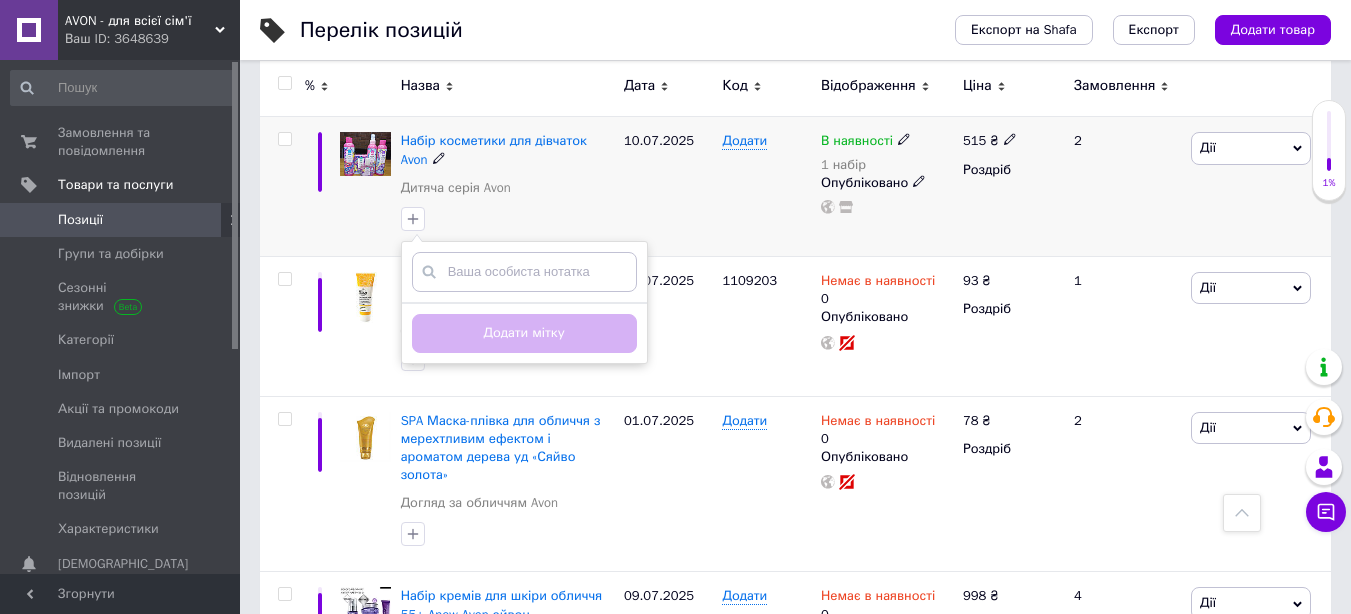 click at bounding box center [365, 187] 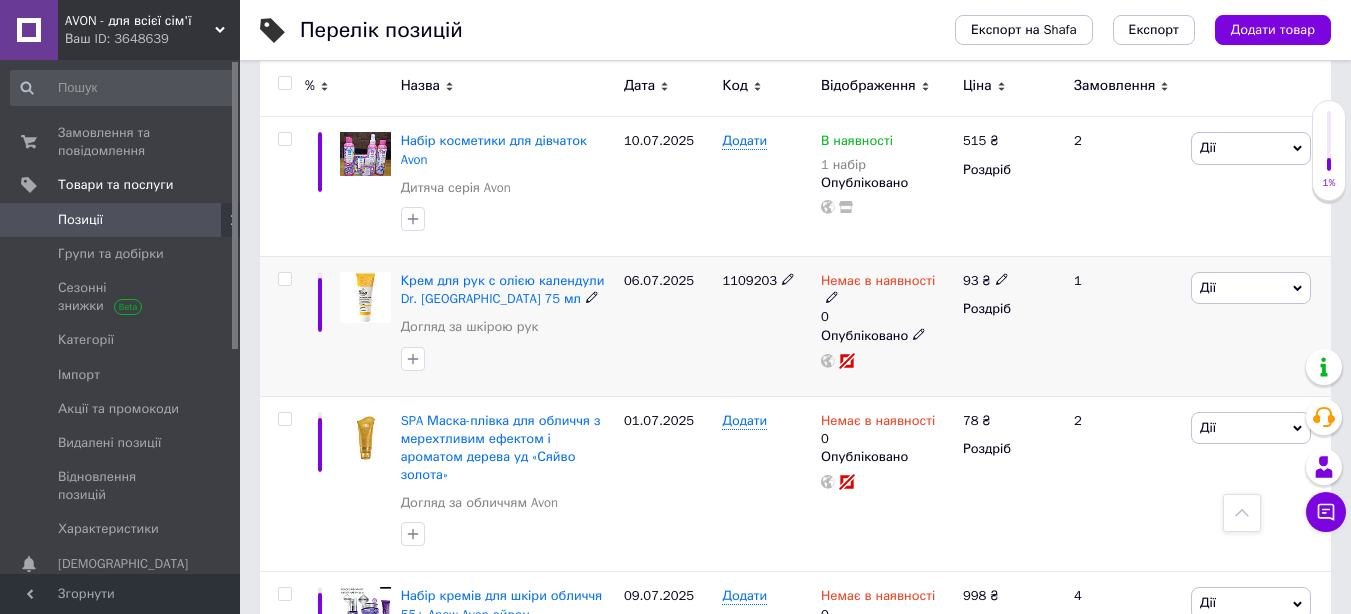 click 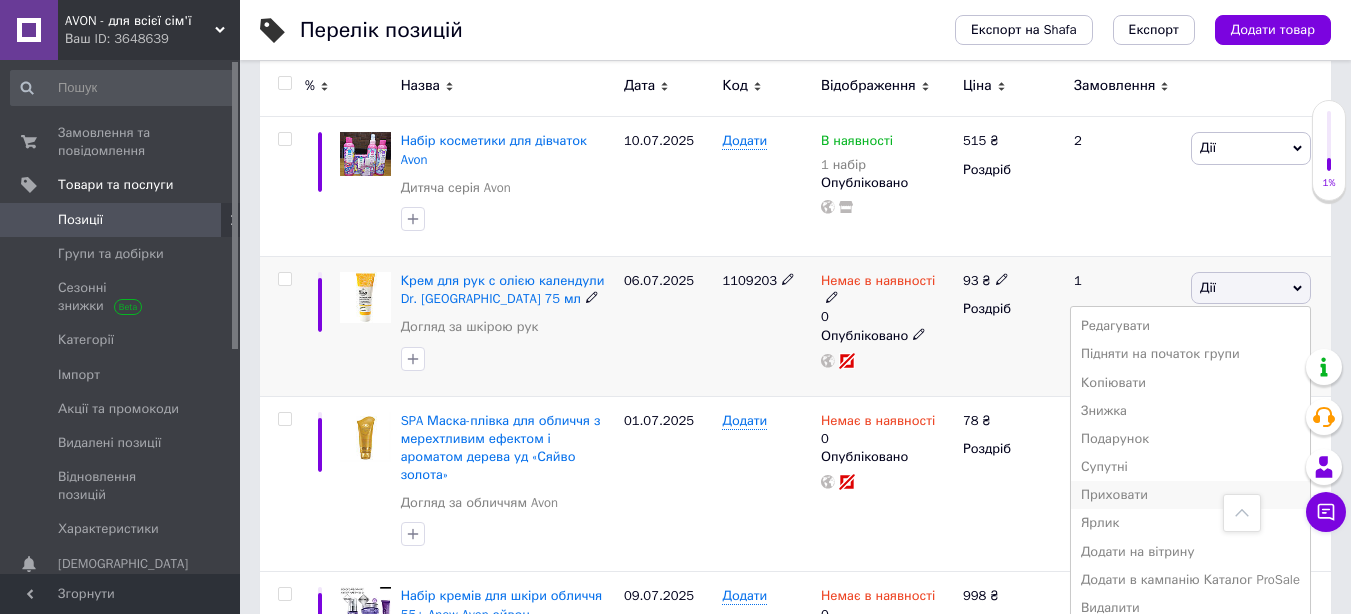 click on "Приховати" at bounding box center (1190, 495) 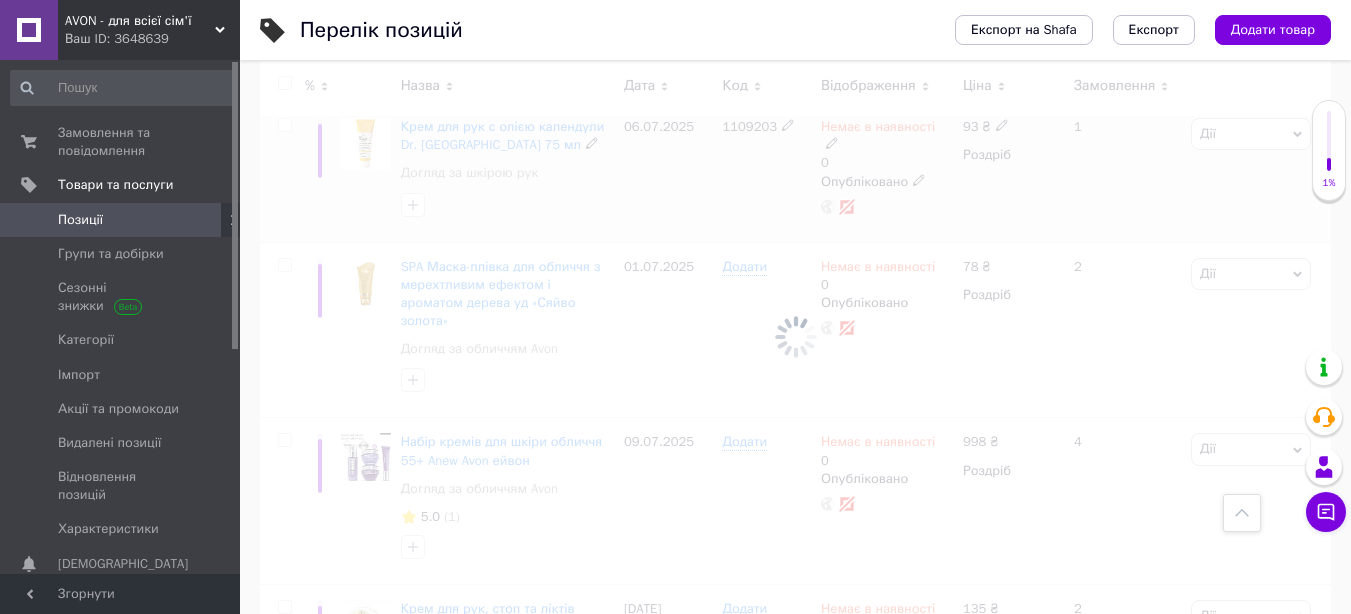 scroll, scrollTop: 800, scrollLeft: 0, axis: vertical 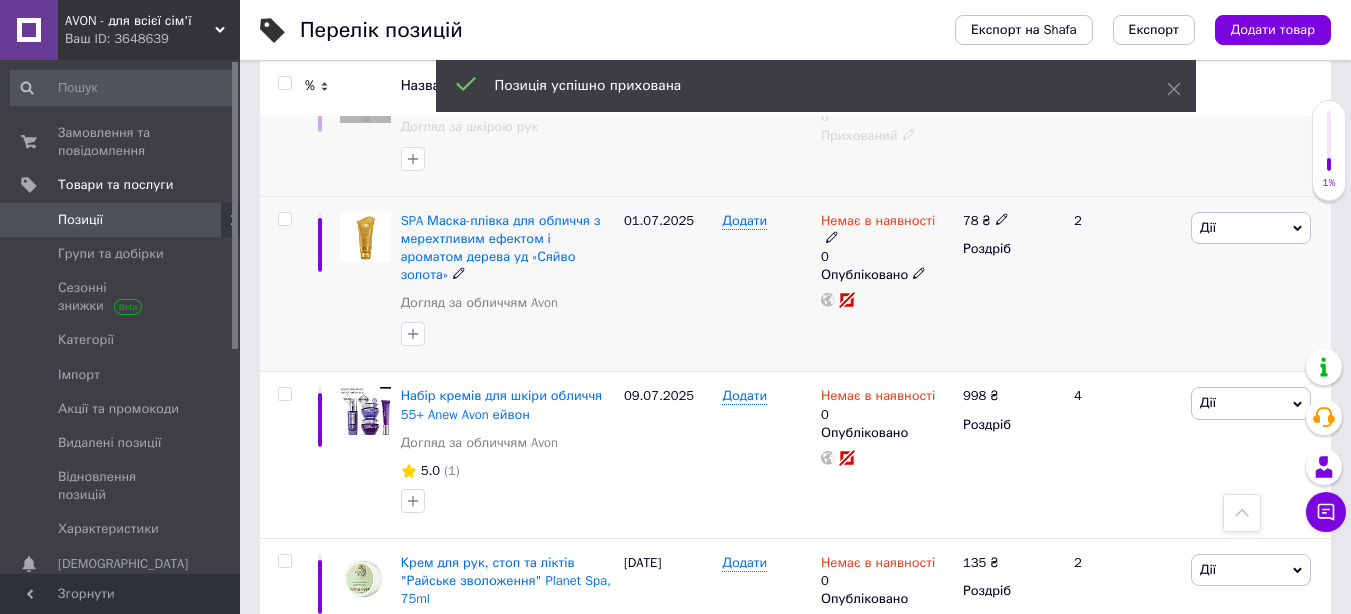 click 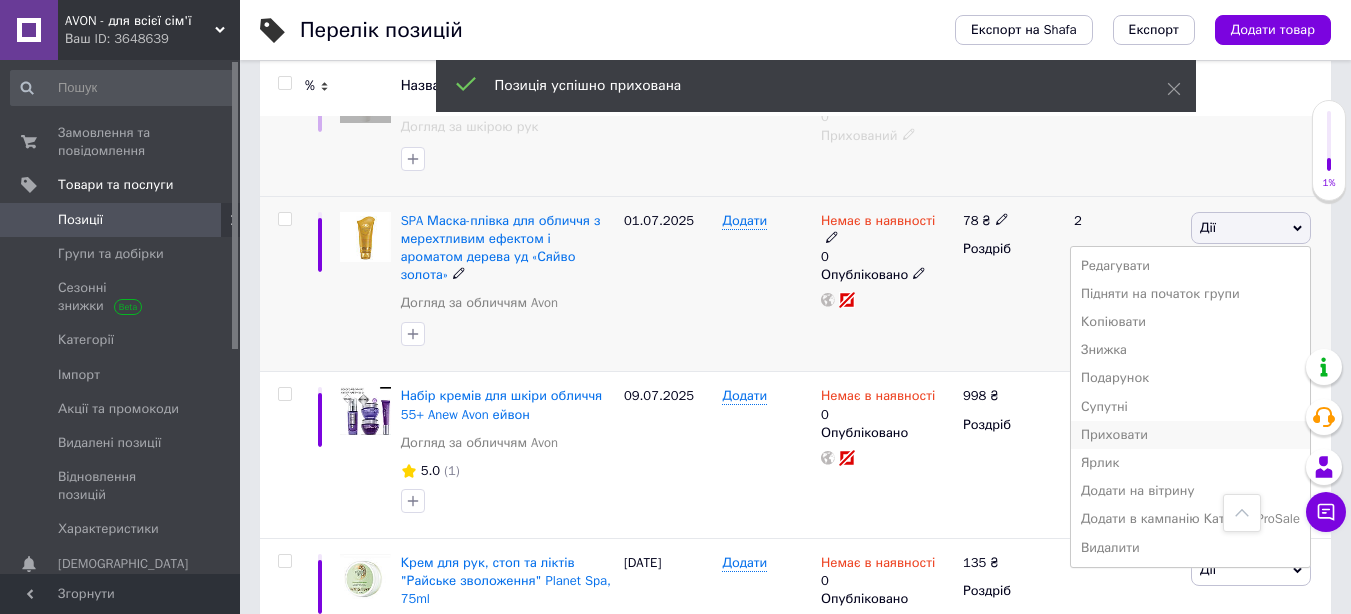 click on "Приховати" at bounding box center [1190, 435] 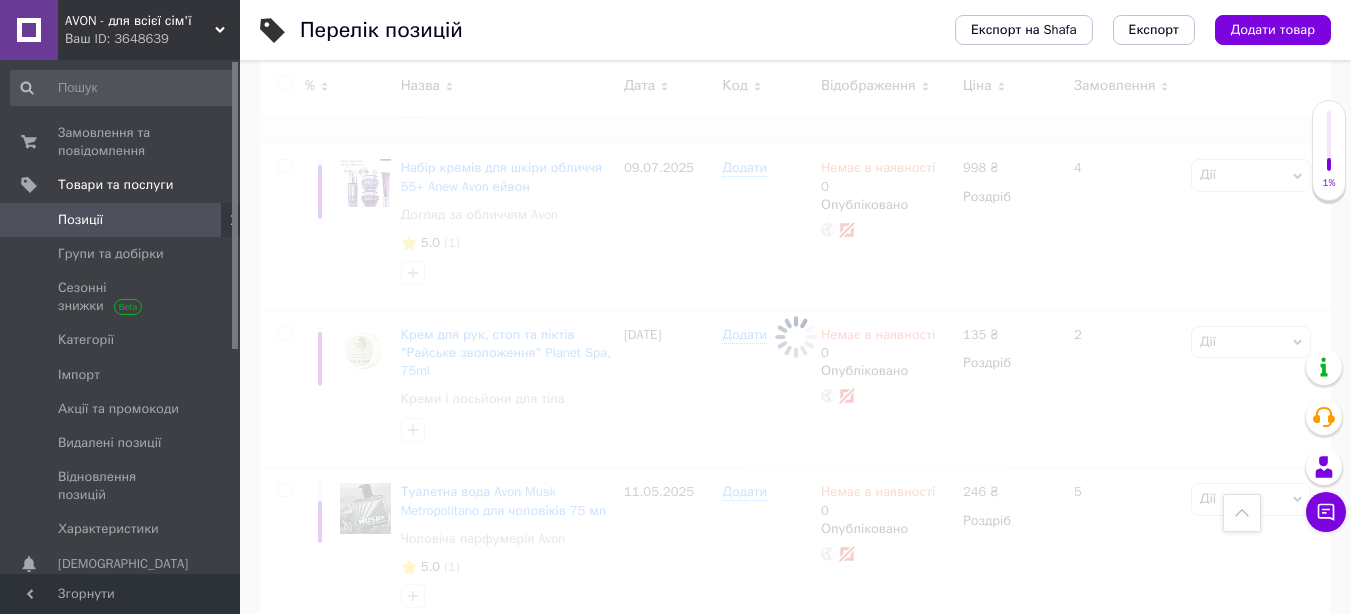 scroll, scrollTop: 1100, scrollLeft: 0, axis: vertical 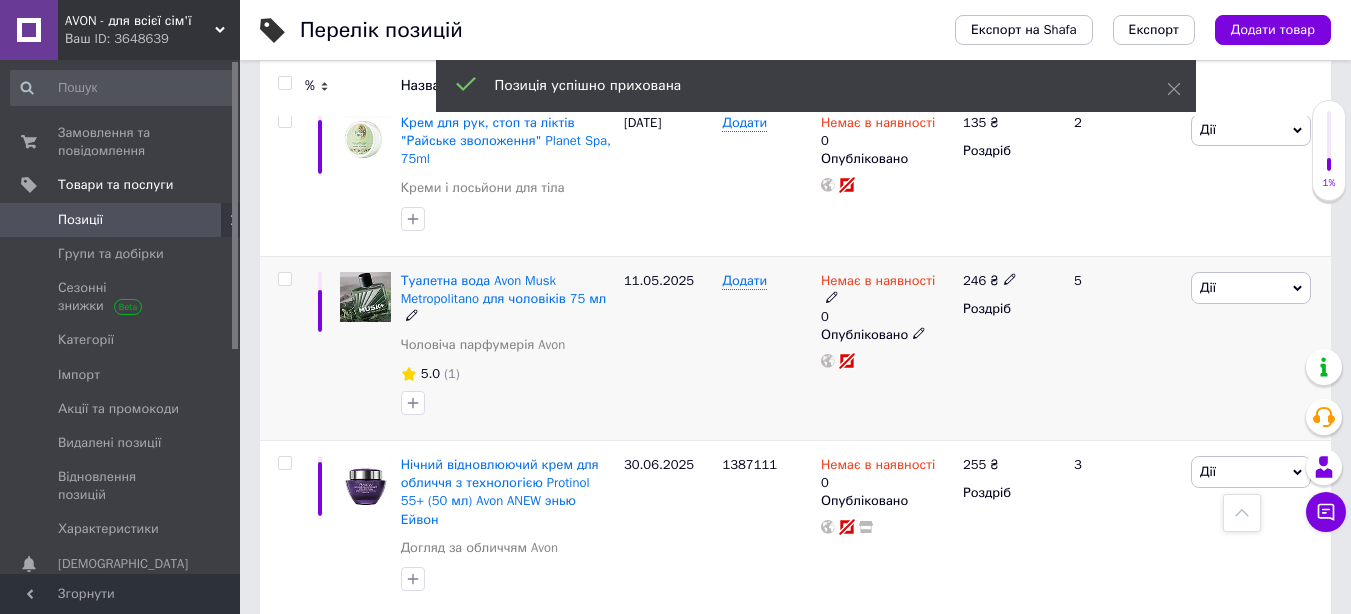 click on "Дії" at bounding box center (1251, 288) 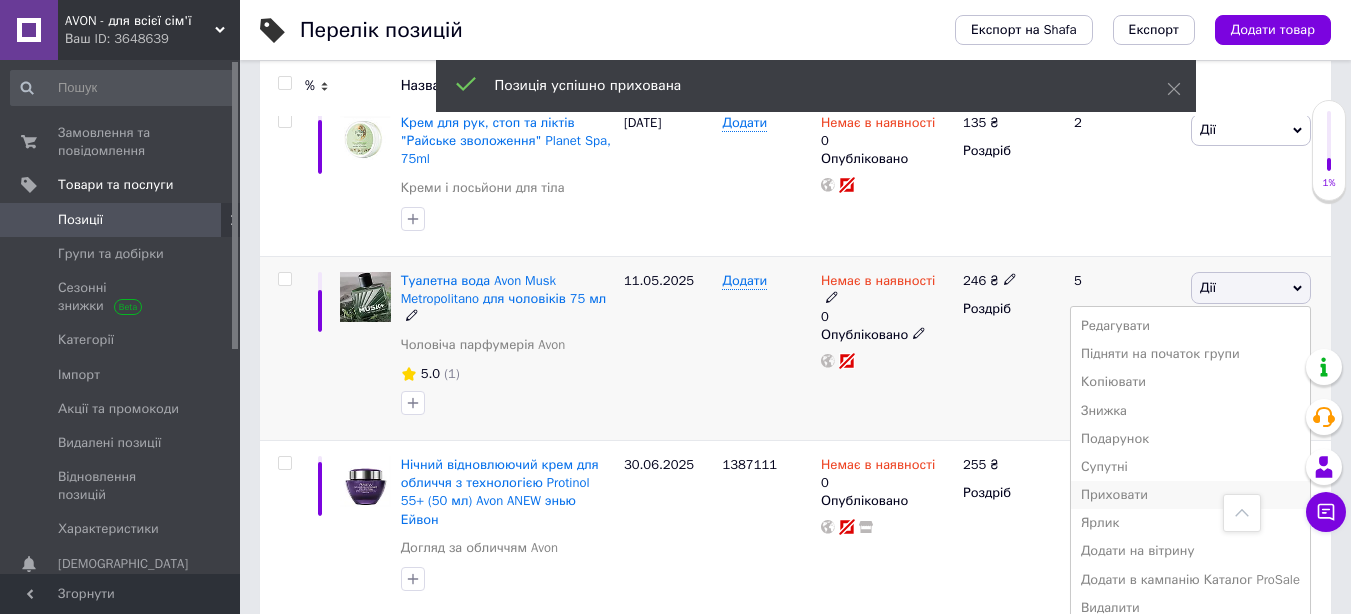 click on "Приховати" at bounding box center (1190, 495) 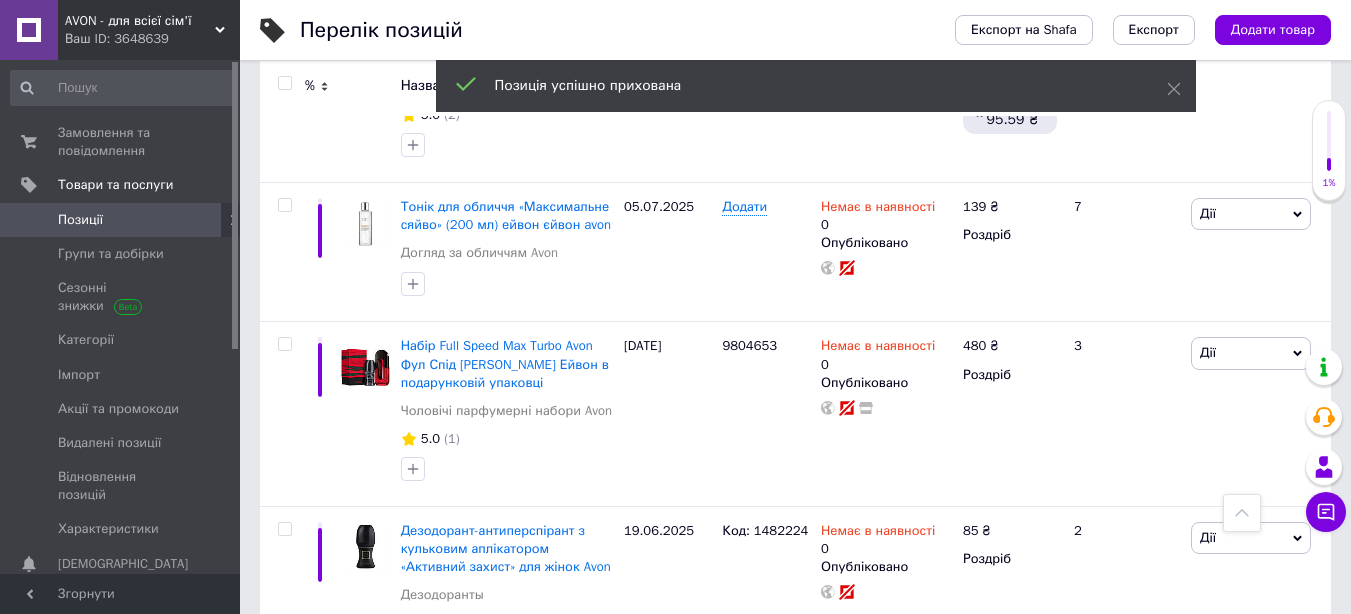 scroll, scrollTop: 2000, scrollLeft: 0, axis: vertical 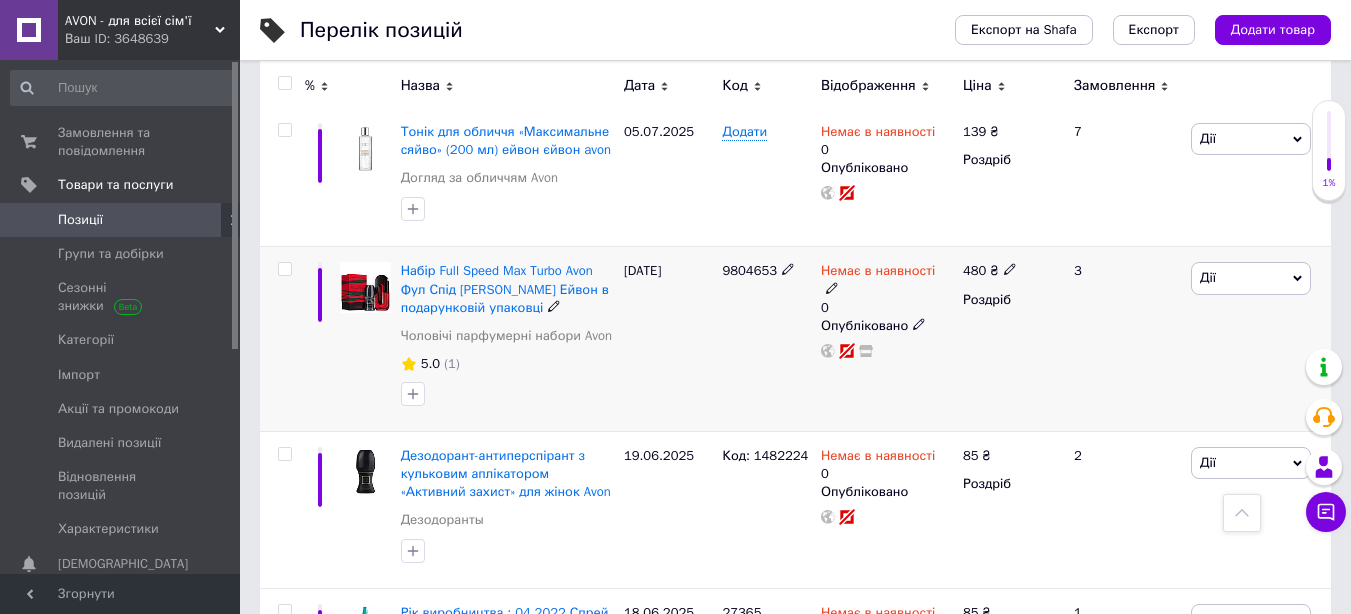 click on "Дії" at bounding box center (1251, 278) 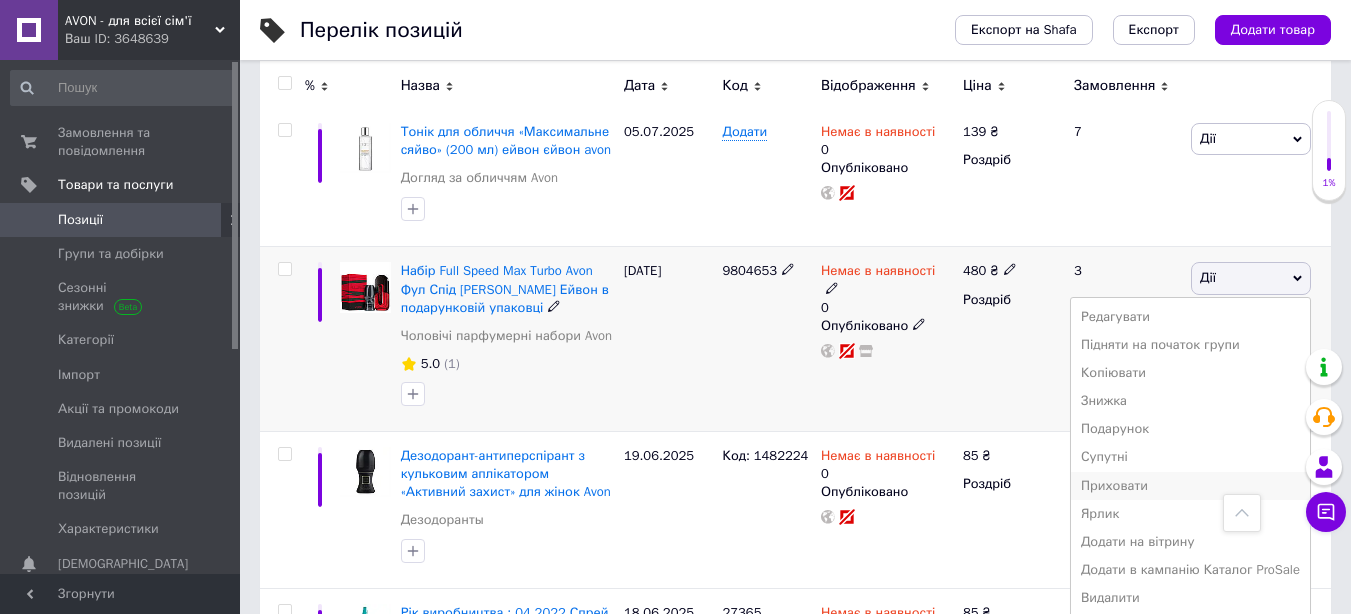 click on "Приховати" at bounding box center (1190, 486) 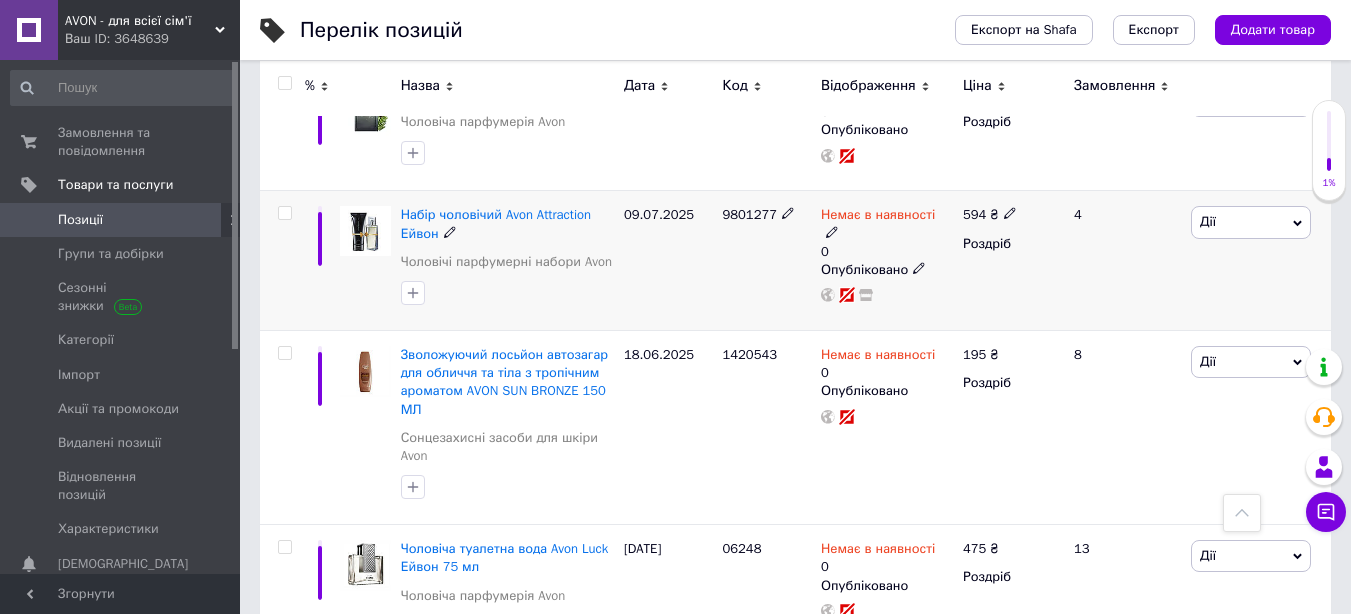 scroll, scrollTop: 2833, scrollLeft: 0, axis: vertical 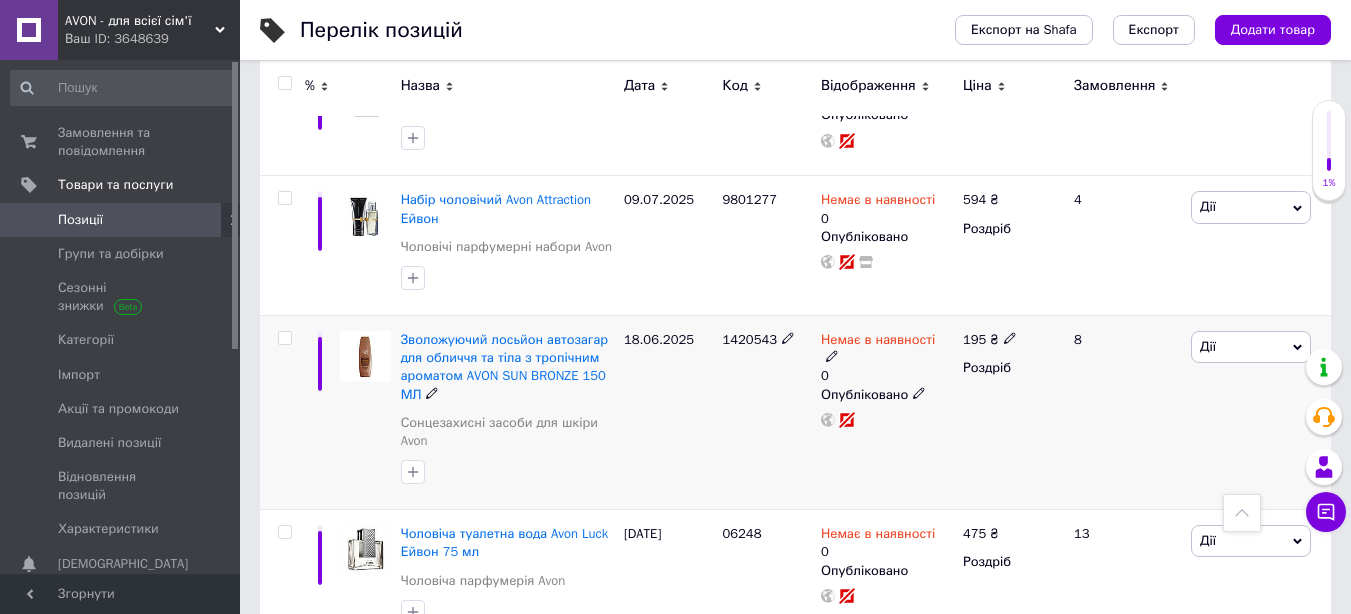 click 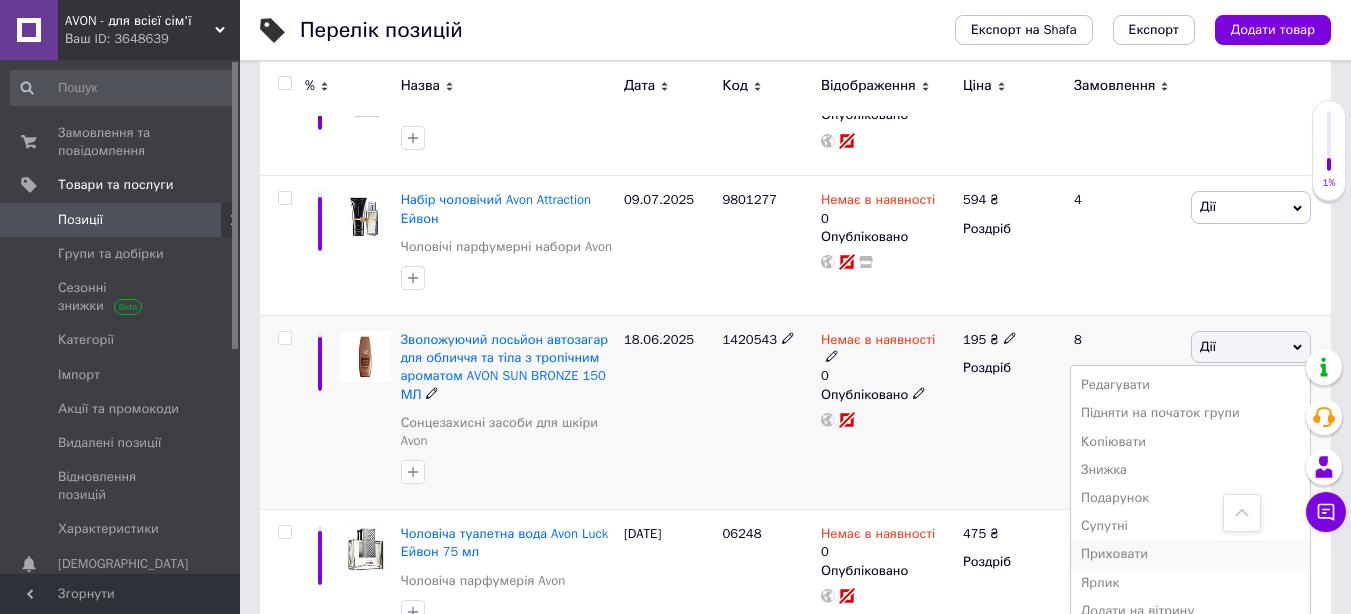 click on "Приховати" at bounding box center (1190, 554) 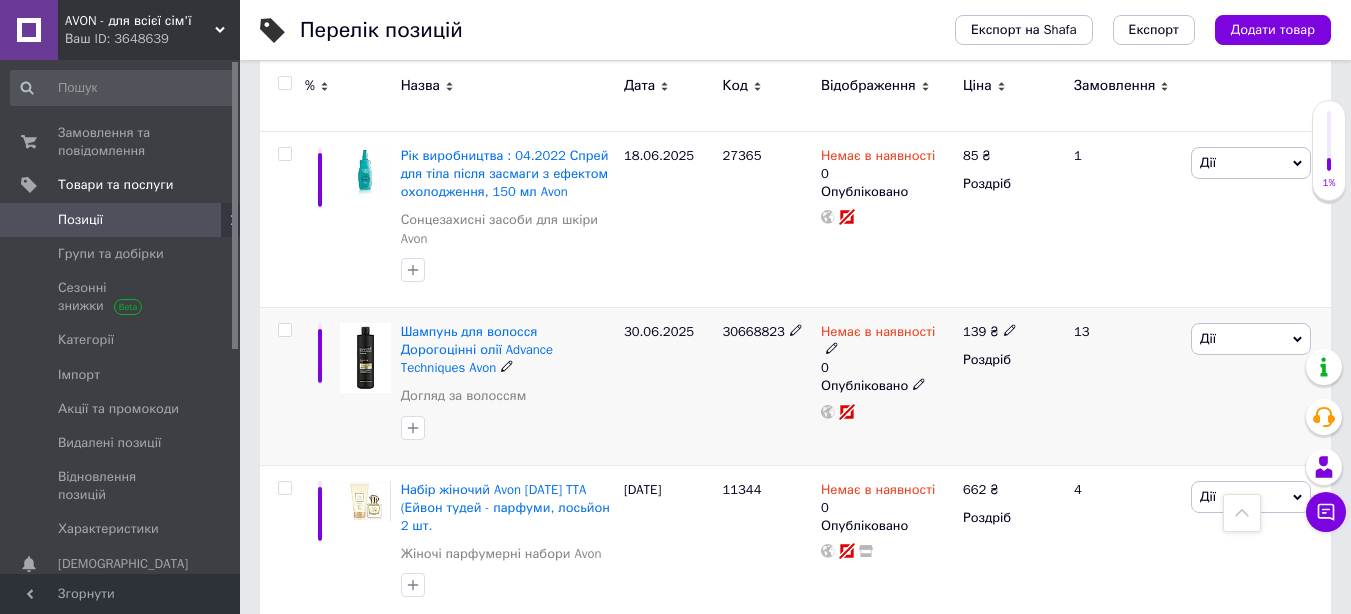 scroll, scrollTop: 2139, scrollLeft: 0, axis: vertical 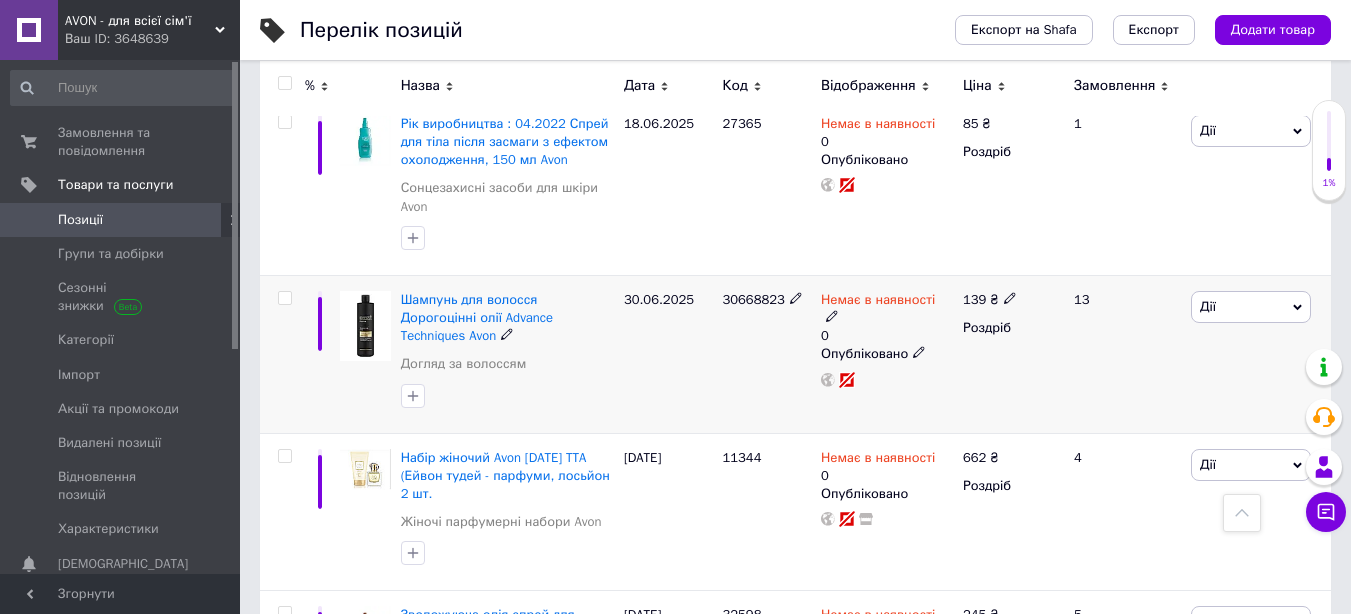 click 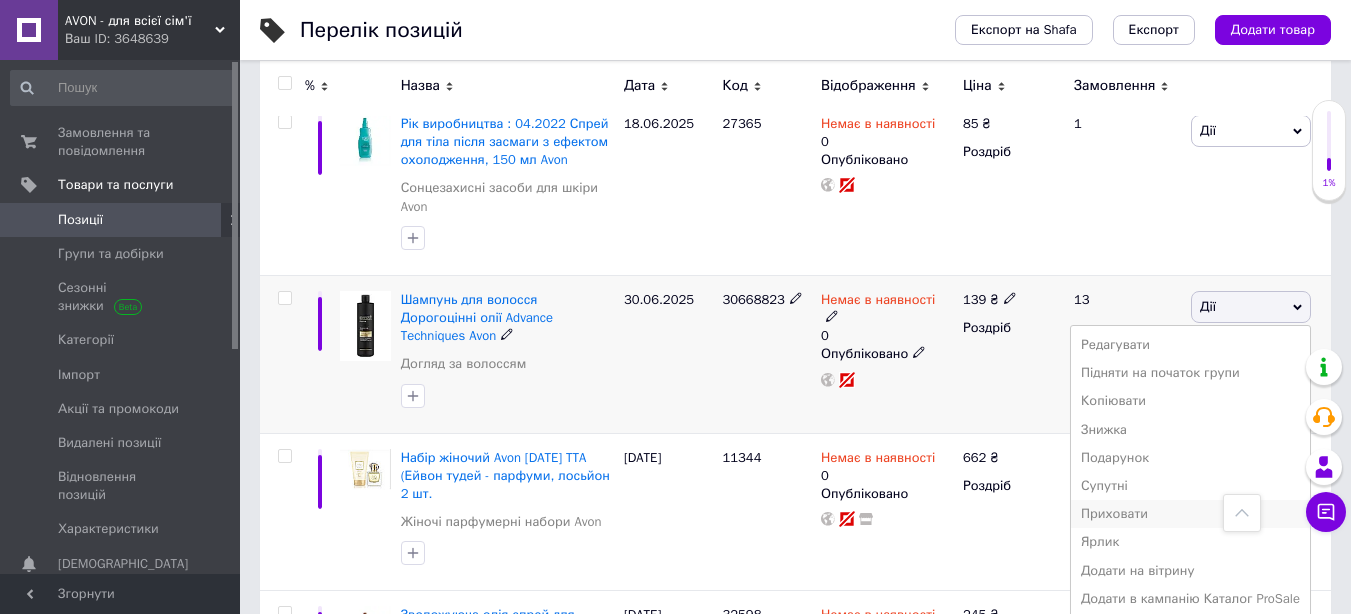 click on "Приховати" at bounding box center [1190, 514] 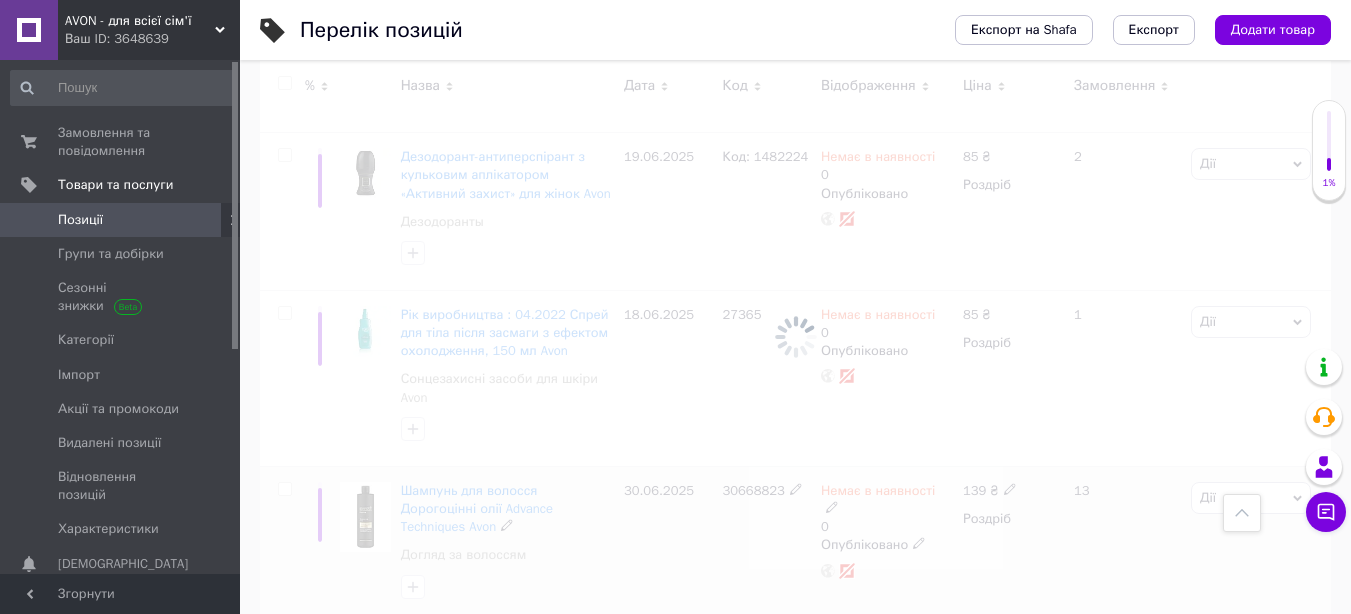 scroll, scrollTop: 1939, scrollLeft: 0, axis: vertical 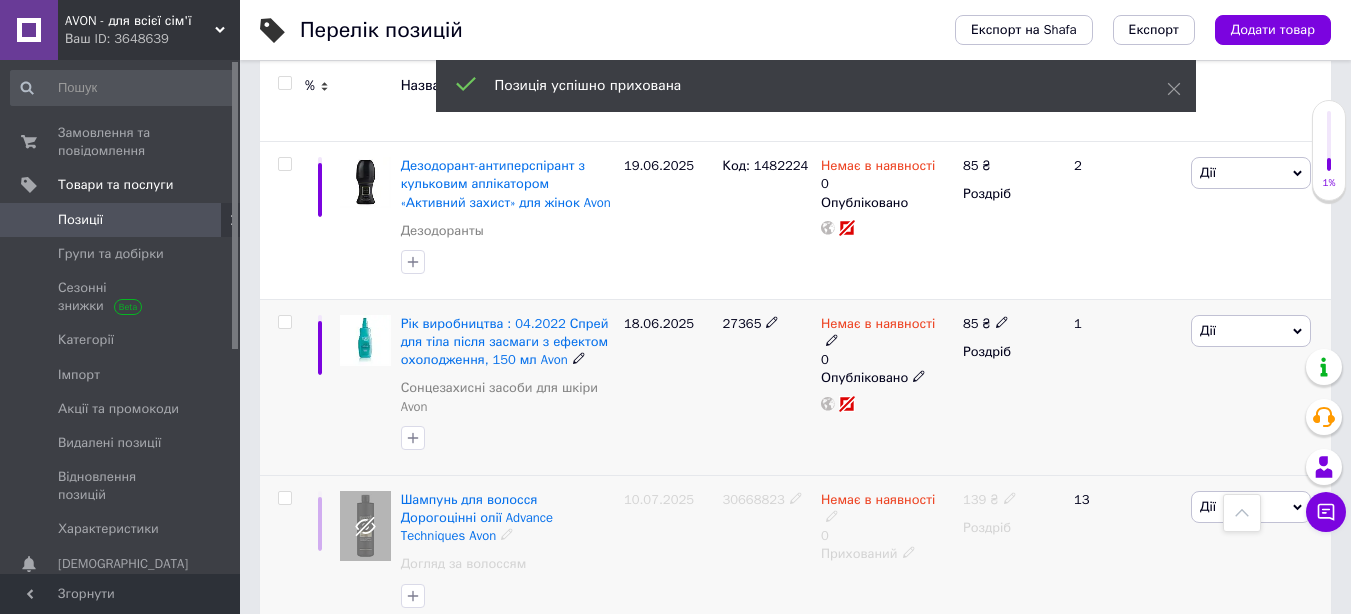 click 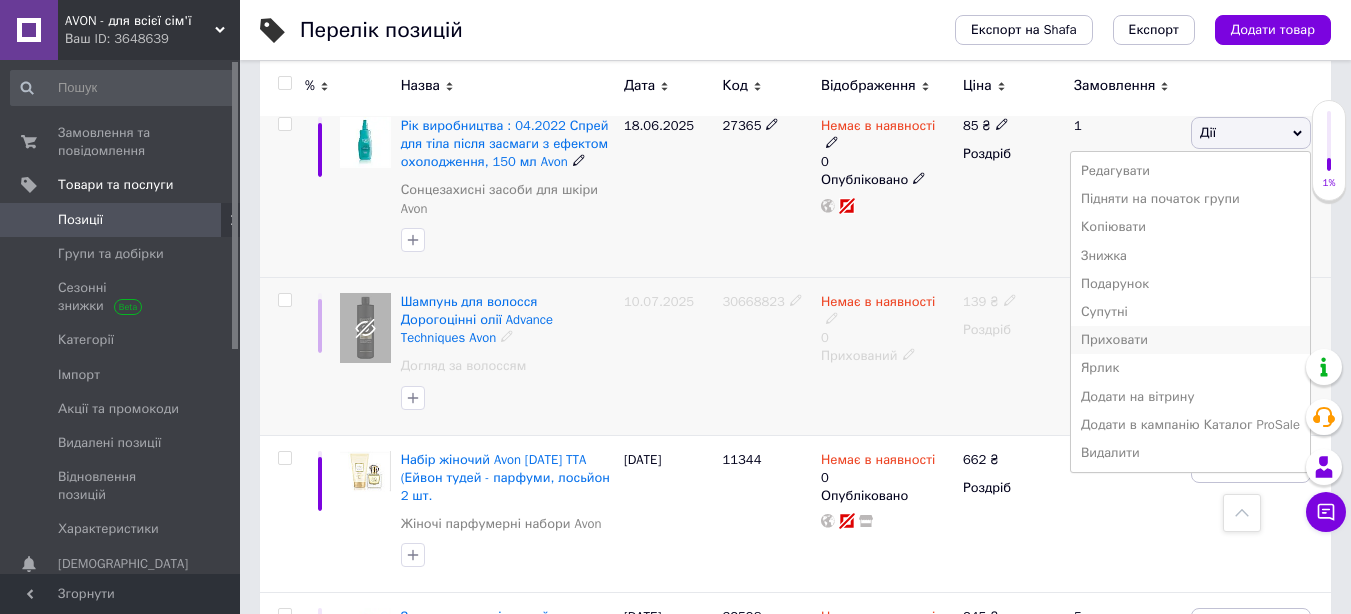 scroll, scrollTop: 2139, scrollLeft: 0, axis: vertical 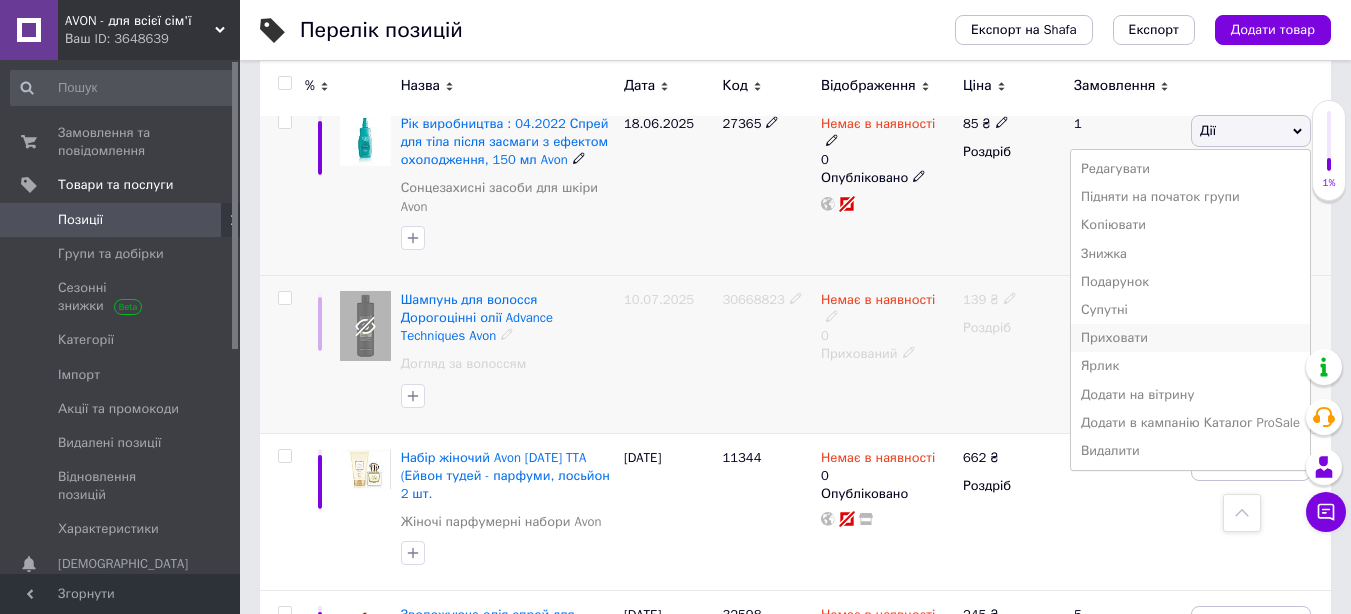 click on "Приховати" at bounding box center (1190, 338) 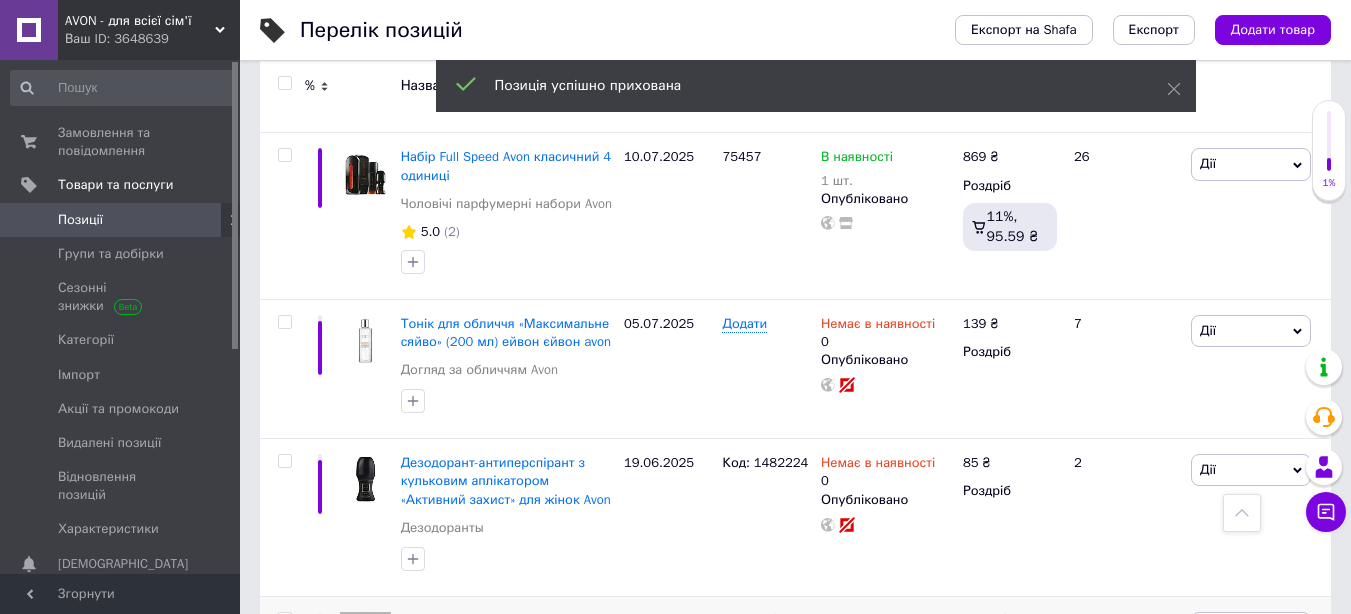 scroll, scrollTop: 1639, scrollLeft: 0, axis: vertical 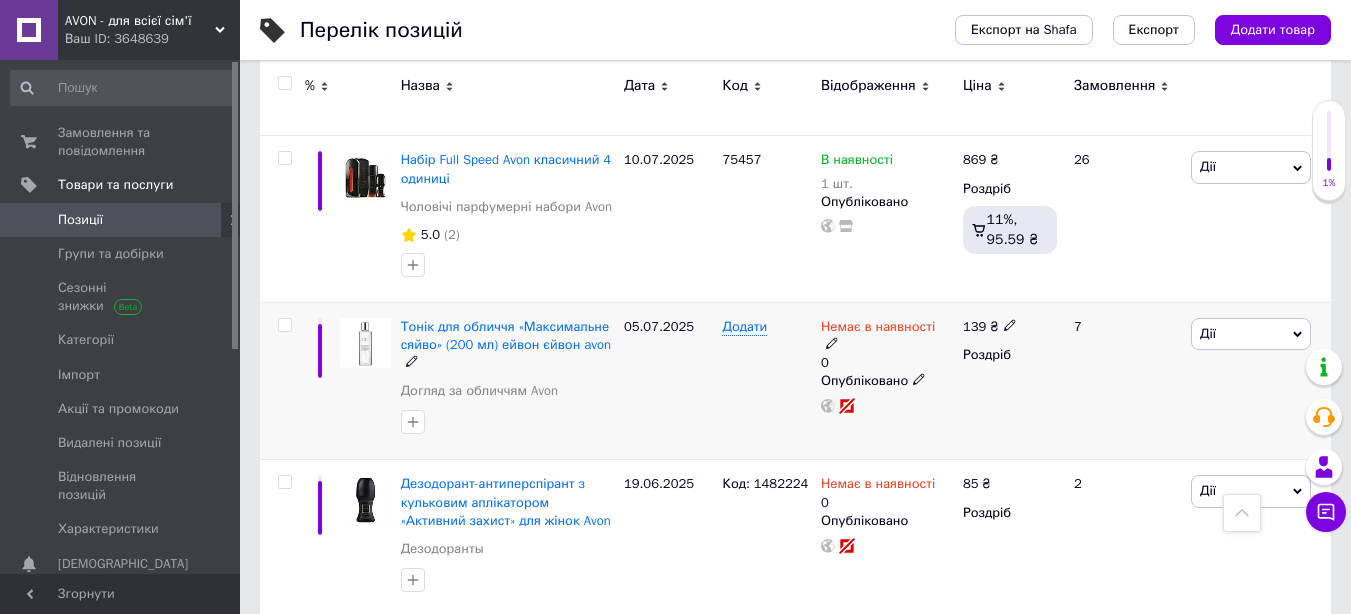 click on "Дії" at bounding box center [1251, 334] 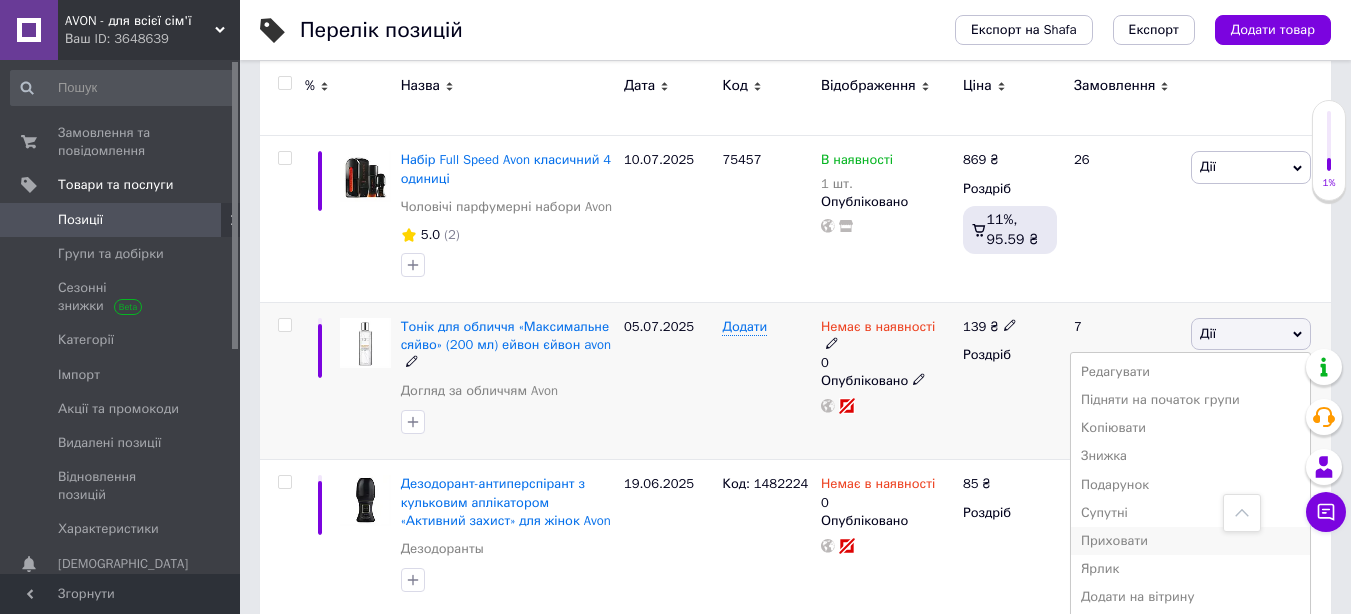 click on "Приховати" at bounding box center (1190, 541) 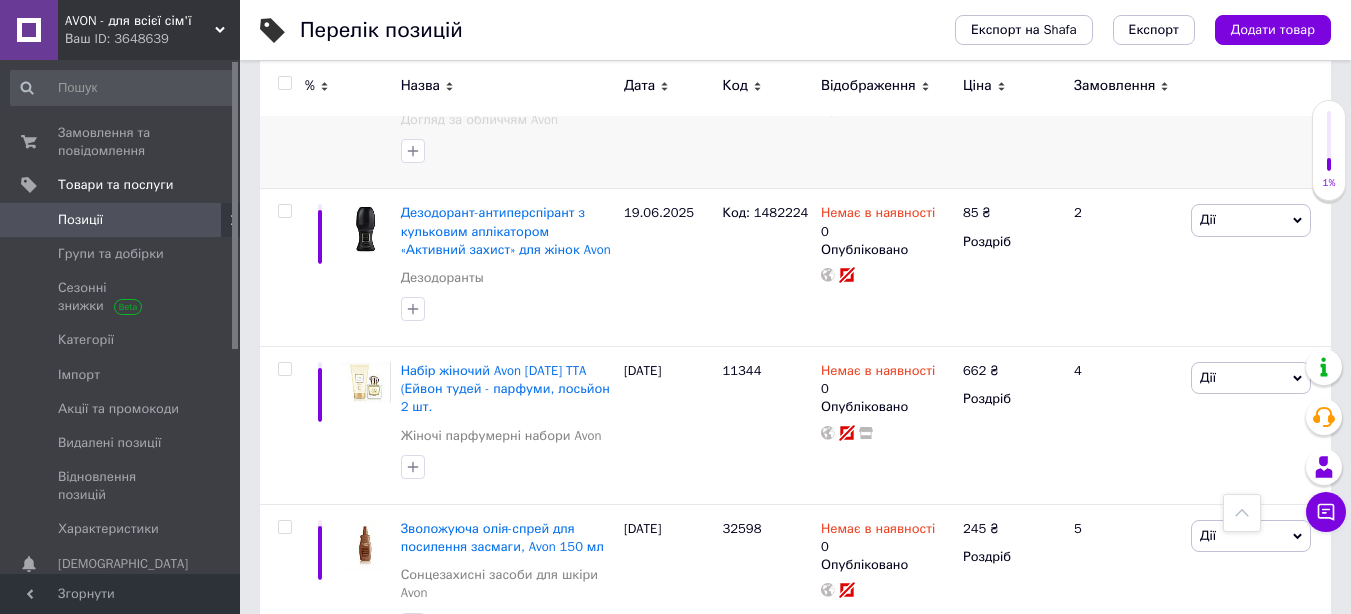 scroll, scrollTop: 1939, scrollLeft: 0, axis: vertical 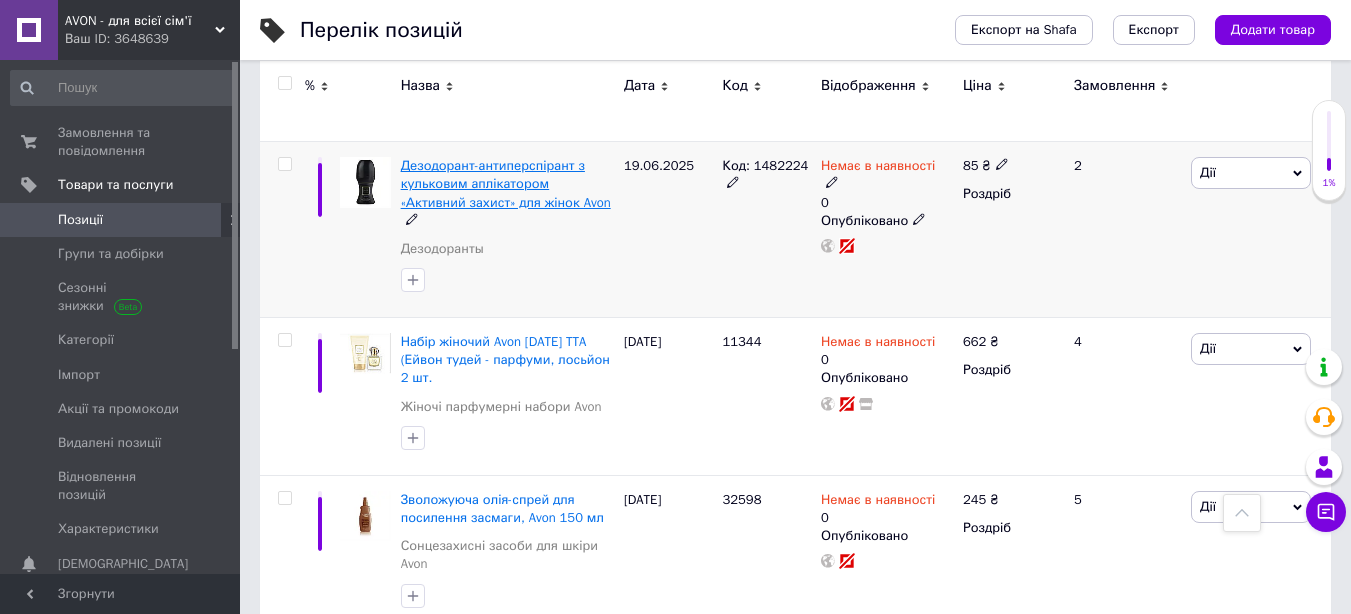 click on "Дезодорант-антиперспірант з кульковим аплікатором «Активний захист» для жінок Avon" at bounding box center [506, 183] 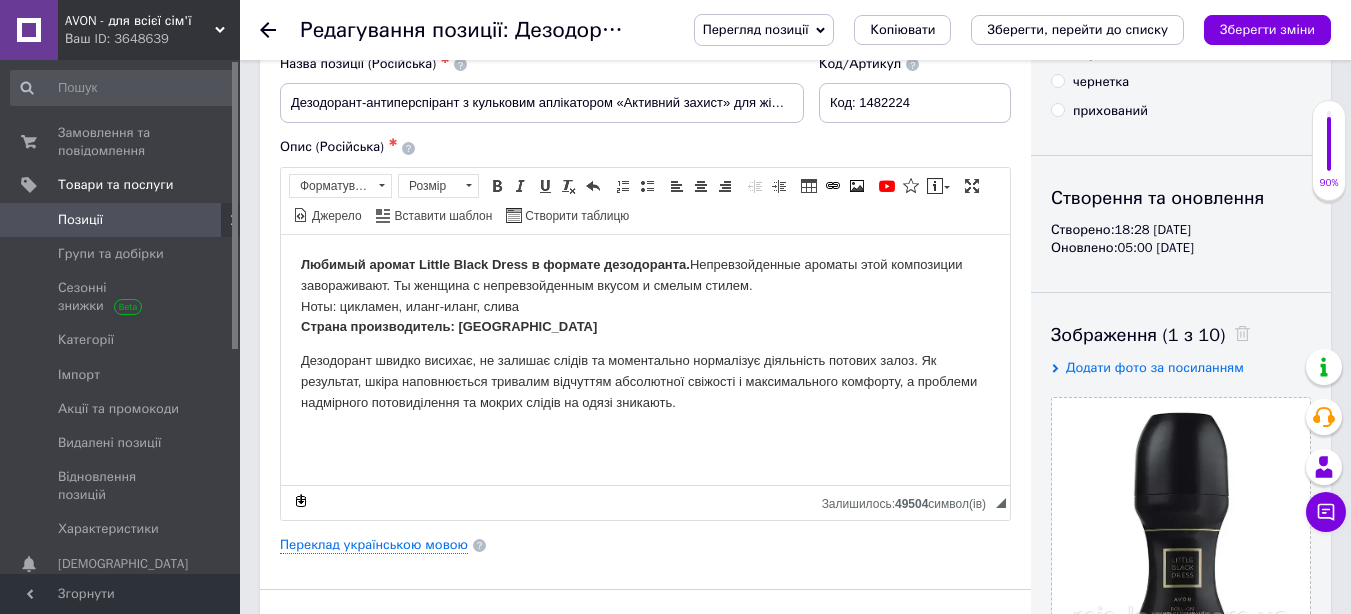 scroll, scrollTop: 0, scrollLeft: 0, axis: both 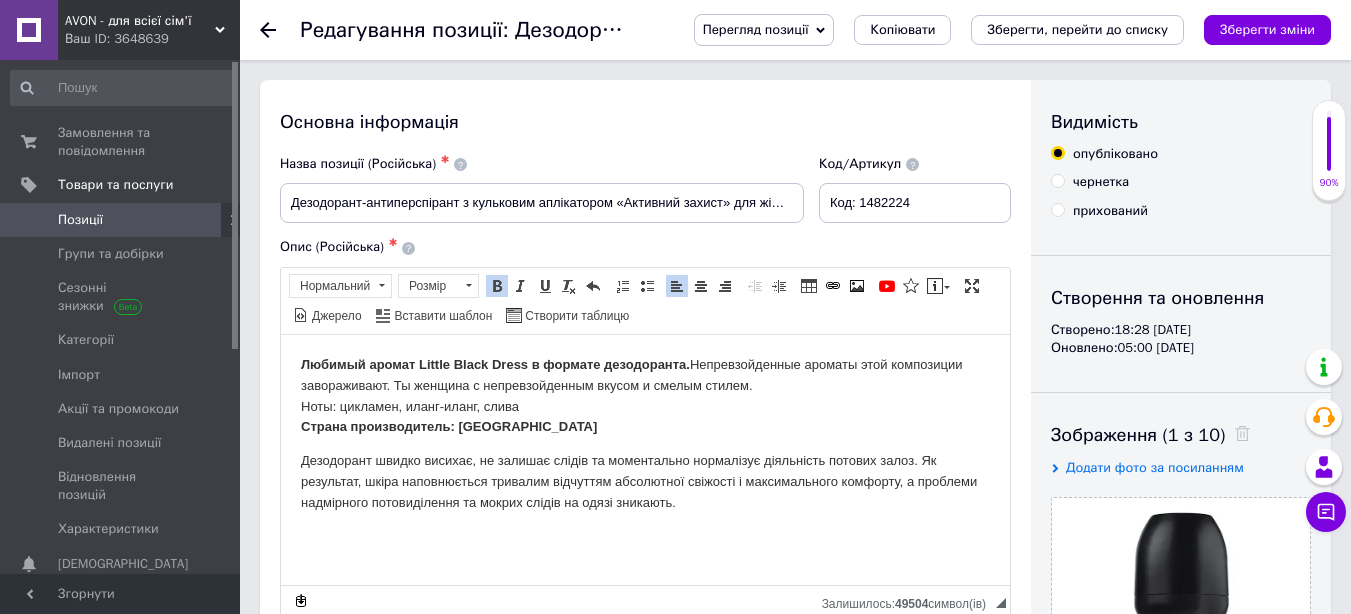 drag, startPoint x: 305, startPoint y: 363, endPoint x: 693, endPoint y: 366, distance: 388.0116 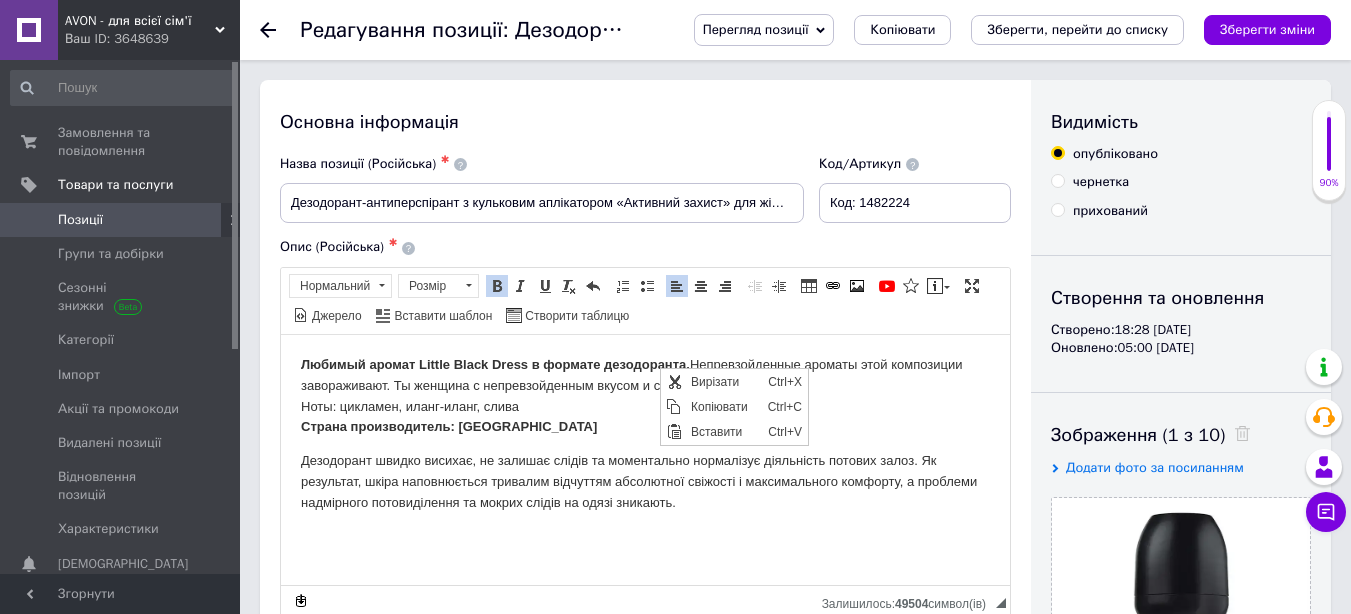 scroll, scrollTop: 0, scrollLeft: 0, axis: both 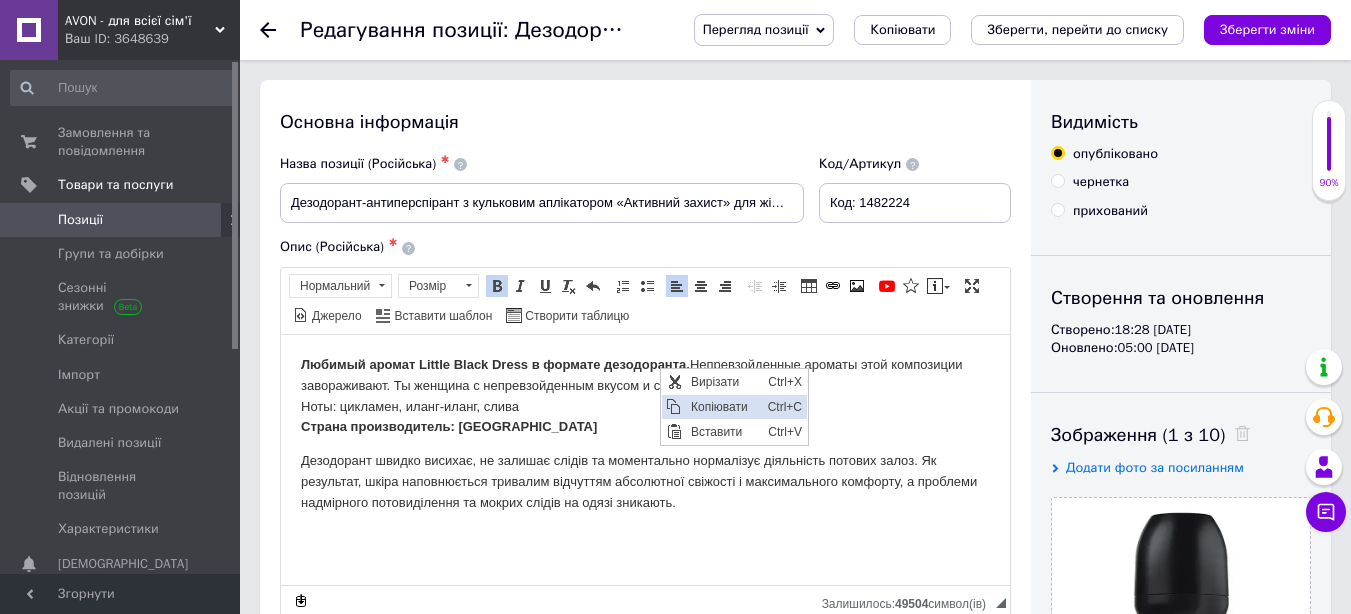 click on "Копіювати" at bounding box center (724, 406) 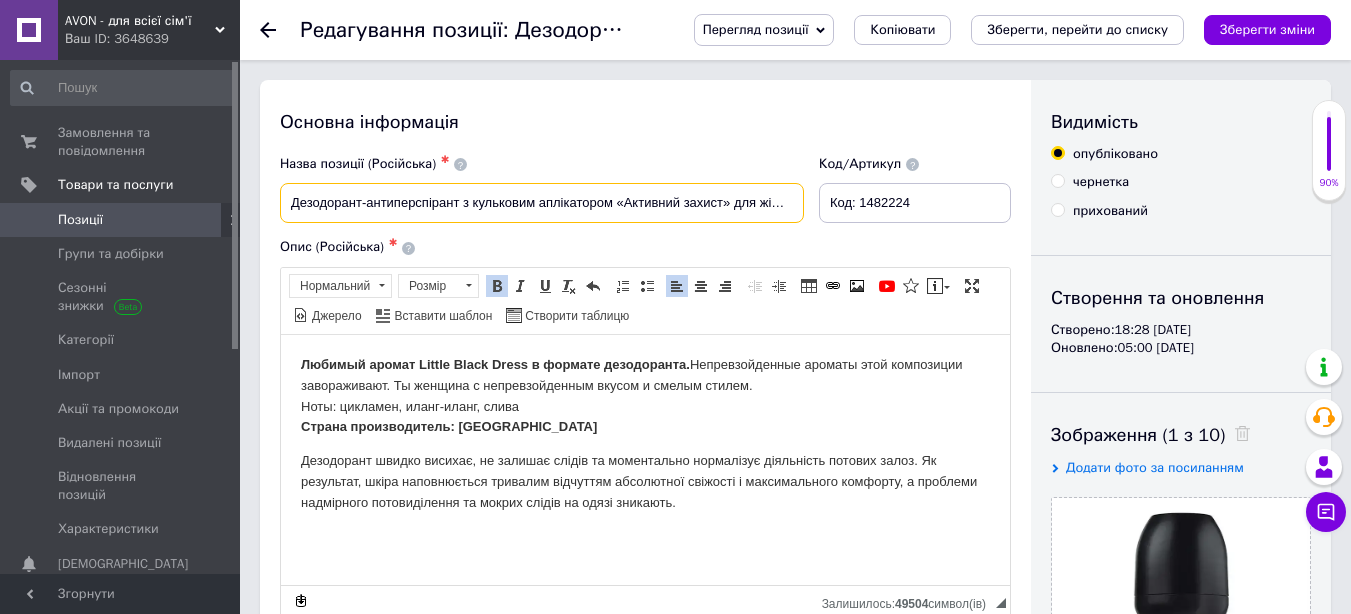 drag, startPoint x: 626, startPoint y: 203, endPoint x: 733, endPoint y: 201, distance: 107.01869 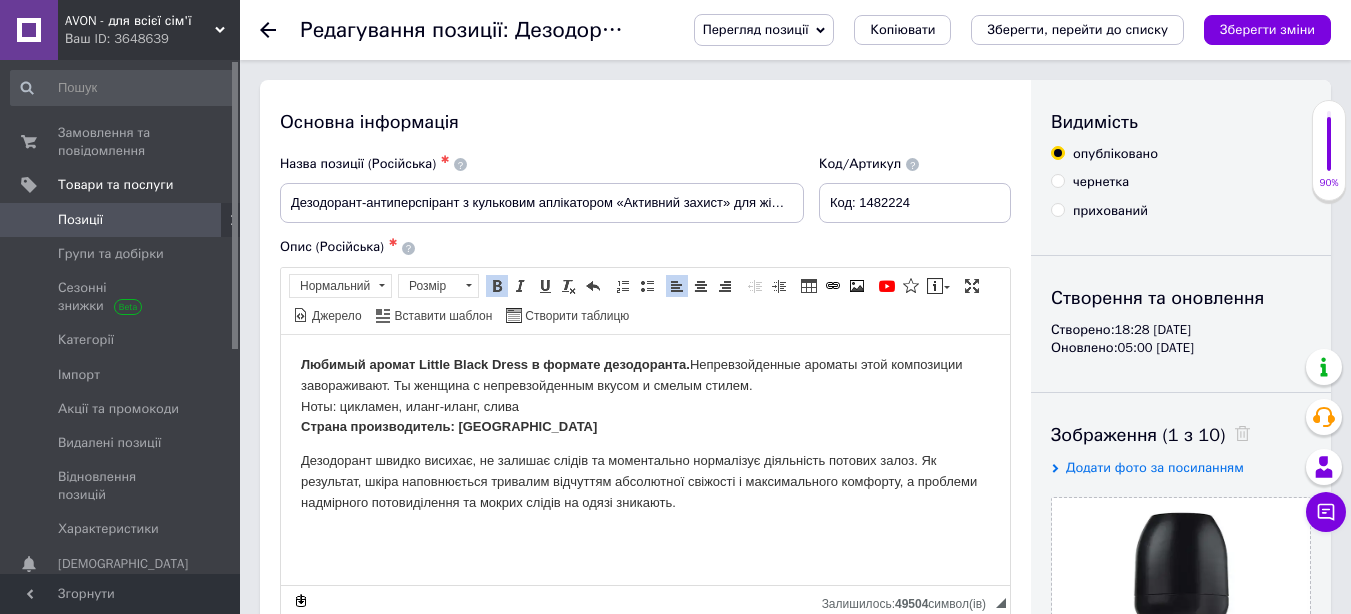 click on "Любимый аромат Little Black Dress в формате дезодоранта.  Непревзойденные ароматы этой композиции завораживают. Ты женщина с непревзойденным вкусом и смелым стилем. Ноты: цикламен, иланг-иланг, слива Страна производитель: [GEOGRAPHIC_DATA]" at bounding box center [645, 395] 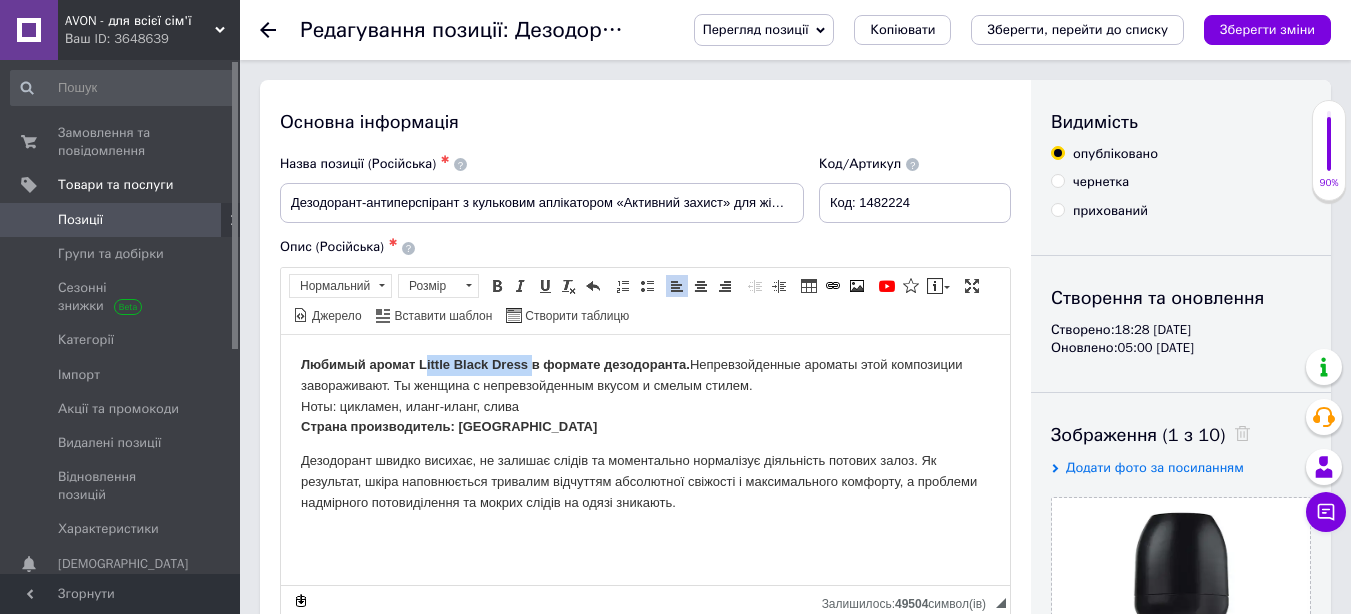 drag, startPoint x: 532, startPoint y: 369, endPoint x: 425, endPoint y: 363, distance: 107.16809 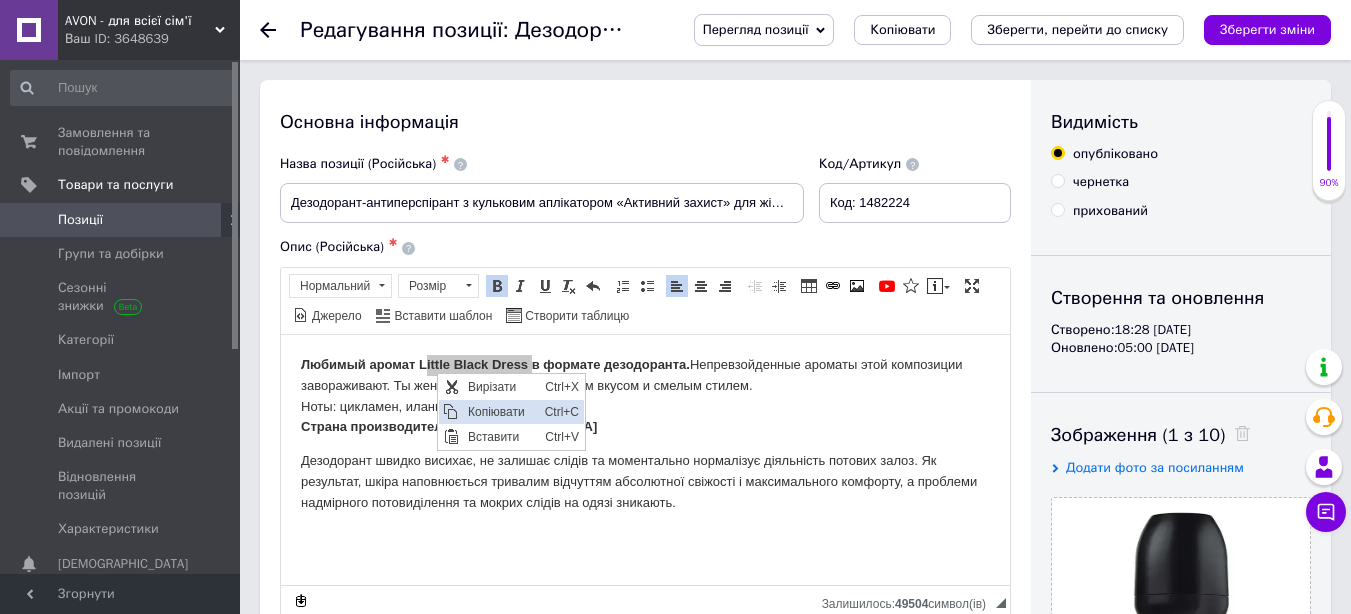 click on "Копіювати" at bounding box center (501, 411) 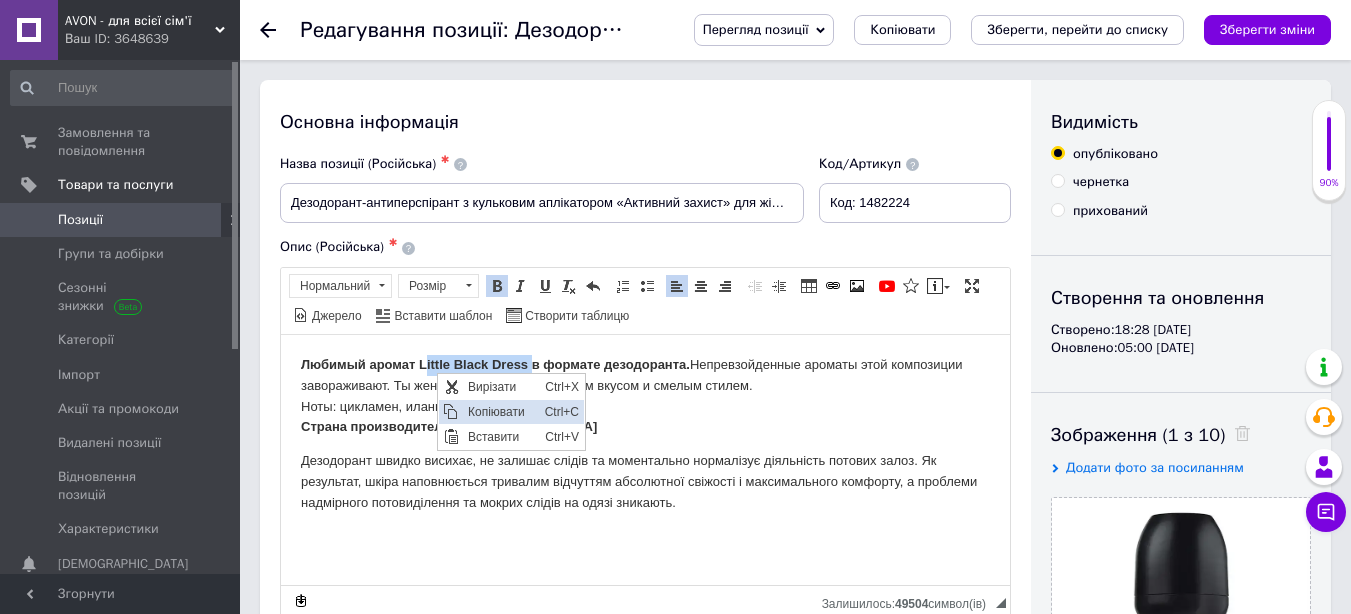 copy on "Little Black Dress" 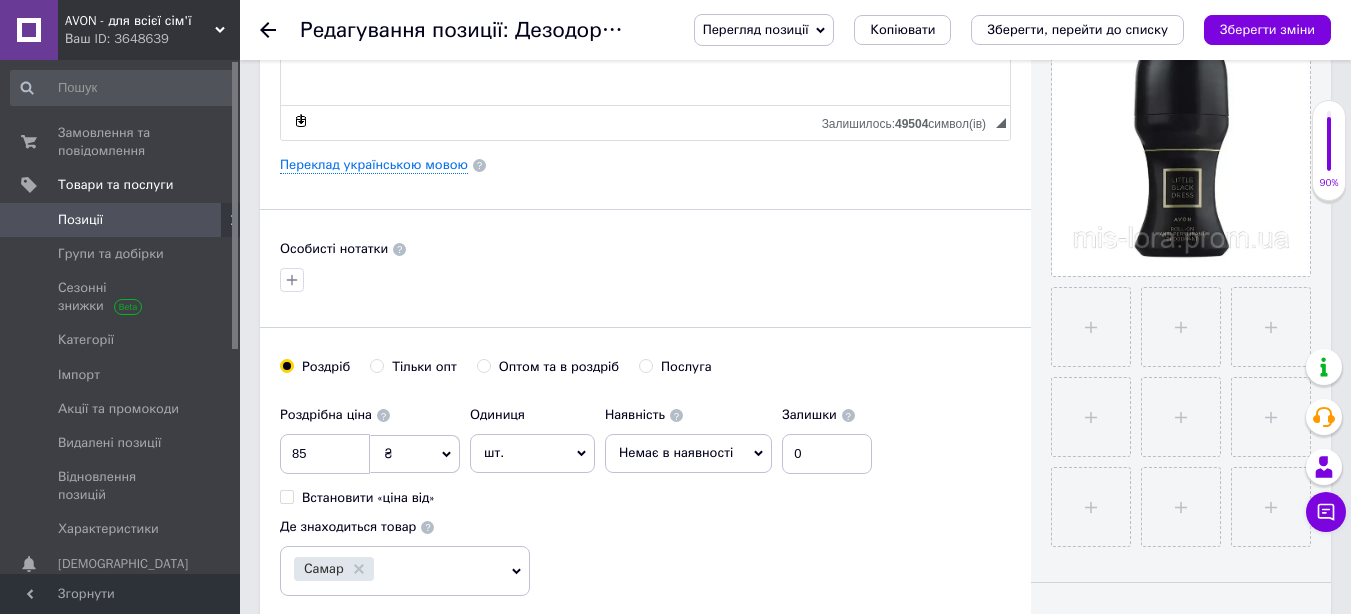 scroll, scrollTop: 600, scrollLeft: 0, axis: vertical 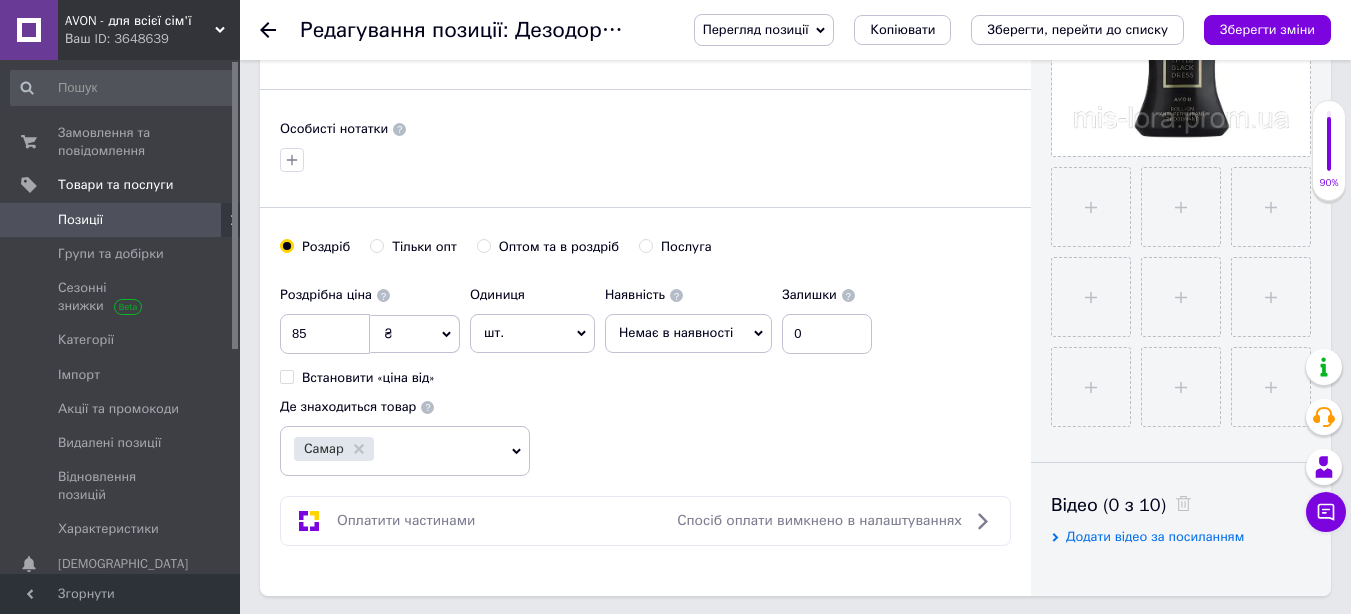 type on "Дезодорант-антиперспірант з кульковим аплікатором « Little Black Dress для жінок Avon" 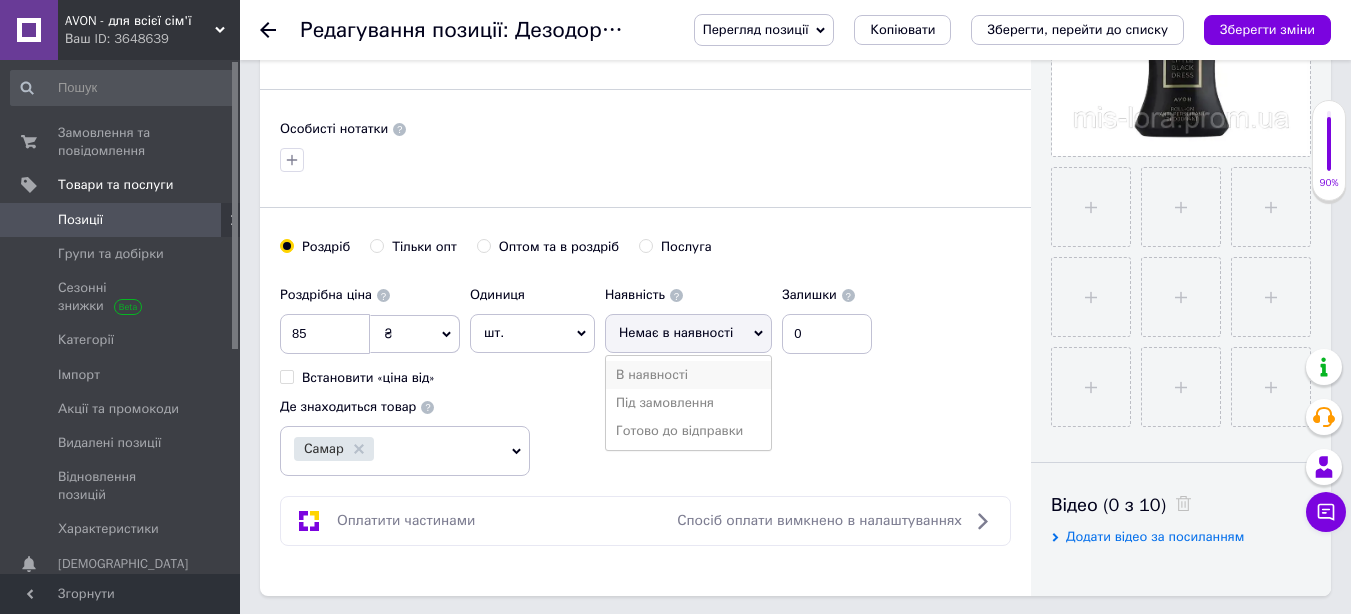 click on "В наявності" at bounding box center (688, 375) 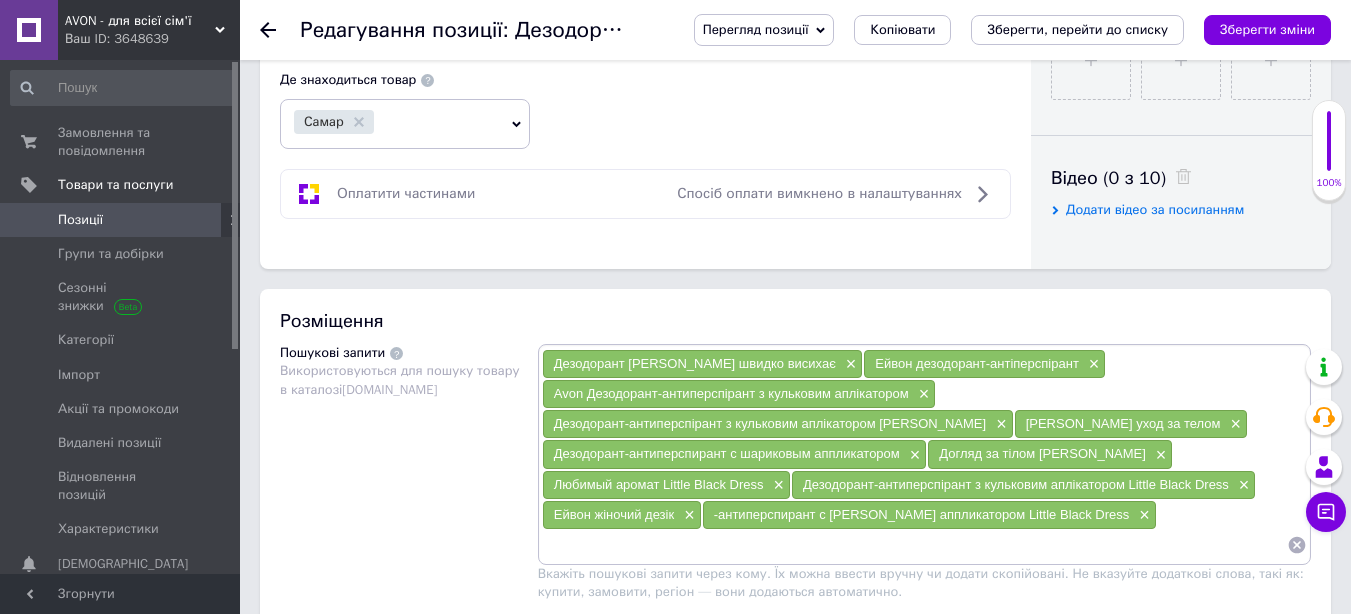 scroll, scrollTop: 700, scrollLeft: 0, axis: vertical 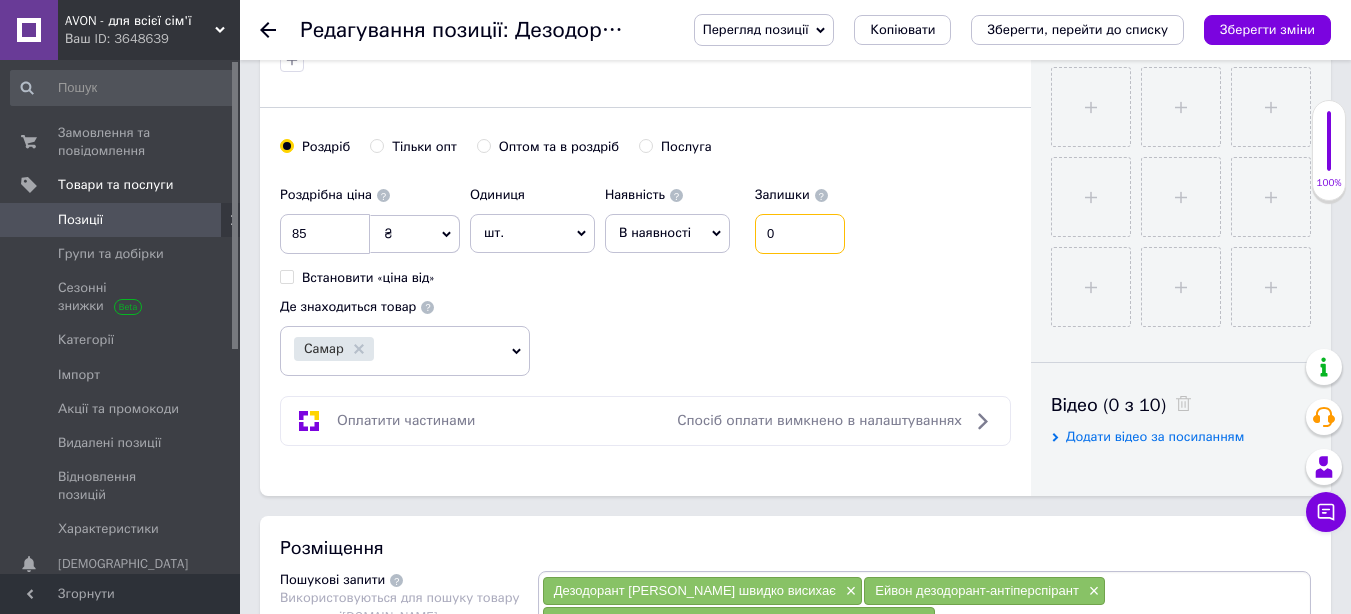 click on "0" at bounding box center [800, 234] 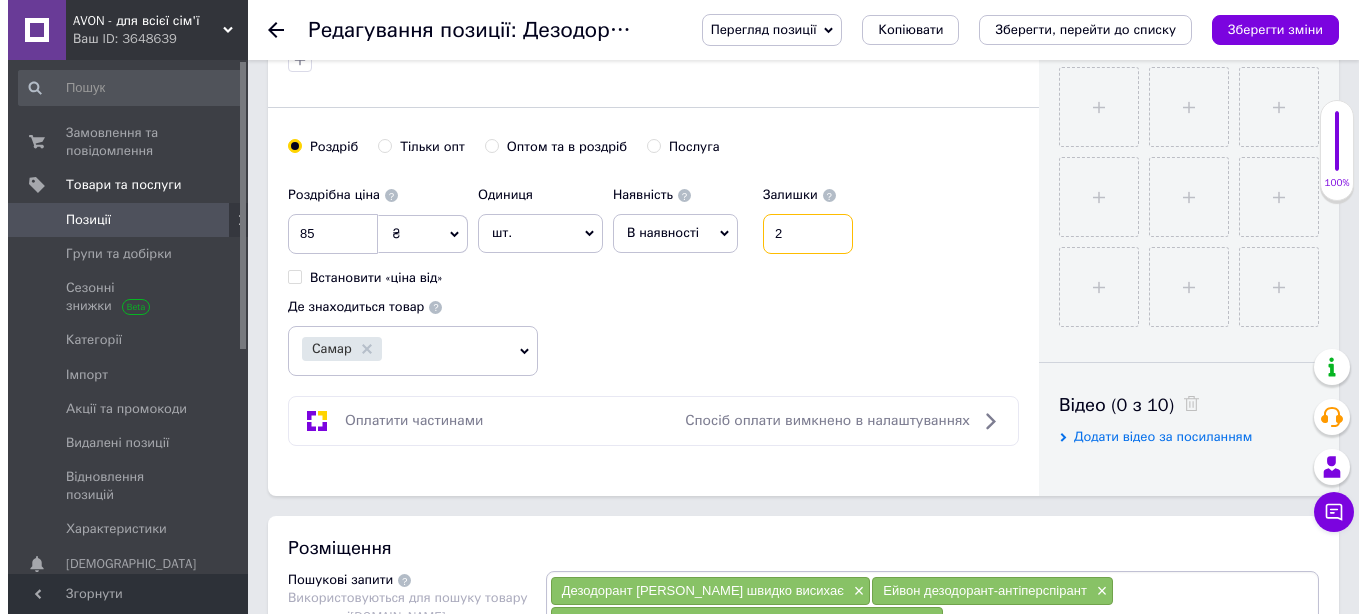scroll, scrollTop: 400, scrollLeft: 0, axis: vertical 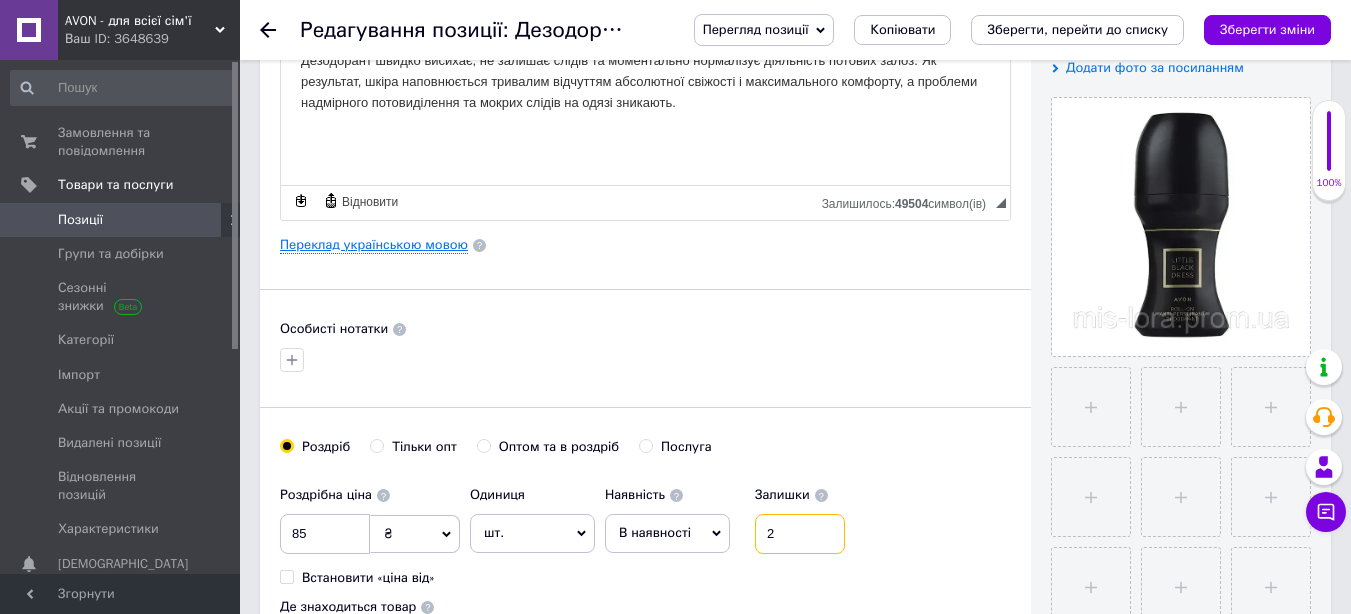 type on "2" 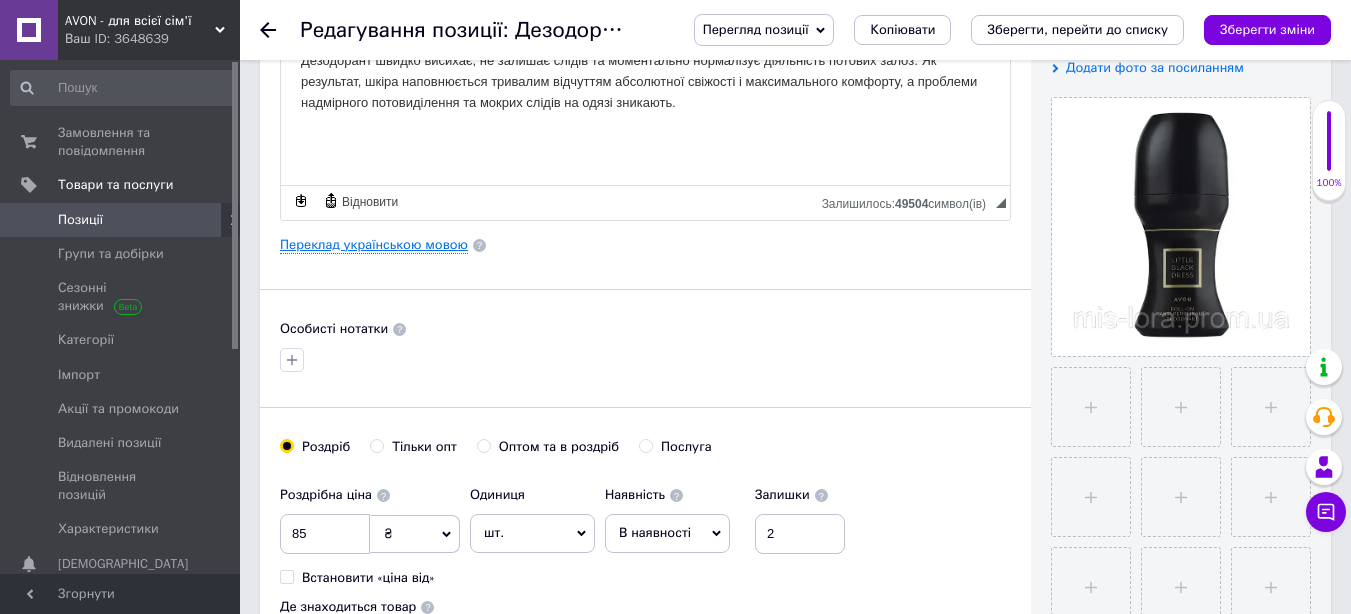 click on "Переклад українською мовою" at bounding box center (374, 245) 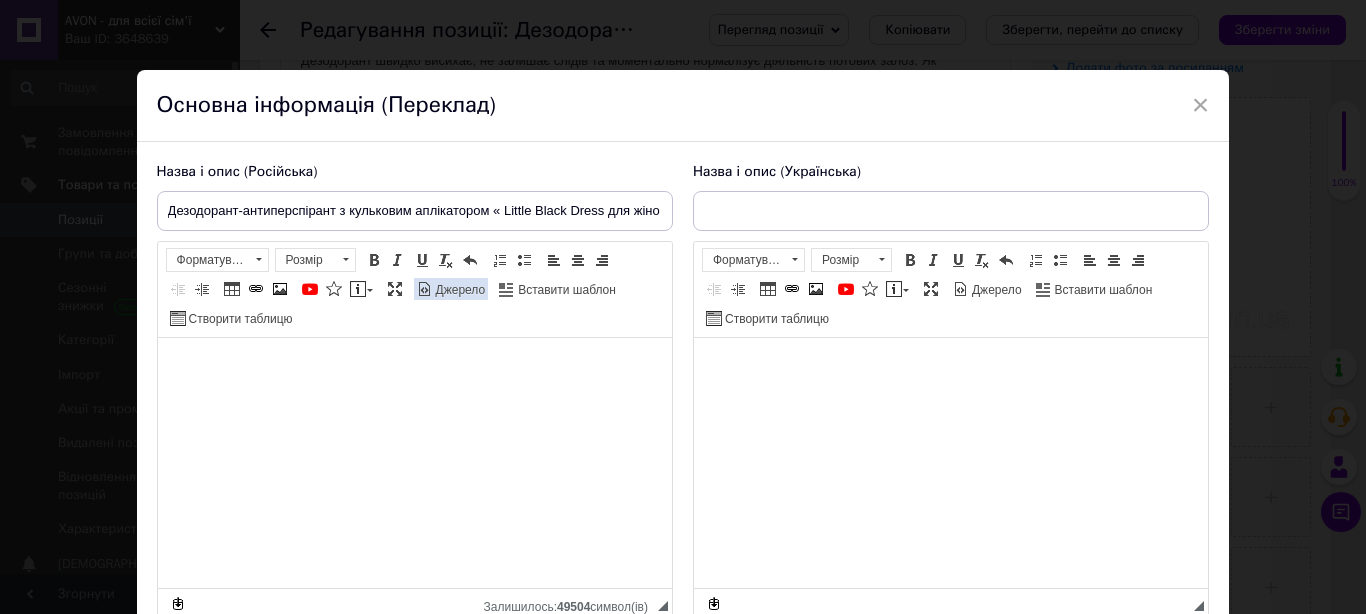 type on "Дезодорант-антиперспірант з кульковим аплікатором Little Black Dress, Avon (50 мл)" 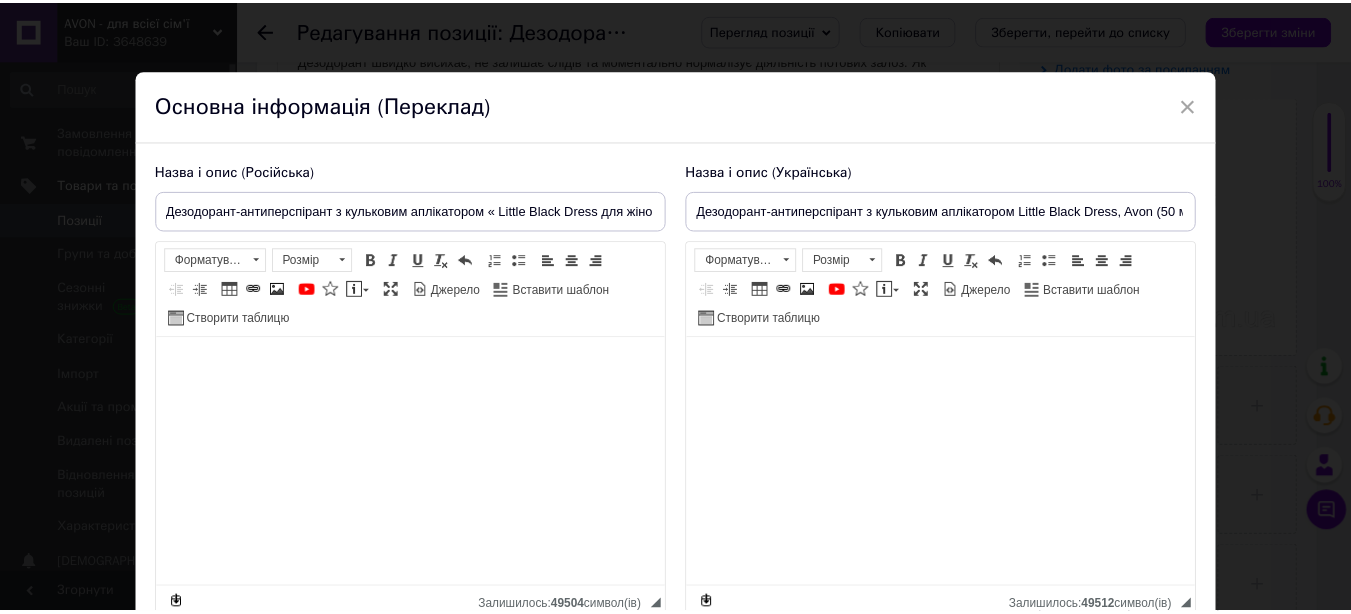 scroll, scrollTop: 175, scrollLeft: 0, axis: vertical 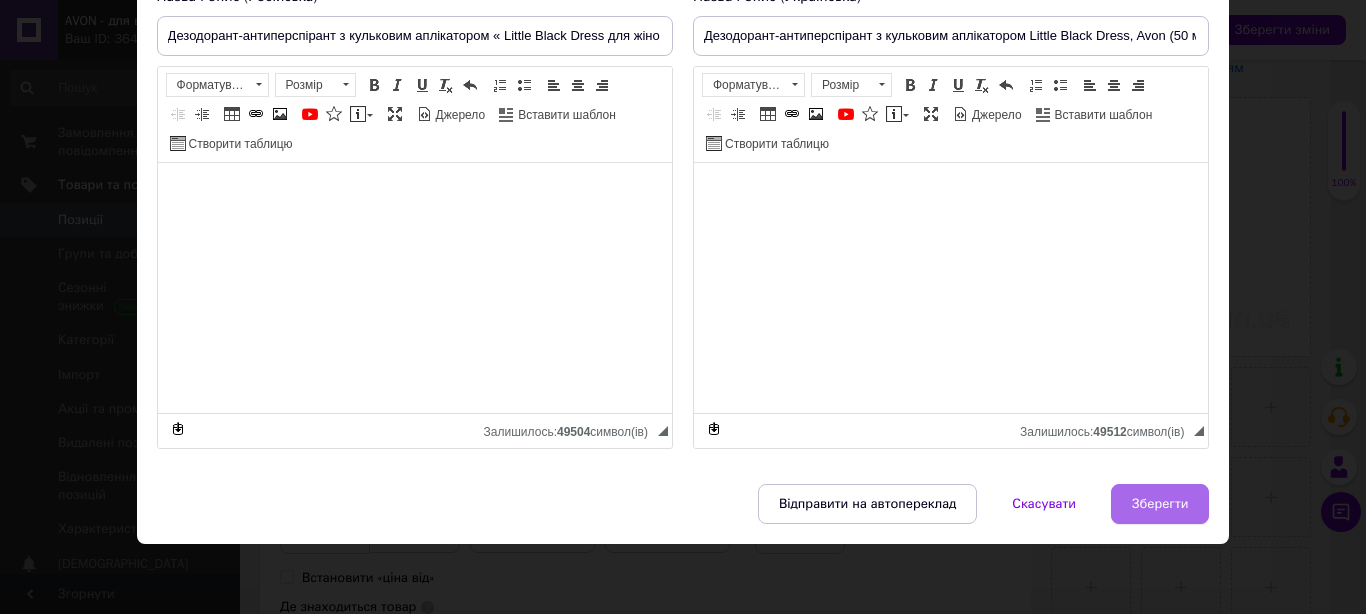 click on "Зберегти" at bounding box center [1160, 504] 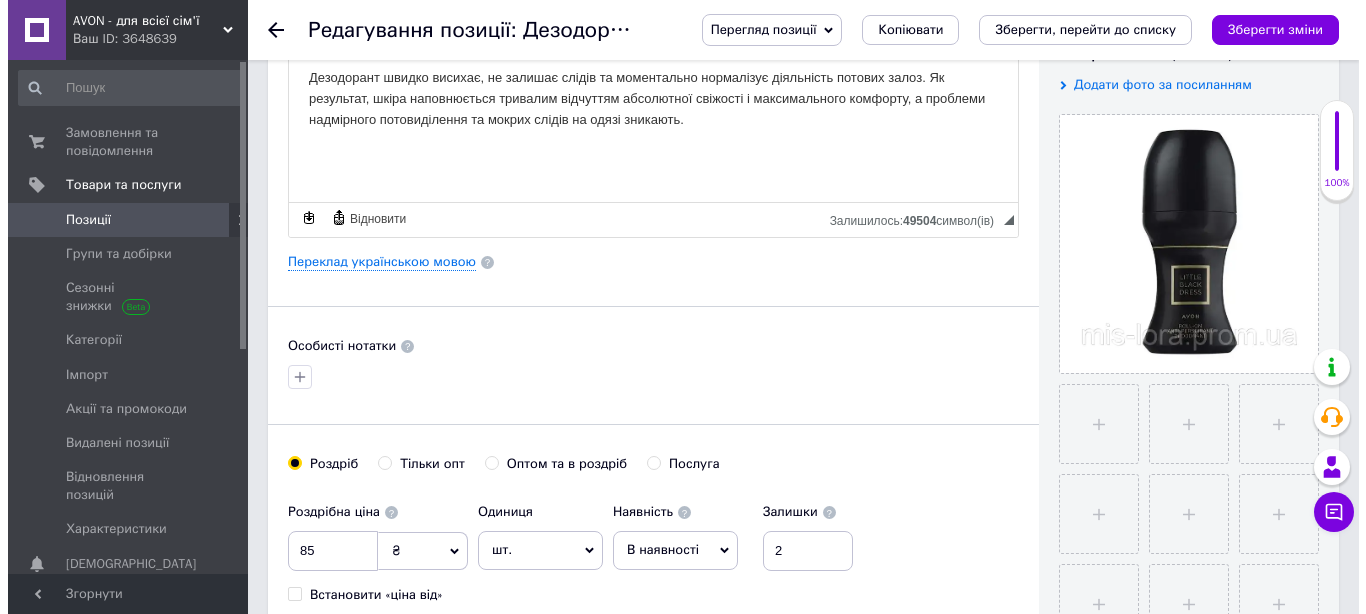 scroll, scrollTop: 0, scrollLeft: 0, axis: both 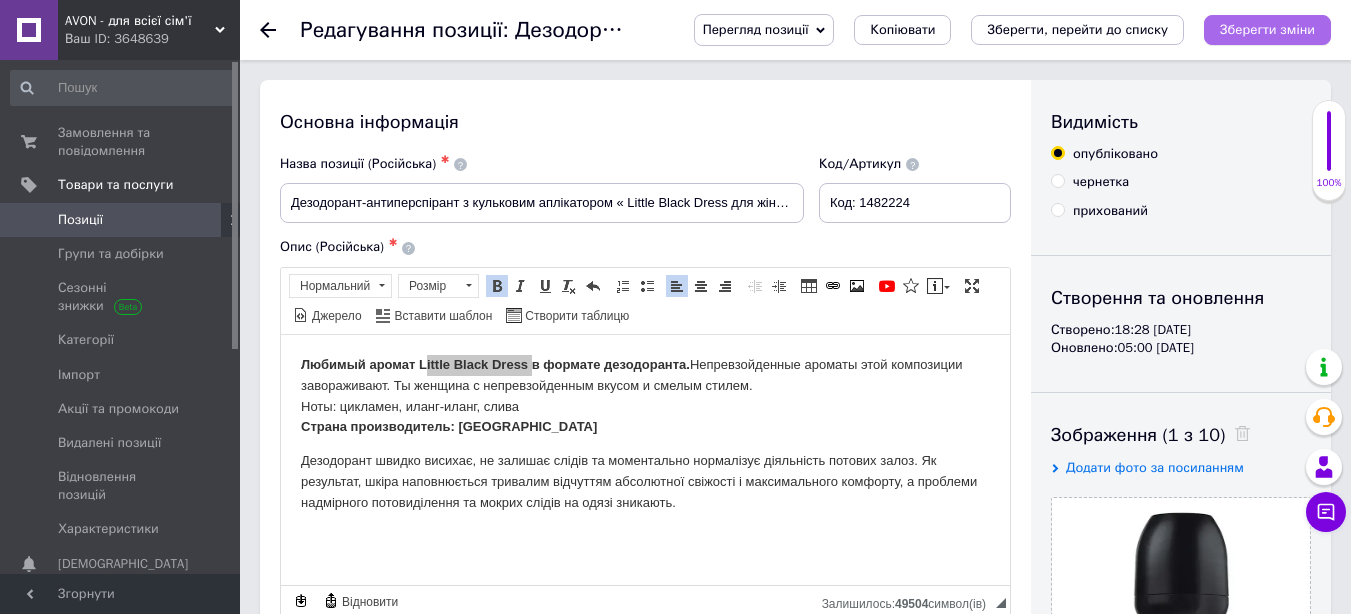 click on "Зберегти зміни" at bounding box center (1267, 29) 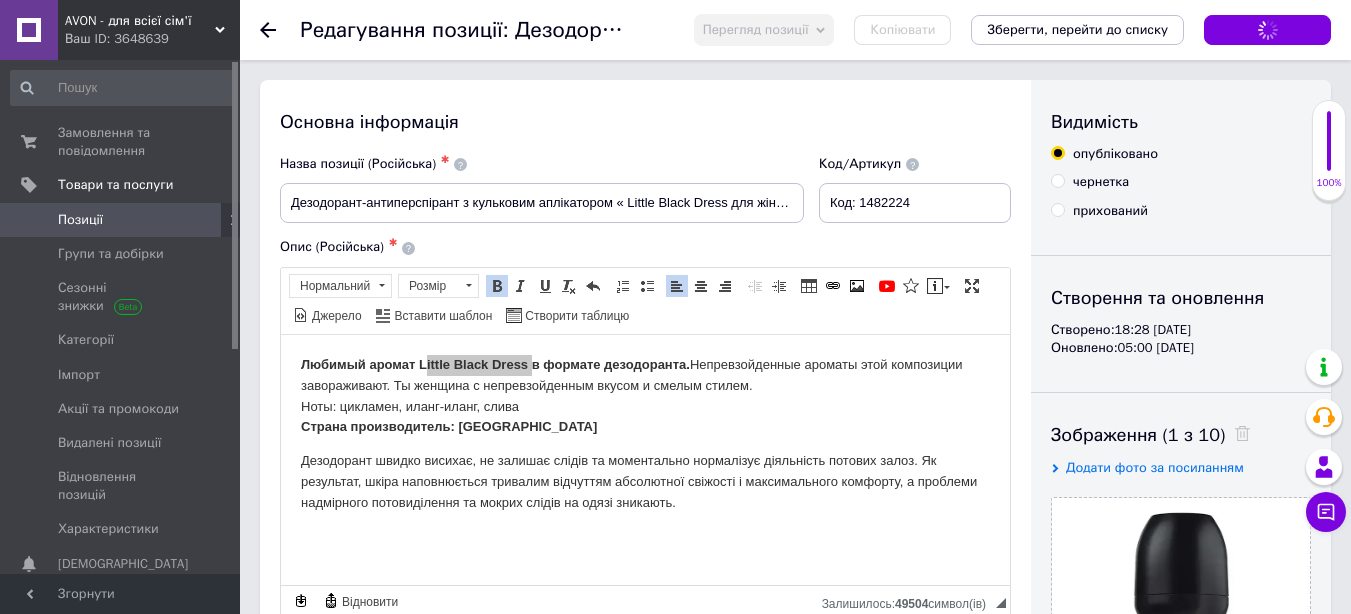 click on "Зберегти, перейти до списку" at bounding box center (1077, 29) 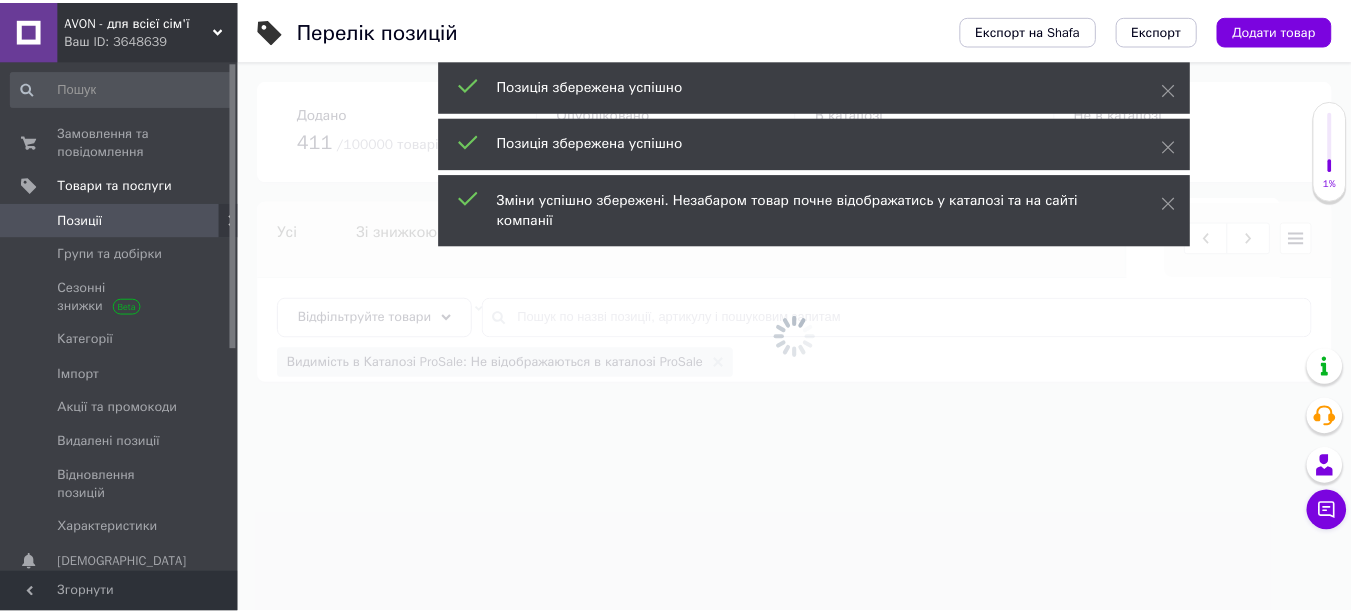 scroll, scrollTop: 0, scrollLeft: 339, axis: horizontal 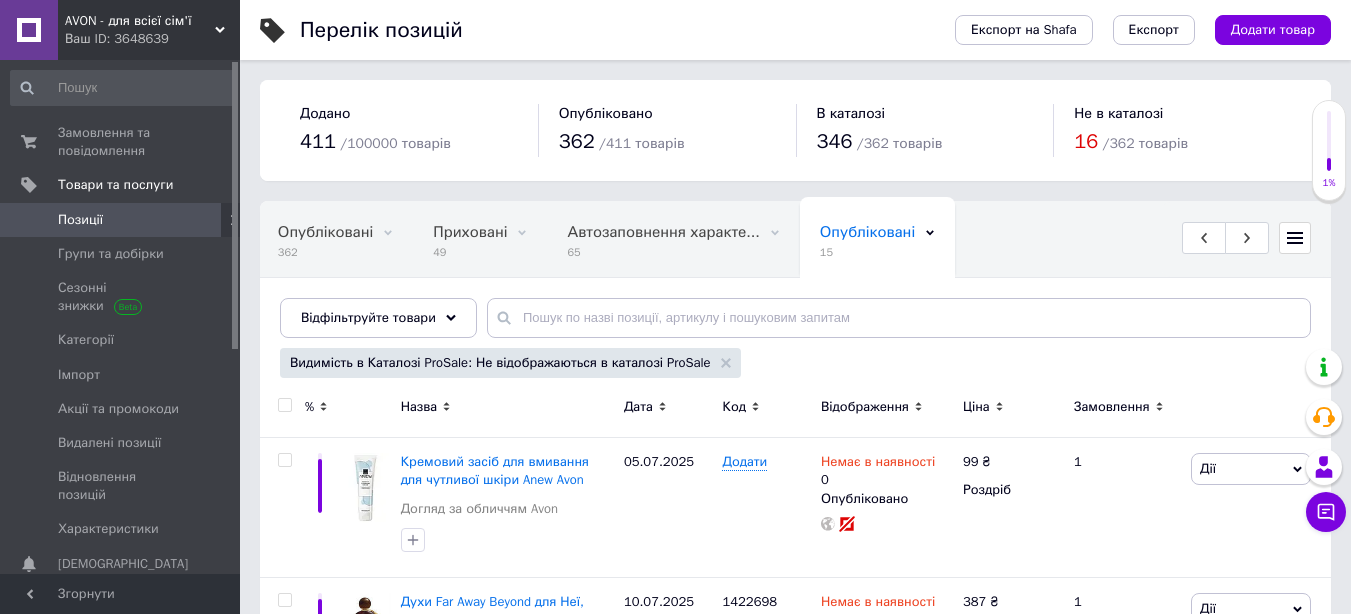 click on "Автоматично вказана ка... 9" at bounding box center [45, 316] 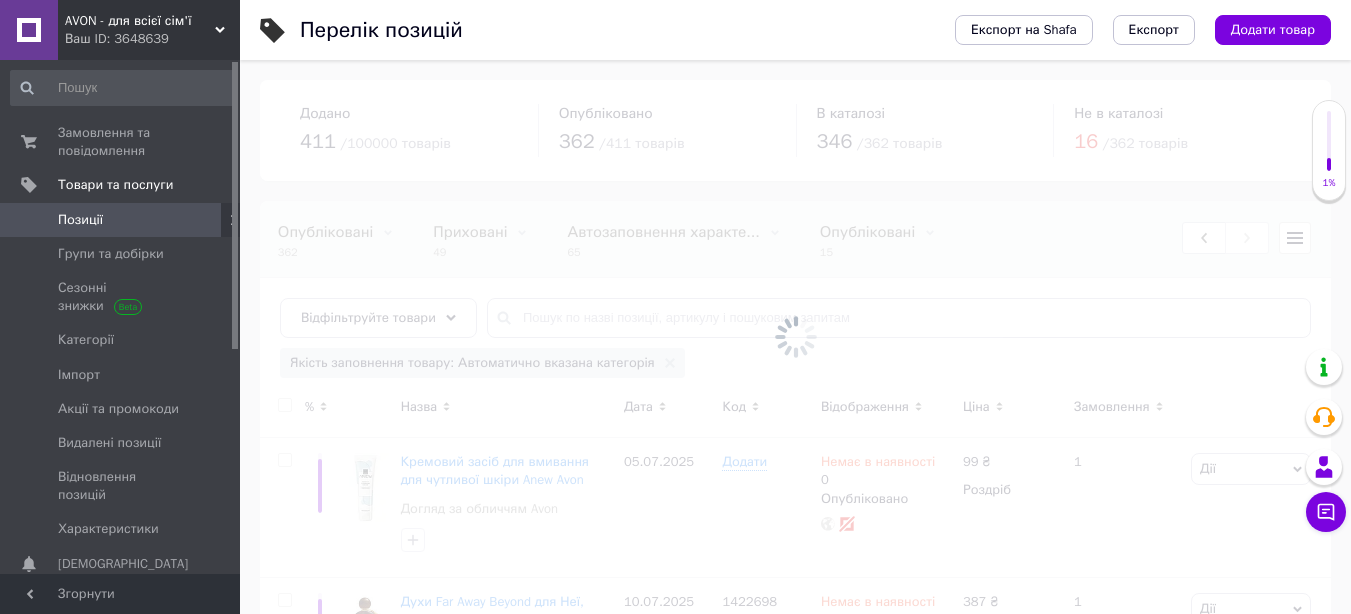 scroll, scrollTop: 0, scrollLeft: 354, axis: horizontal 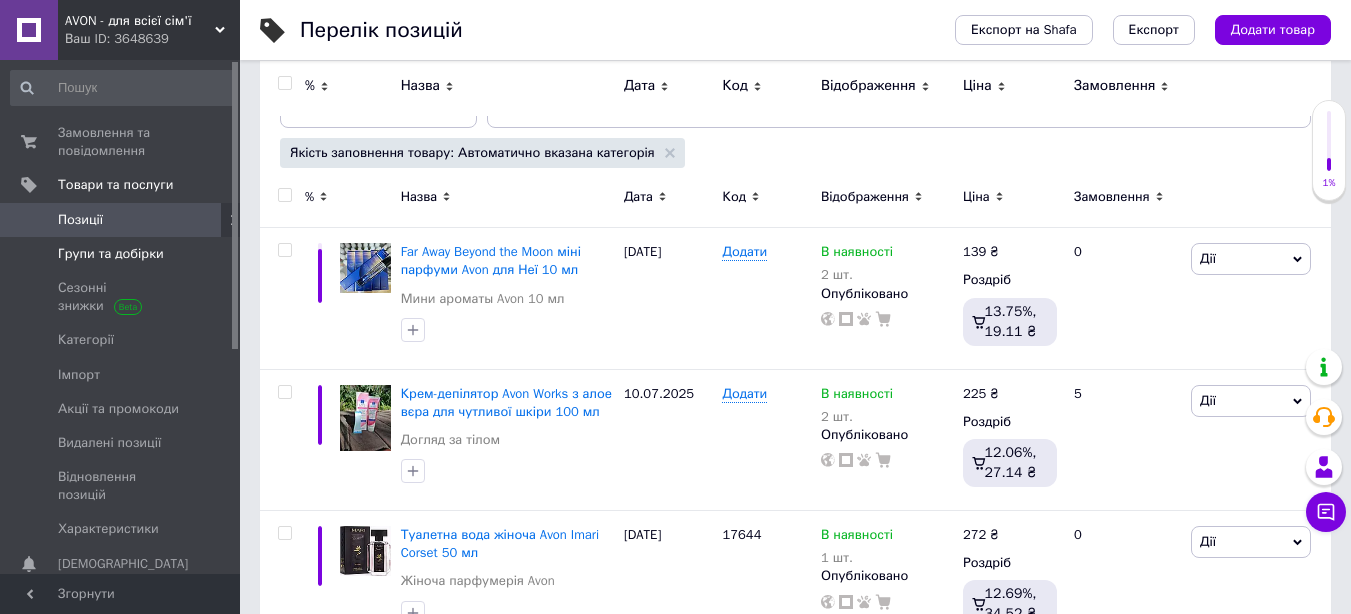 click on "Групи та добірки" at bounding box center [111, 254] 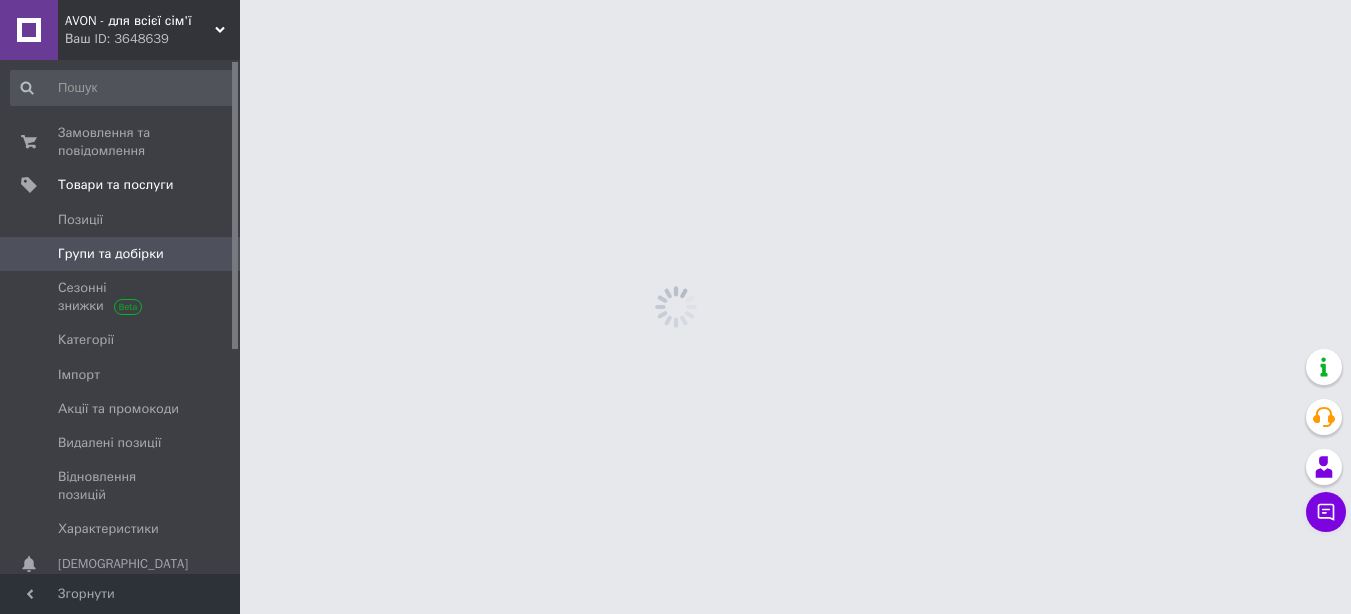scroll, scrollTop: 0, scrollLeft: 0, axis: both 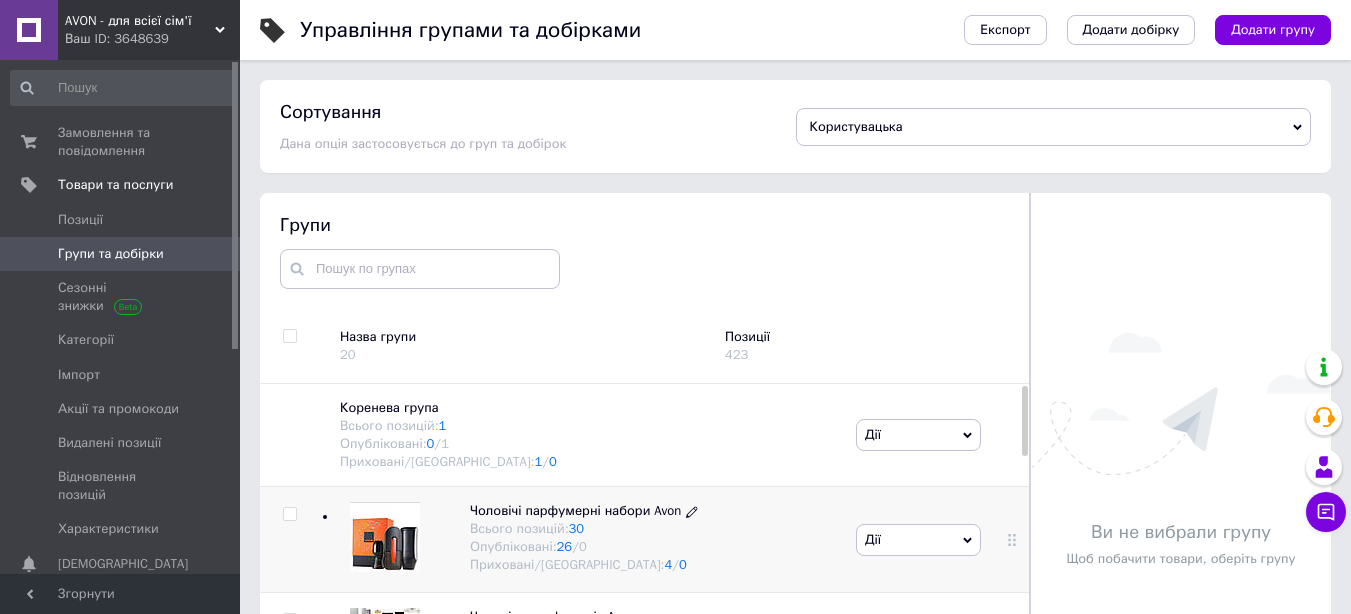 click on "Чоловічі парфумерні набори Avon" at bounding box center (575, 510) 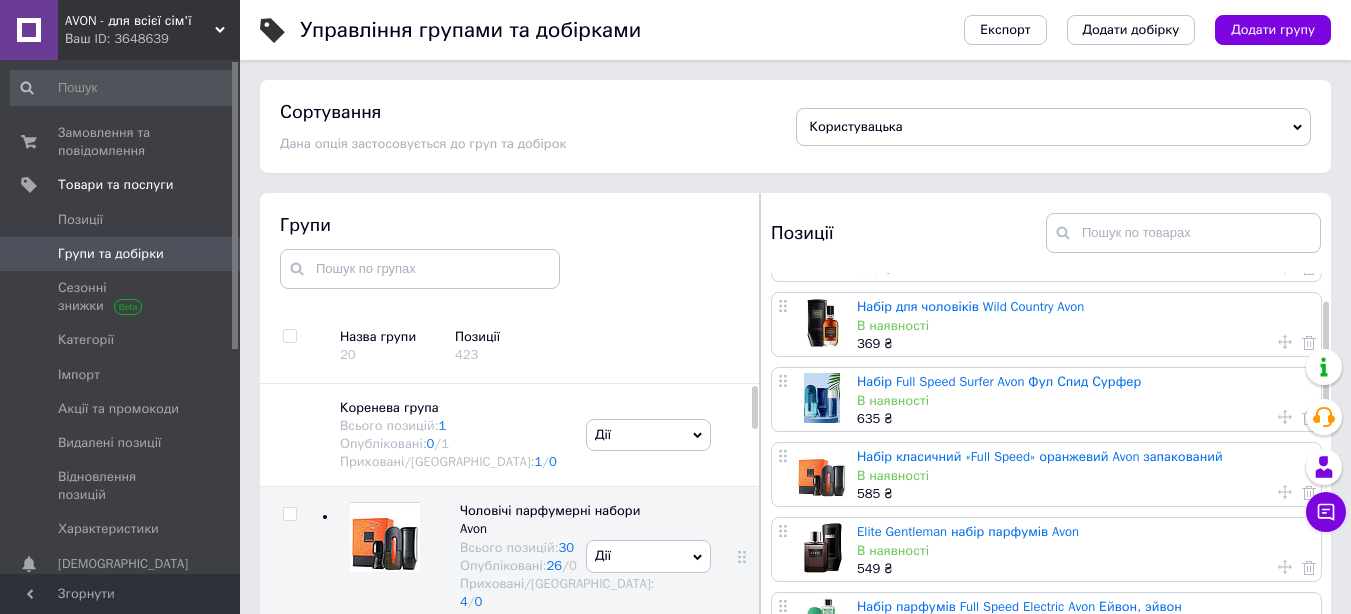 scroll, scrollTop: 100, scrollLeft: 0, axis: vertical 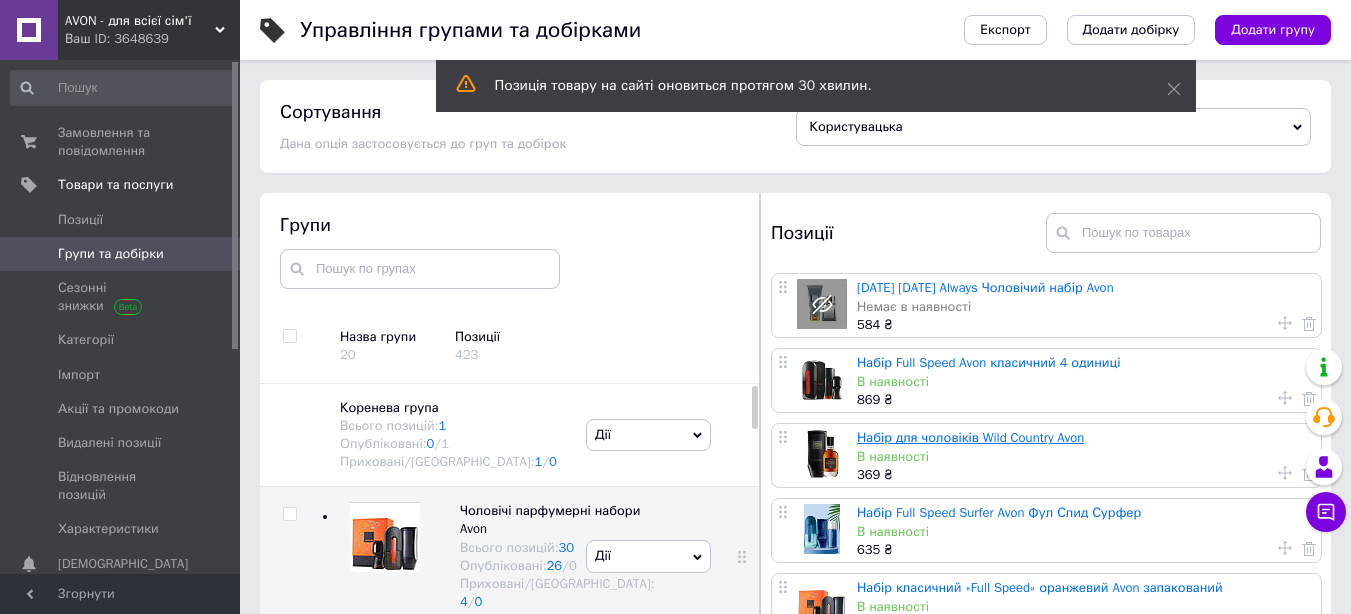 click on "Набір для чоловіків  Wild Country  Avon" at bounding box center [970, 437] 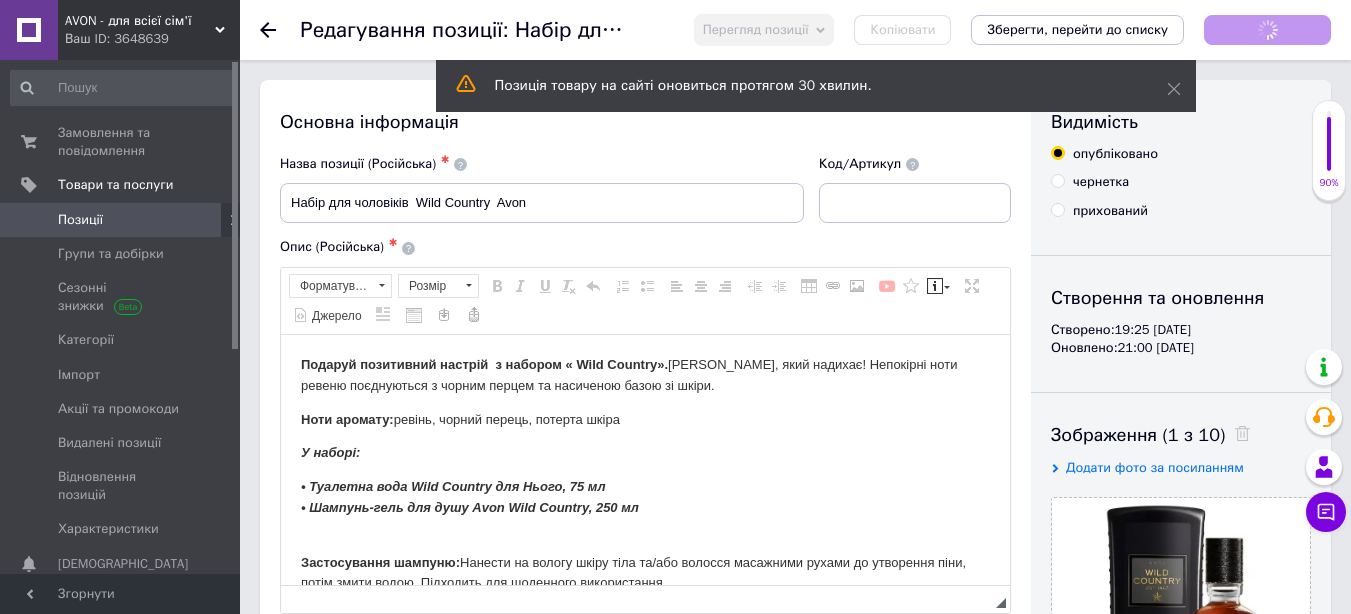 scroll, scrollTop: 0, scrollLeft: 0, axis: both 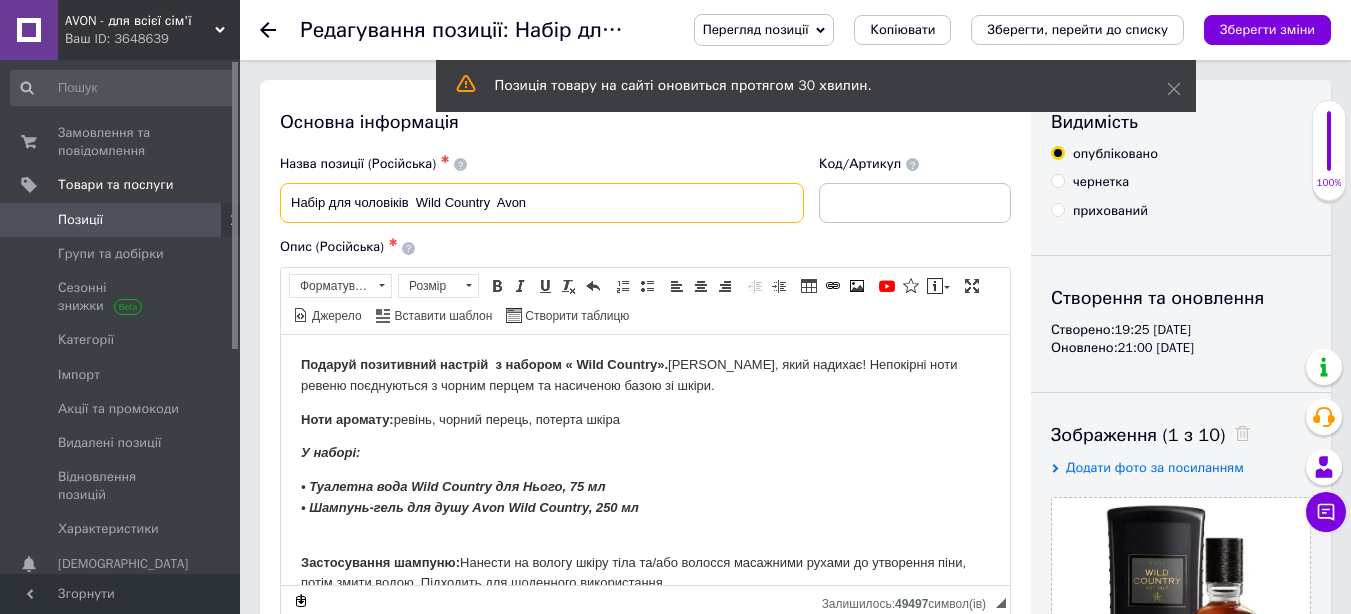drag, startPoint x: 386, startPoint y: 190, endPoint x: 618, endPoint y: 206, distance: 232.55107 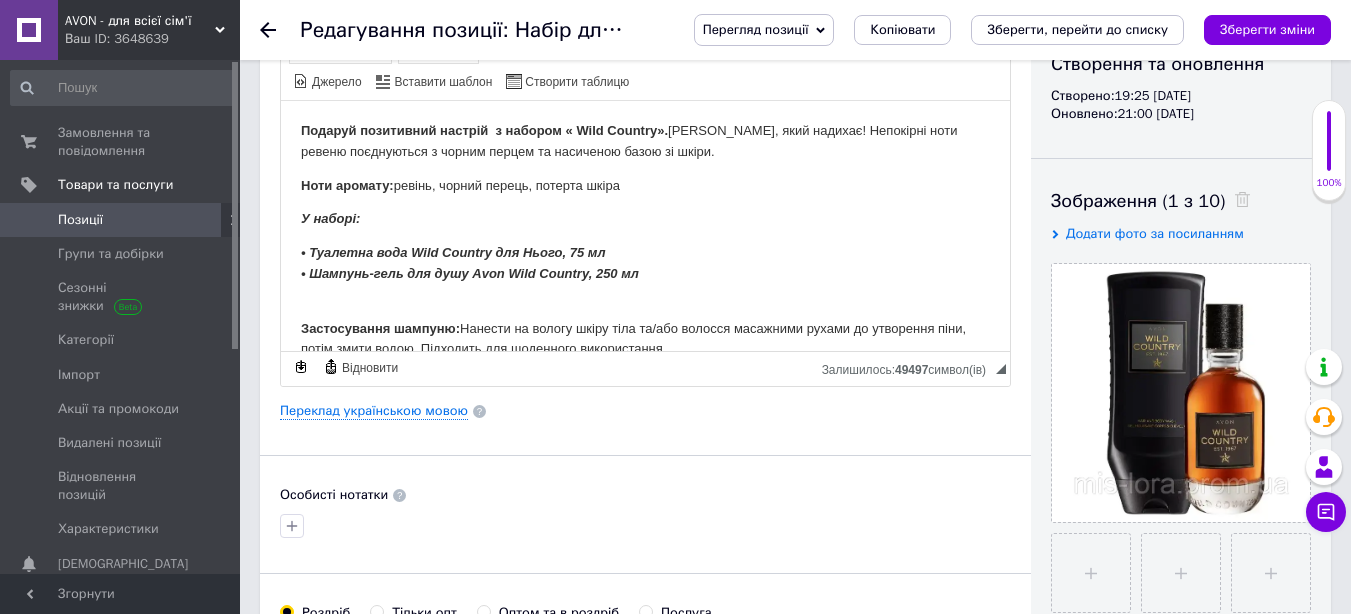 scroll, scrollTop: 500, scrollLeft: 0, axis: vertical 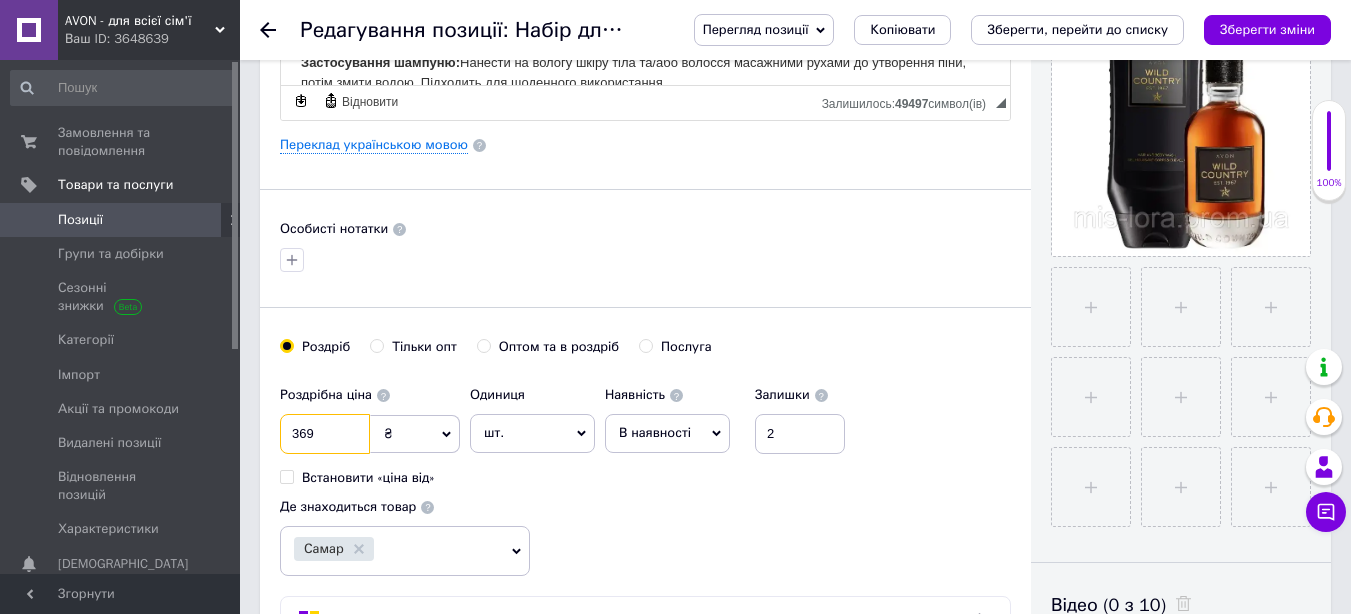 click on "369" at bounding box center (325, 434) 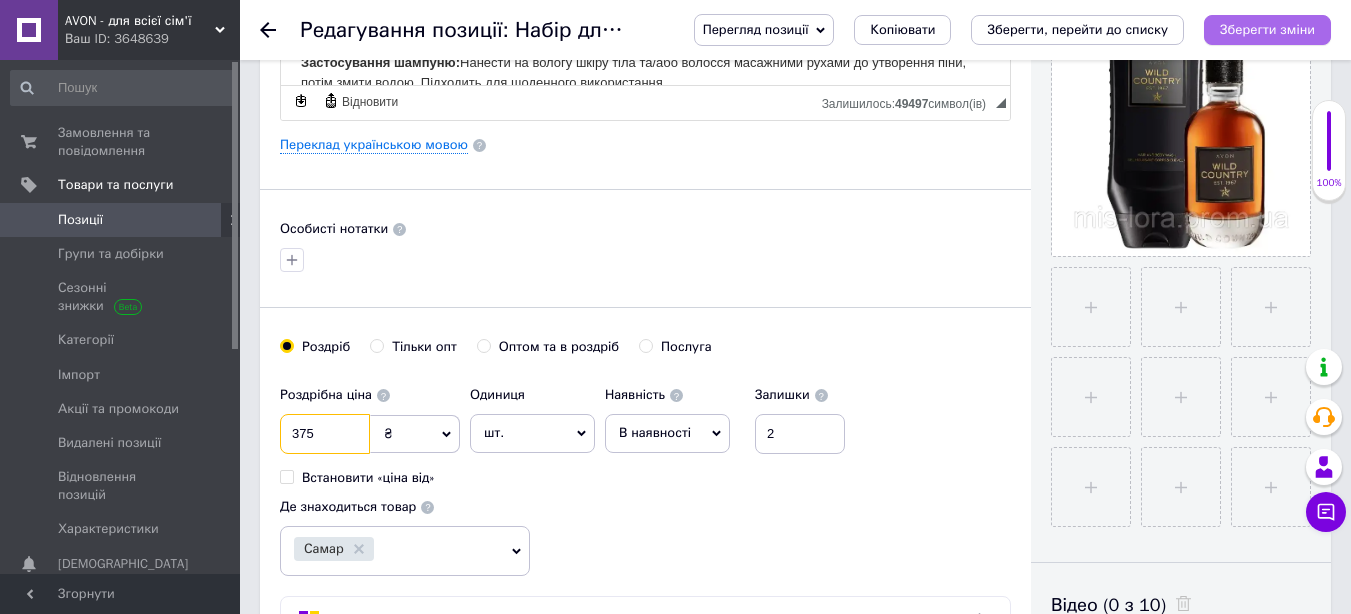 type on "375" 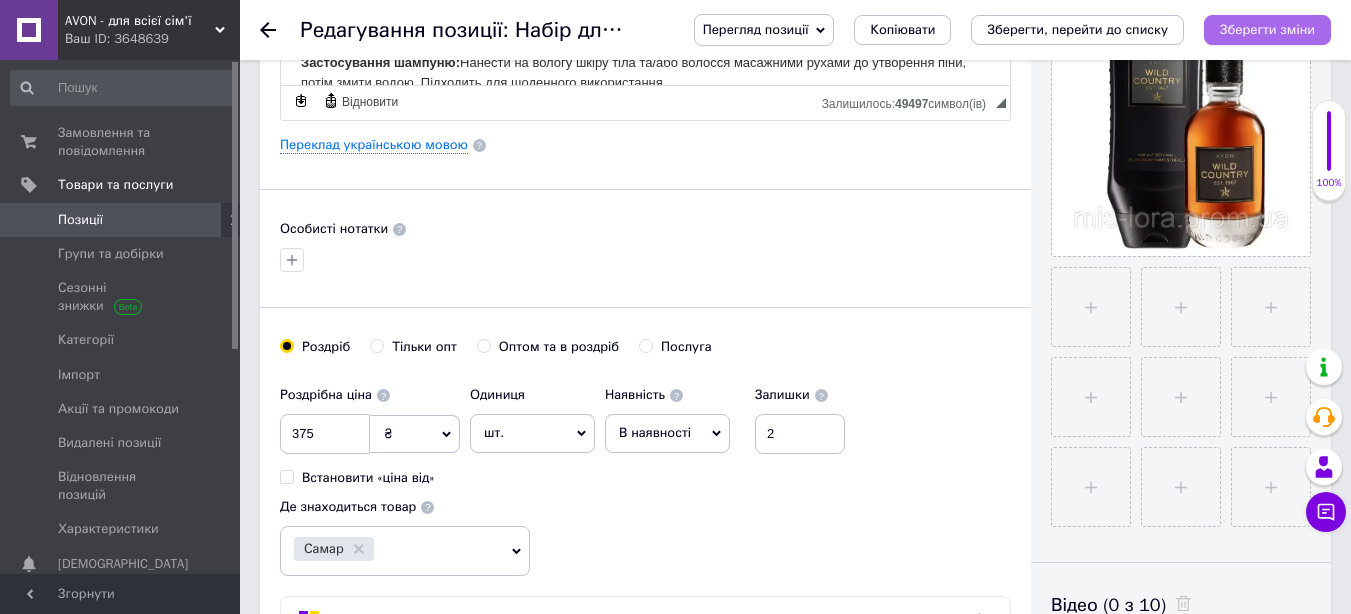 click on "Зберегти зміни" at bounding box center (1267, 29) 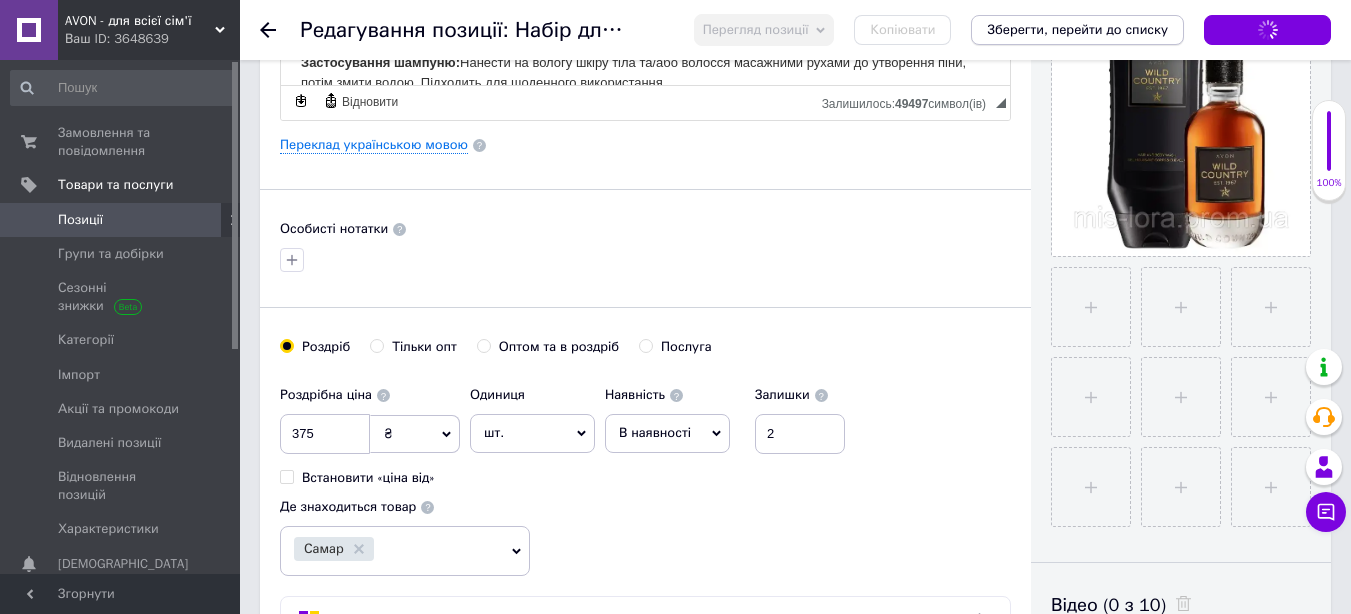 click on "Зберегти, перейти до списку" at bounding box center (1077, 29) 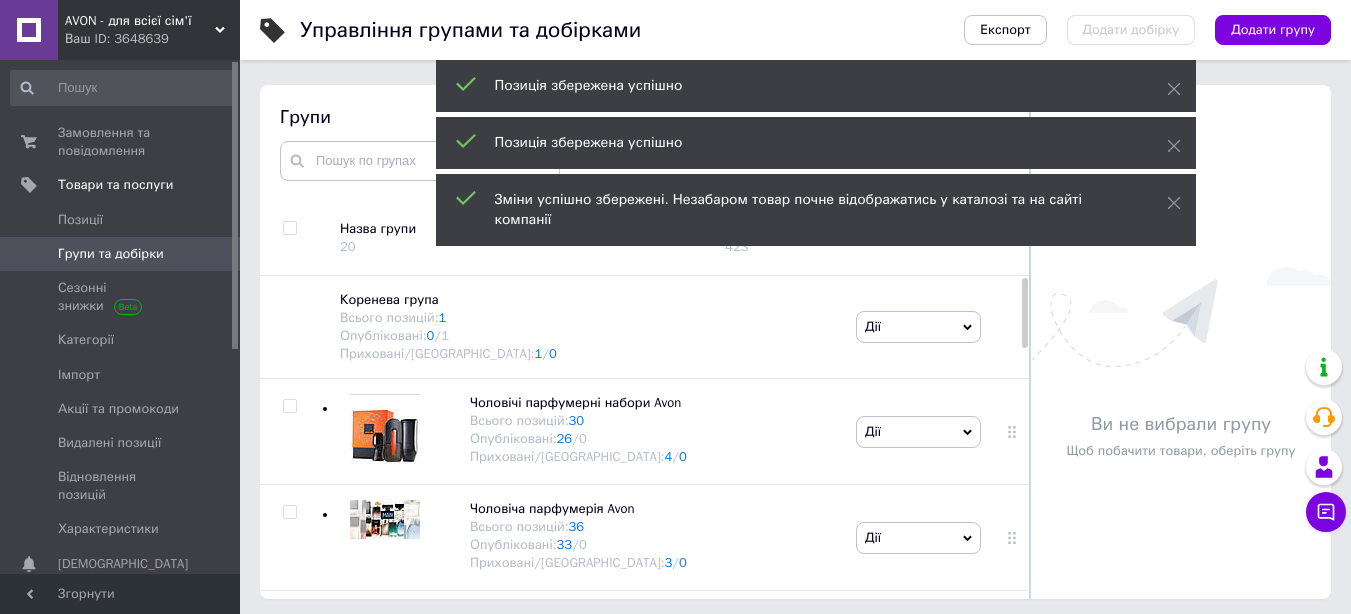 scroll, scrollTop: 113, scrollLeft: 0, axis: vertical 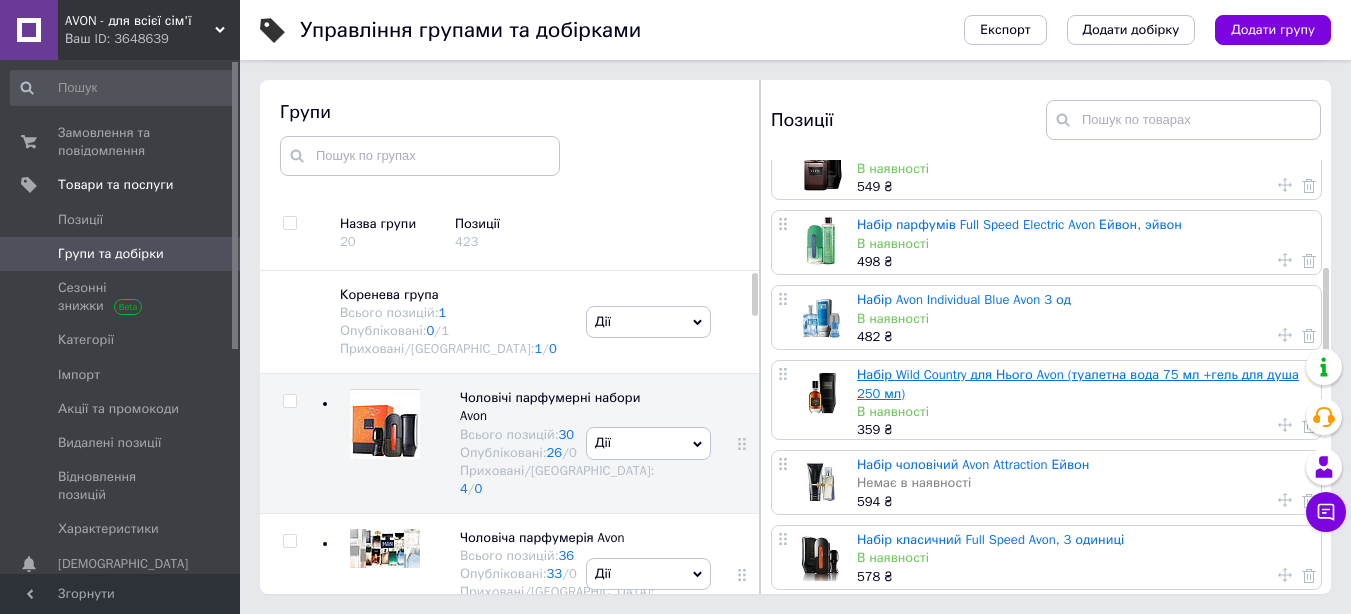 click on "Набір Wild Country для Нього Avon  (туалетна вода 75 мл +гель для душа 250 мл)" at bounding box center (1078, 383) 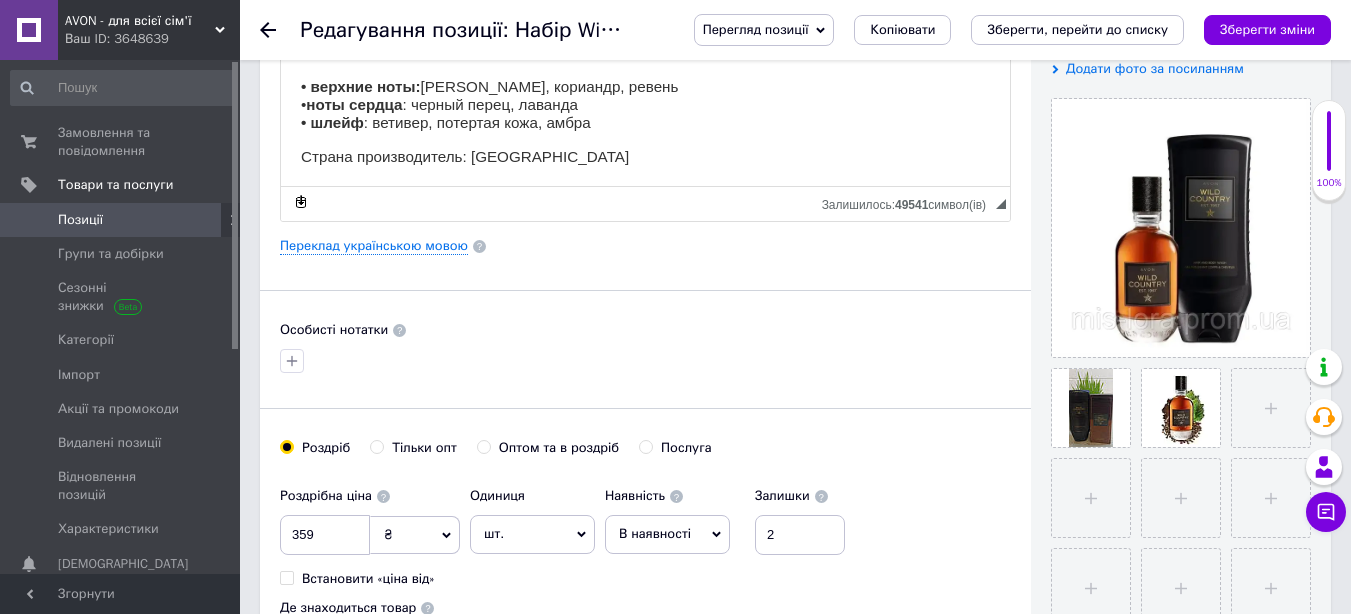 scroll, scrollTop: 400, scrollLeft: 0, axis: vertical 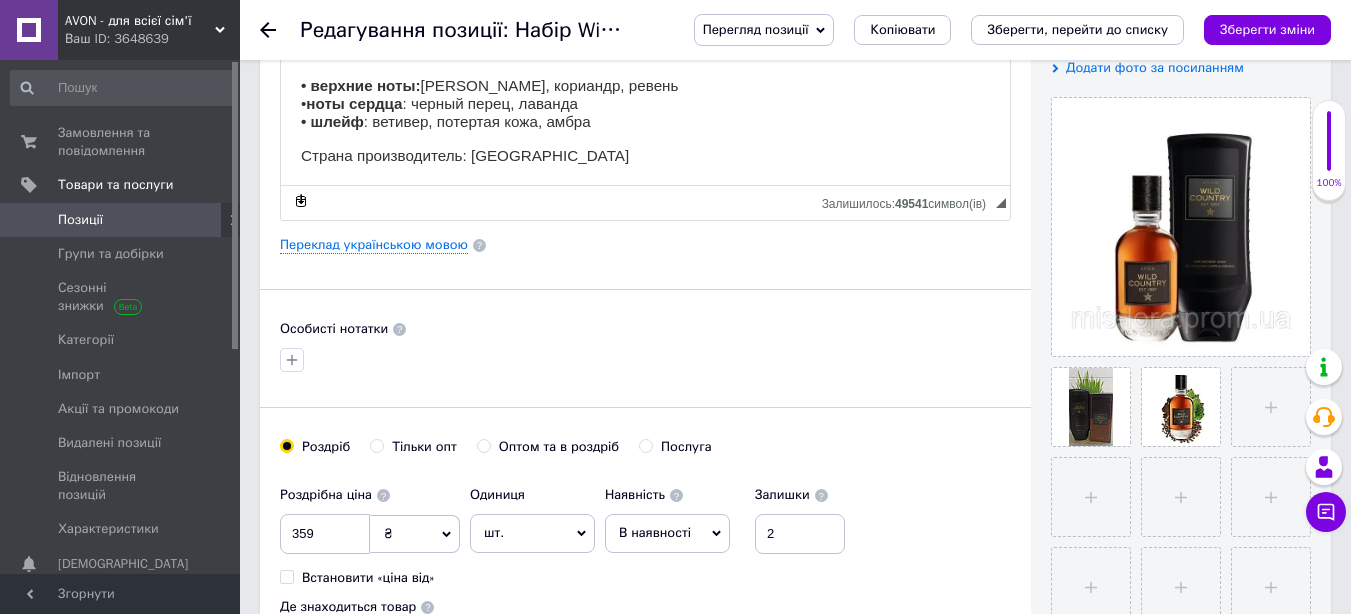click on "Зберегти зміни" at bounding box center [1267, 29] 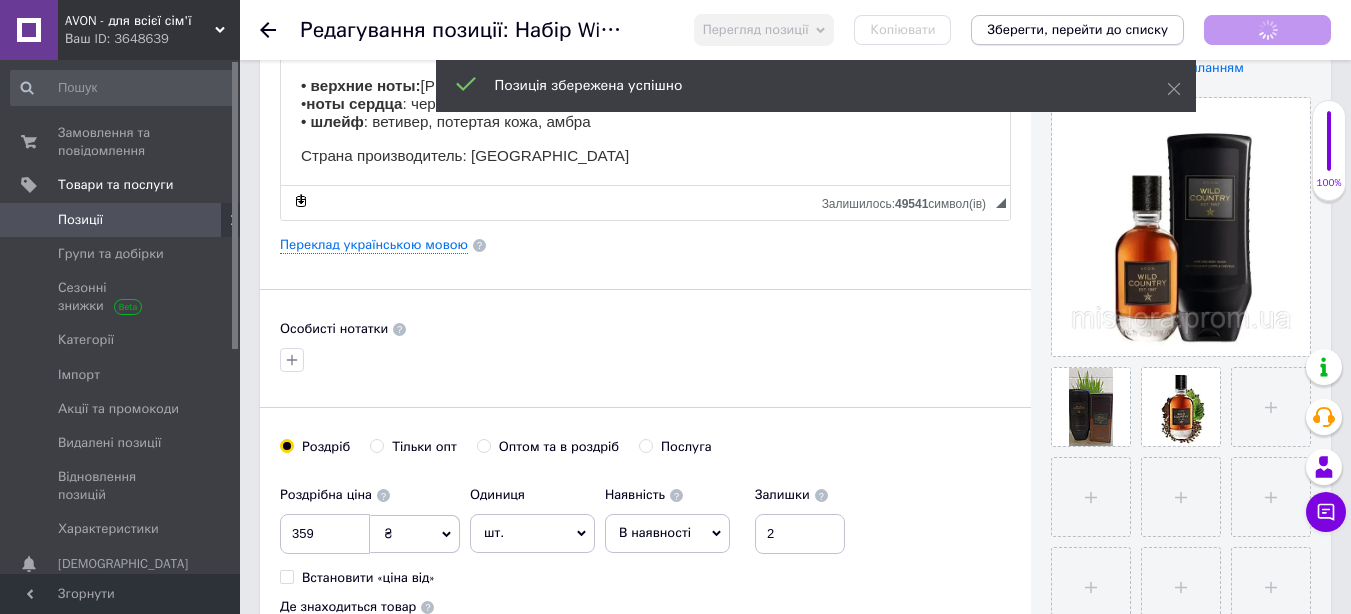 click on "AVON -    для всієї сім'ї Ваш ID: 3648639 Сайт AVON -    для всієї сім'ї Кабінет покупця Перевірити стан системи Сторінка на порталі Довідка Вийти Замовлення та повідомлення 0 0 Товари та послуги Позиції Групи та добірки Сезонні знижки Категорії Імпорт Акції та промокоди Видалені позиції Відновлення позицій Характеристики Сповіщення 0 0 Показники роботи компанії Панель управління Відгуки Клієнти Каталог ProSale Аналітика Управління сайтом Гаманець компанії [PERSON_NAME] Тарифи та рахунки Prom топ Згорнути [DOMAIN_NAME] ✱ 10009" at bounding box center (675, 1041) 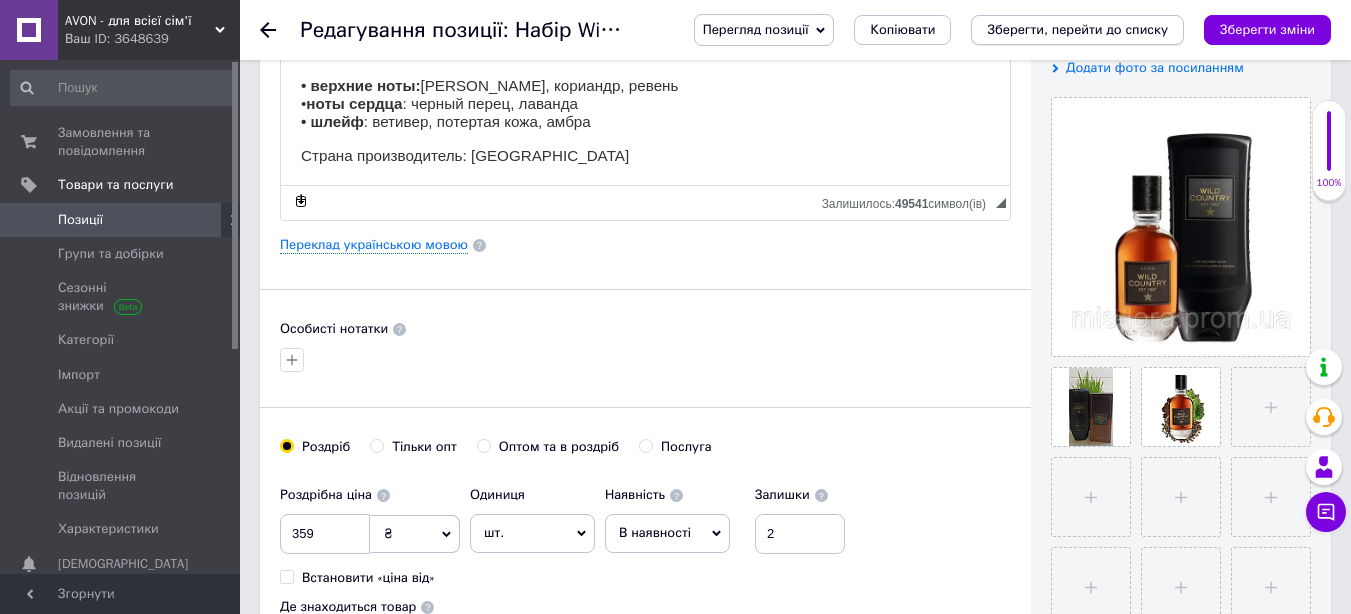 click on "Зберегти, перейти до списку" at bounding box center (1077, 29) 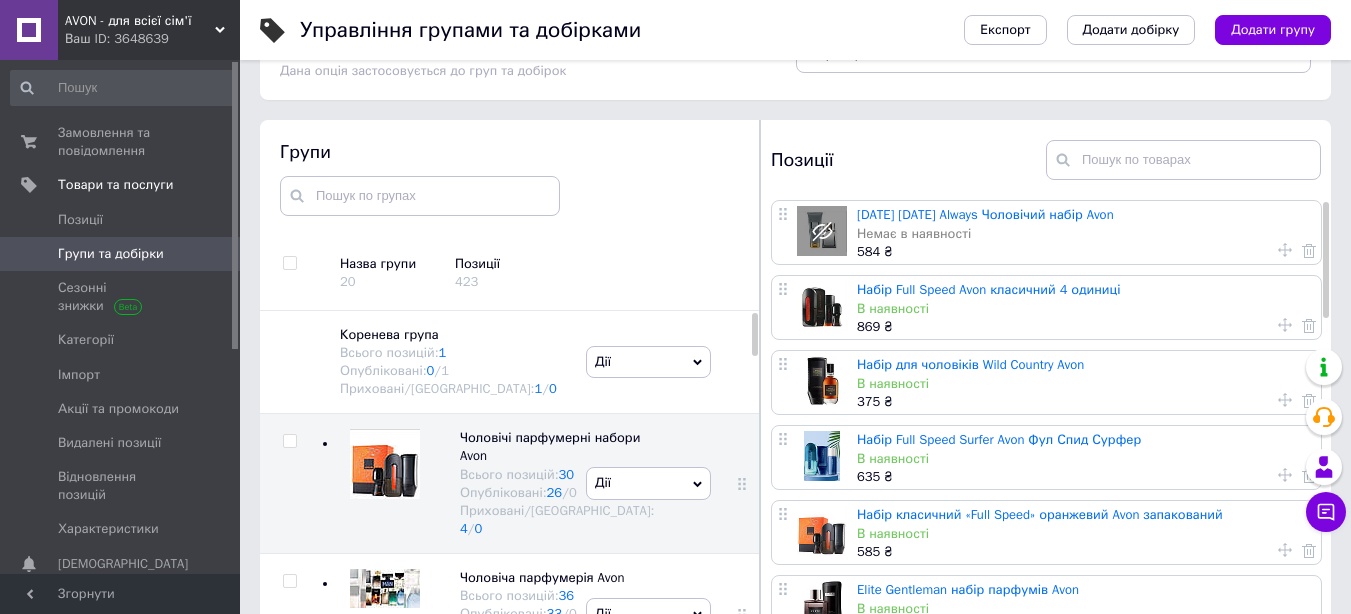 scroll, scrollTop: 113, scrollLeft: 0, axis: vertical 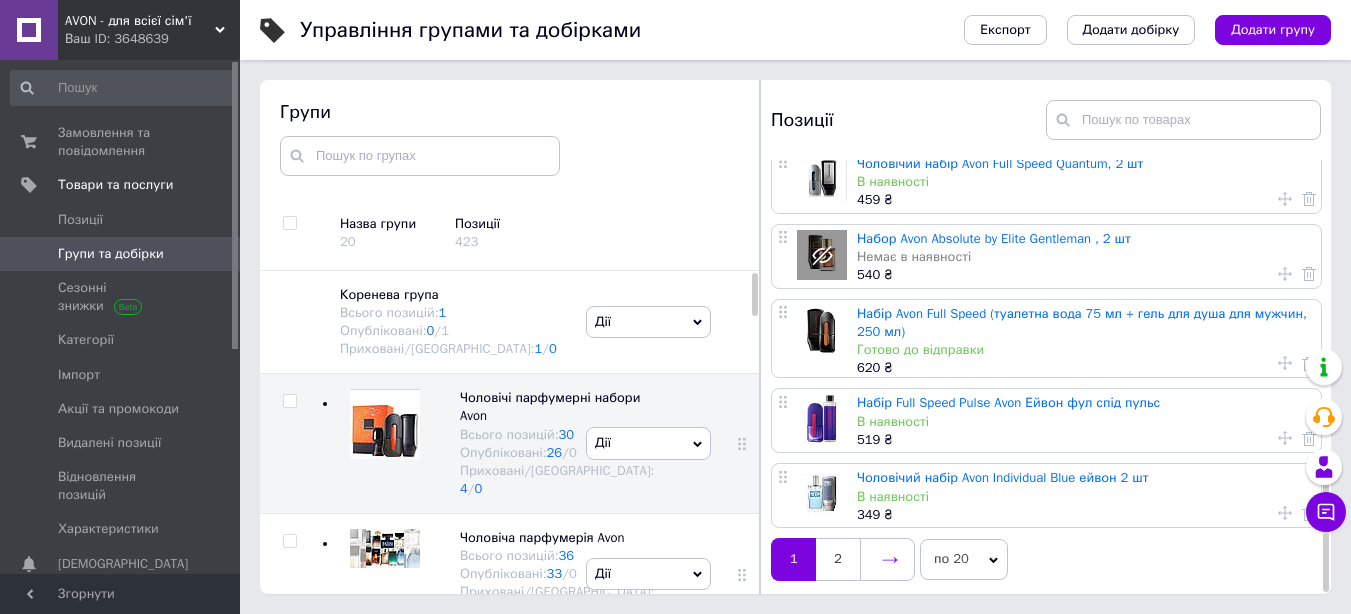 click at bounding box center (887, 559) 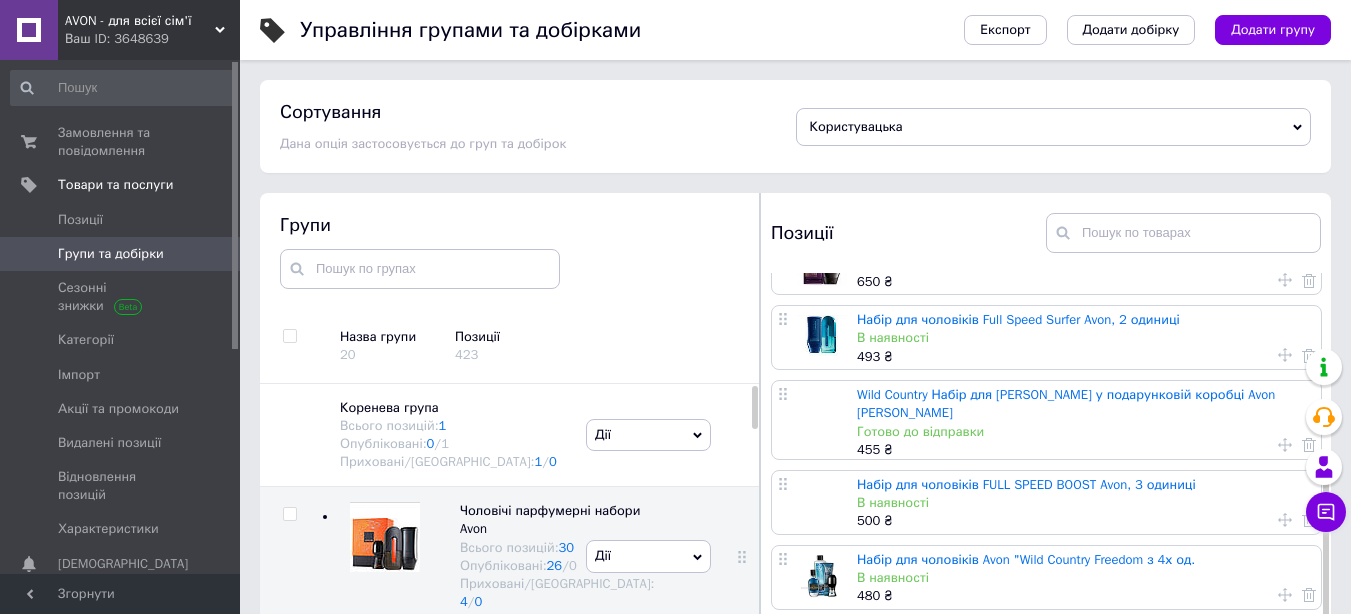 scroll, scrollTop: 408, scrollLeft: 0, axis: vertical 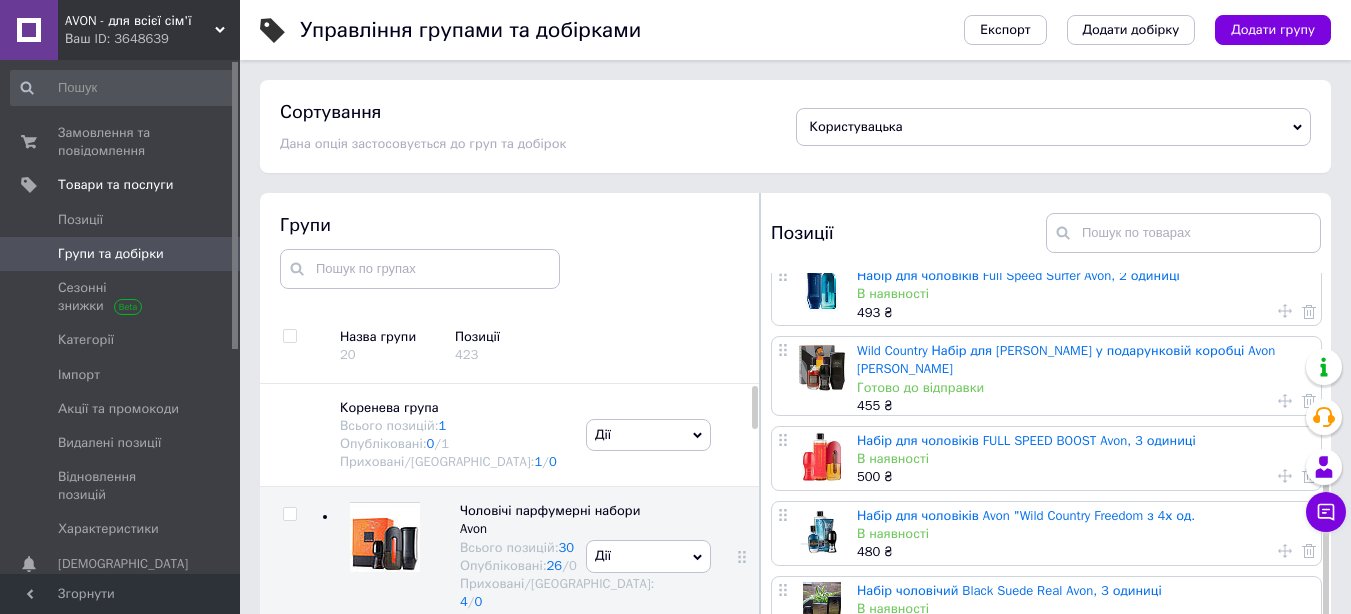 click on "AVON -    для всієї сім'ї" at bounding box center (140, 21) 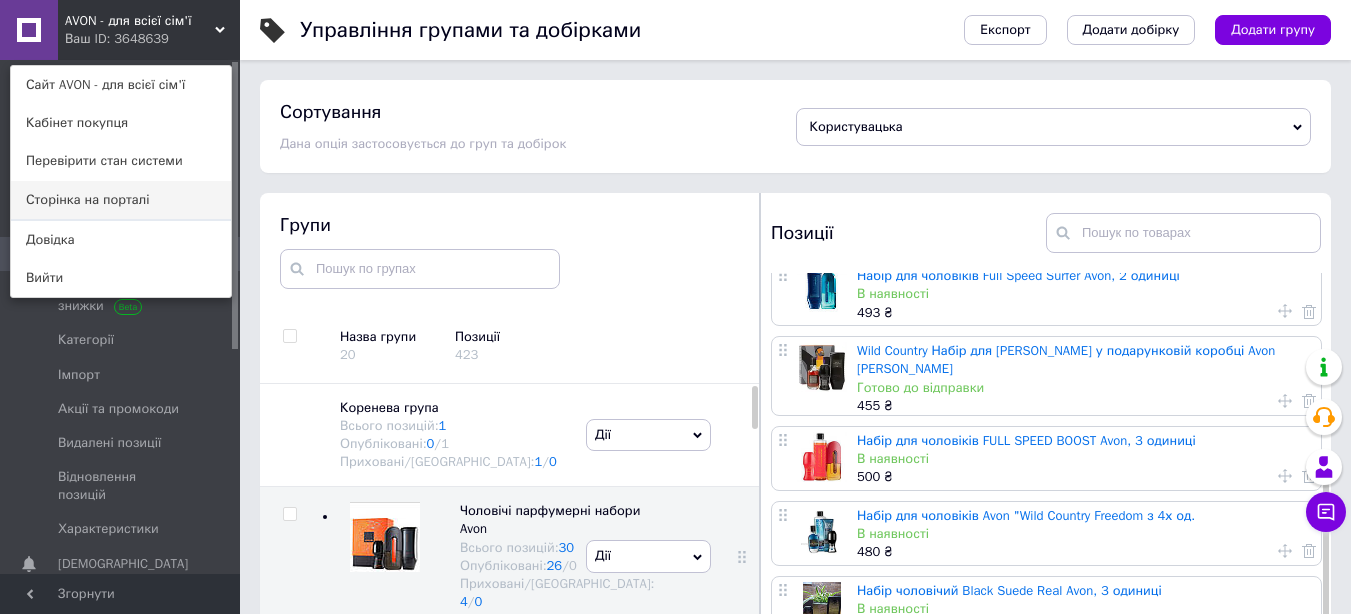 click on "Сторінка на порталі" at bounding box center [121, 200] 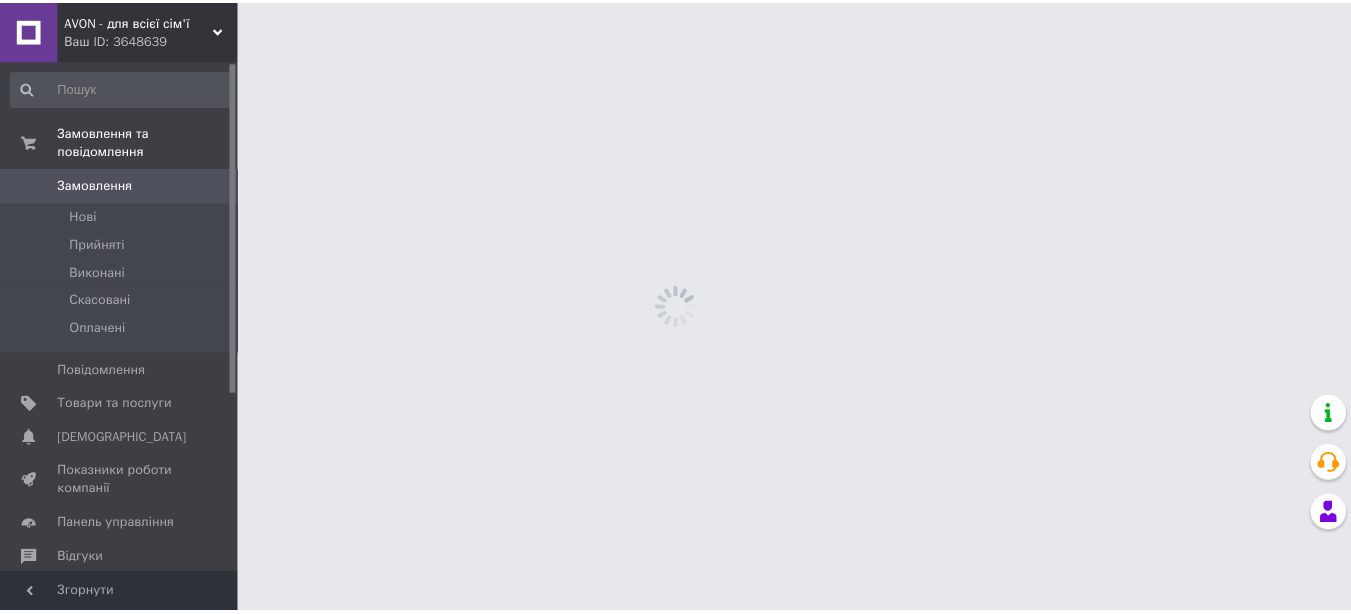 scroll, scrollTop: 0, scrollLeft: 0, axis: both 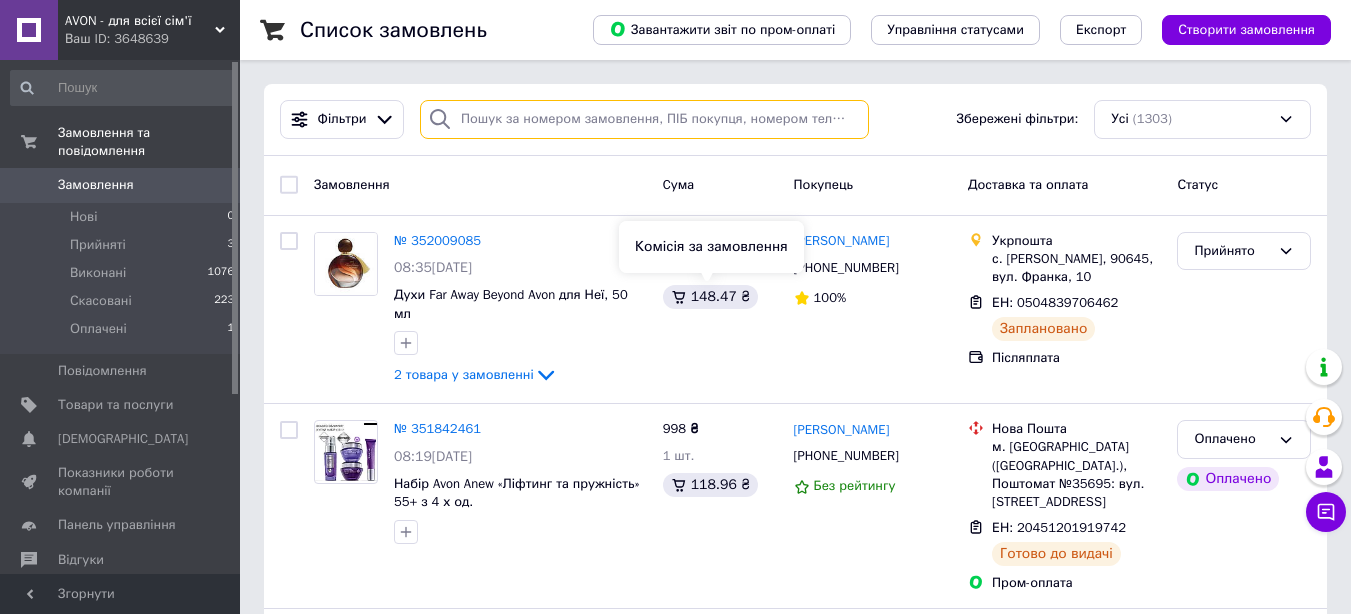 click at bounding box center (644, 119) 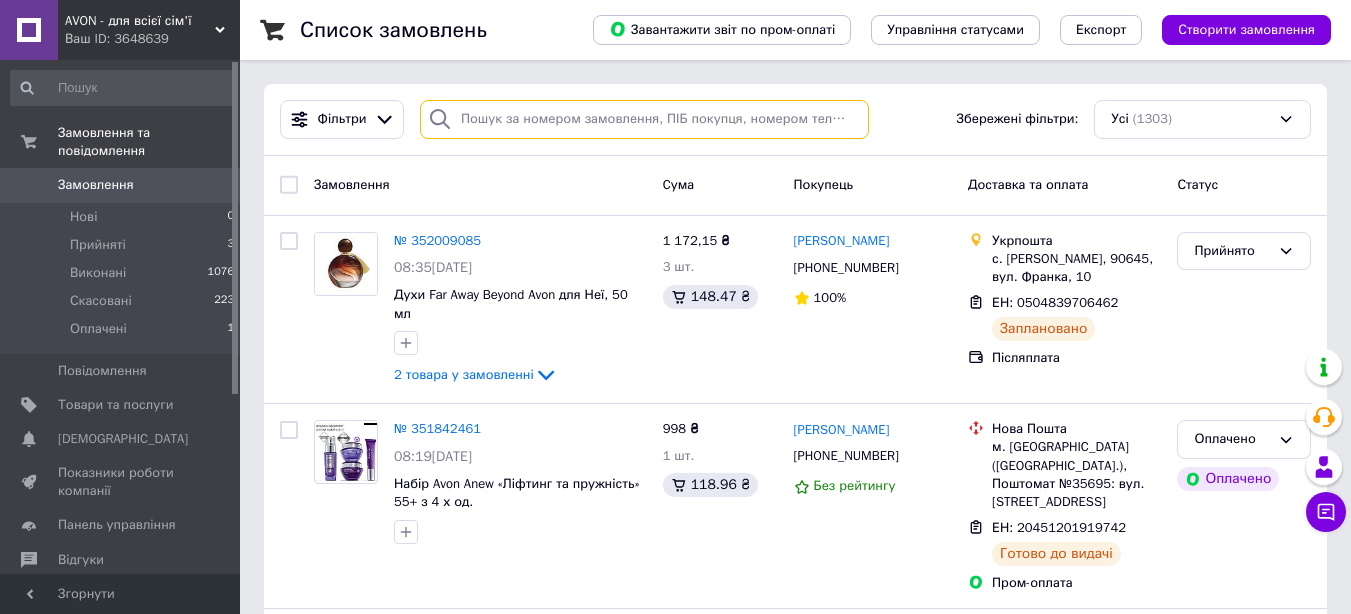 paste on "Набір для чоловіків  Wild Country  Avon" 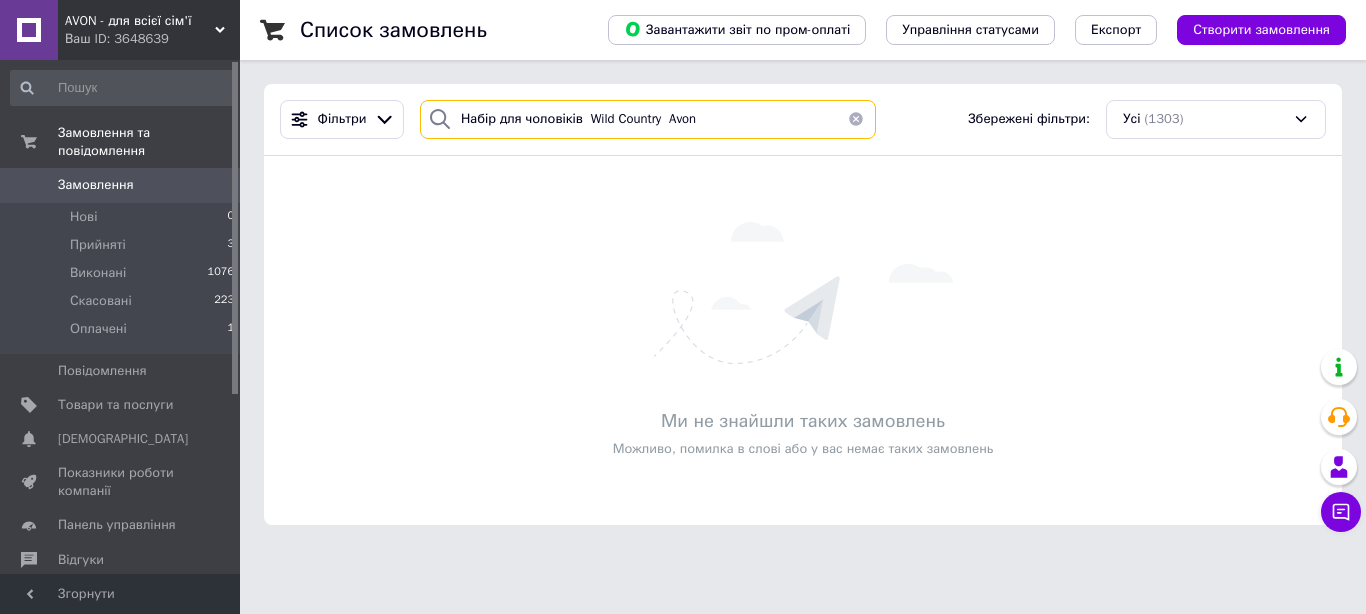 drag, startPoint x: 714, startPoint y: 118, endPoint x: 673, endPoint y: 119, distance: 41.01219 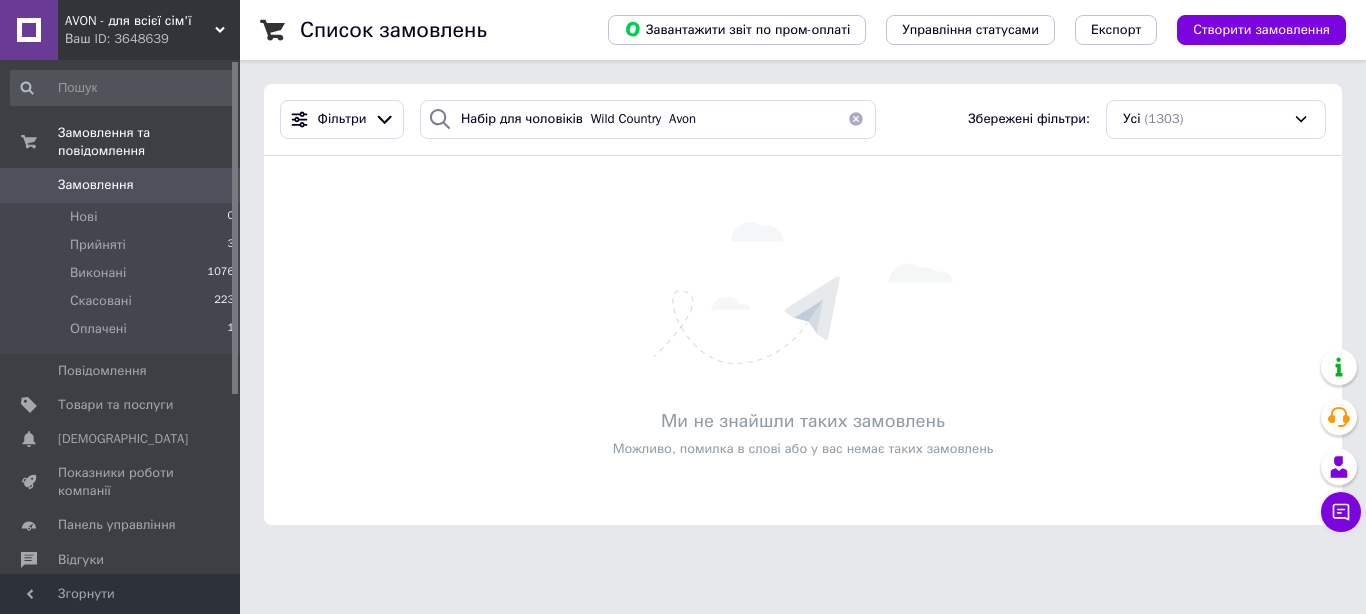 click at bounding box center [856, 119] 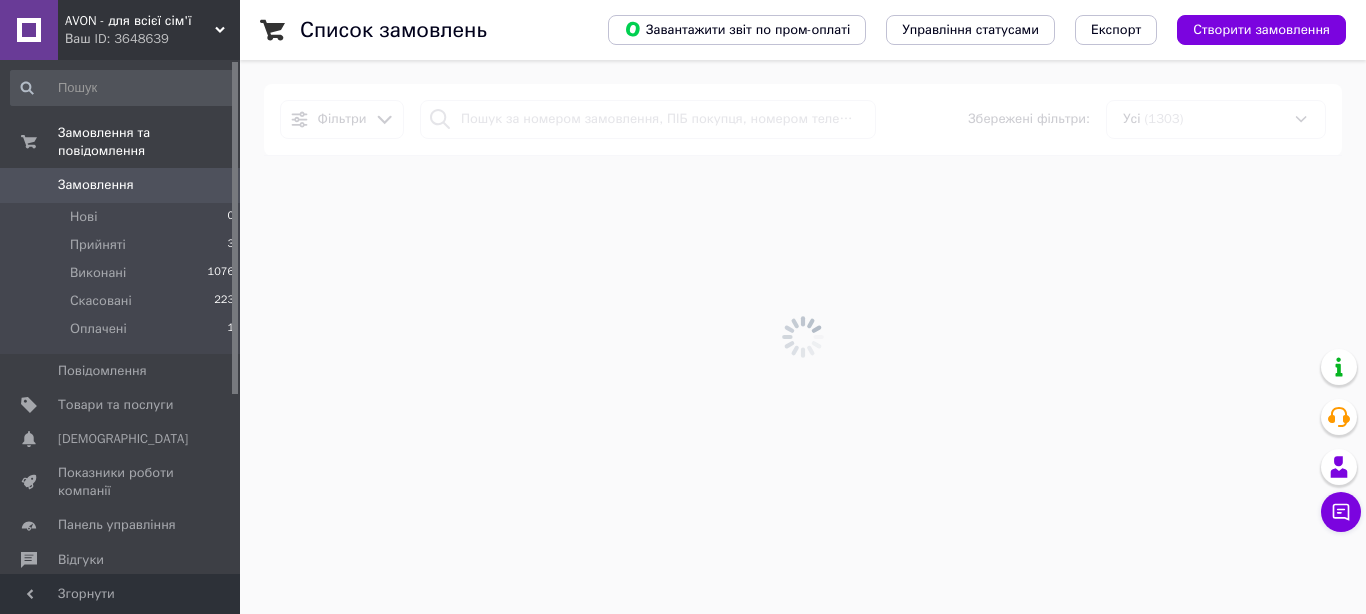 drag, startPoint x: 621, startPoint y: 134, endPoint x: 540, endPoint y: 120, distance: 82.20097 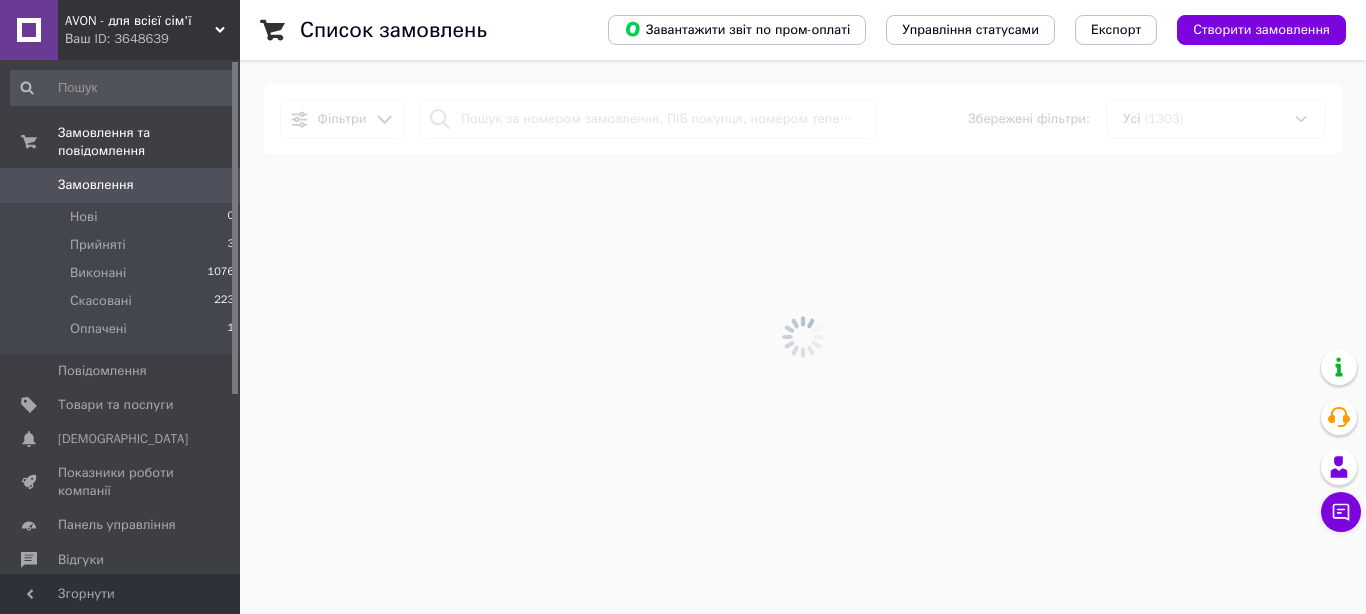 click at bounding box center [803, 337] 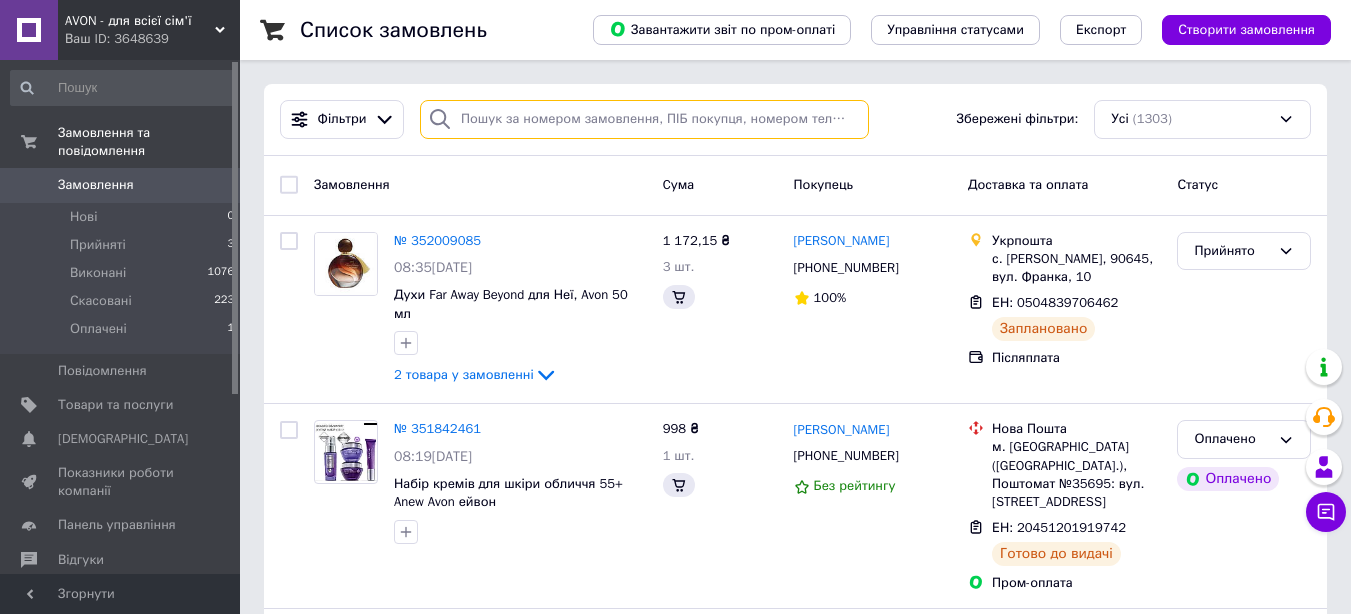 click at bounding box center [644, 119] 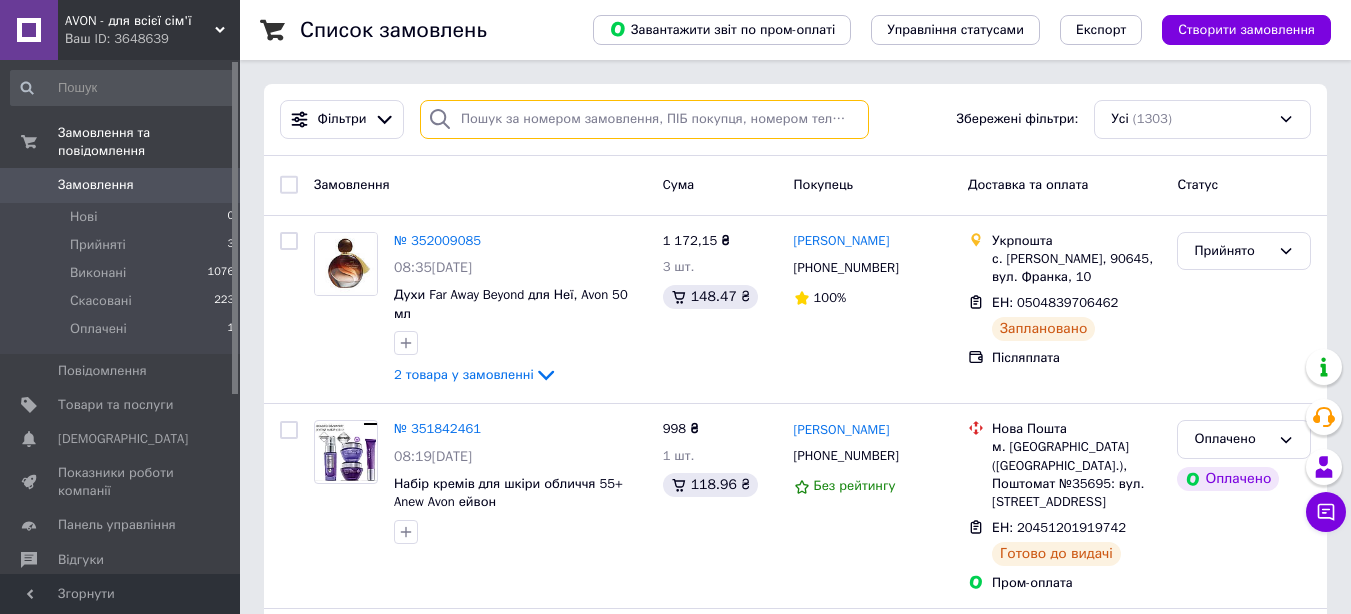 paste on "Передплата Для своїх Характеристики та опис Виробник Avon Країна виробник Польща Склад набору Гель для душу , Туалетна вода (EDT/Eau de Toilette) Підлога Чоловічий Тип аромату Цитрусові Об'єм 75 мл Оригінальність оригінал Класифікація Мас маркет Вид парфумерної продукції Туалетна вода    У наборі:  • Туалетна вода | 75 мл |   • Гель для душу для чоловіків | 250 мл |     Додатково можна придбати подарунковий пакет (код 53994)  Тип: Цитрусовий аромат Піраміда: Верхні ноти: цитрус, ялівець, березове листя Ноти серця: кардамон, кипарис, морський акорд Базові ноти: сандал, кедр, мускус  Країна Виробник: Польща  Схожі товари за характеристиками Відгуки про товар 1 Усі 5.0  02.11.2024 Федя М.  Куплено на Prom.ua  гарний набор Переглянути всі Був online: Сьогодні Купуємо ТАМ 100% позитивних відгуків Найкраще у продавця Усі AVON AVON КОСМЕТИКА КОСМЕТИКА Жіноча парфумерія Жіноча парфумерія Догляд за ТІЛОМ Догляд за ТІЛОМ ПИВНІ КУХЛІ З ГРАВІЮВАННЯМ ПИВНІ КУХЛІ З ГРАВІЮВАННЯМ Victoria's Secret & Pink Victoria's Secret..." 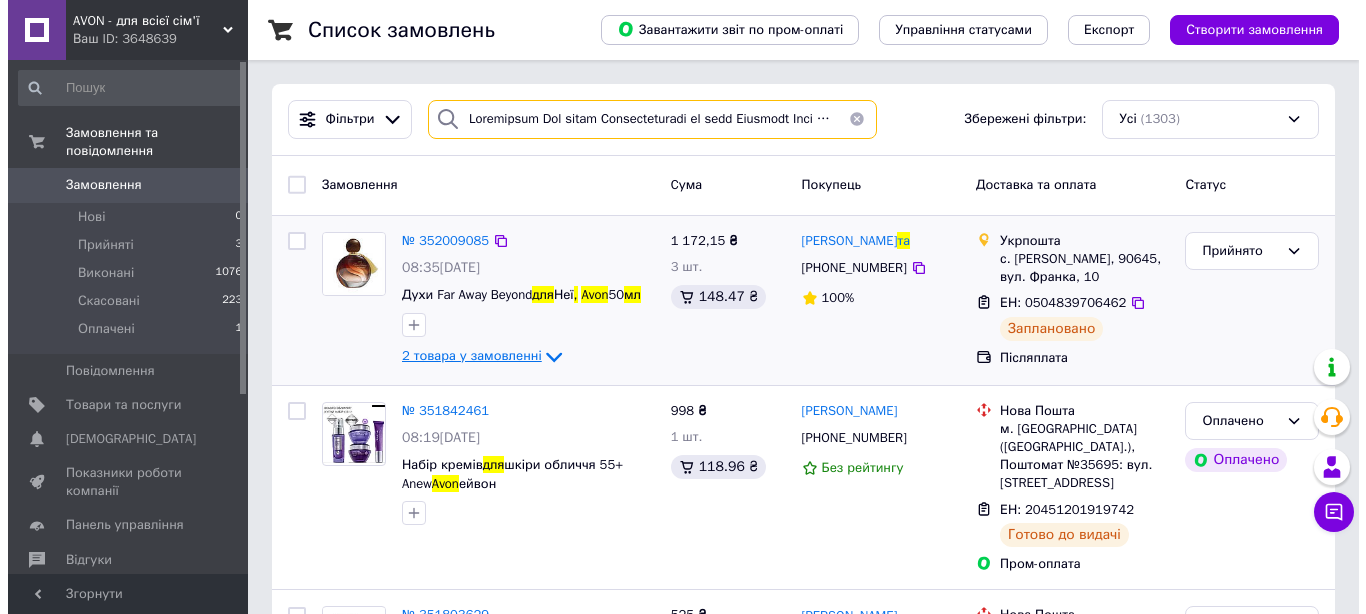 scroll, scrollTop: 0, scrollLeft: 10280, axis: horizontal 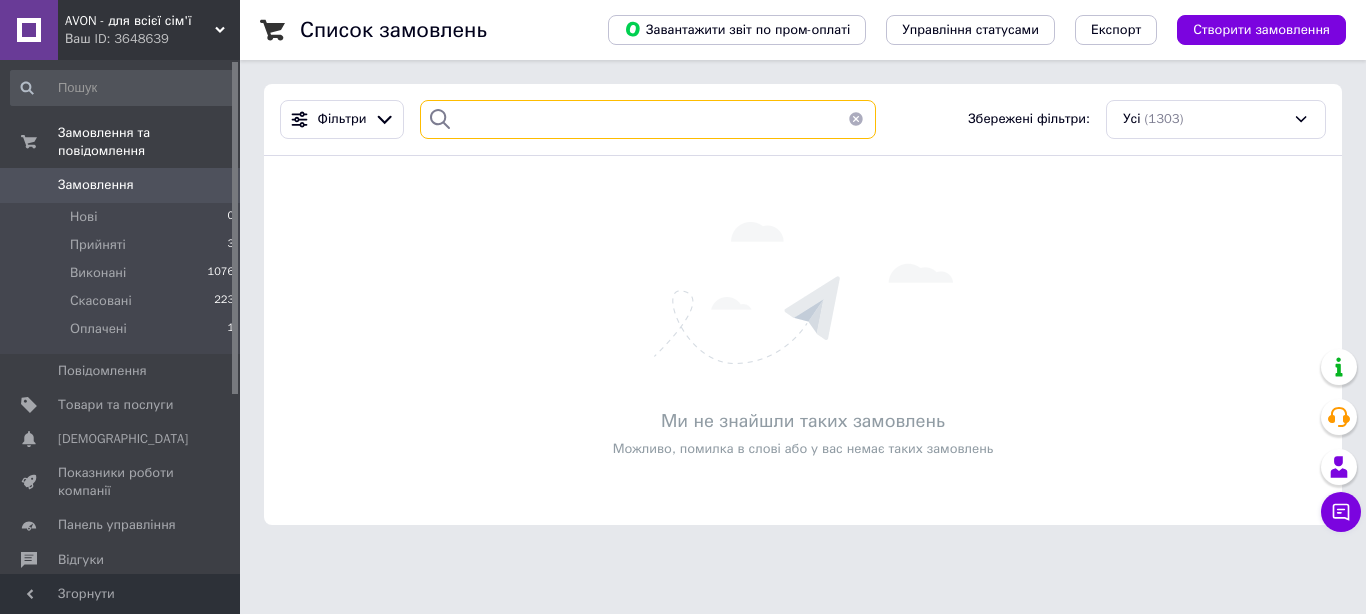 click at bounding box center [648, 119] 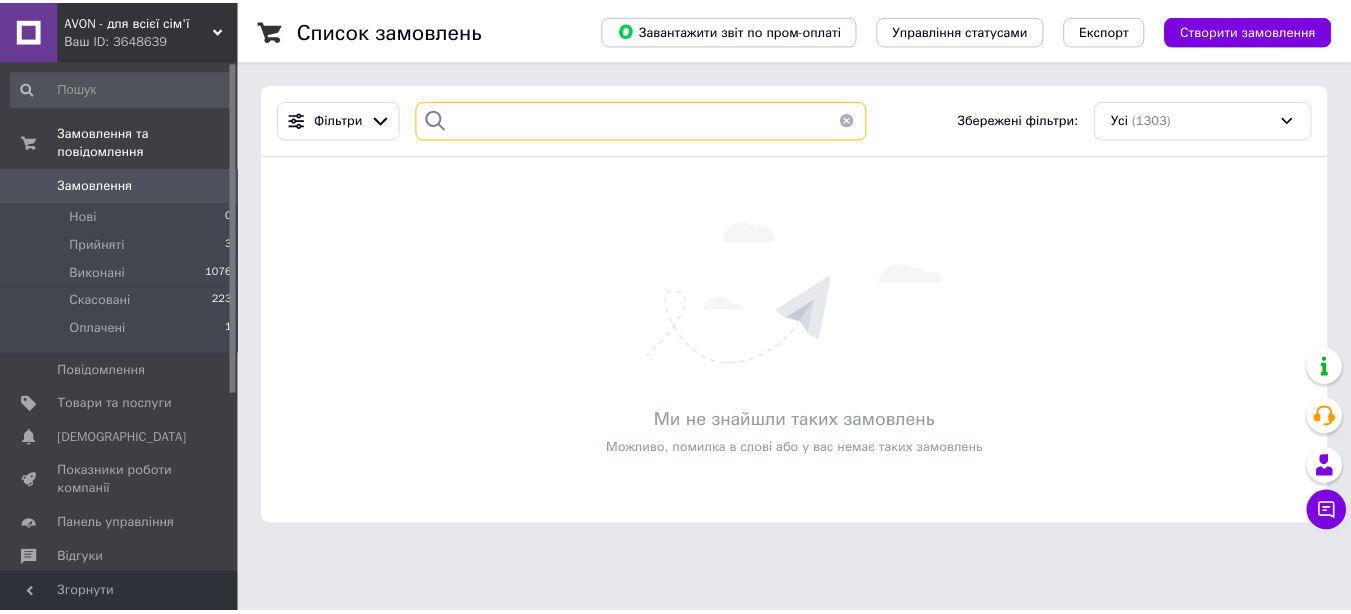 scroll, scrollTop: 0, scrollLeft: 0, axis: both 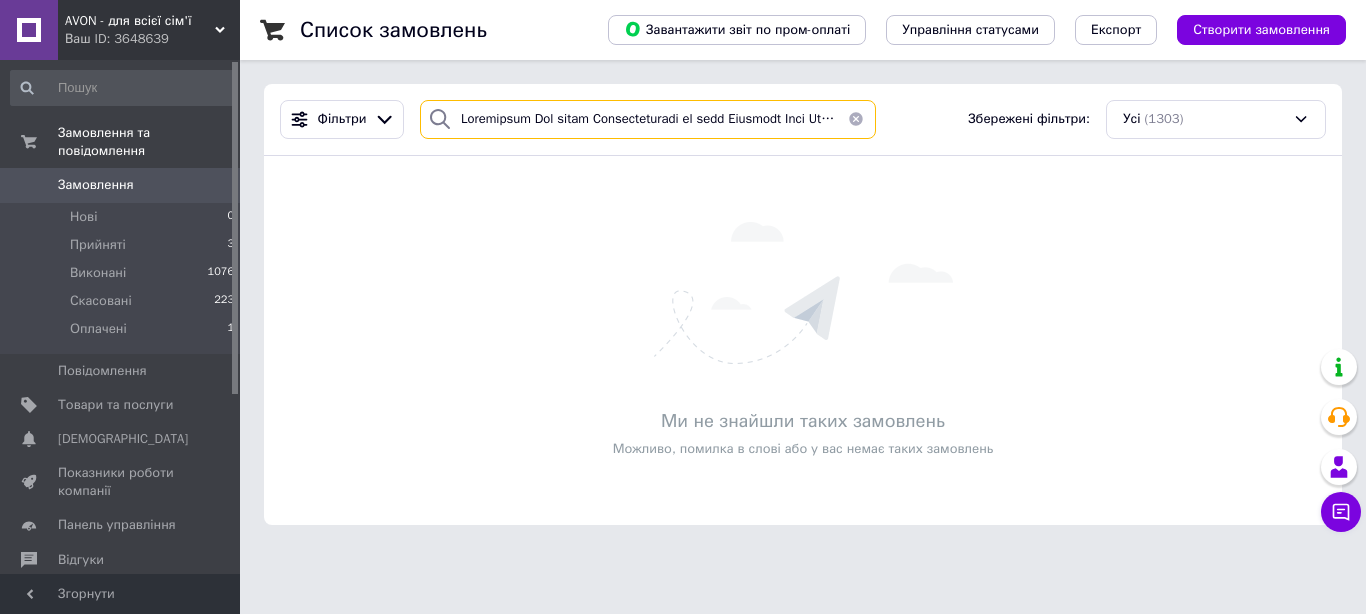 drag, startPoint x: 657, startPoint y: 121, endPoint x: 387, endPoint y: 96, distance: 271.15494 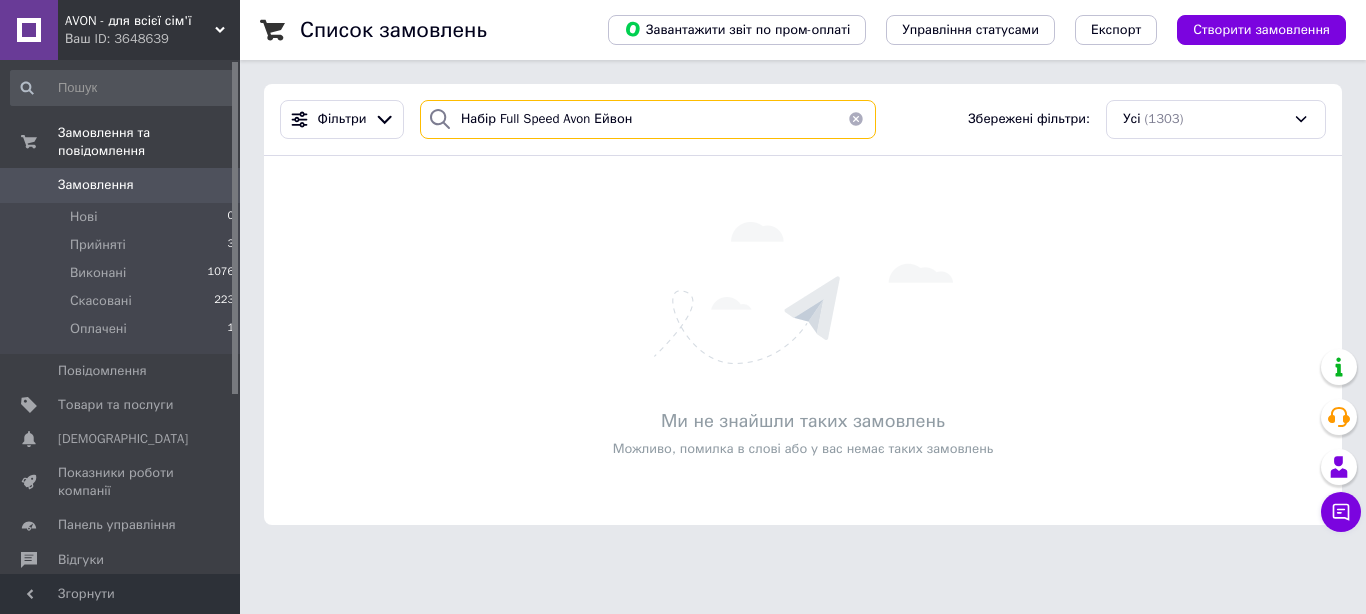 drag, startPoint x: 633, startPoint y: 124, endPoint x: 642, endPoint y: 133, distance: 12.727922 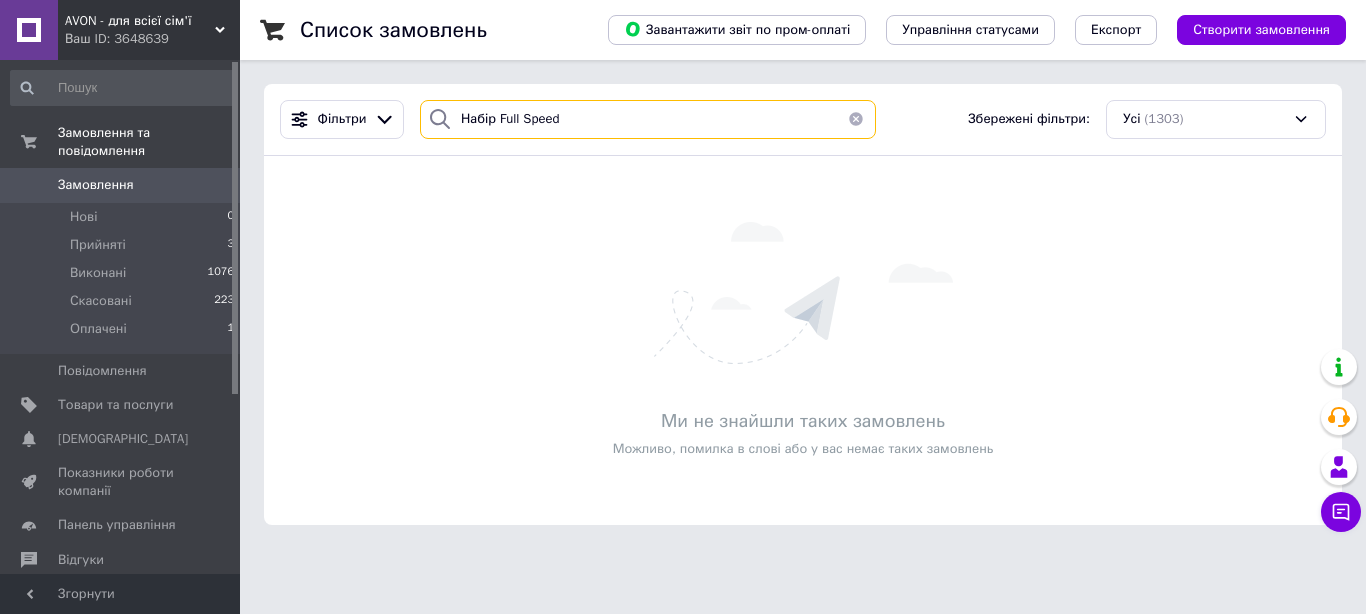 type on "Набір Full Speed ​​" 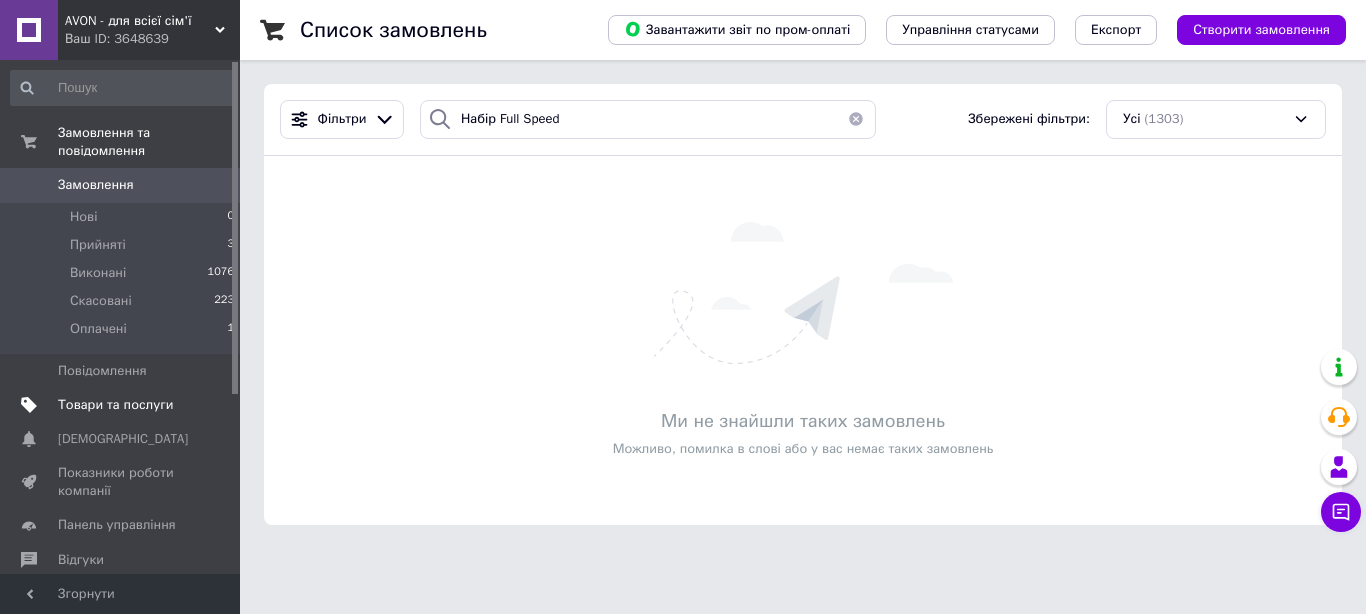 click on "Товари та послуги" at bounding box center [115, 405] 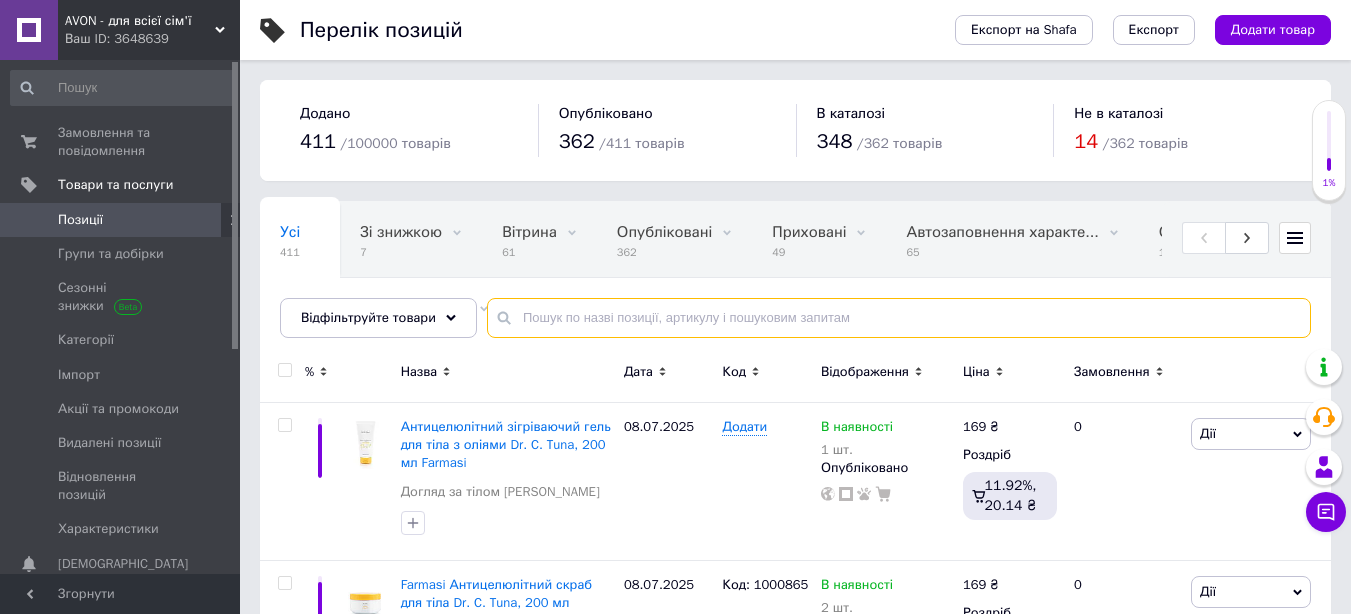 click at bounding box center [899, 318] 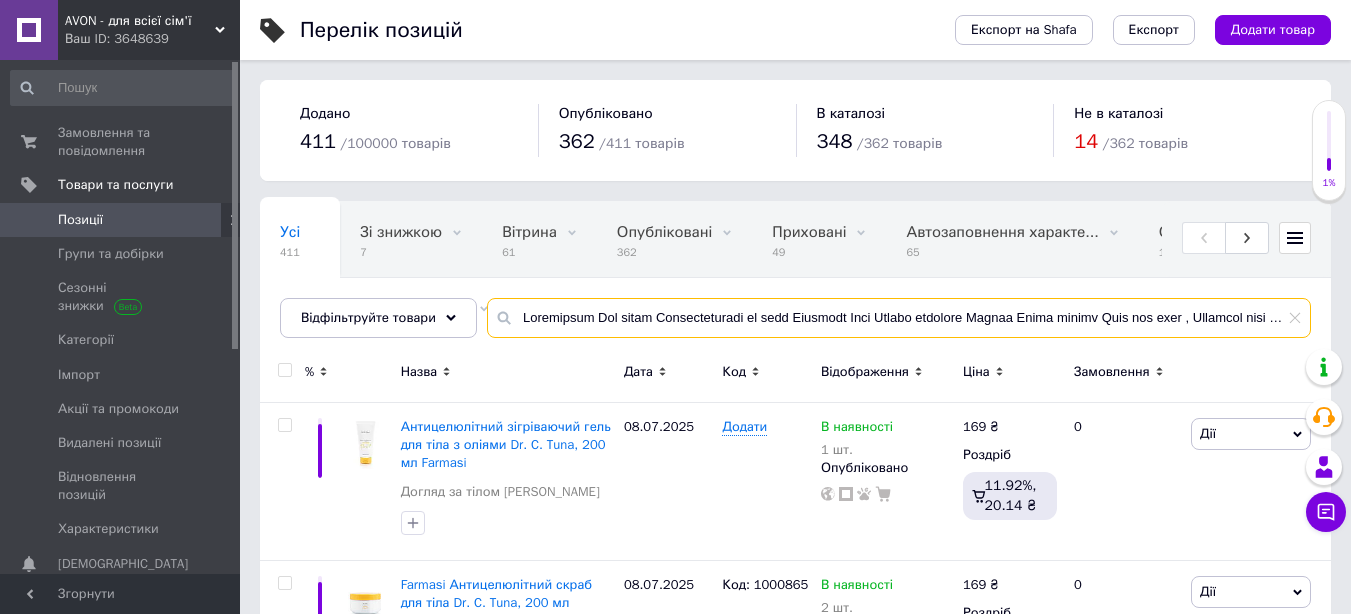 scroll, scrollTop: 0, scrollLeft: 10073, axis: horizontal 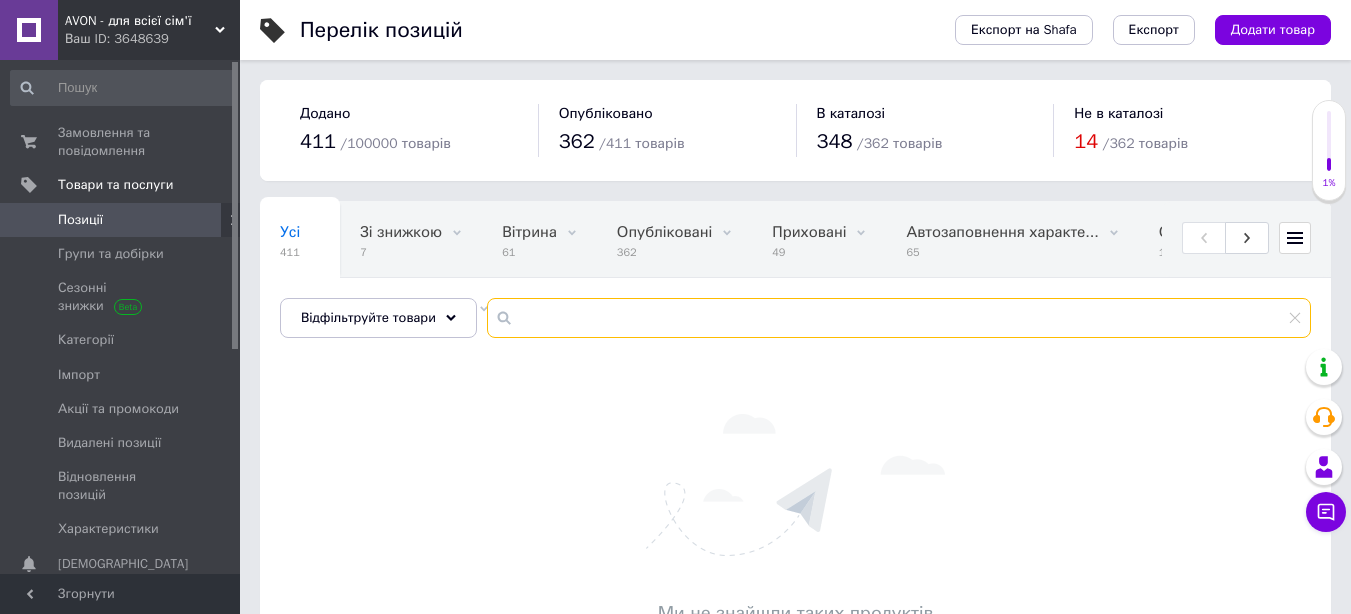 drag, startPoint x: 555, startPoint y: 322, endPoint x: 1074, endPoint y: 318, distance: 519.01544 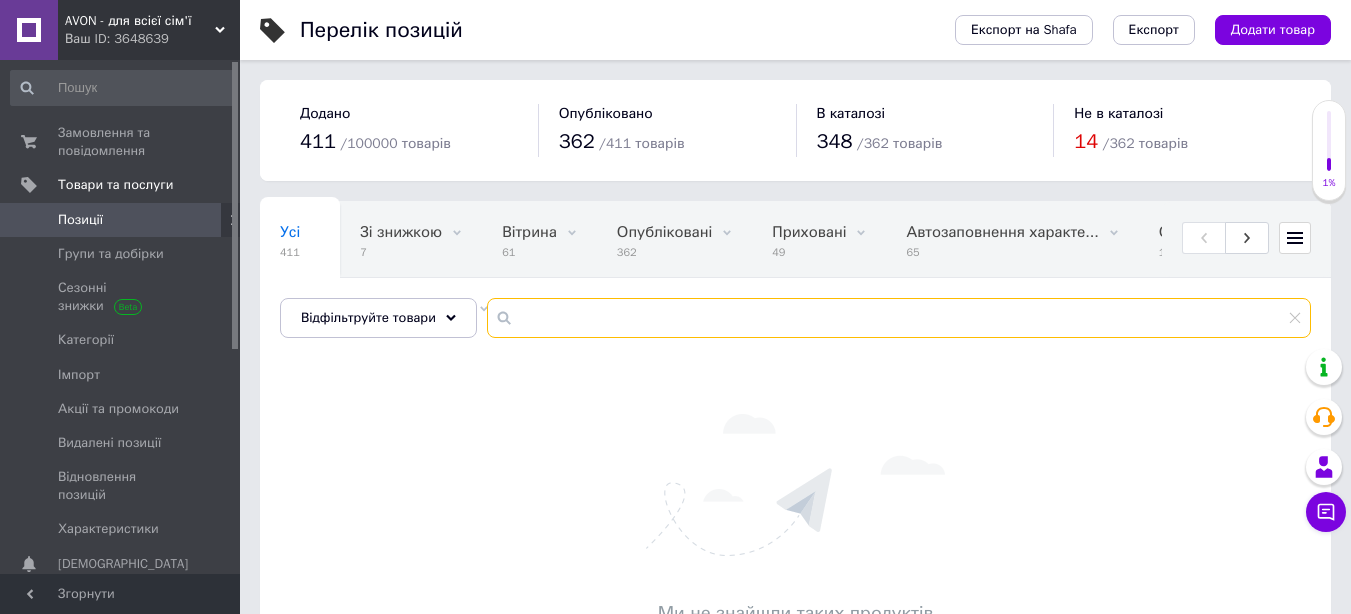 scroll, scrollTop: 0, scrollLeft: 3765, axis: horizontal 